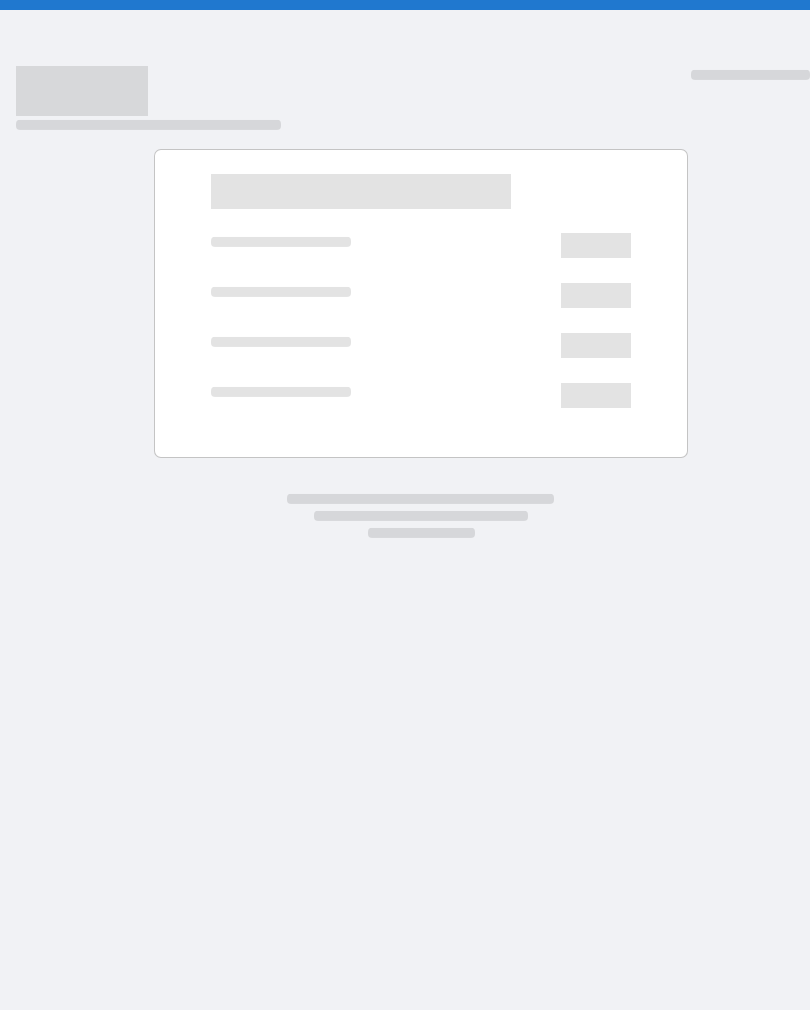 scroll, scrollTop: 0, scrollLeft: 0, axis: both 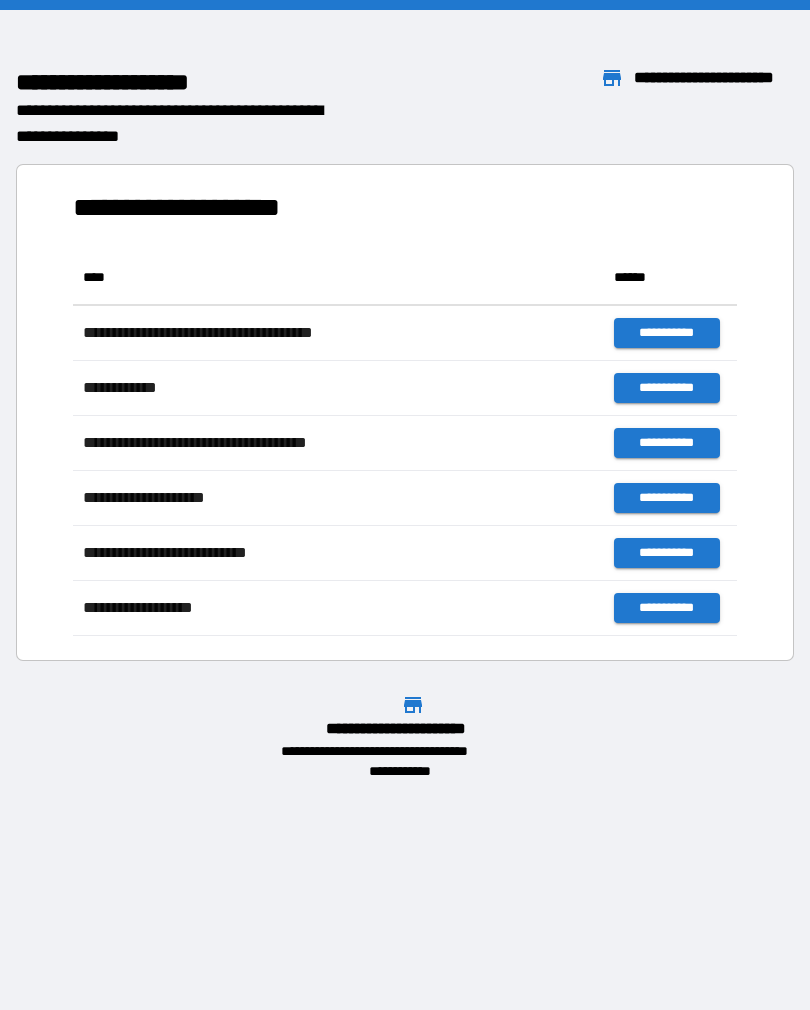 click on "**********" at bounding box center (405, 505) 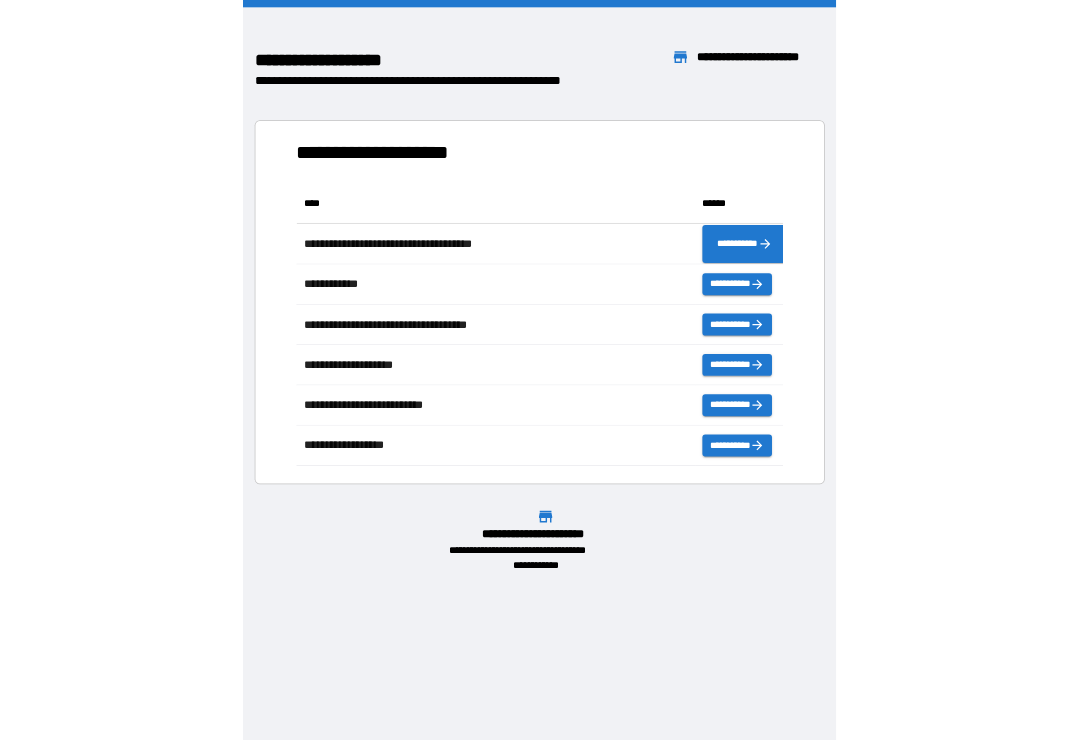 scroll, scrollTop: 1, scrollLeft: 1, axis: both 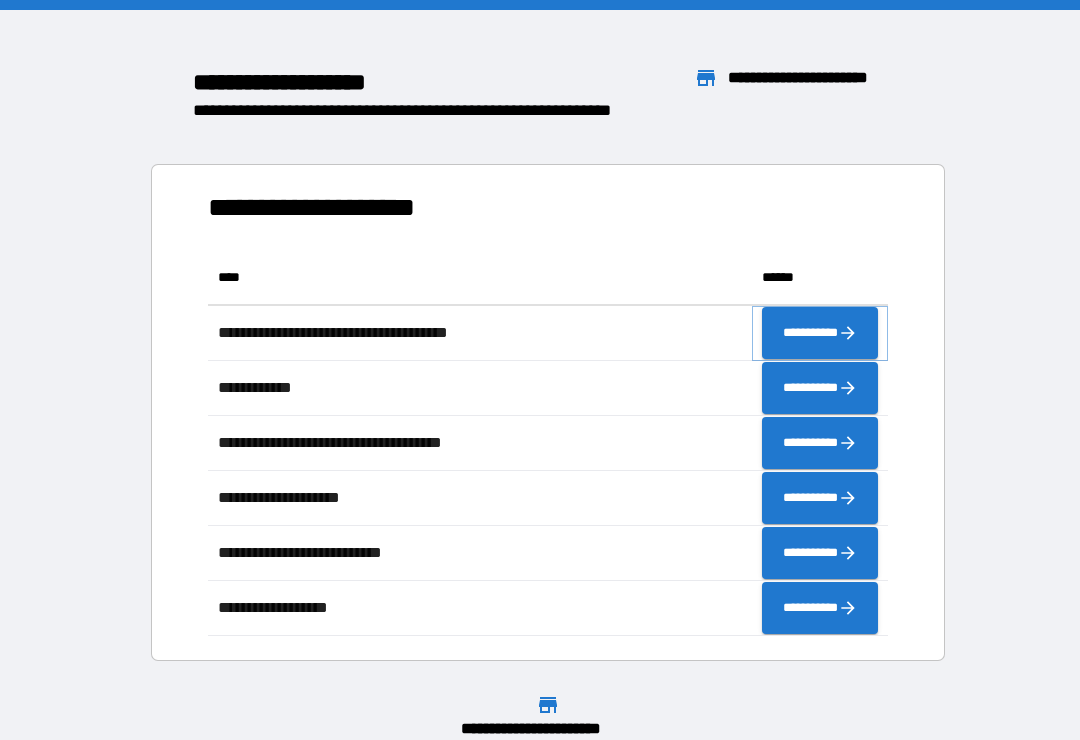 click on "**********" at bounding box center (820, 333) 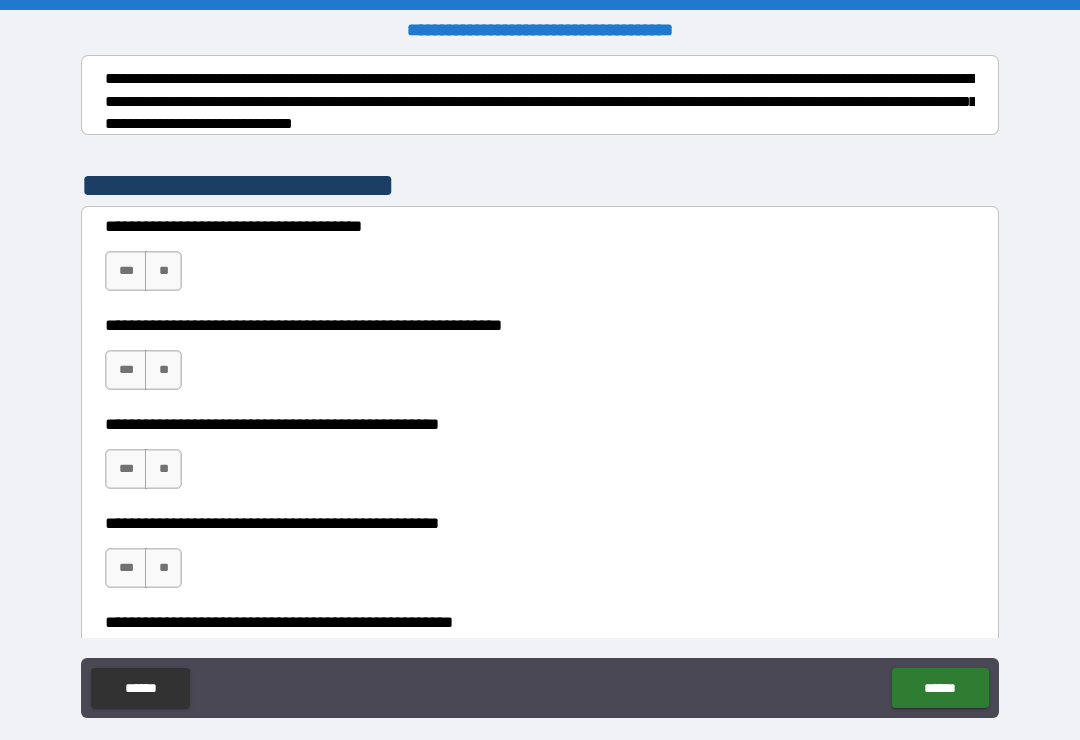 scroll, scrollTop: 322, scrollLeft: 0, axis: vertical 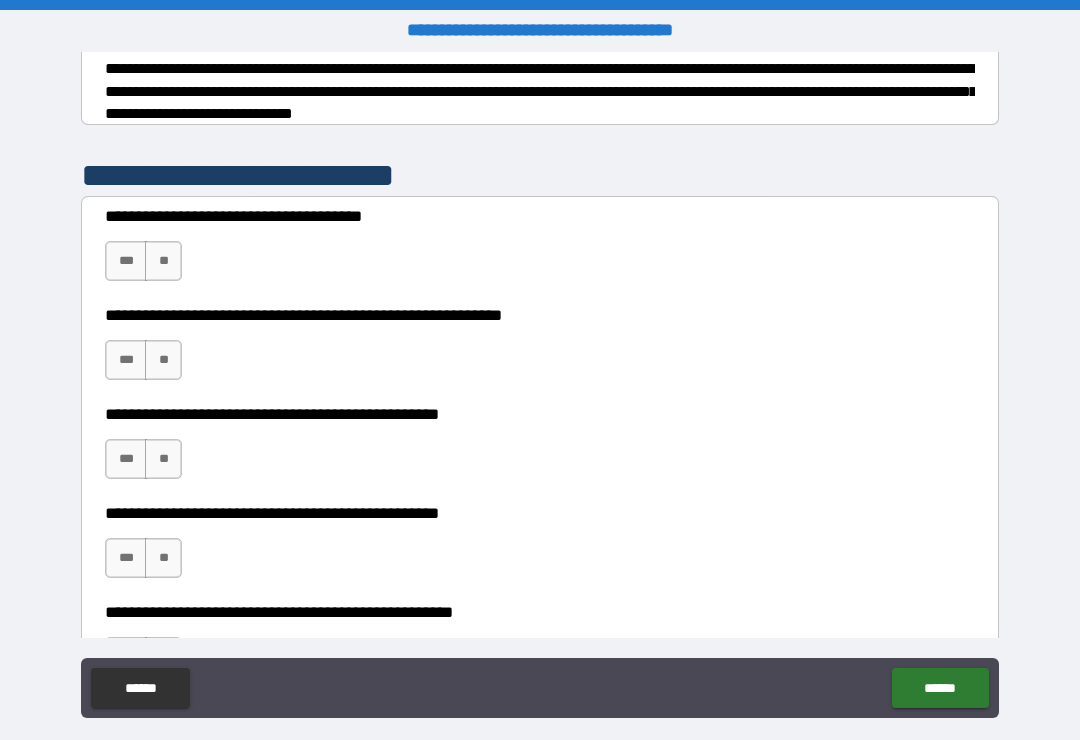 click on "***" at bounding box center [126, 261] 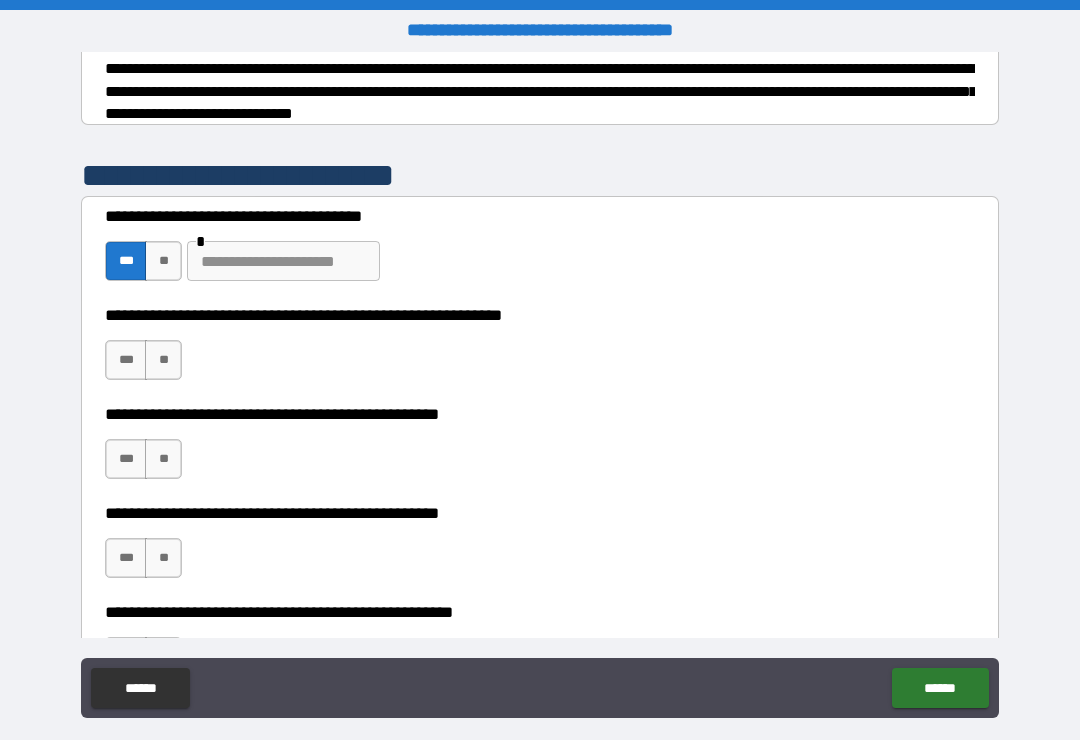 click on "**" at bounding box center [163, 360] 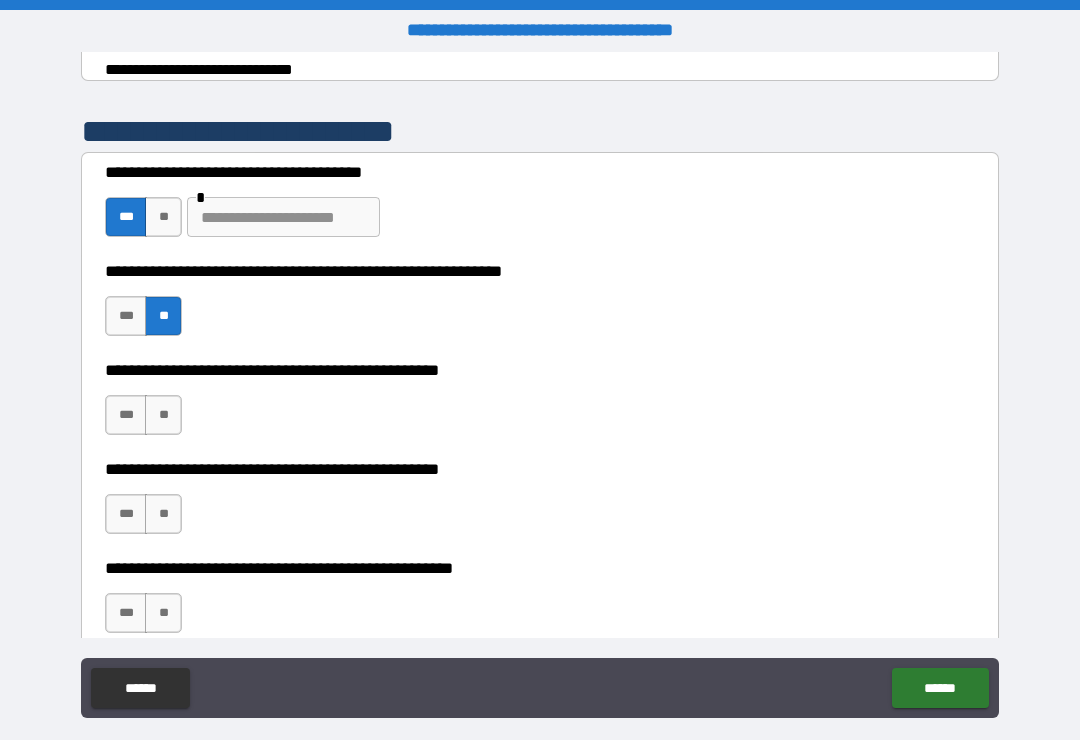 scroll, scrollTop: 378, scrollLeft: 0, axis: vertical 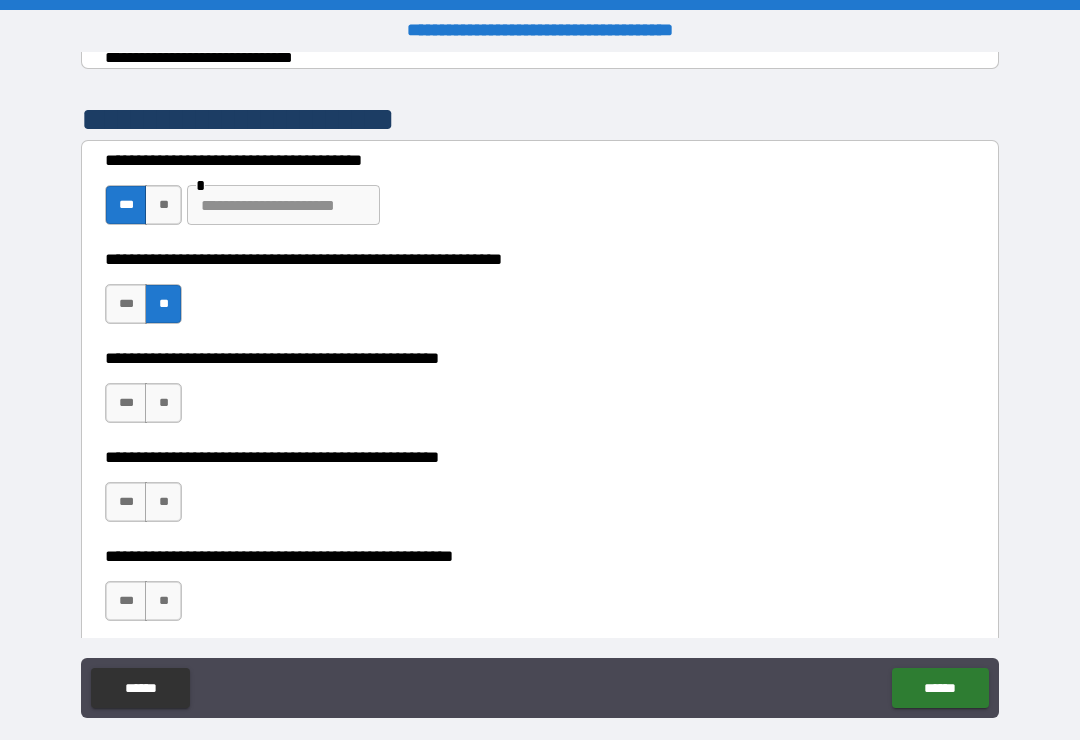 click on "***" at bounding box center [126, 304] 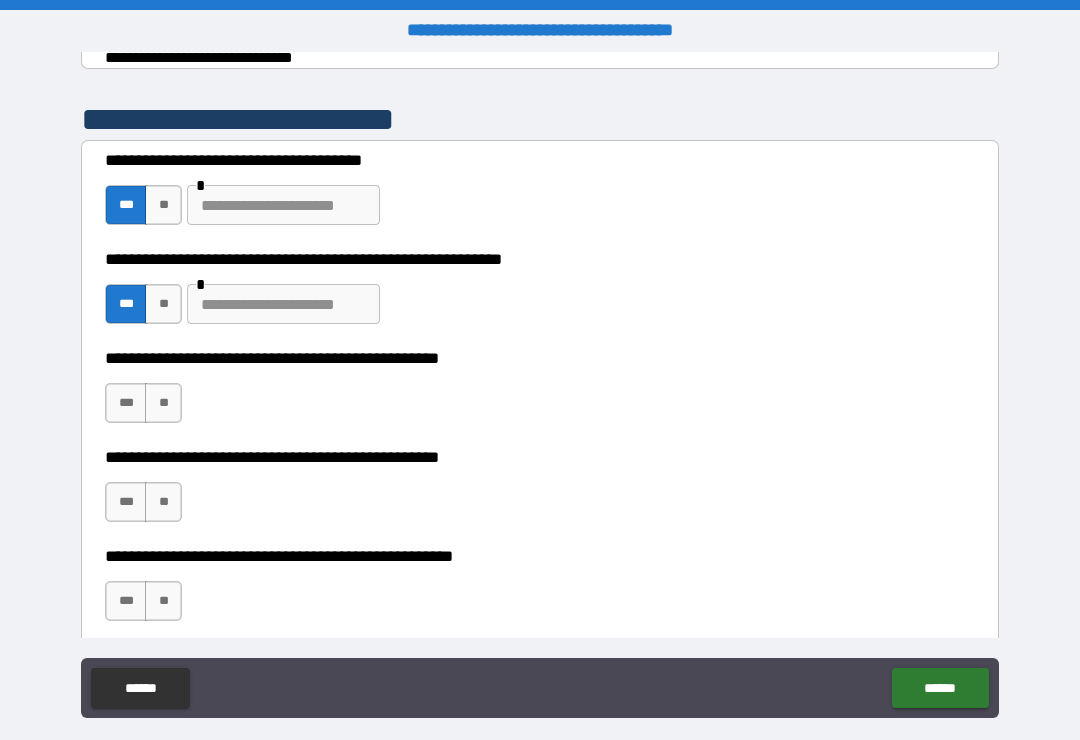 click at bounding box center (283, 304) 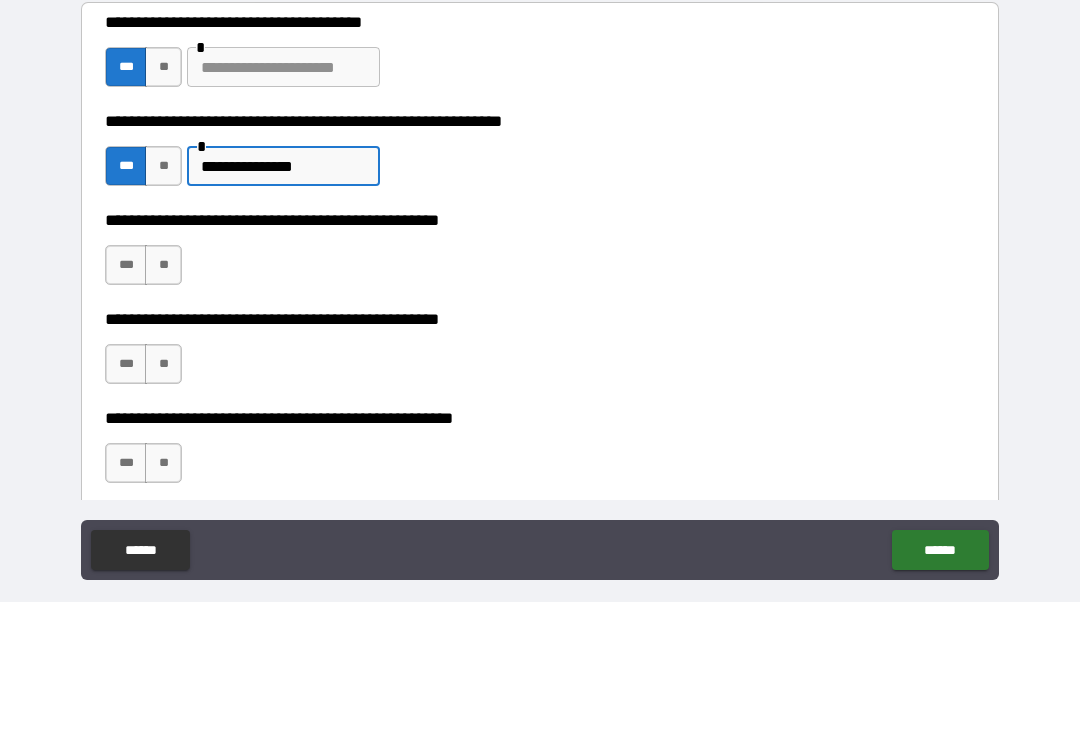 type on "**********" 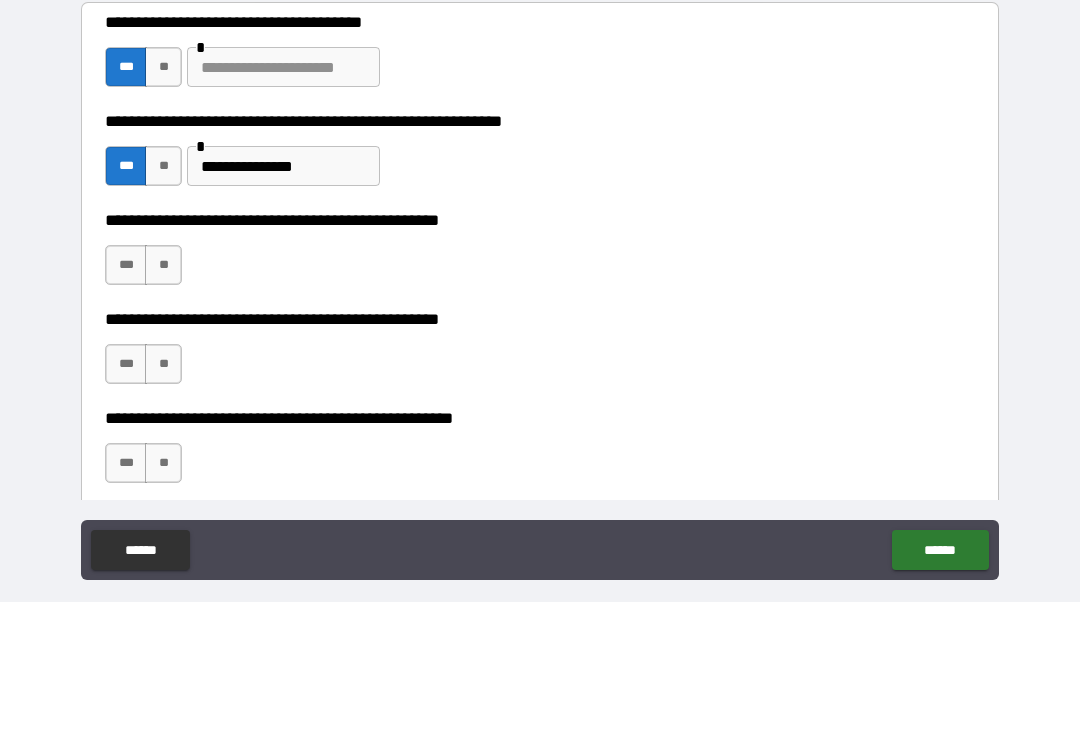 scroll, scrollTop: 31, scrollLeft: 0, axis: vertical 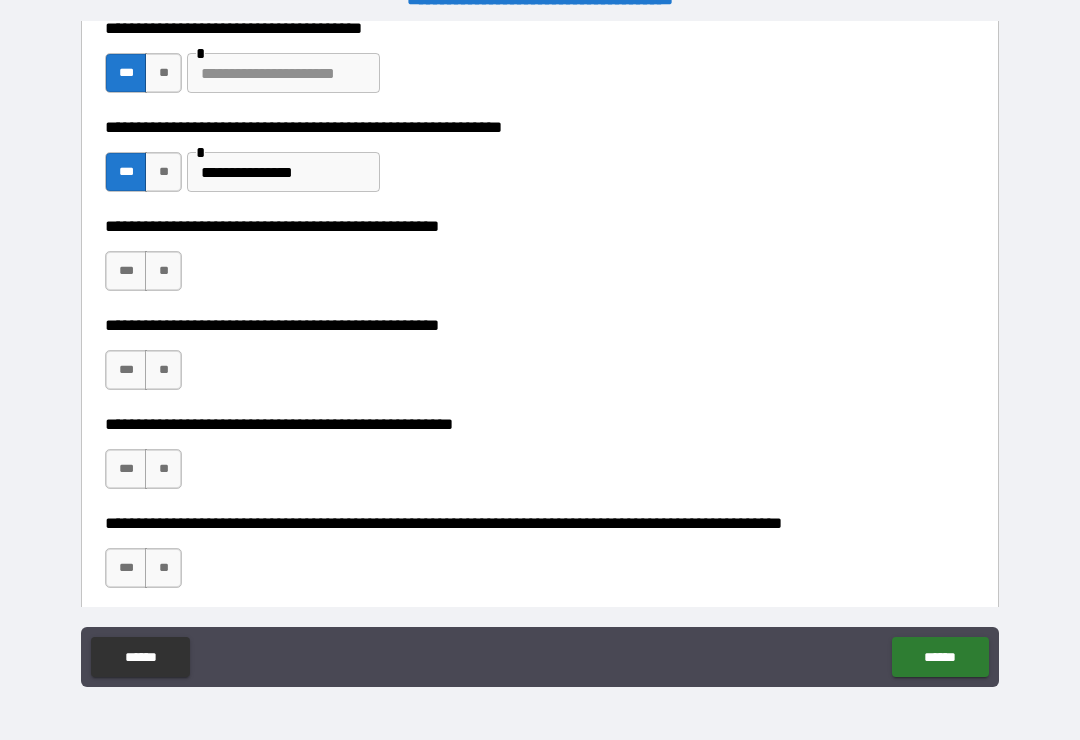 click on "**" at bounding box center (163, 271) 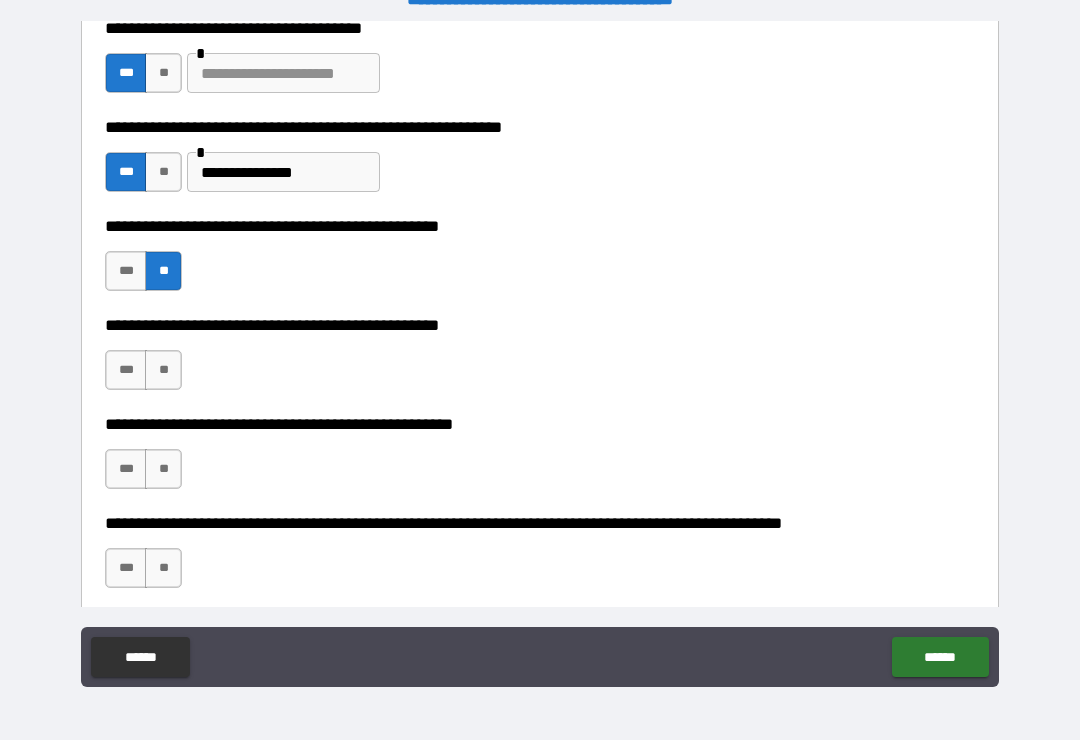 click on "***" at bounding box center [126, 370] 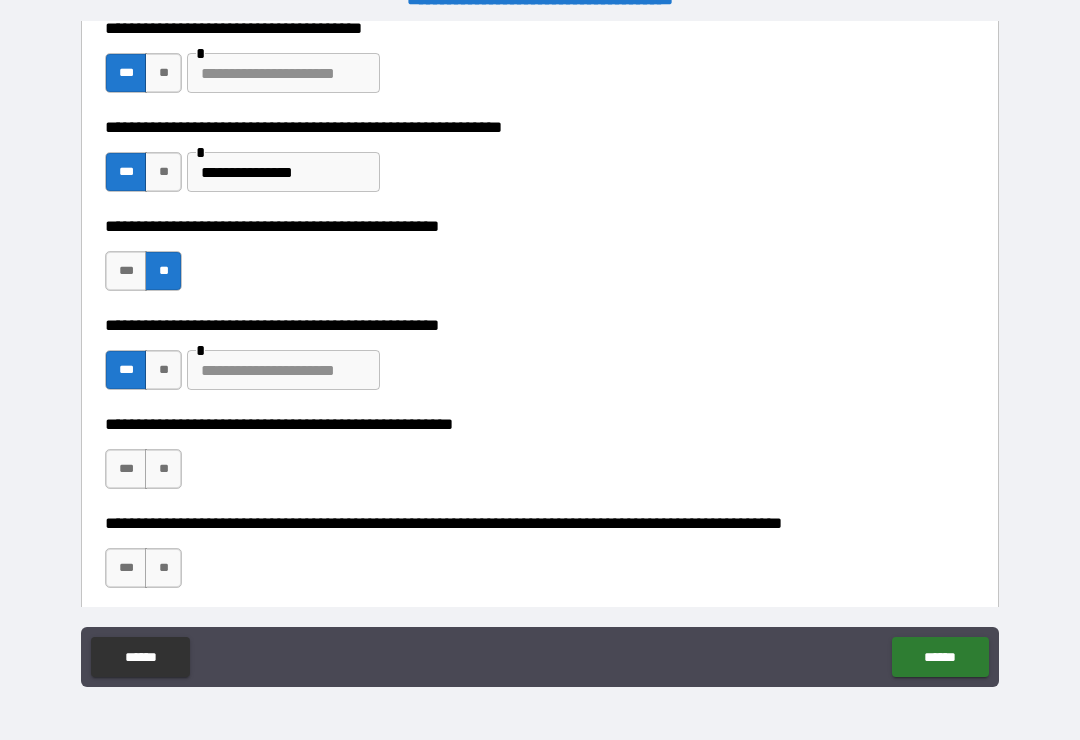 click at bounding box center (283, 370) 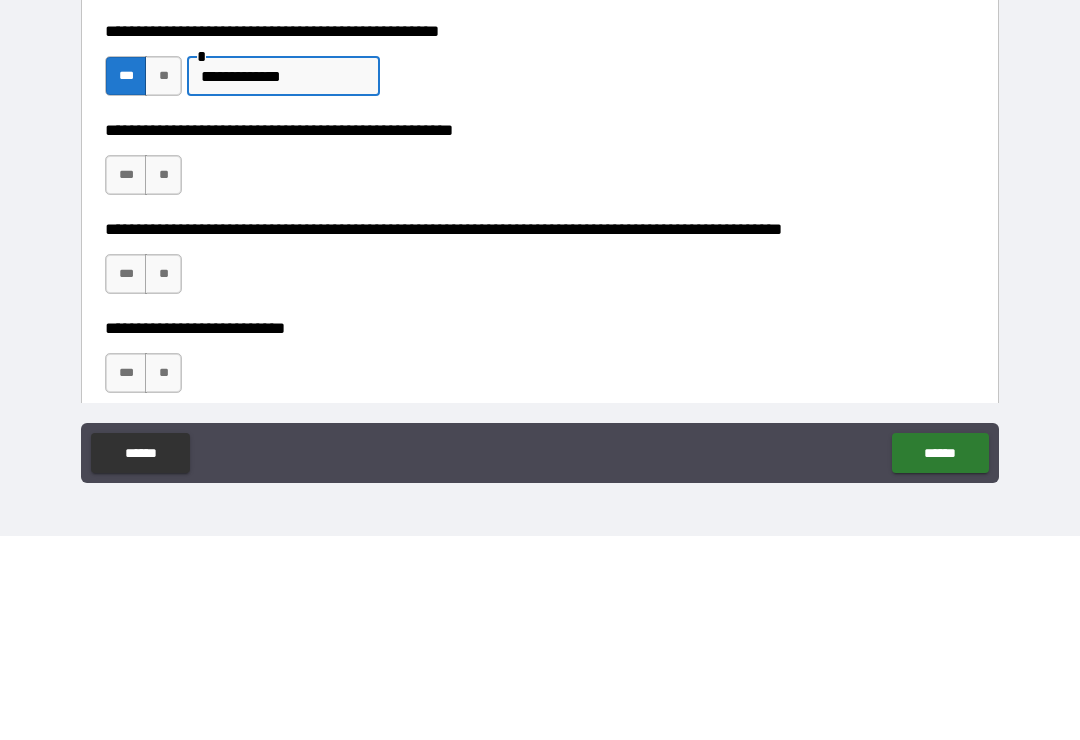 scroll, scrollTop: 606, scrollLeft: 0, axis: vertical 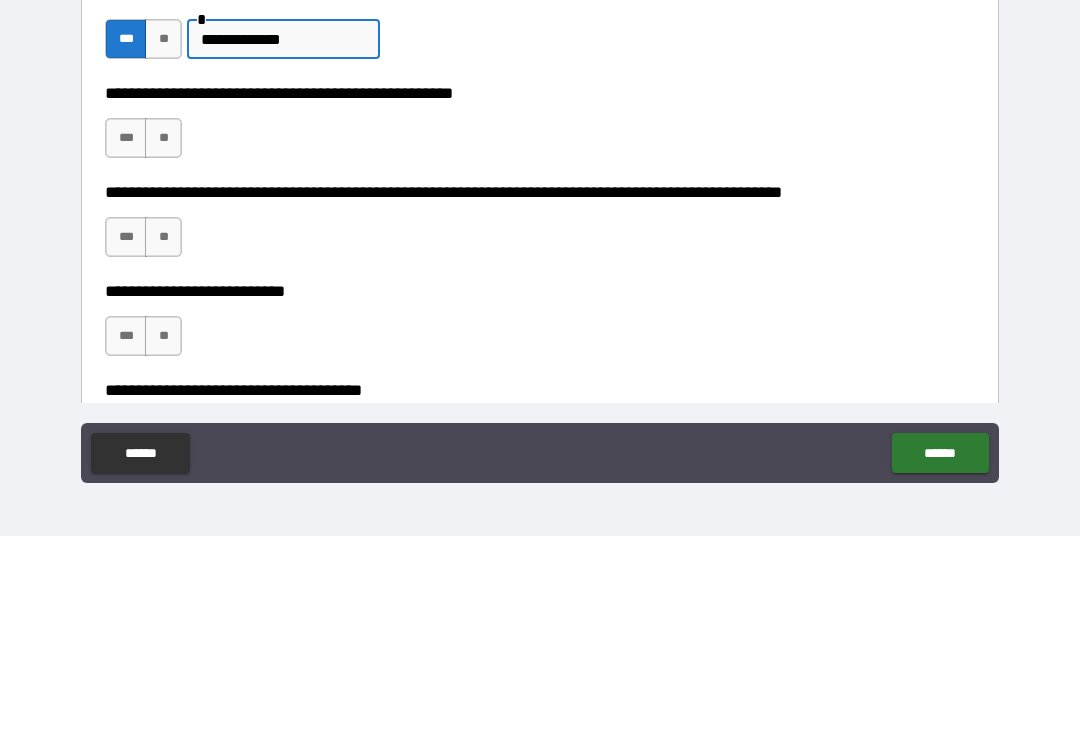 type on "**********" 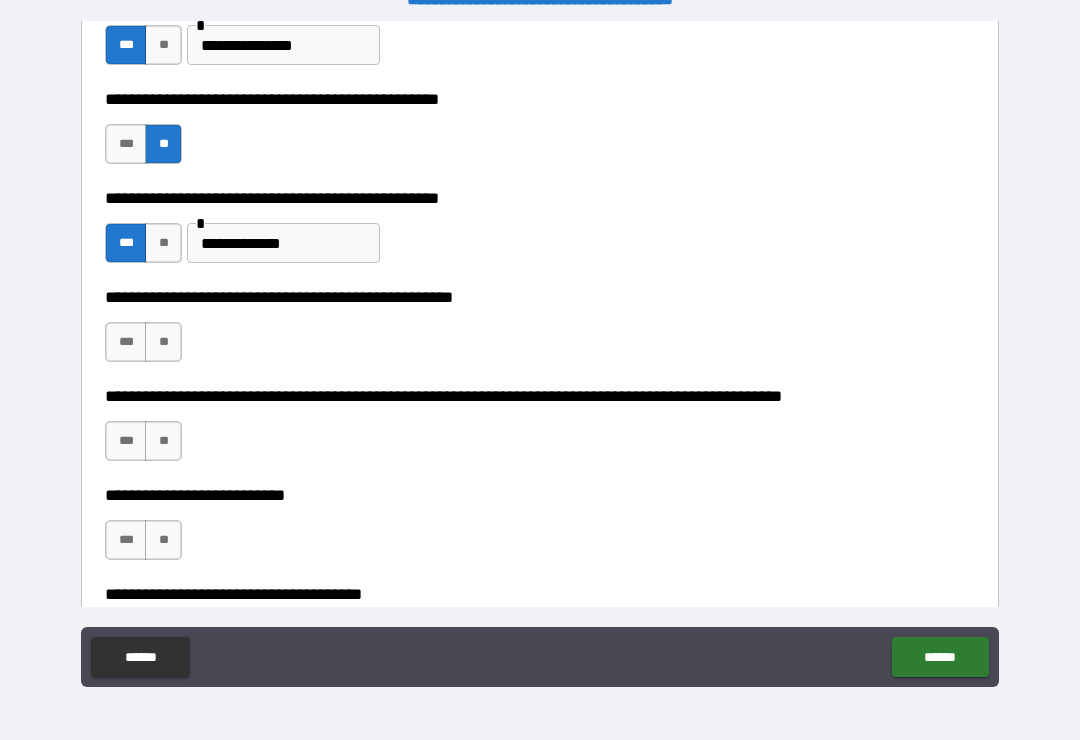 click on "**" at bounding box center [163, 342] 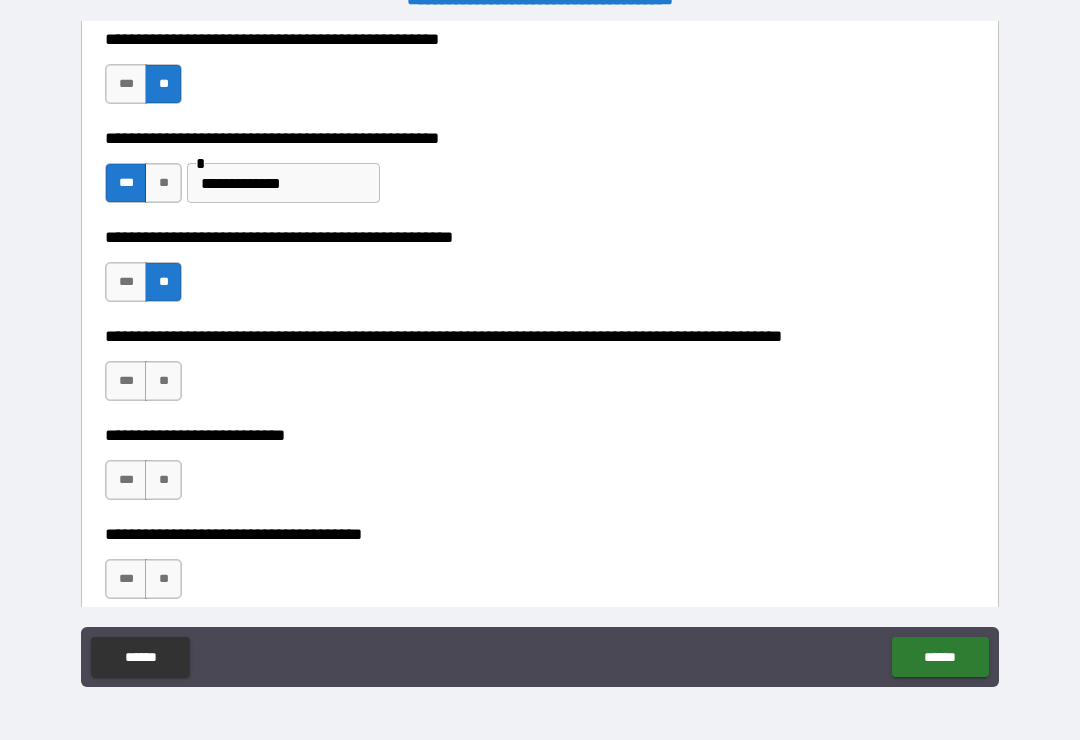 scroll, scrollTop: 675, scrollLeft: 0, axis: vertical 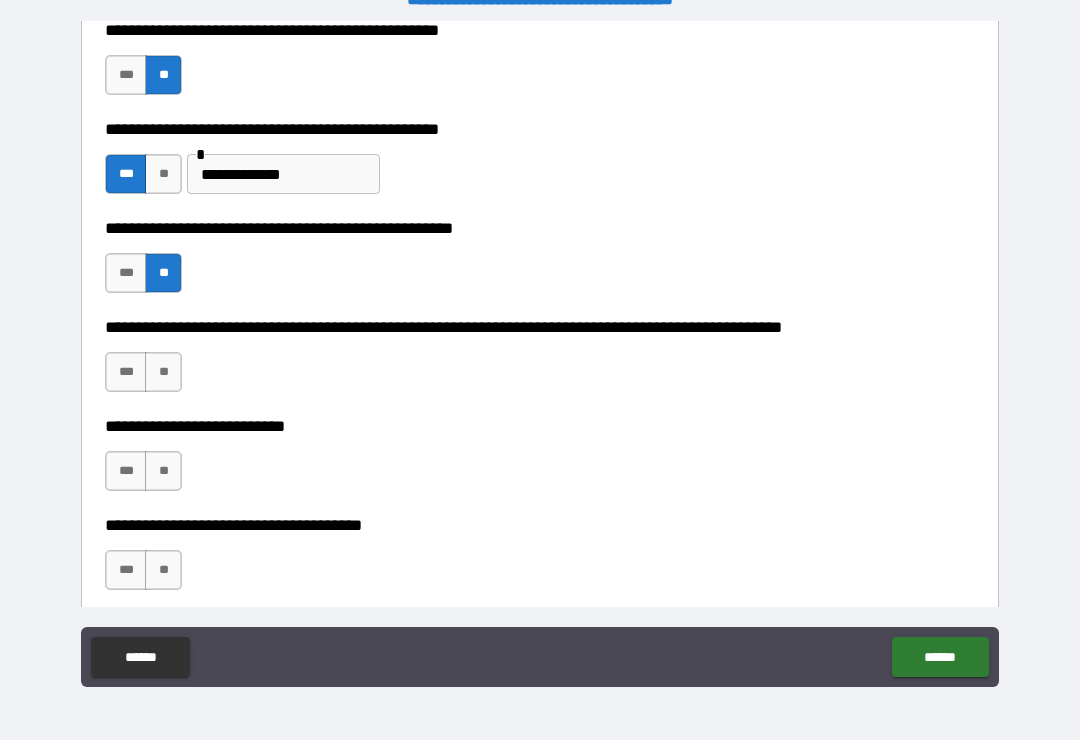 click on "**" at bounding box center (163, 372) 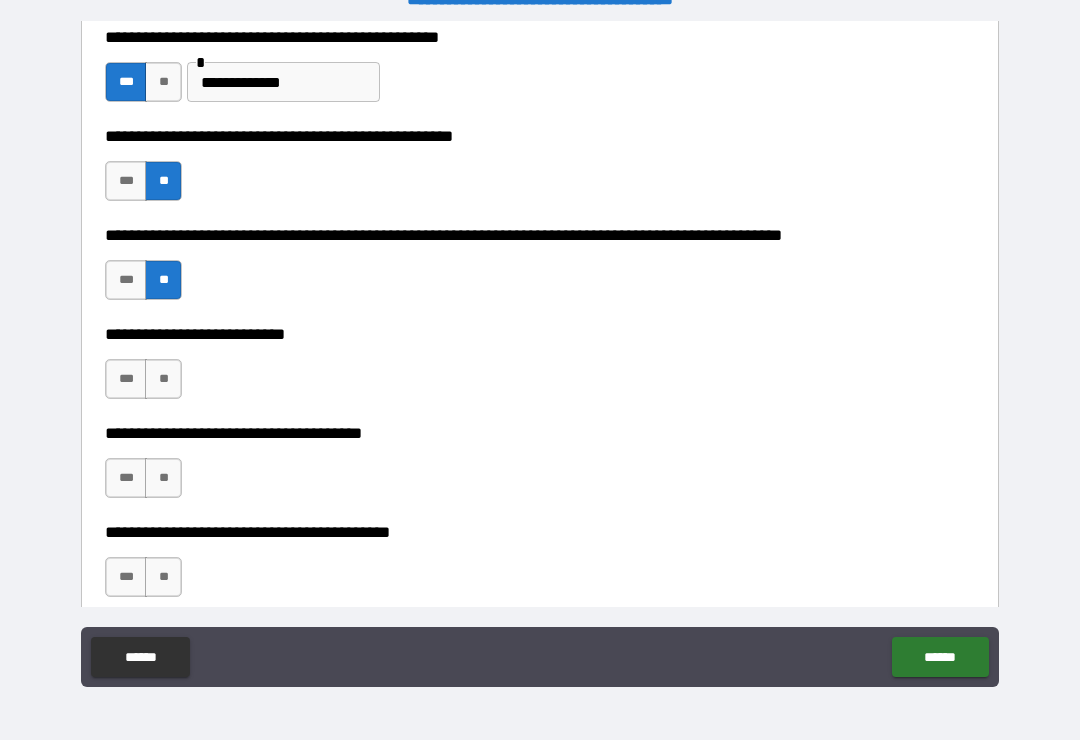 scroll, scrollTop: 784, scrollLeft: 0, axis: vertical 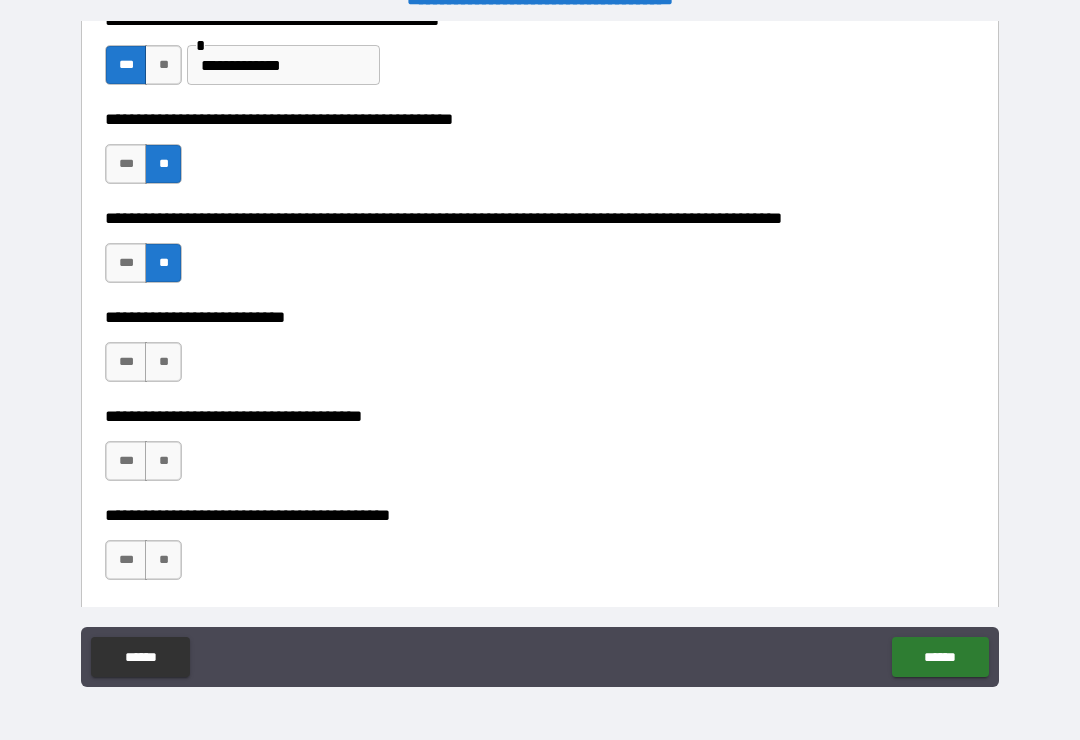 click on "**" at bounding box center (163, 362) 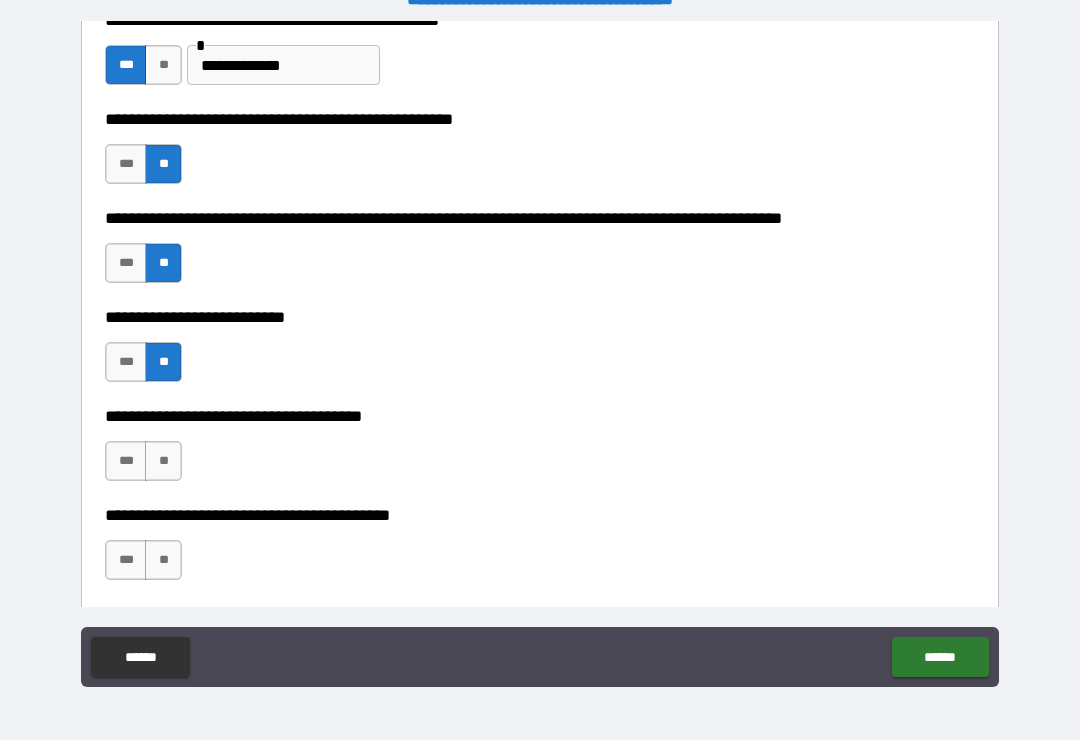 click on "**" at bounding box center (163, 461) 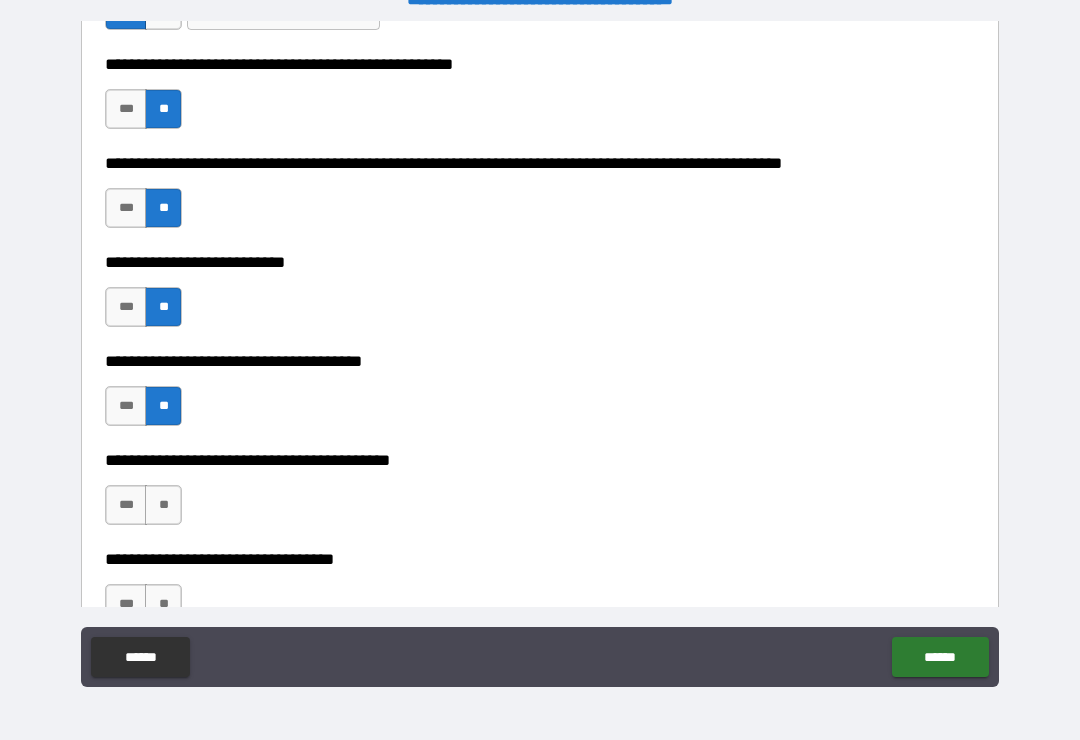 scroll, scrollTop: 840, scrollLeft: 0, axis: vertical 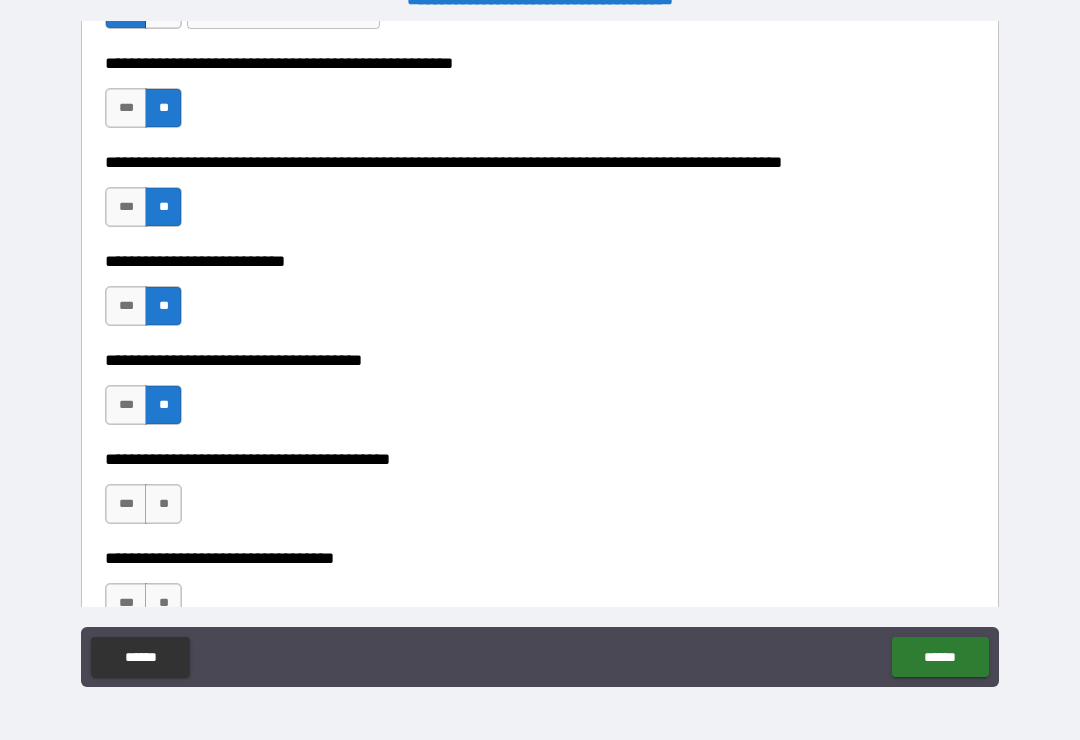 click on "**" at bounding box center [163, 504] 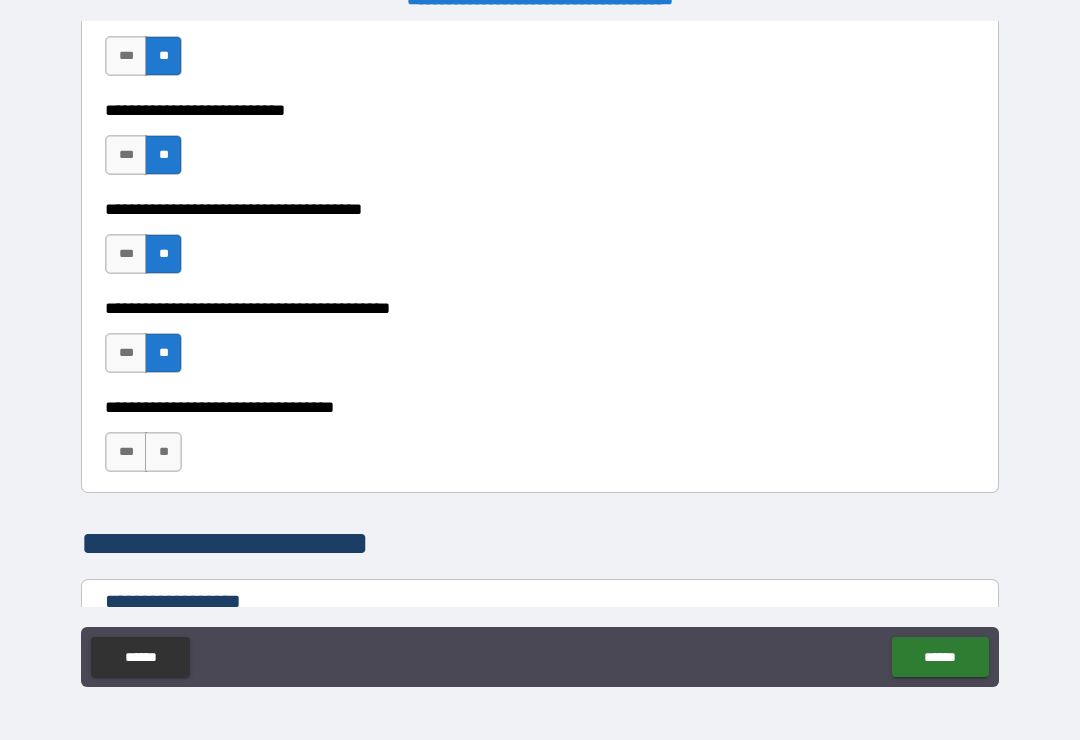 scroll, scrollTop: 998, scrollLeft: 0, axis: vertical 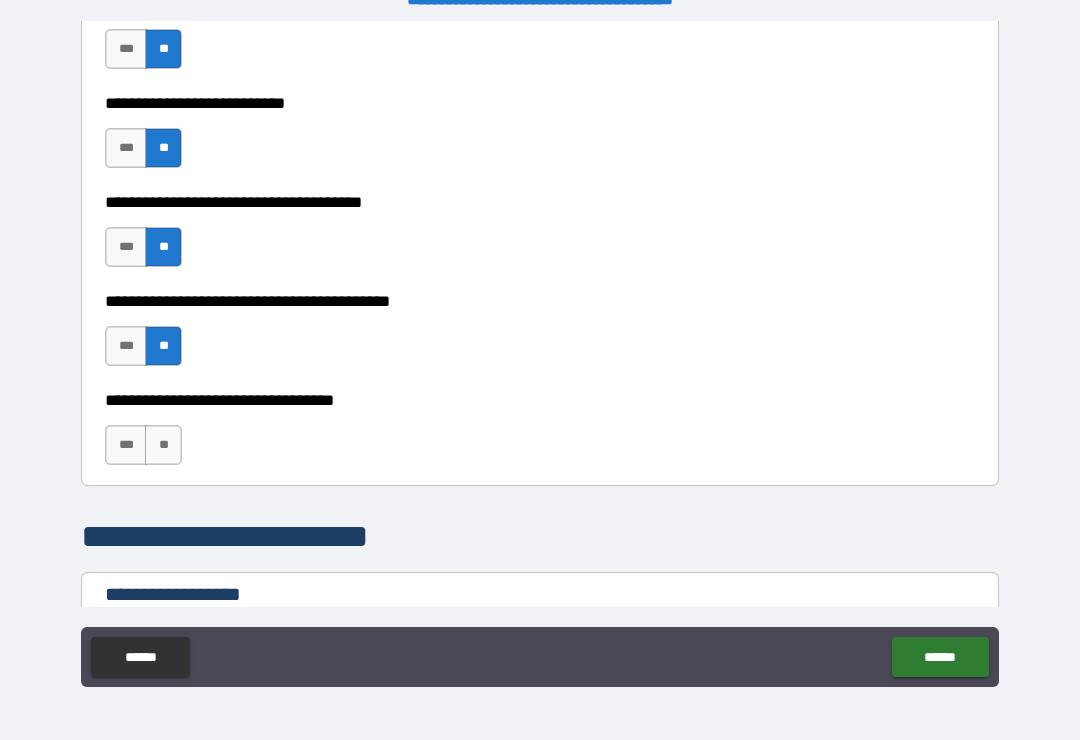 click on "***" at bounding box center [126, 346] 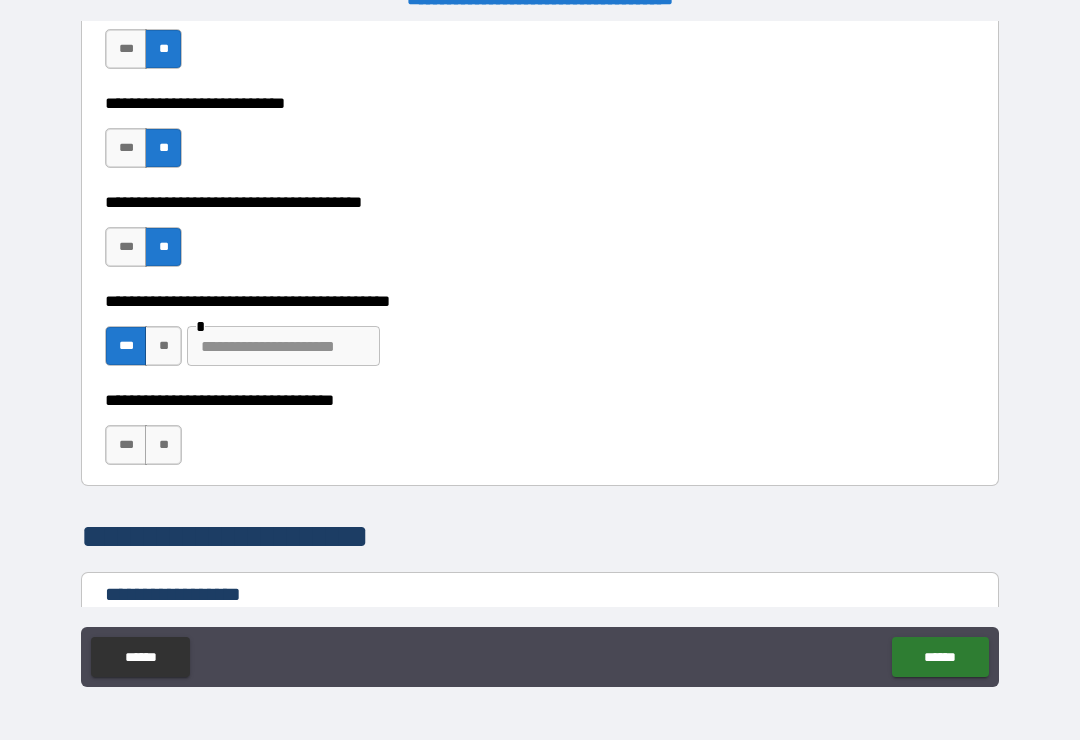 click at bounding box center [283, 346] 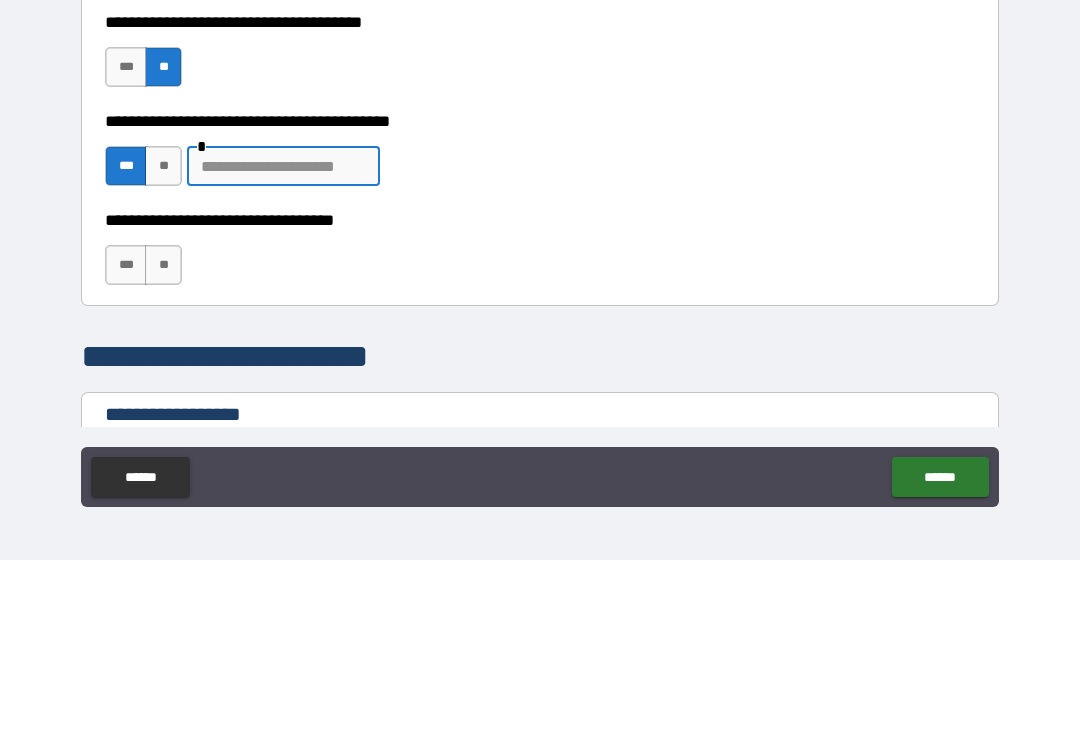 click on "**" at bounding box center (163, 346) 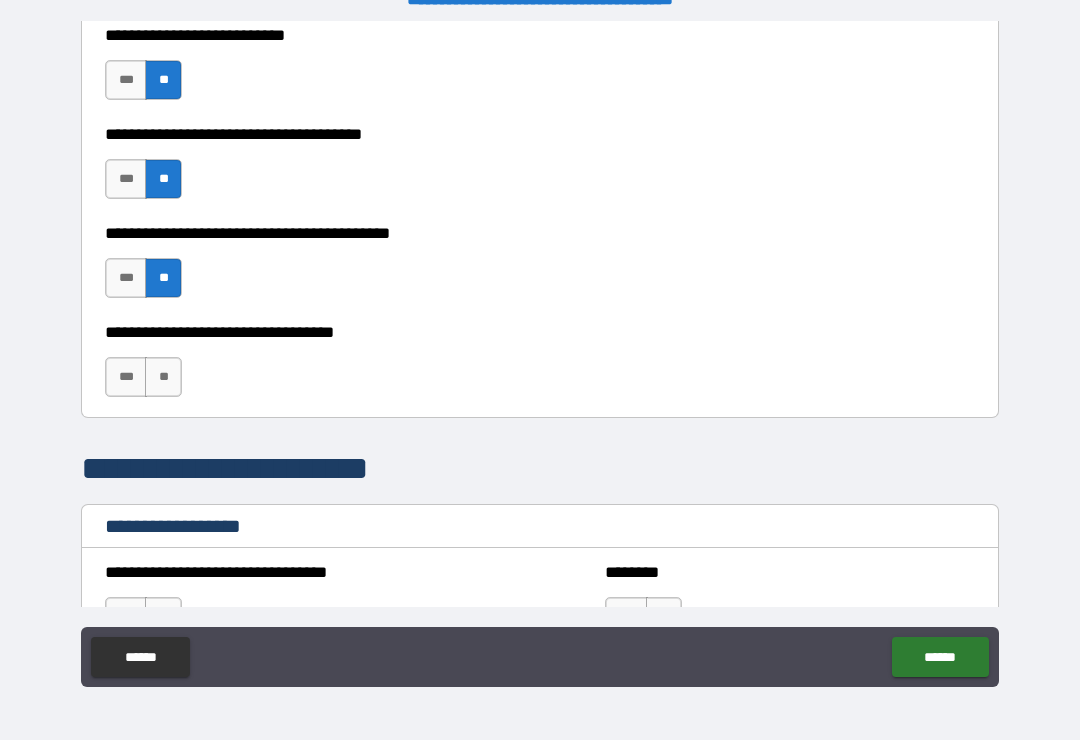 scroll, scrollTop: 1102, scrollLeft: 0, axis: vertical 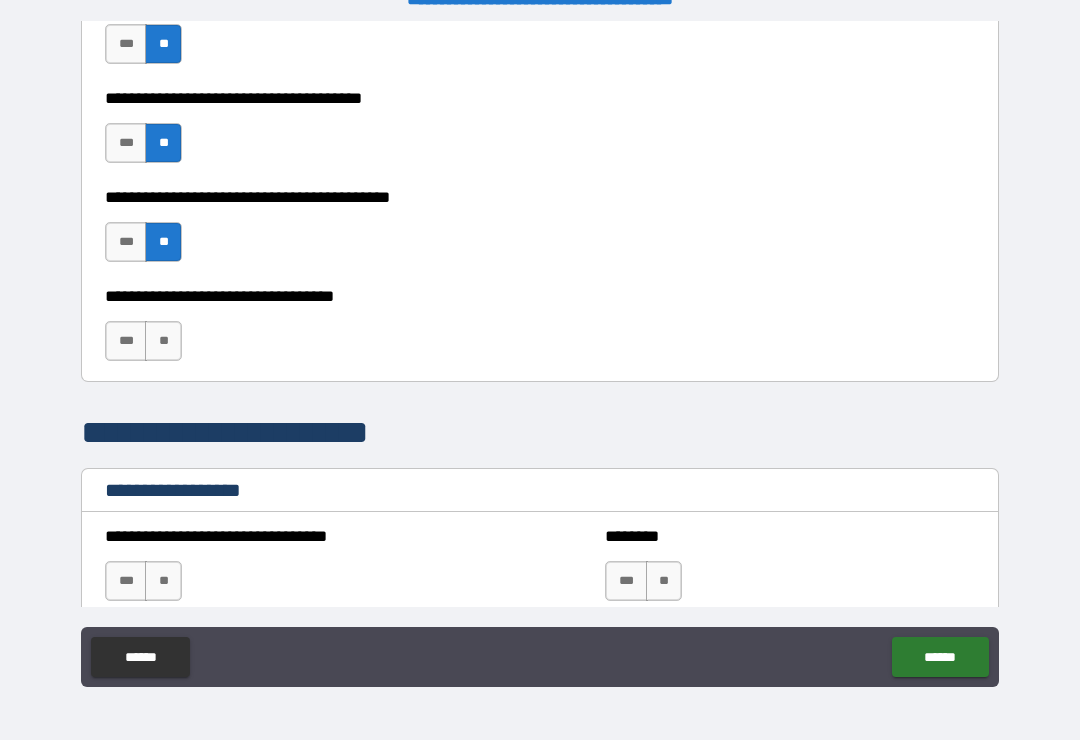 click on "**" at bounding box center [163, 341] 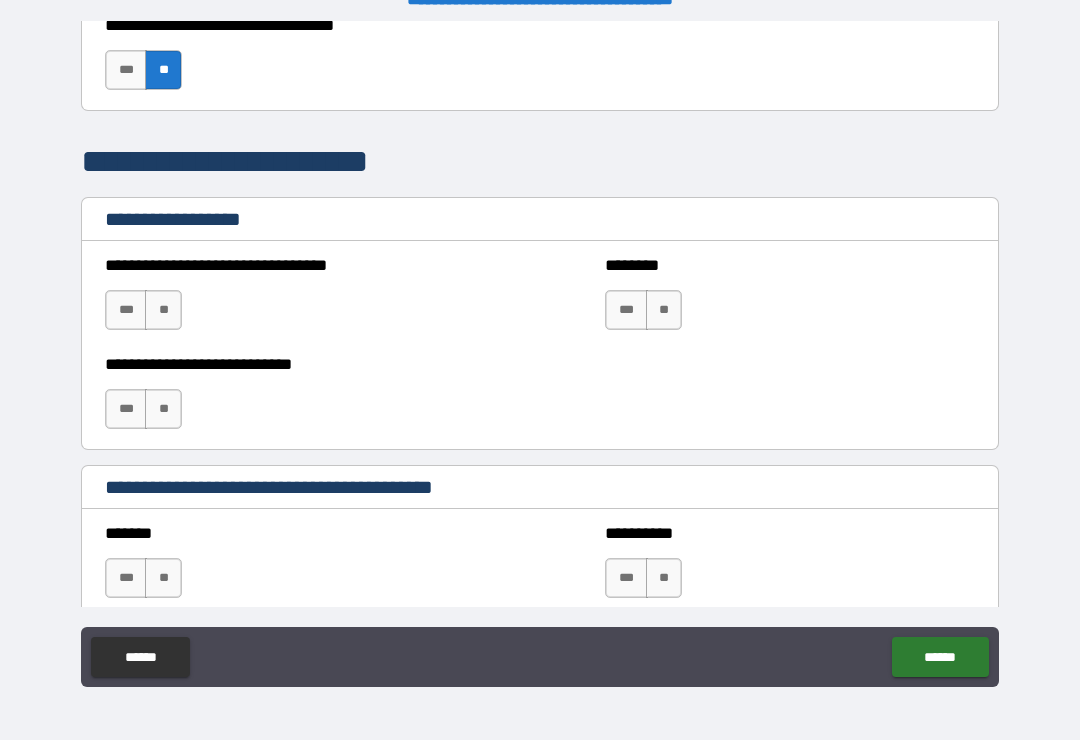 scroll, scrollTop: 1380, scrollLeft: 0, axis: vertical 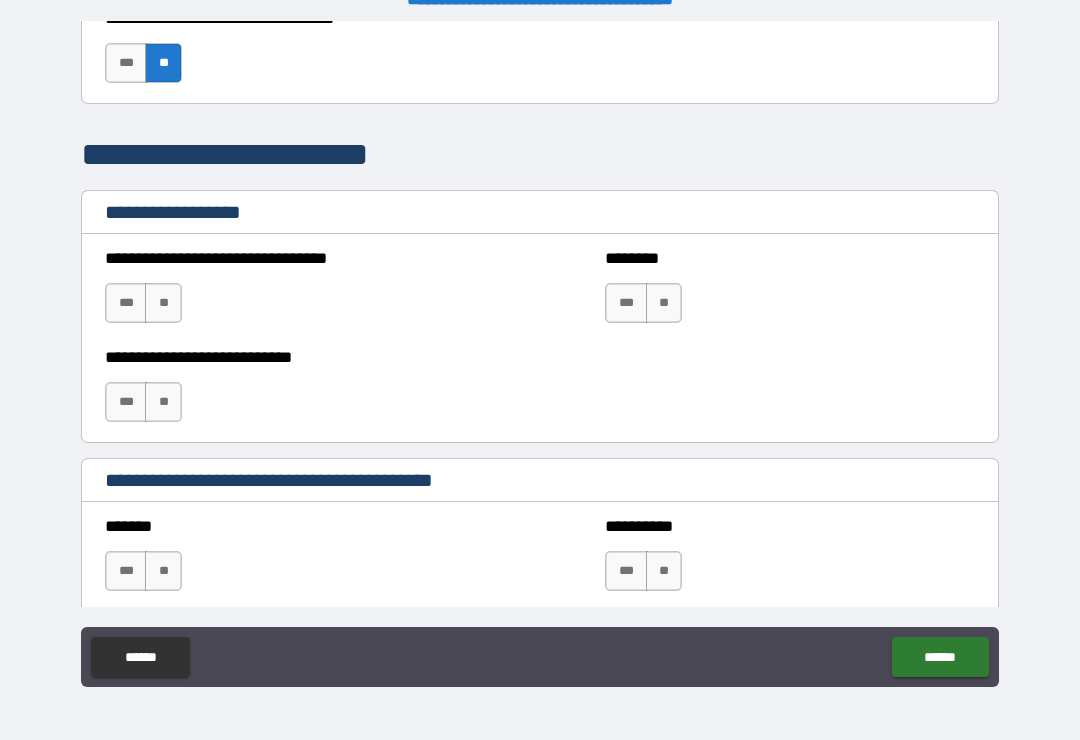 click on "**" at bounding box center (163, 303) 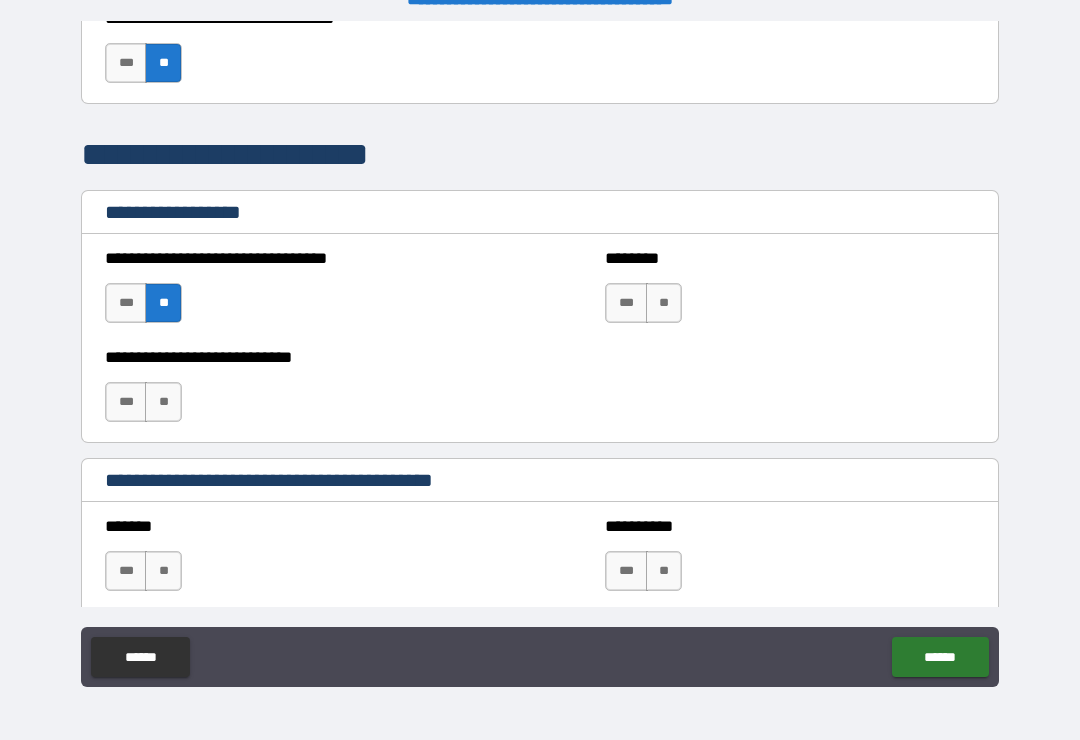 click on "**" at bounding box center [163, 402] 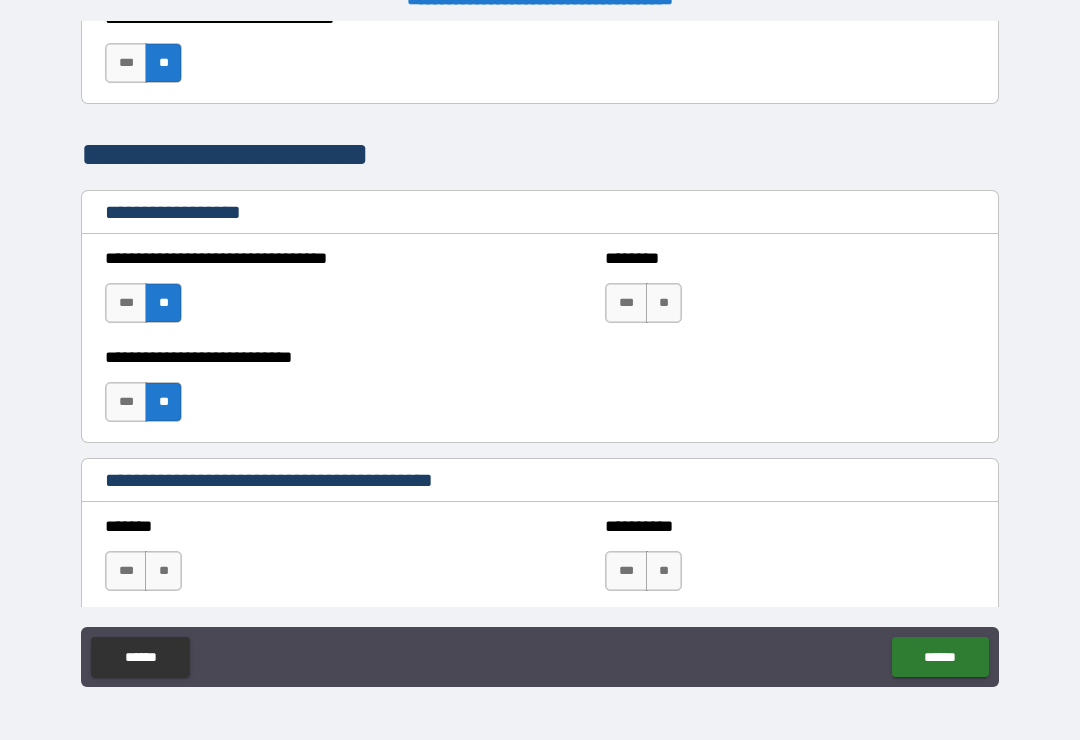 click on "**" at bounding box center [664, 303] 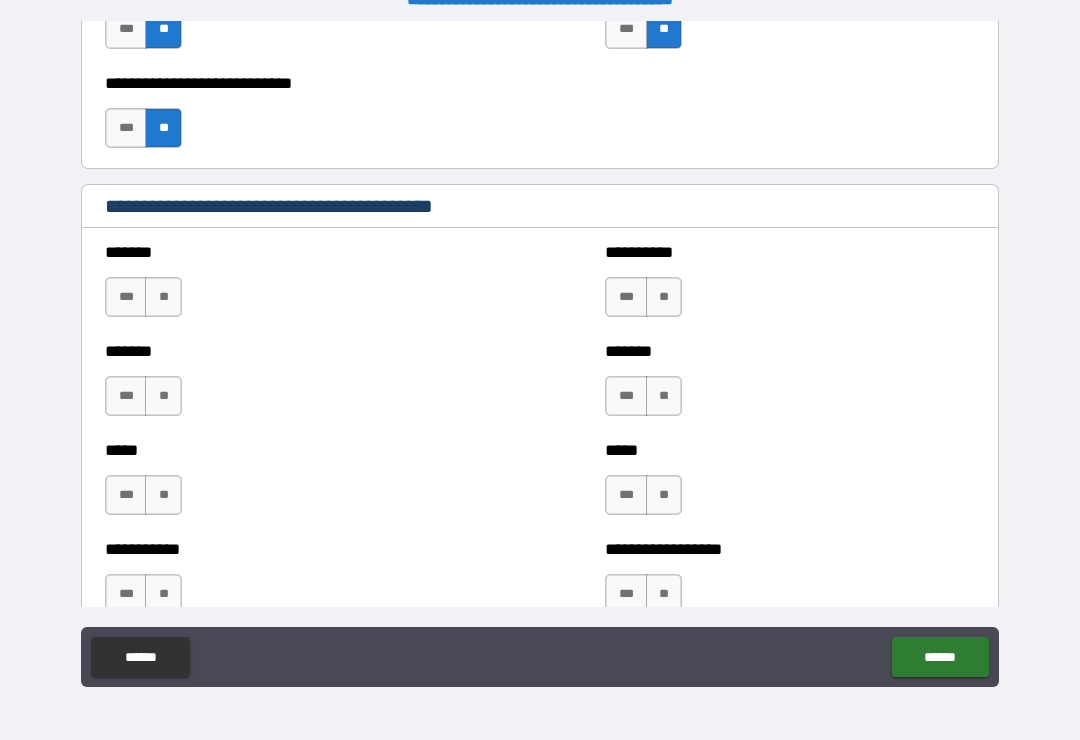 scroll, scrollTop: 1657, scrollLeft: 0, axis: vertical 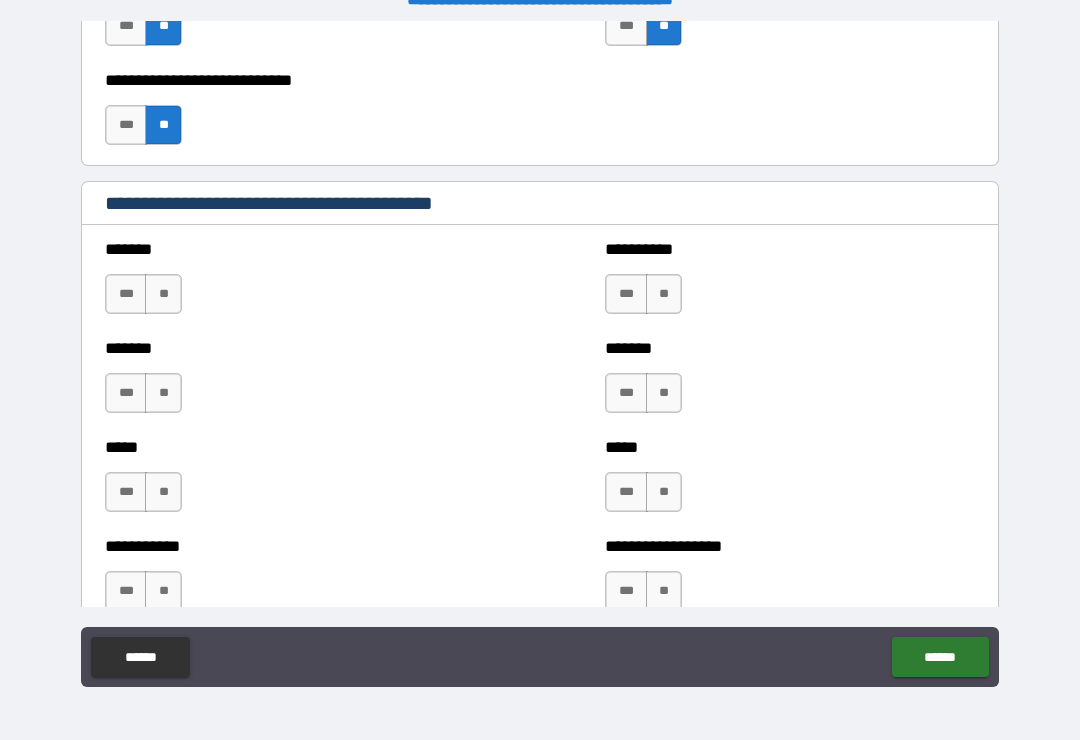 click on "***" at bounding box center [626, 294] 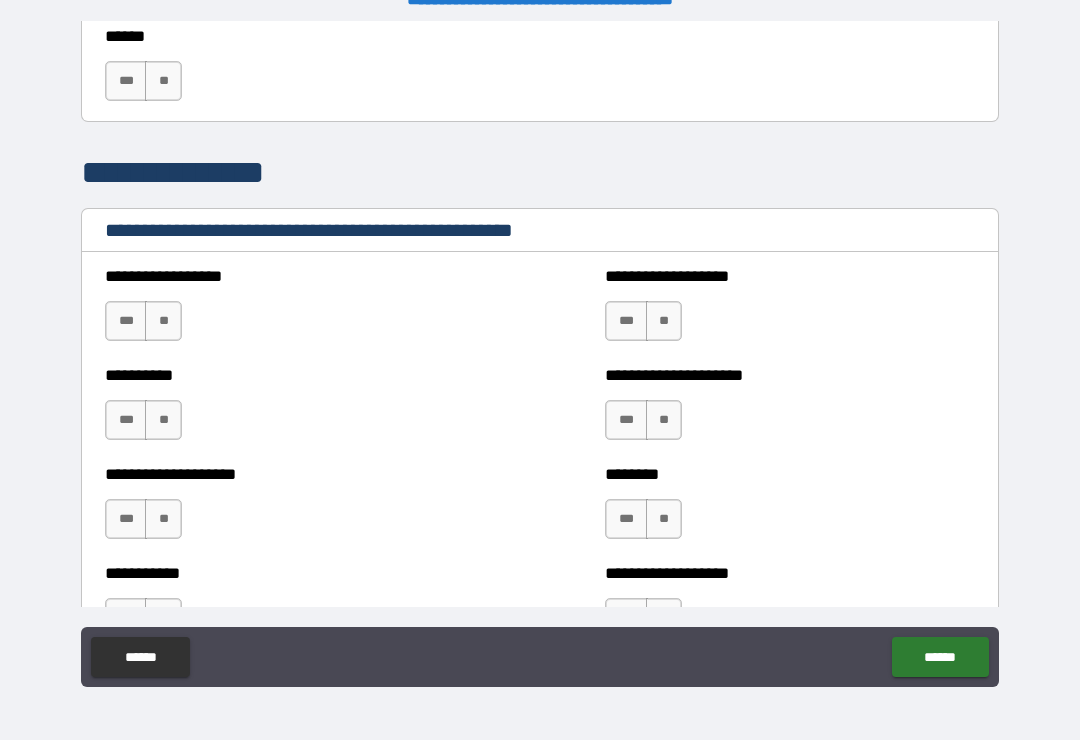 scroll, scrollTop: 2269, scrollLeft: 0, axis: vertical 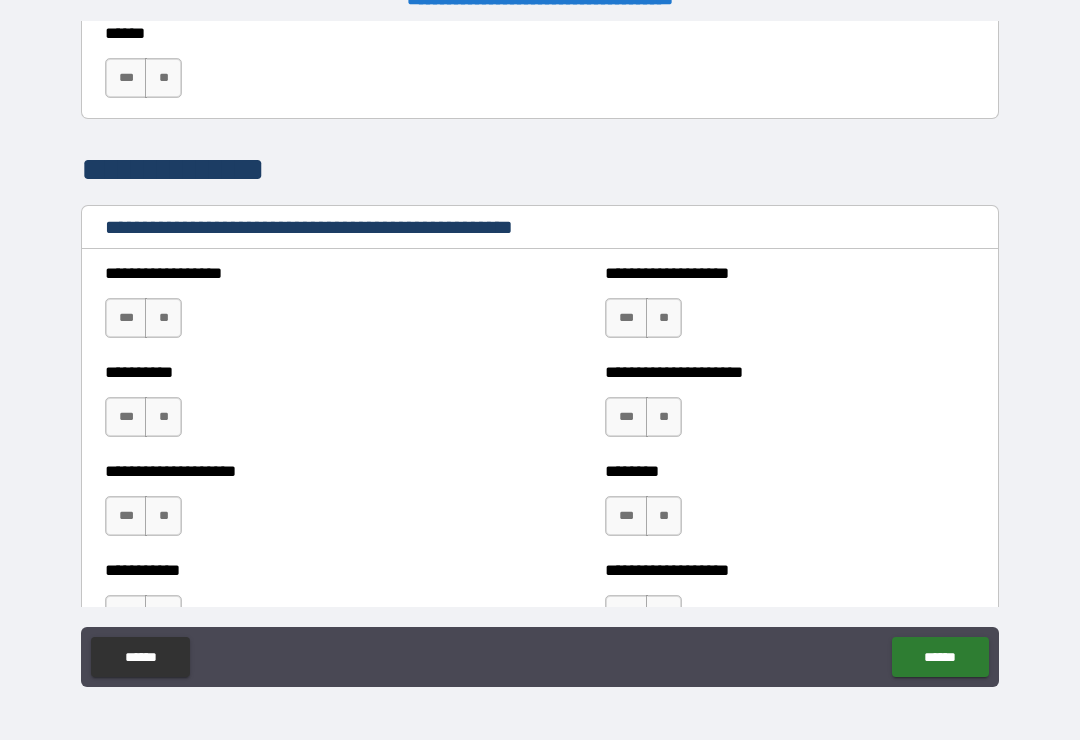 click on "**" at bounding box center [163, 318] 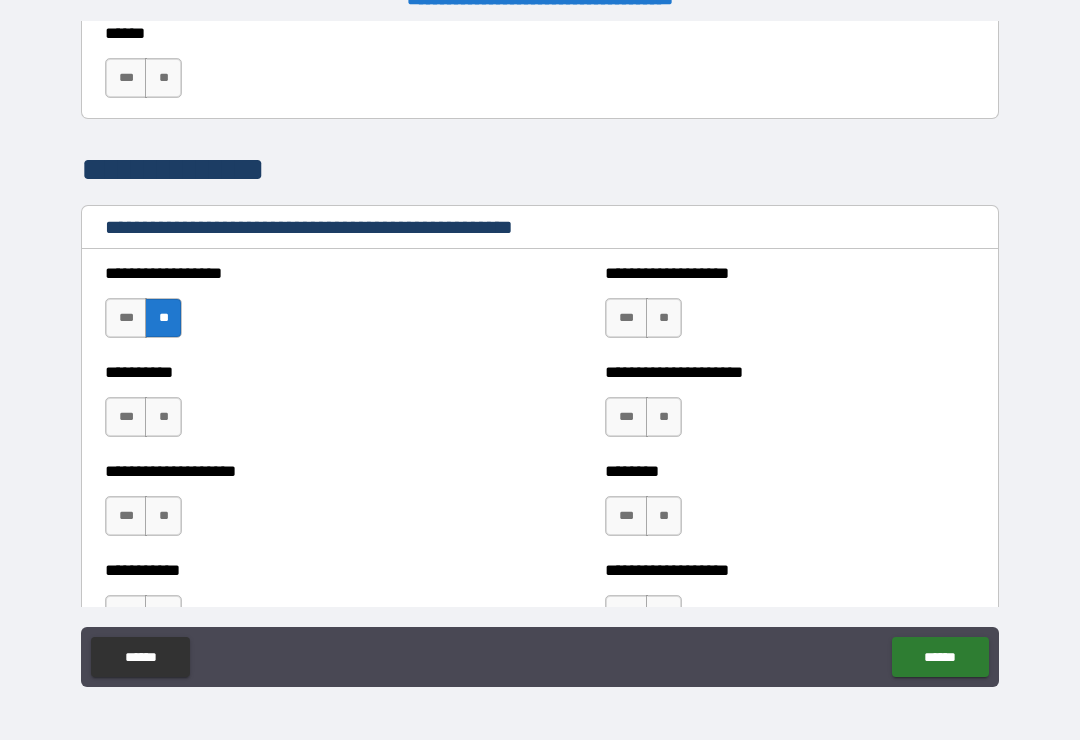 click on "**" at bounding box center [163, 417] 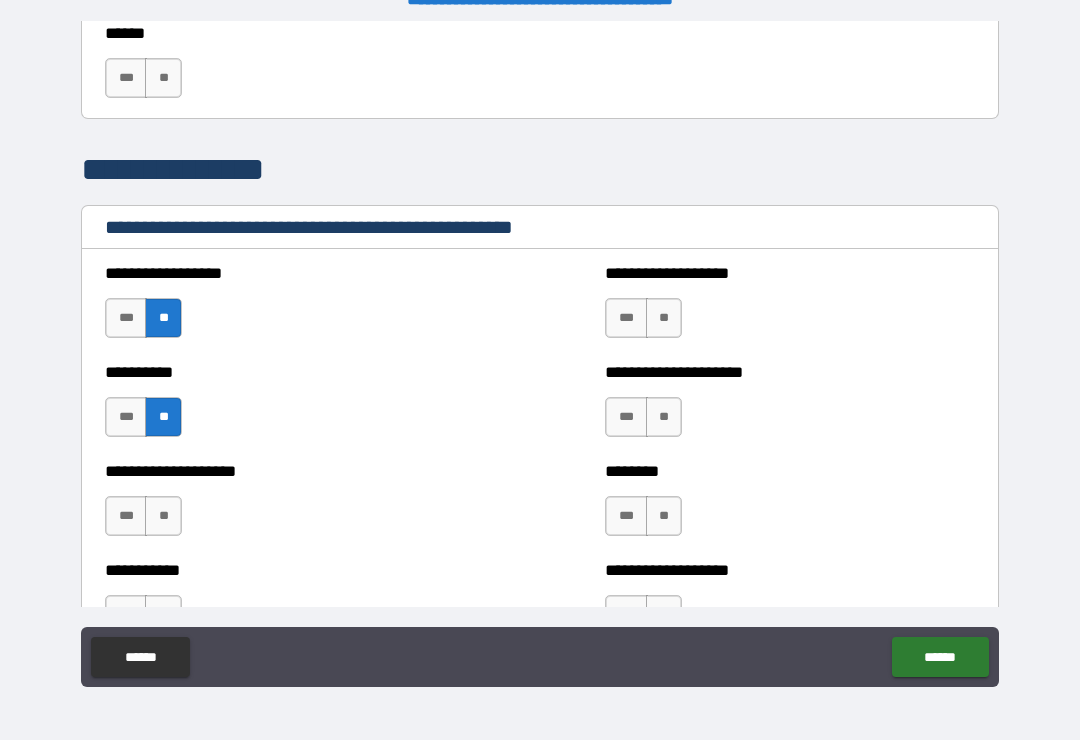 click on "**" at bounding box center (163, 516) 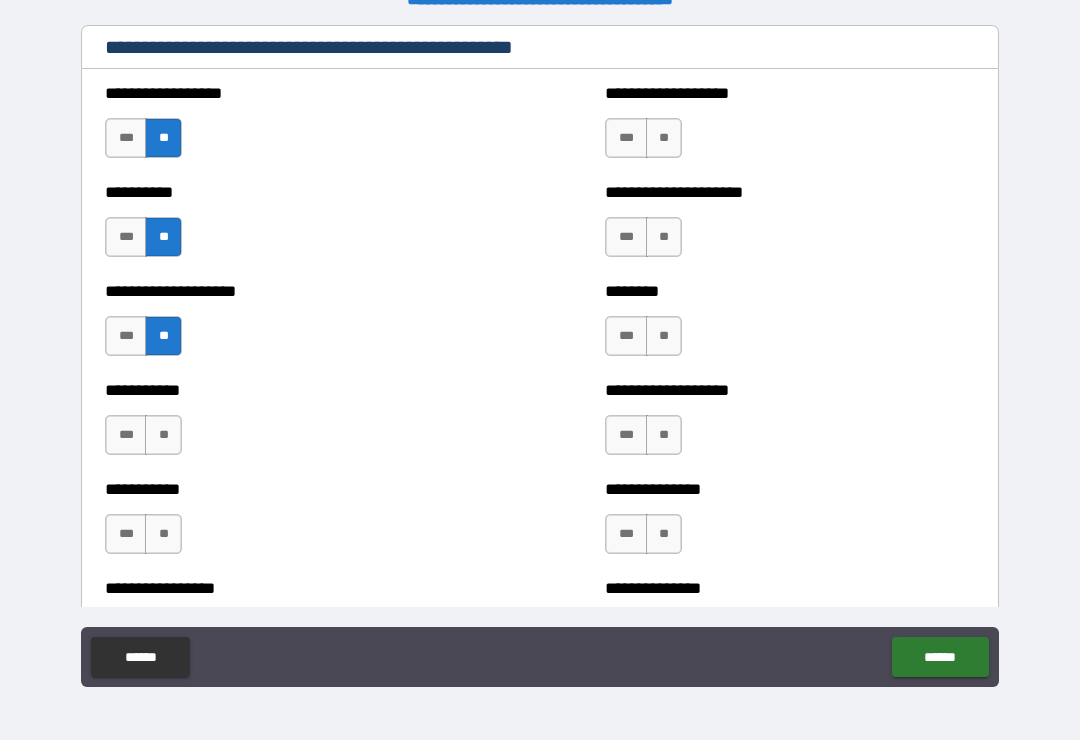 scroll, scrollTop: 2511, scrollLeft: 0, axis: vertical 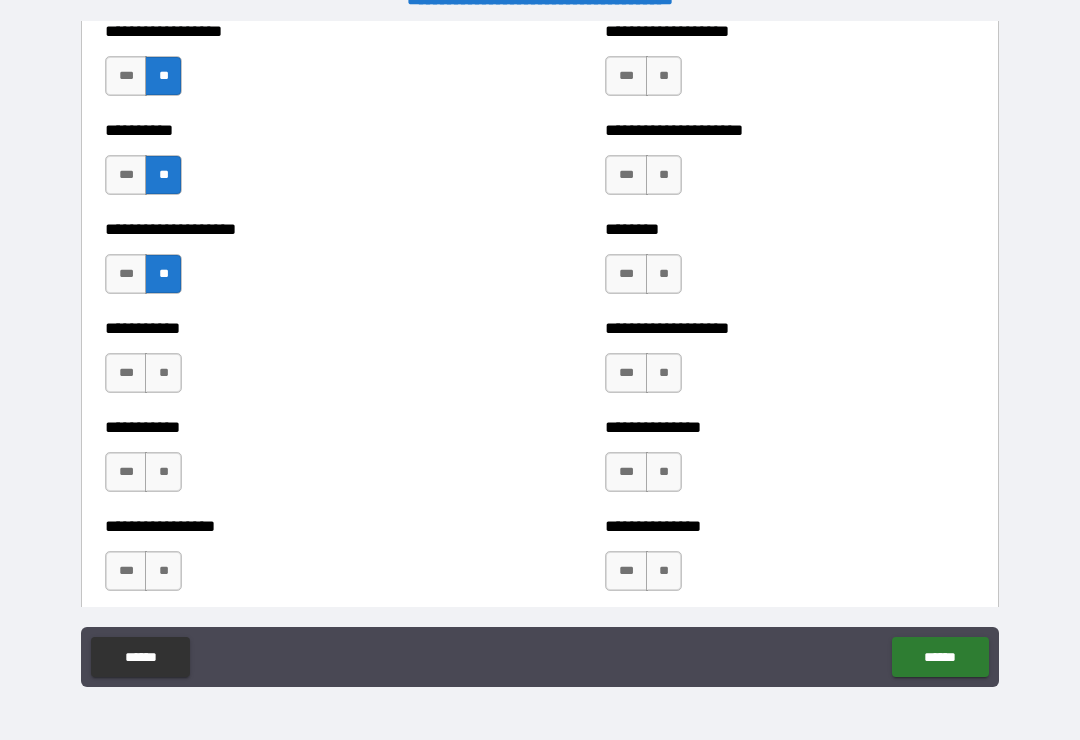 click on "**" at bounding box center [163, 373] 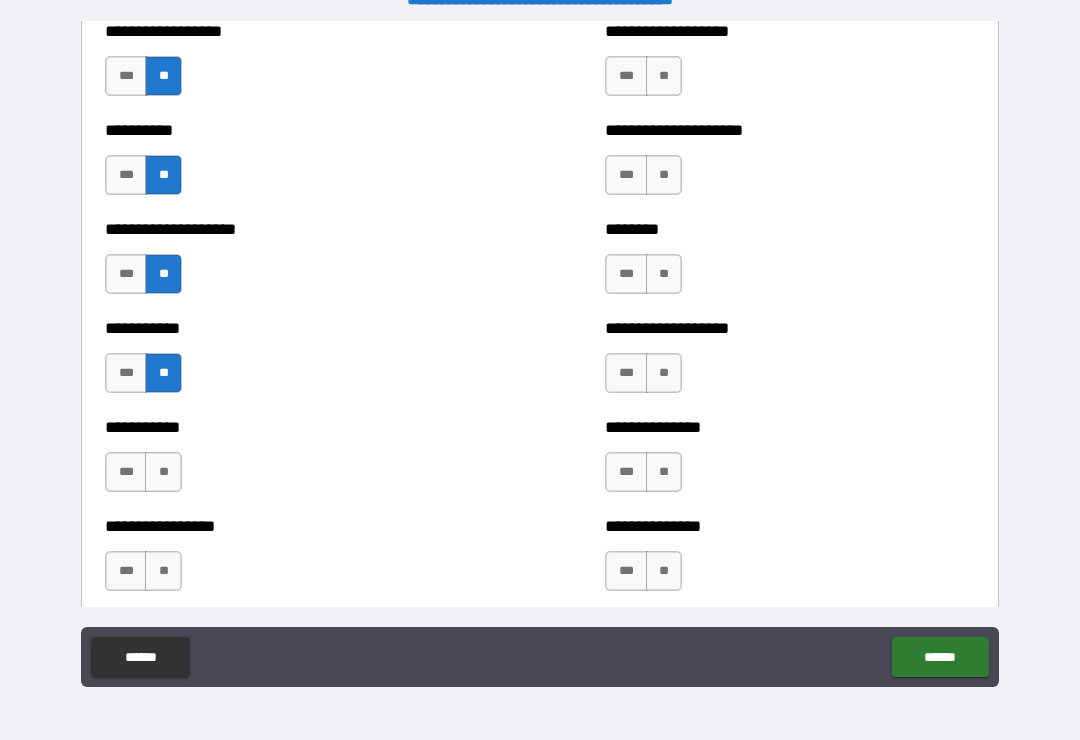 click on "**" at bounding box center (163, 472) 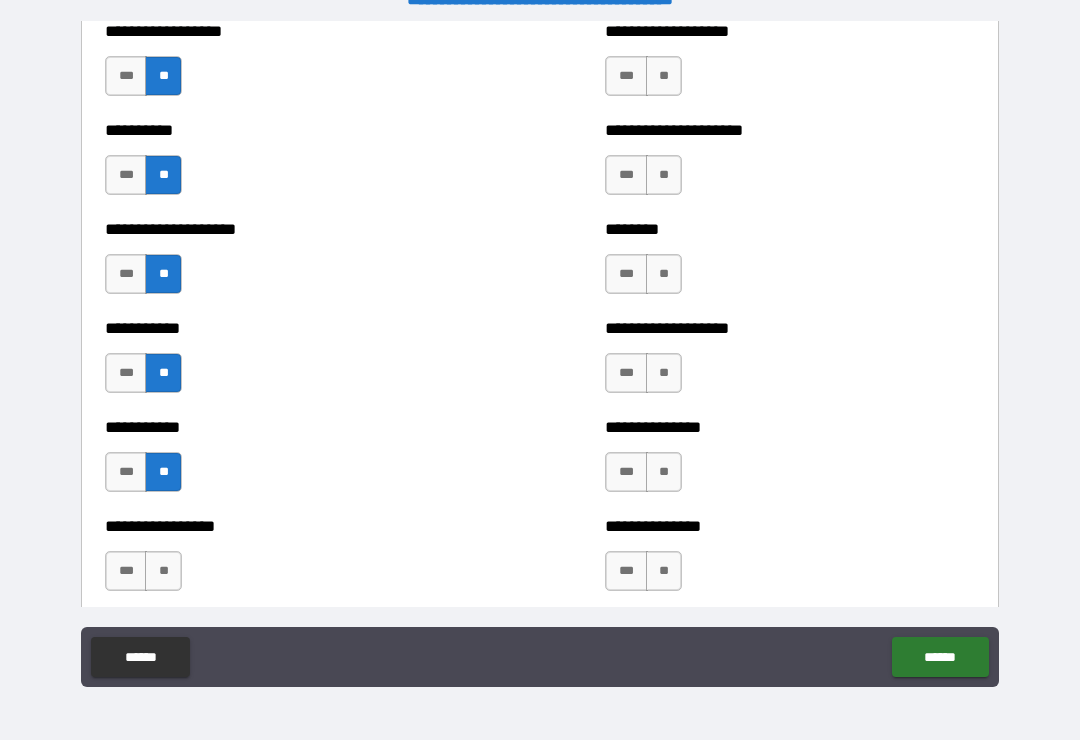 click on "**" at bounding box center (163, 571) 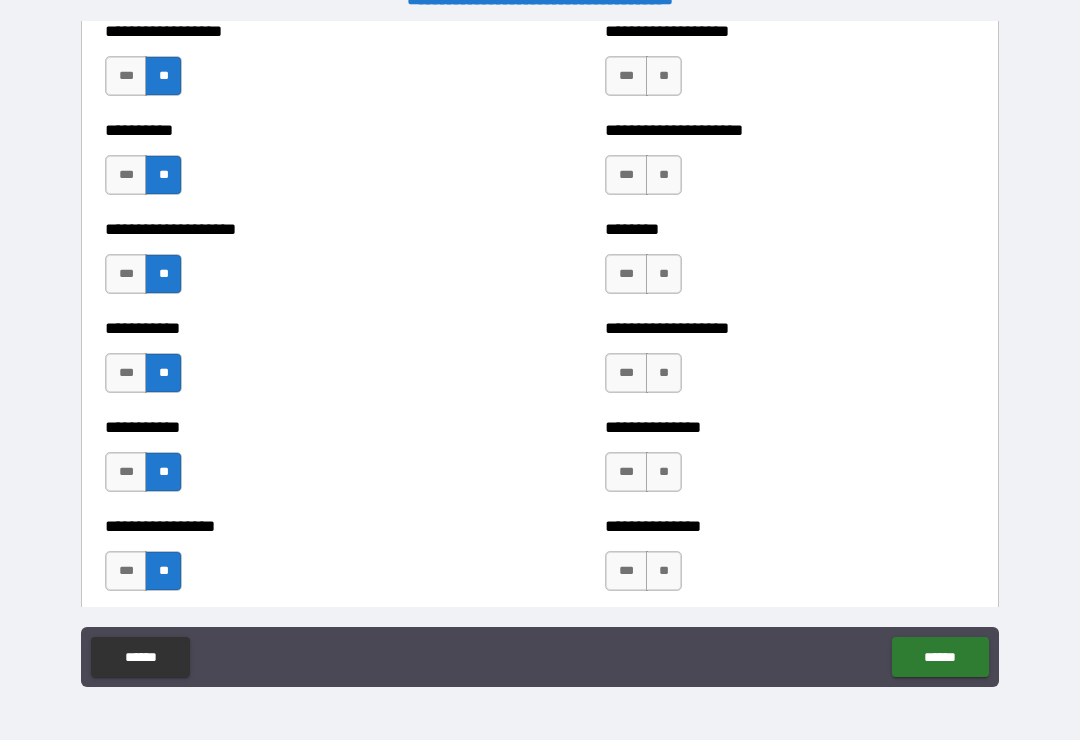 click on "**" at bounding box center [664, 76] 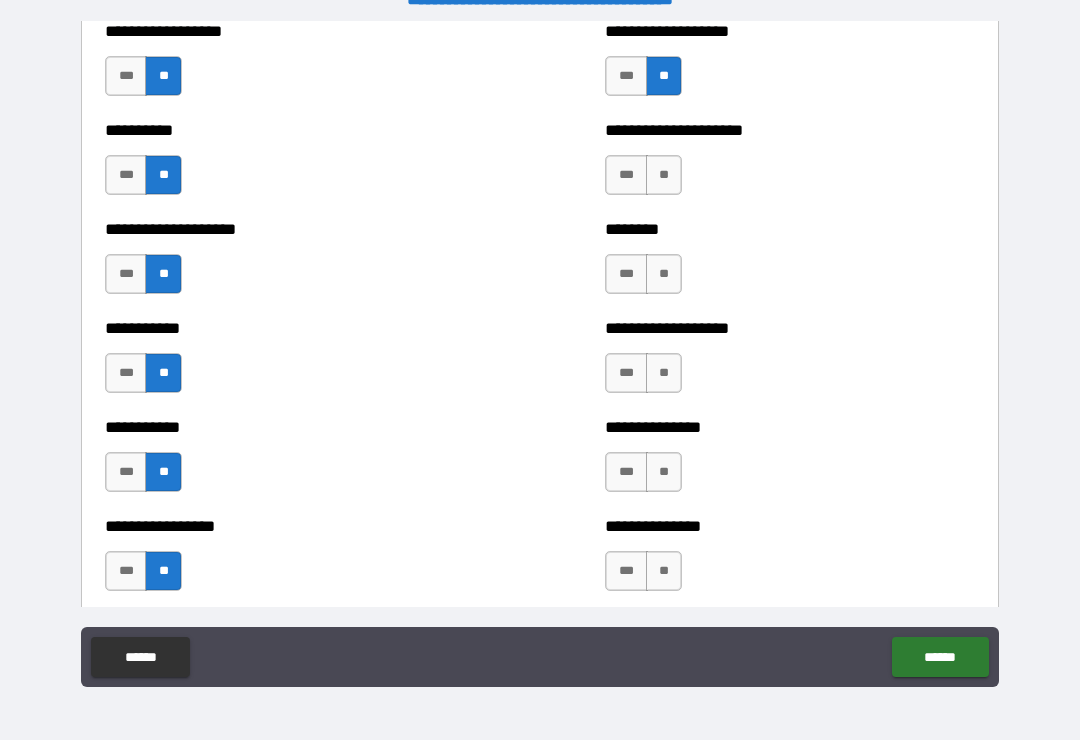 click on "**" at bounding box center (664, 175) 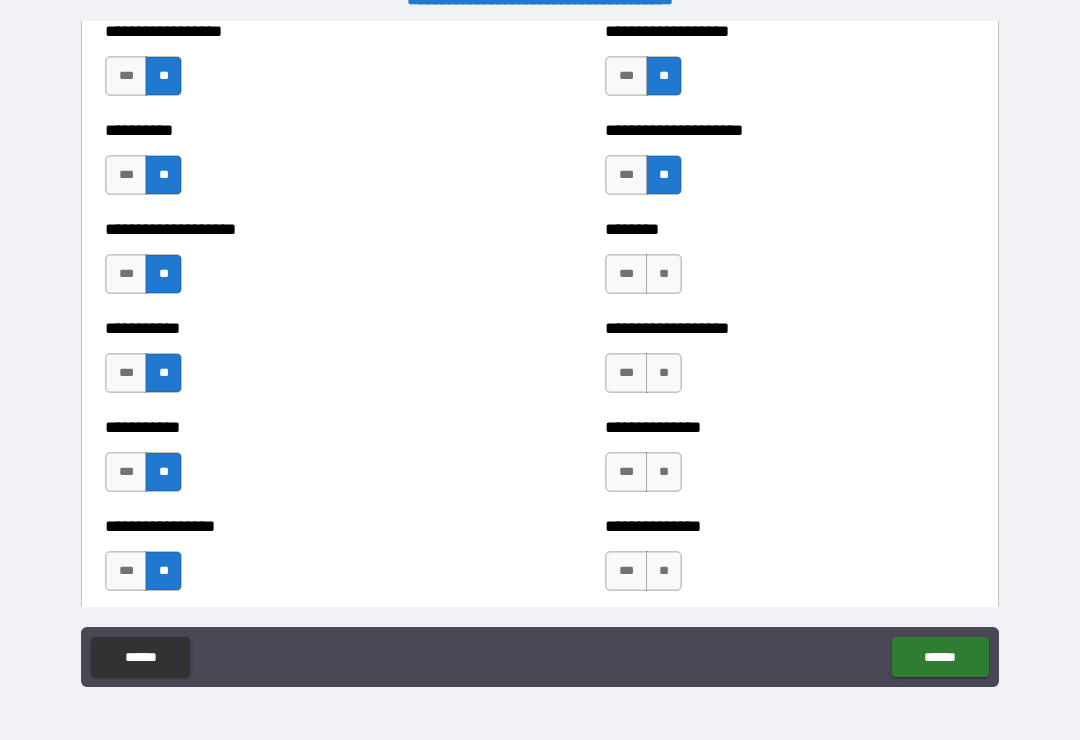 click on "**" at bounding box center [664, 274] 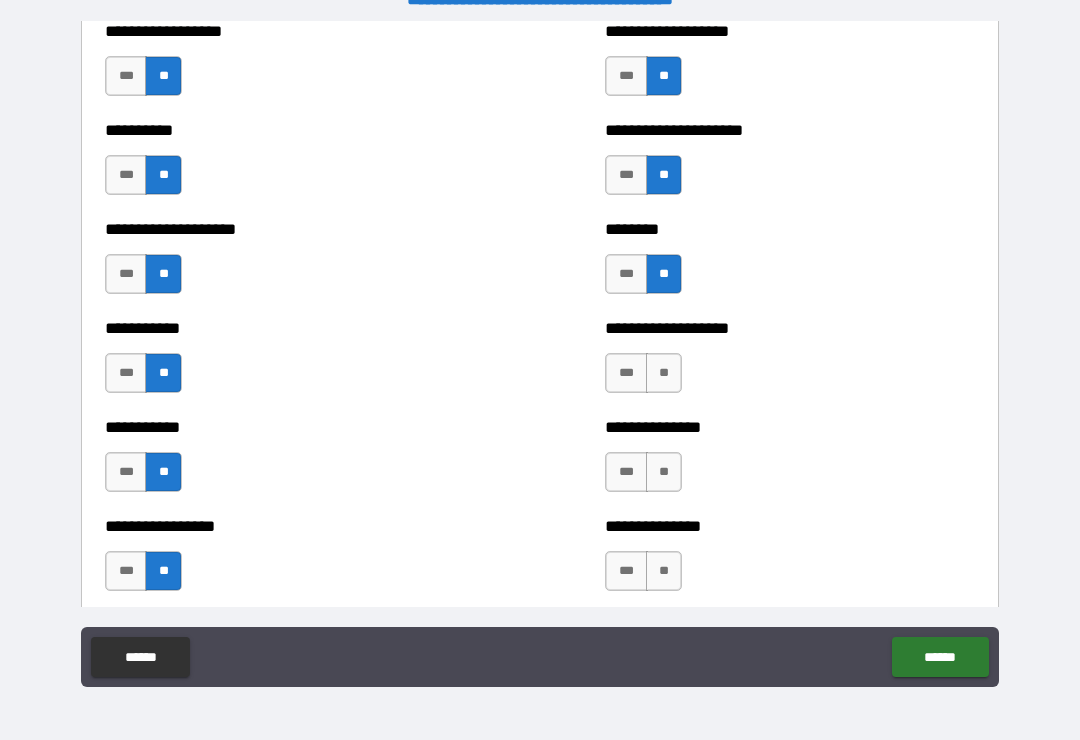 click on "**" at bounding box center (664, 373) 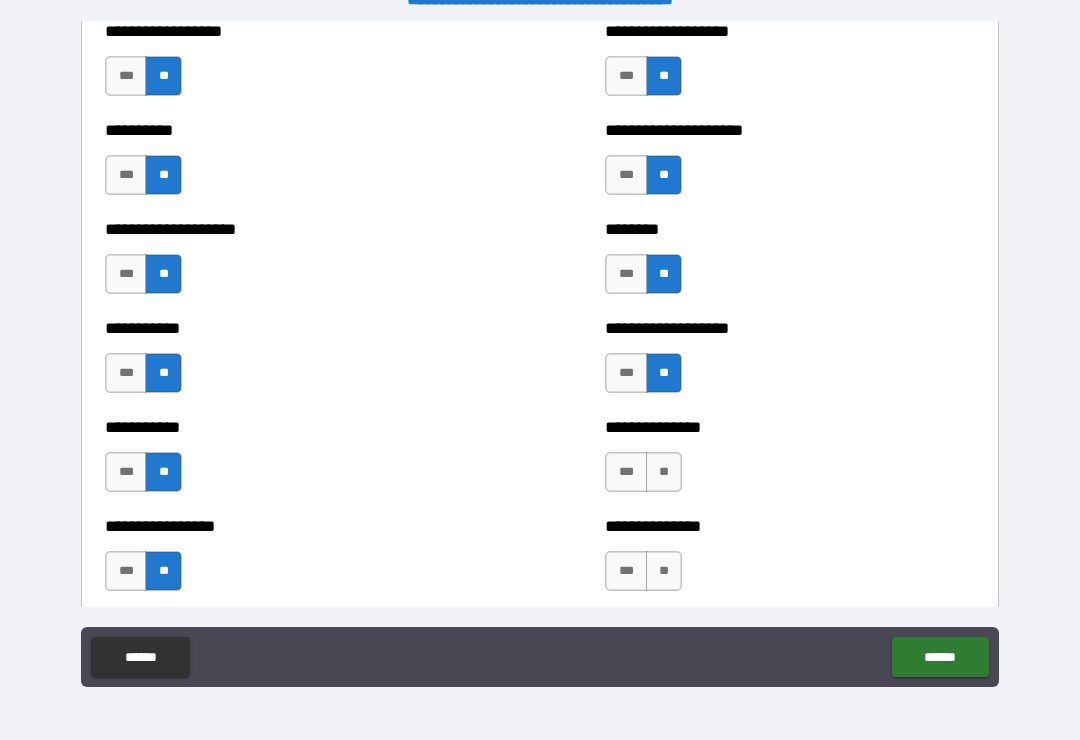 click on "**" at bounding box center [664, 472] 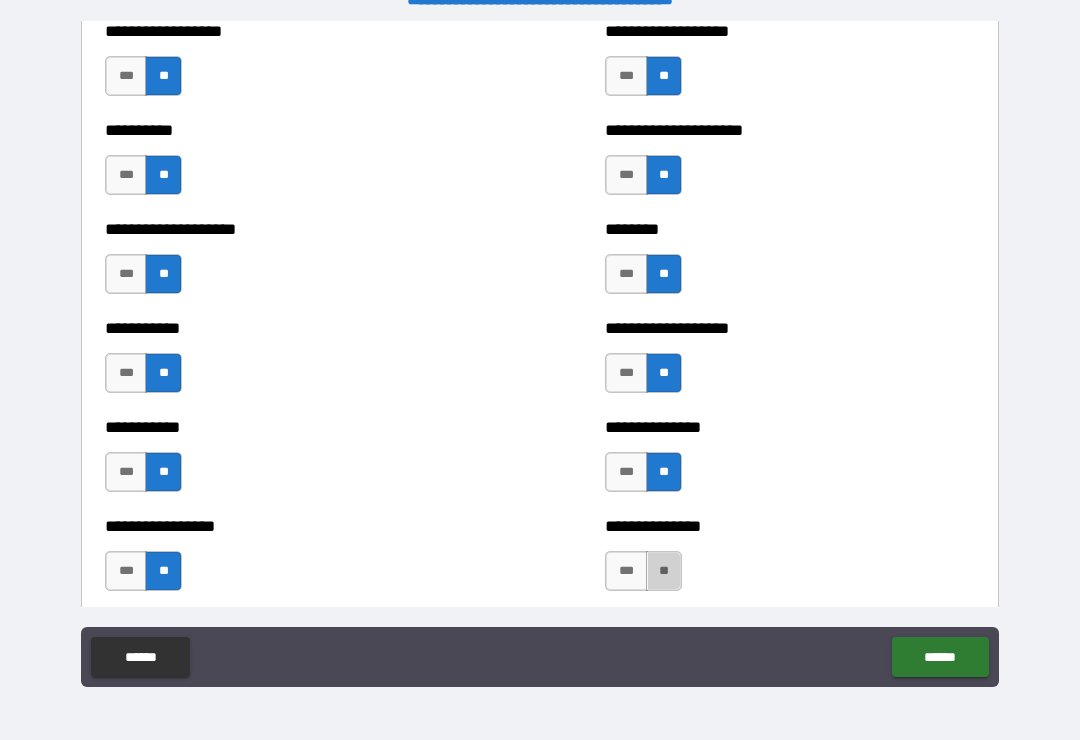 click on "**" at bounding box center [664, 571] 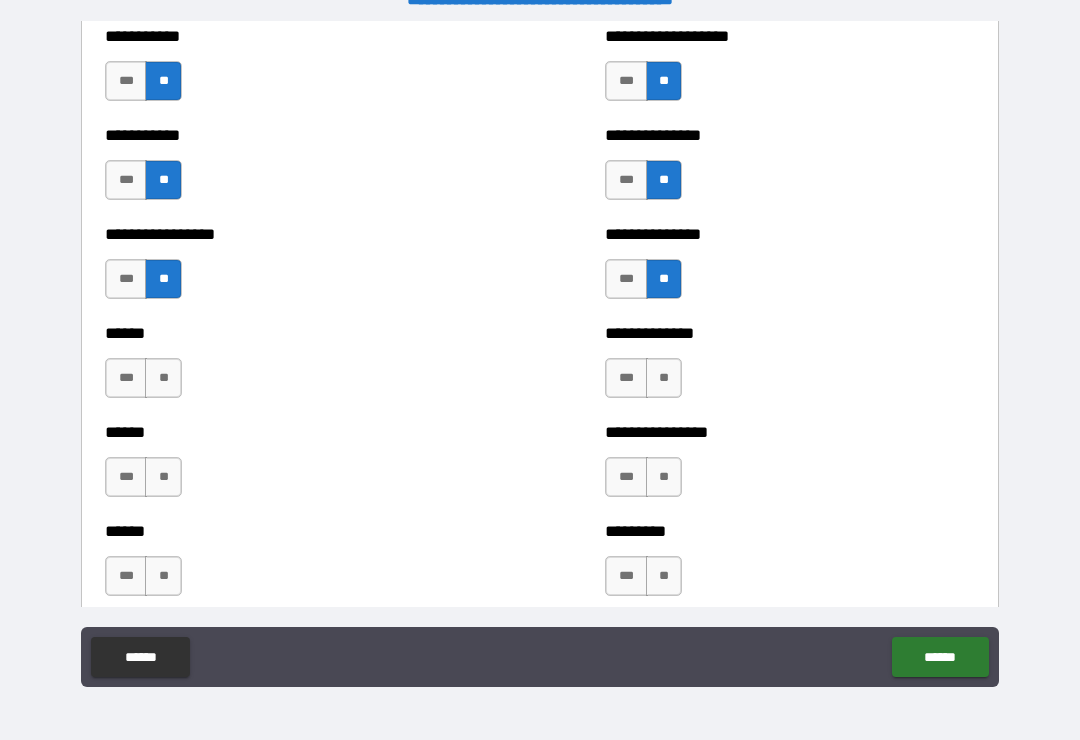 scroll, scrollTop: 2808, scrollLeft: 0, axis: vertical 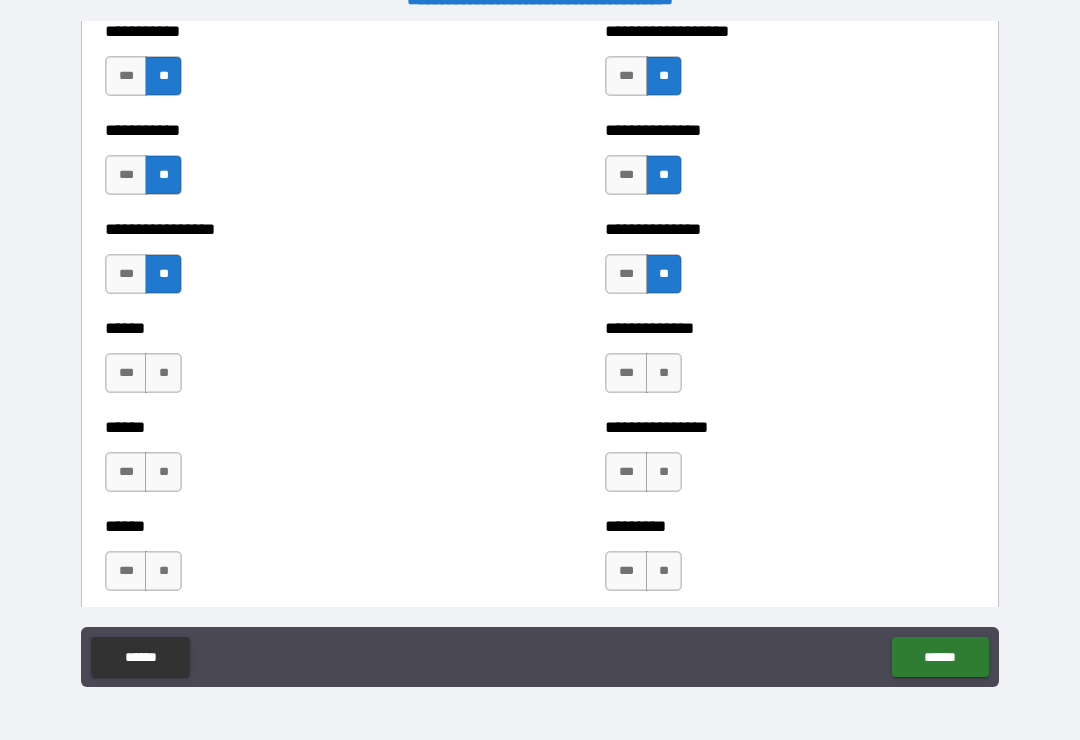 click on "**" at bounding box center [163, 373] 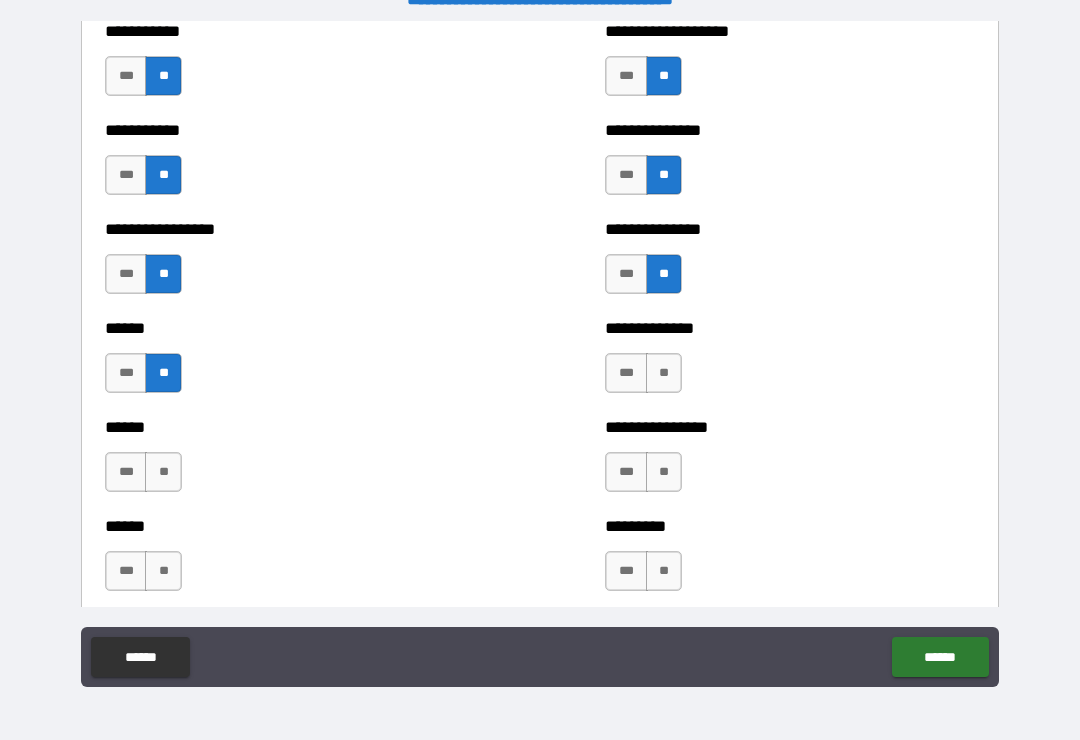 click on "**" at bounding box center (163, 472) 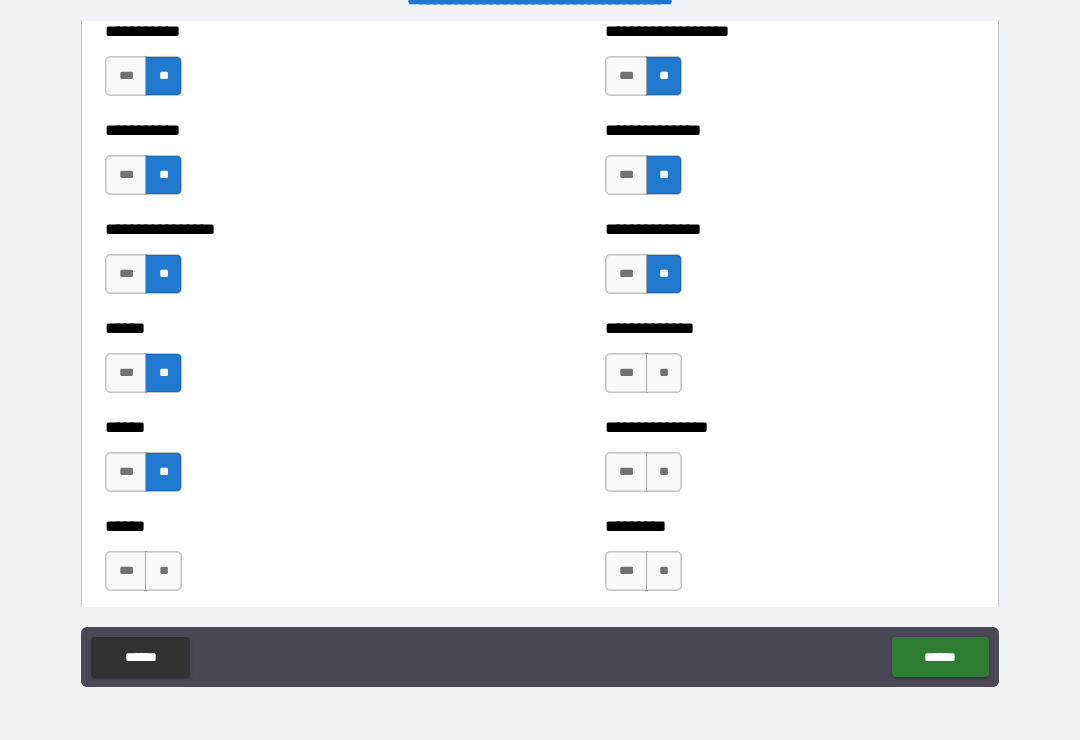 click on "**" at bounding box center [163, 571] 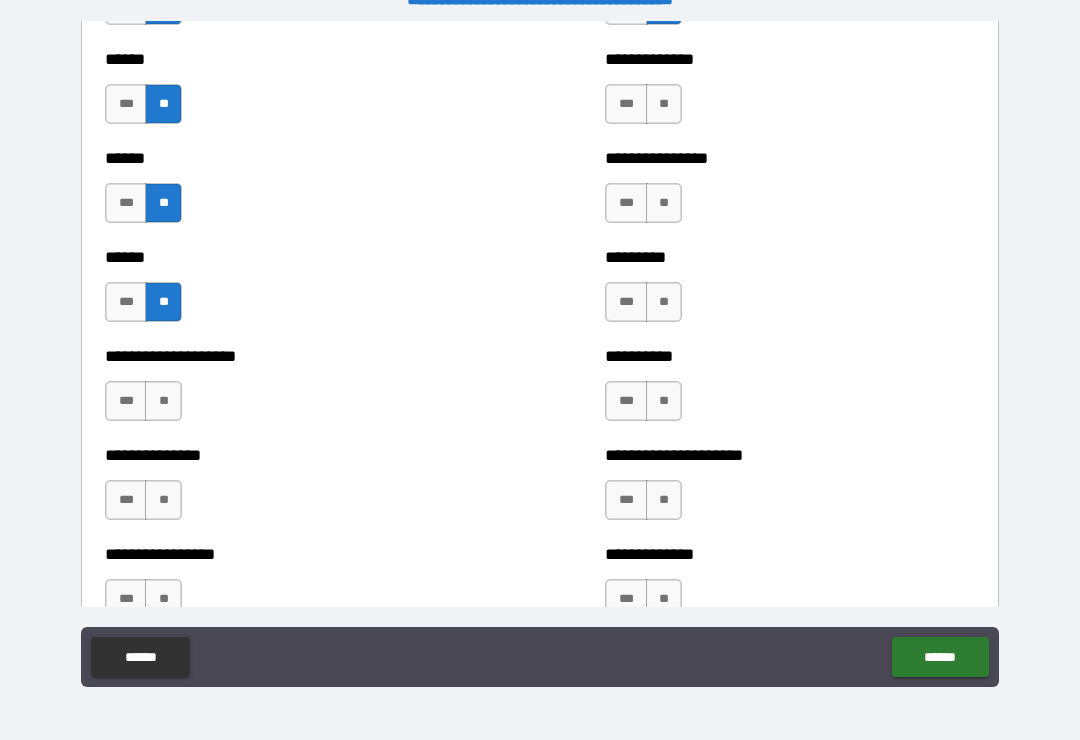 scroll, scrollTop: 3089, scrollLeft: 0, axis: vertical 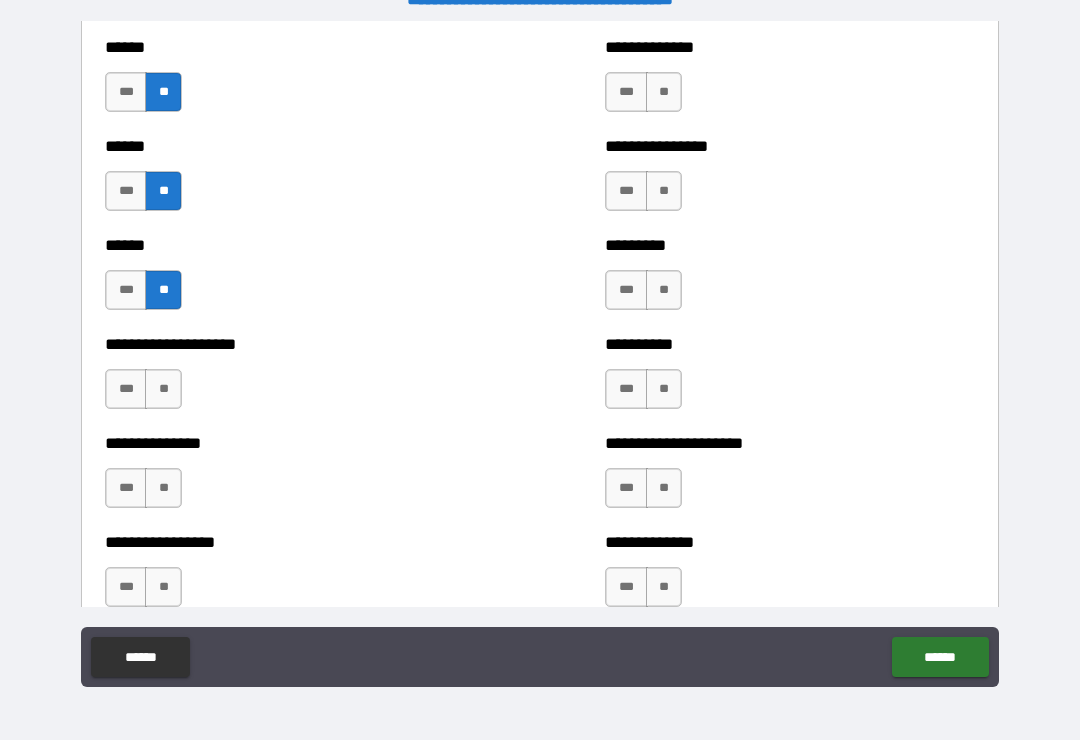 click on "**" at bounding box center (664, 92) 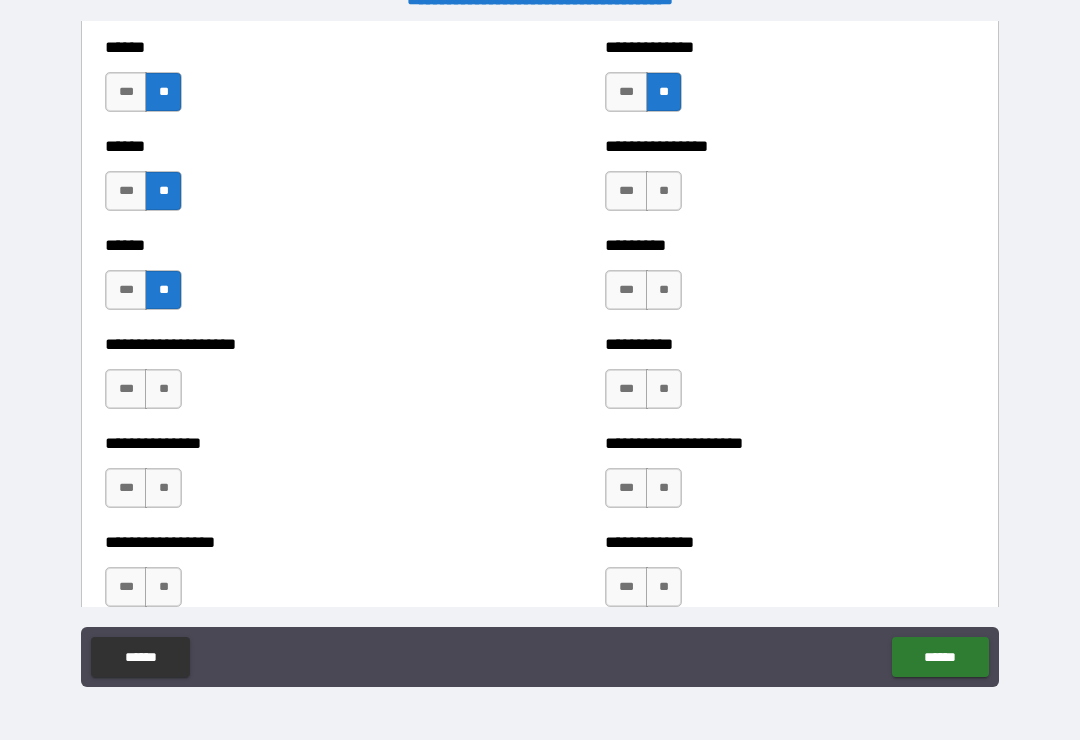 click on "**" at bounding box center (664, 191) 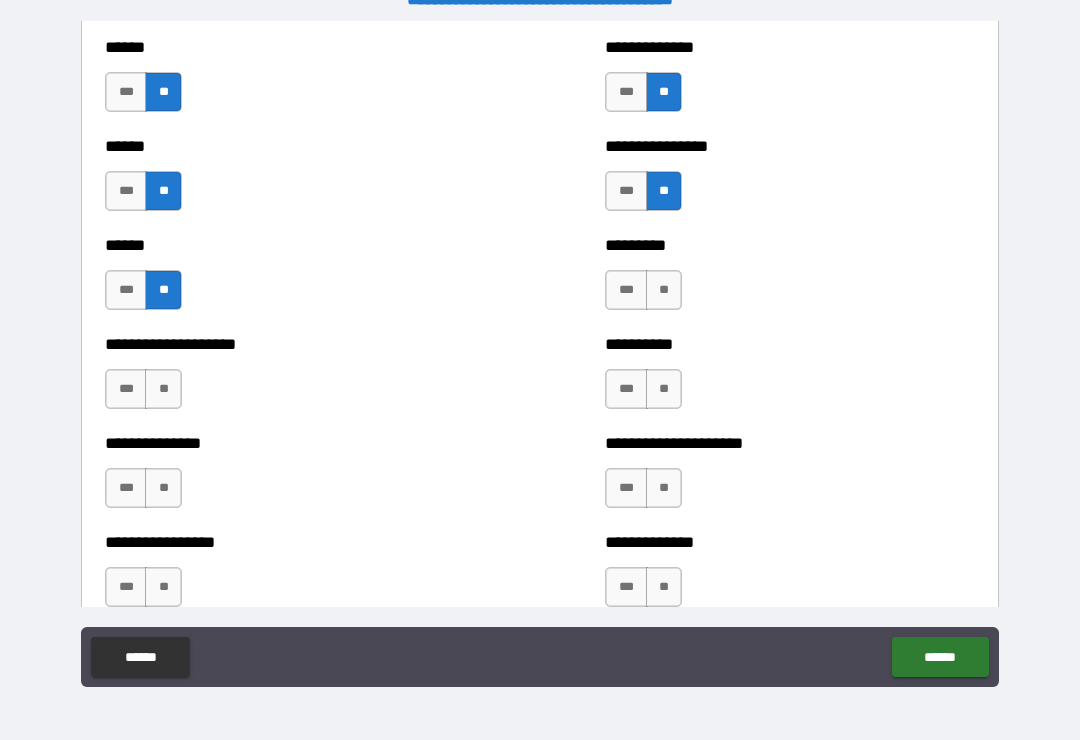 click on "**" at bounding box center [664, 290] 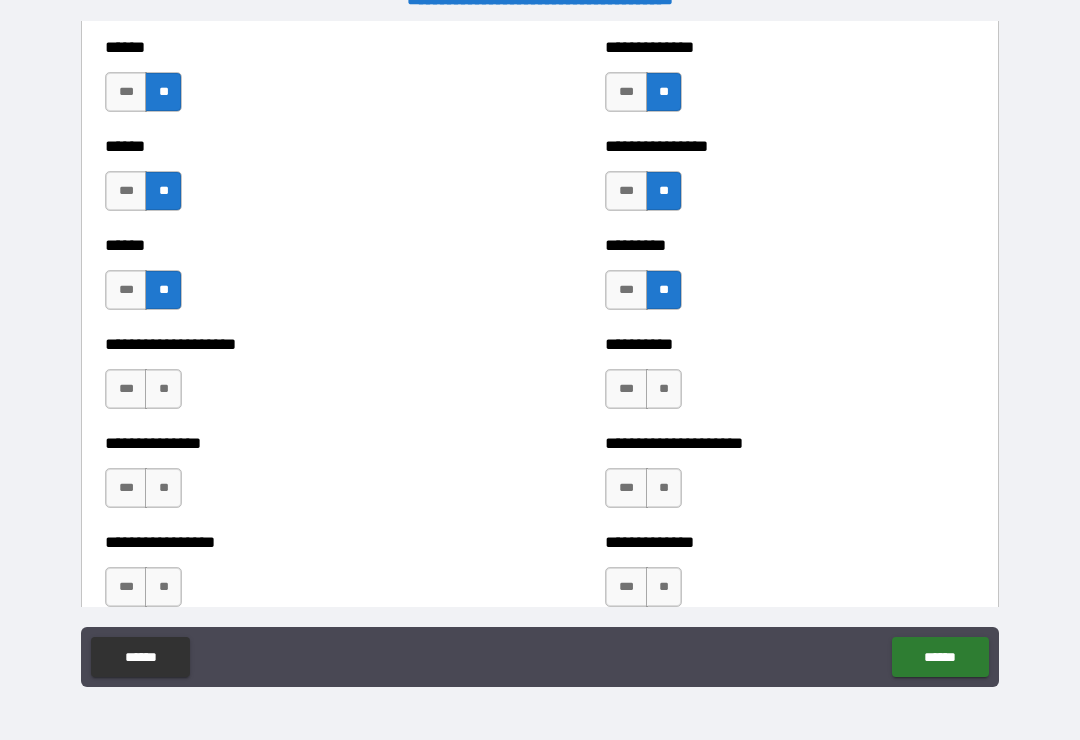 click on "**" at bounding box center [664, 389] 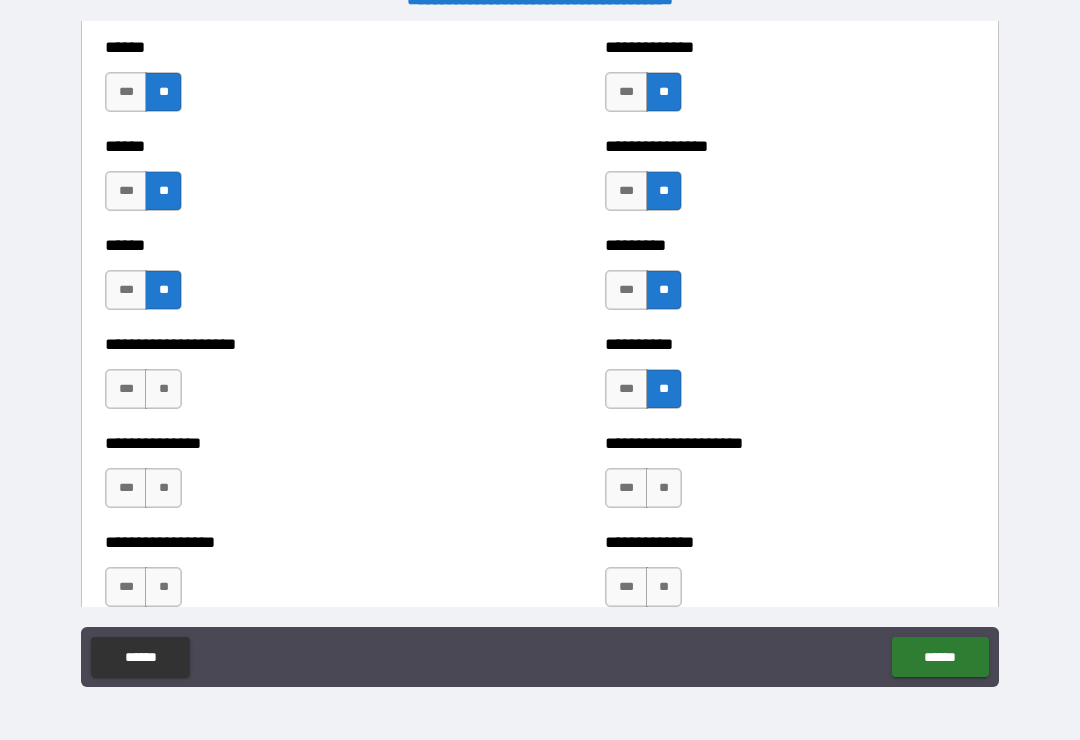 click on "**" at bounding box center [664, 488] 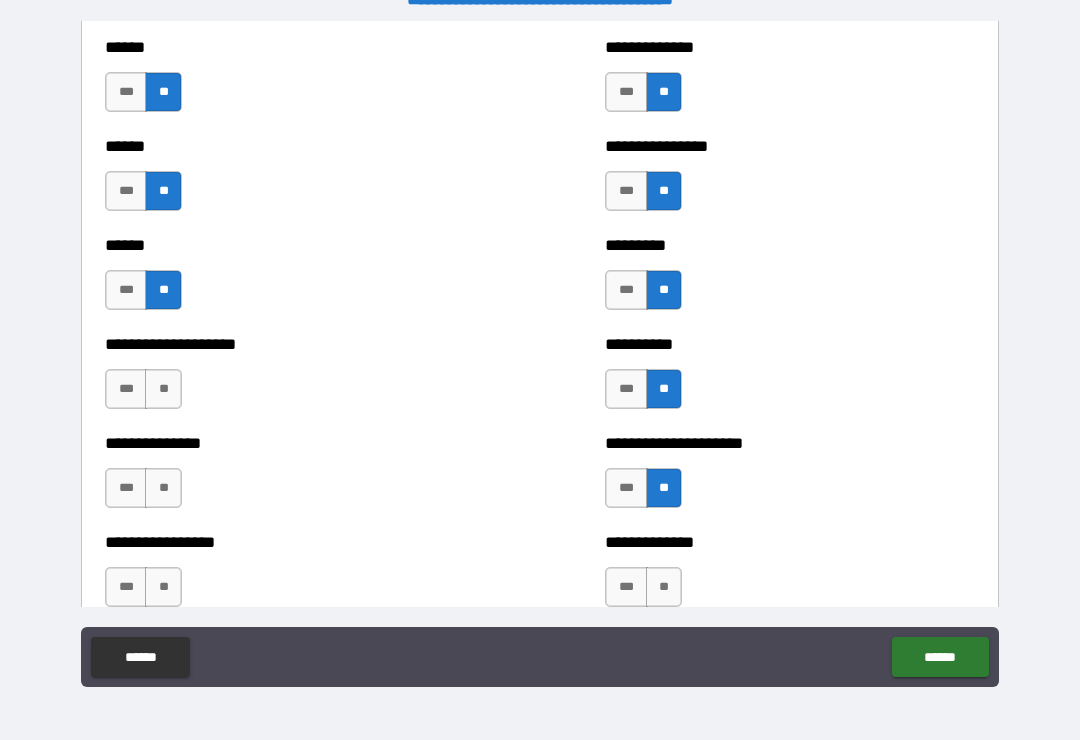 click on "**" at bounding box center (664, 587) 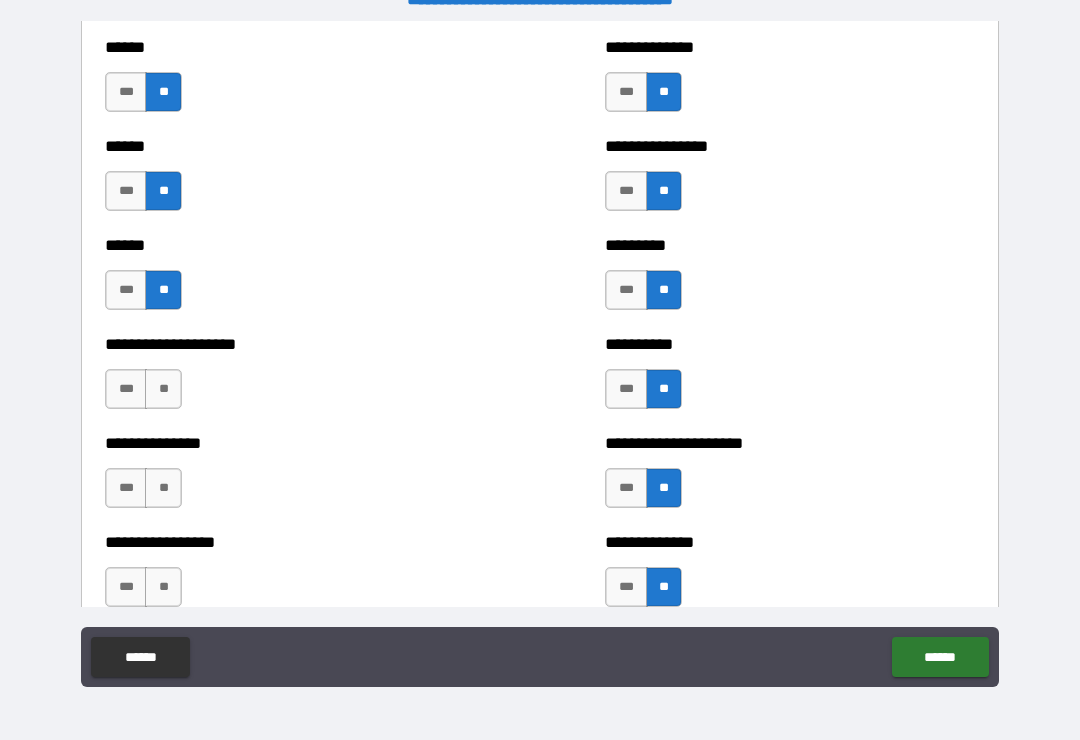 click on "**" at bounding box center (163, 389) 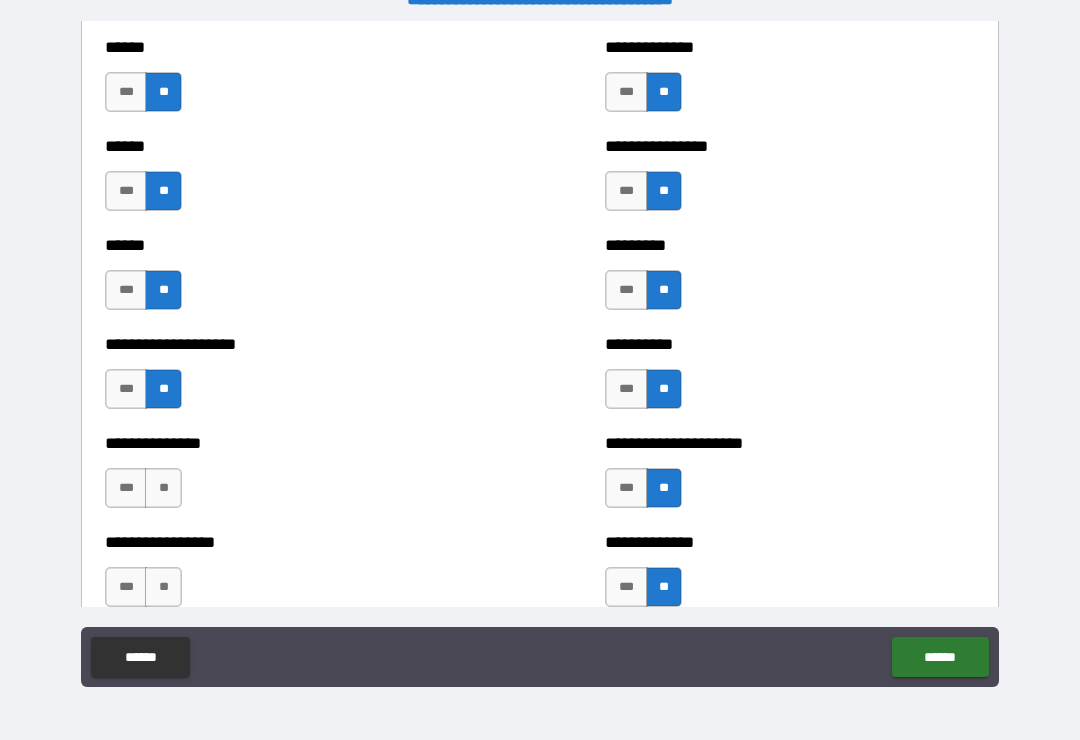 click on "**" at bounding box center [163, 488] 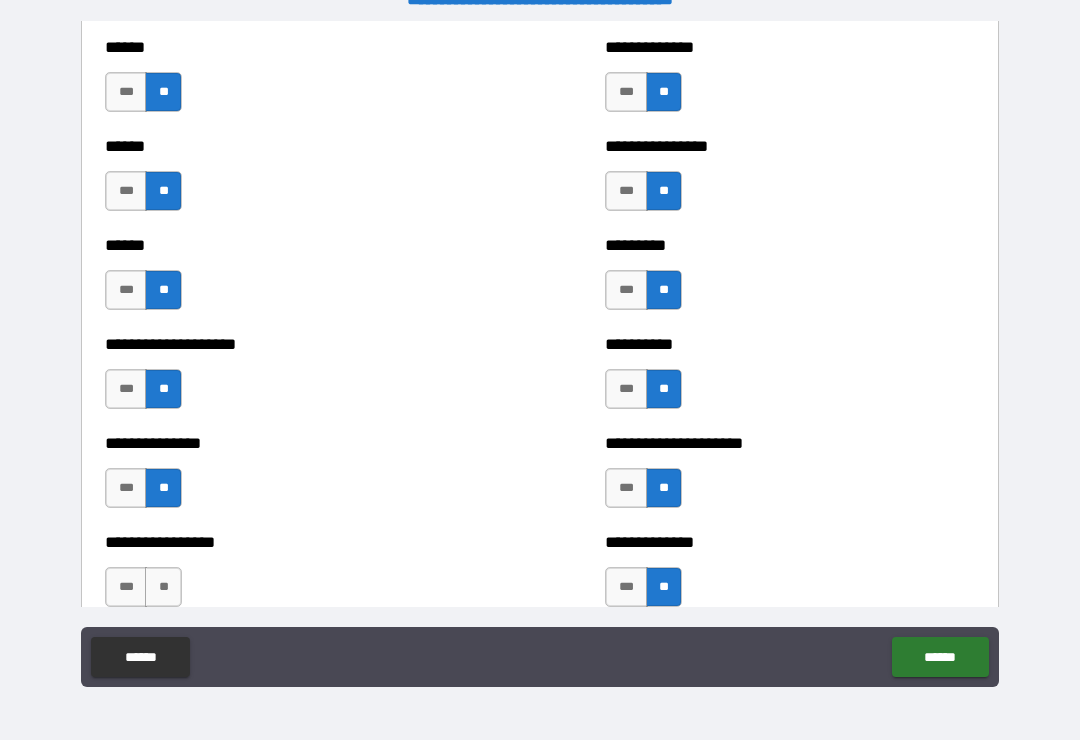 click on "**" at bounding box center [163, 587] 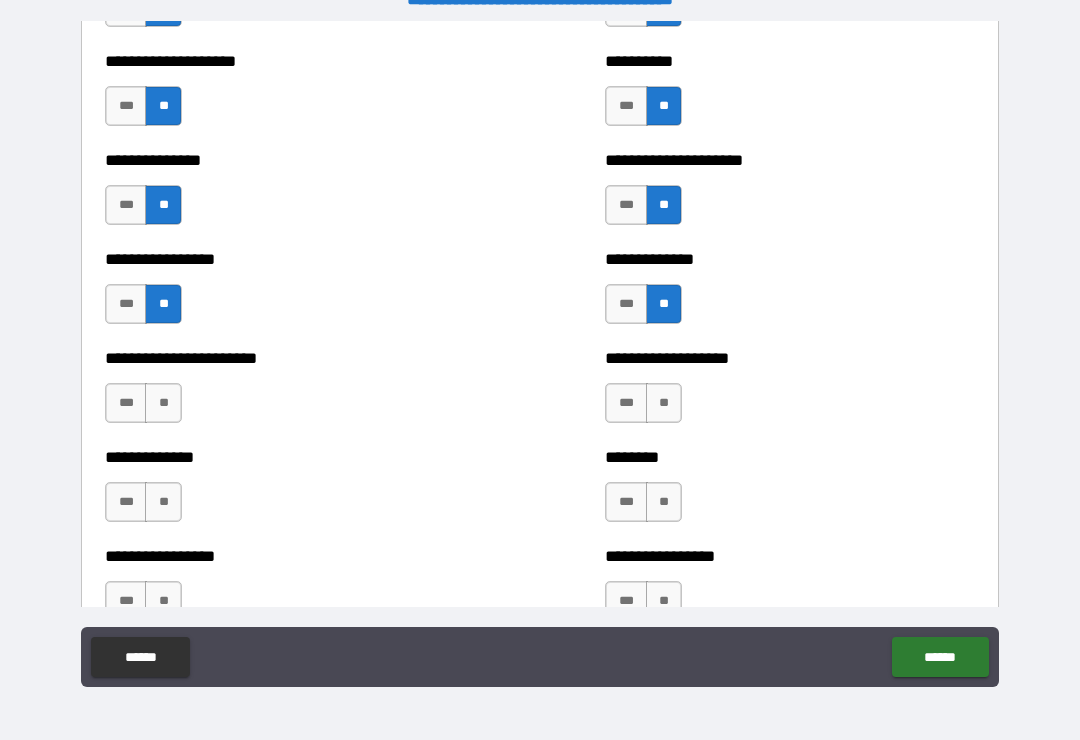 scroll, scrollTop: 3384, scrollLeft: 0, axis: vertical 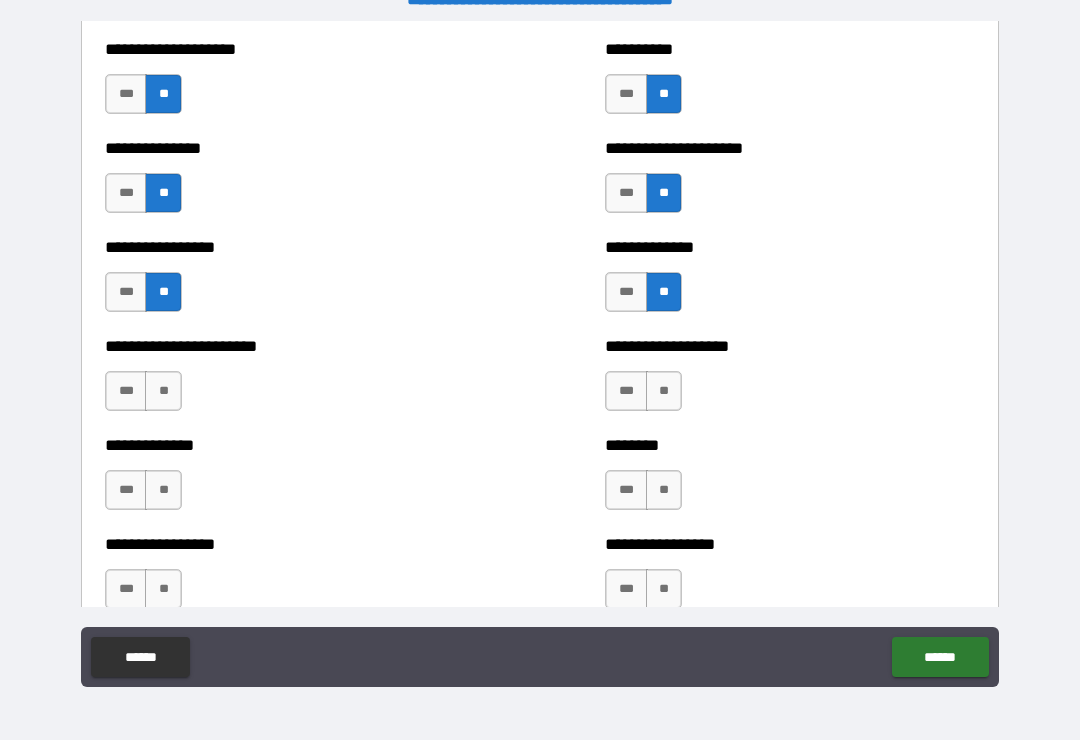 click on "**" at bounding box center (163, 391) 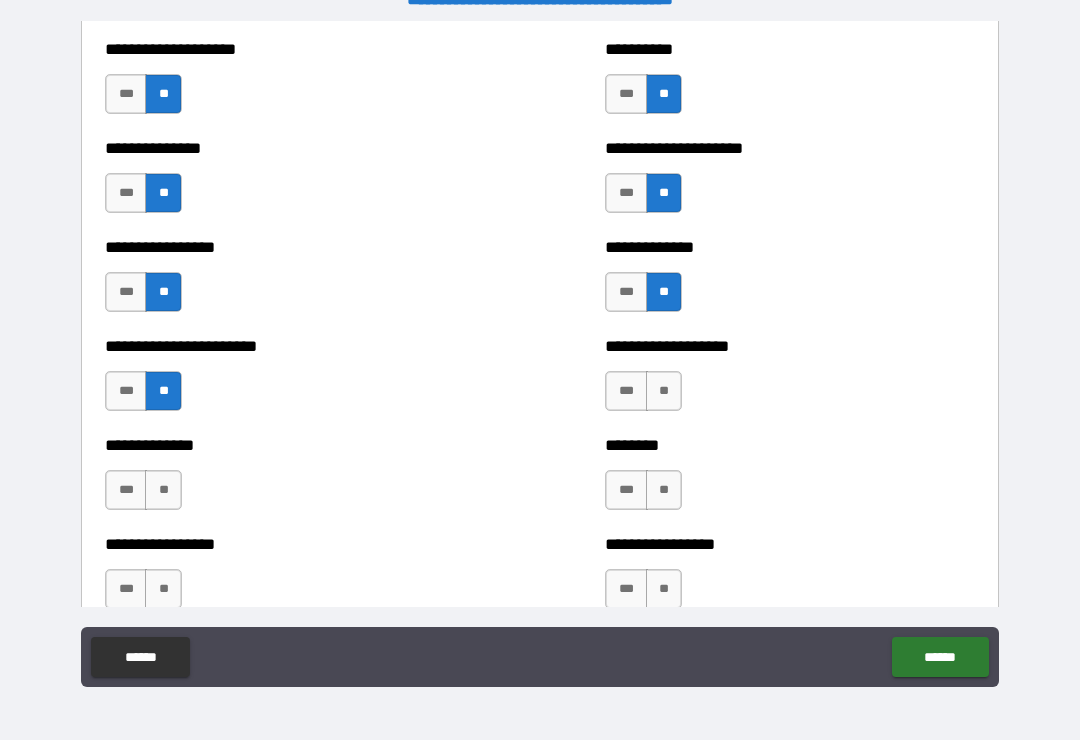 click on "**" at bounding box center (163, 490) 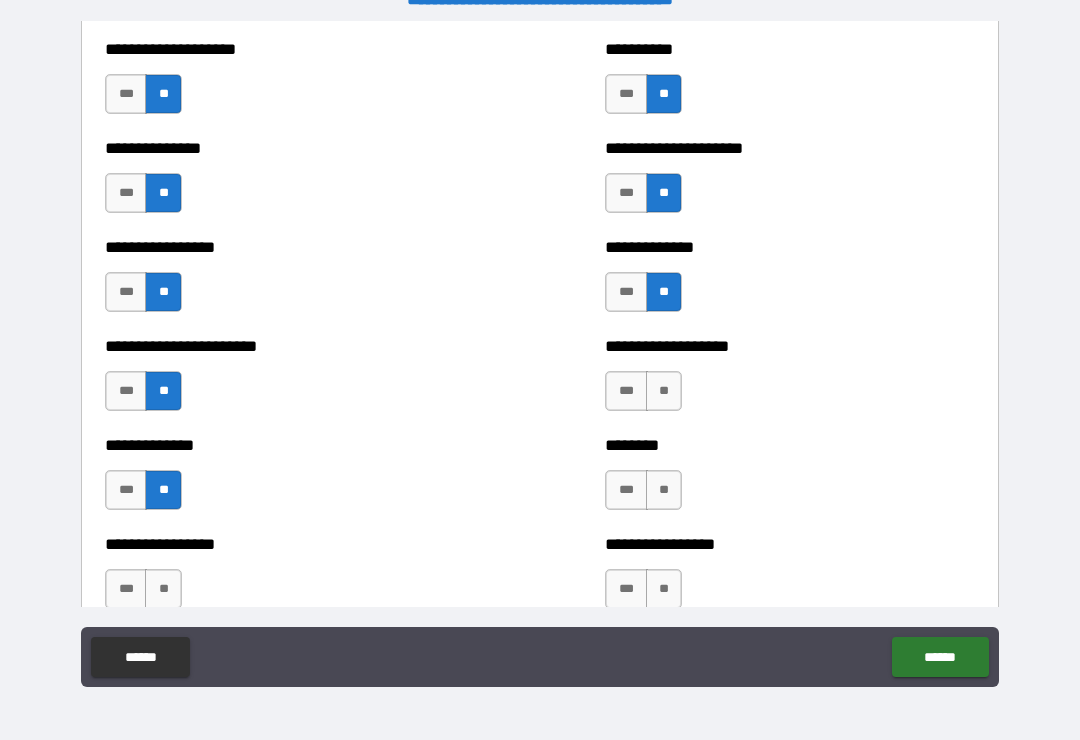 click on "**" at bounding box center [163, 589] 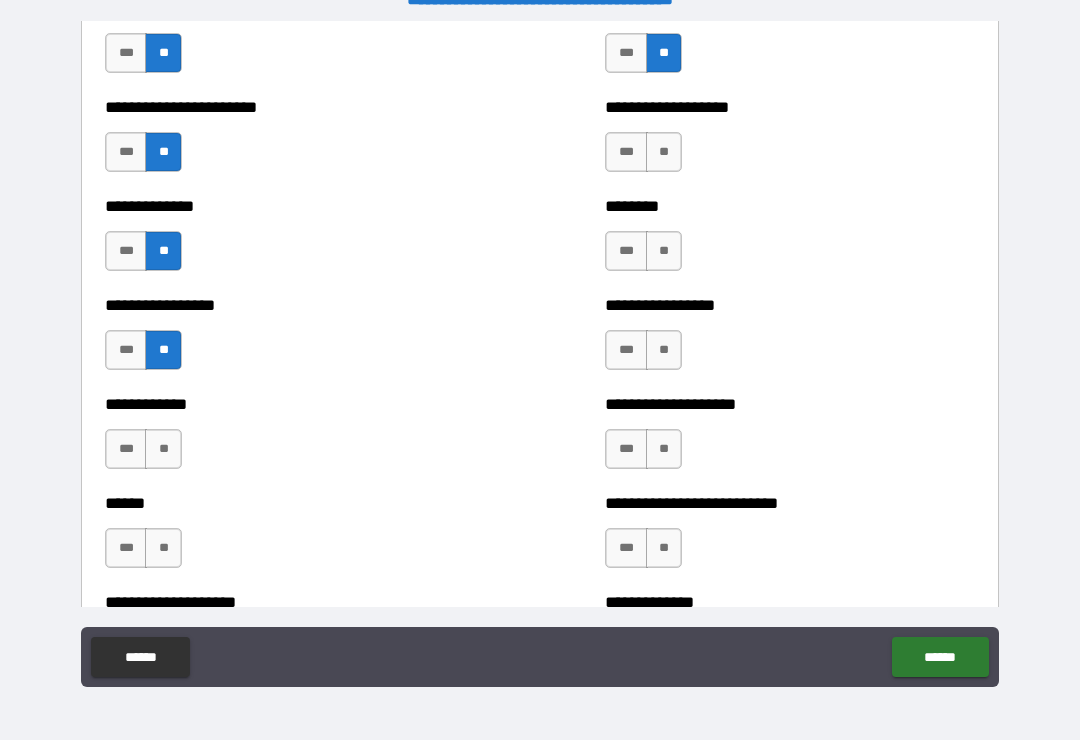 scroll, scrollTop: 3625, scrollLeft: 0, axis: vertical 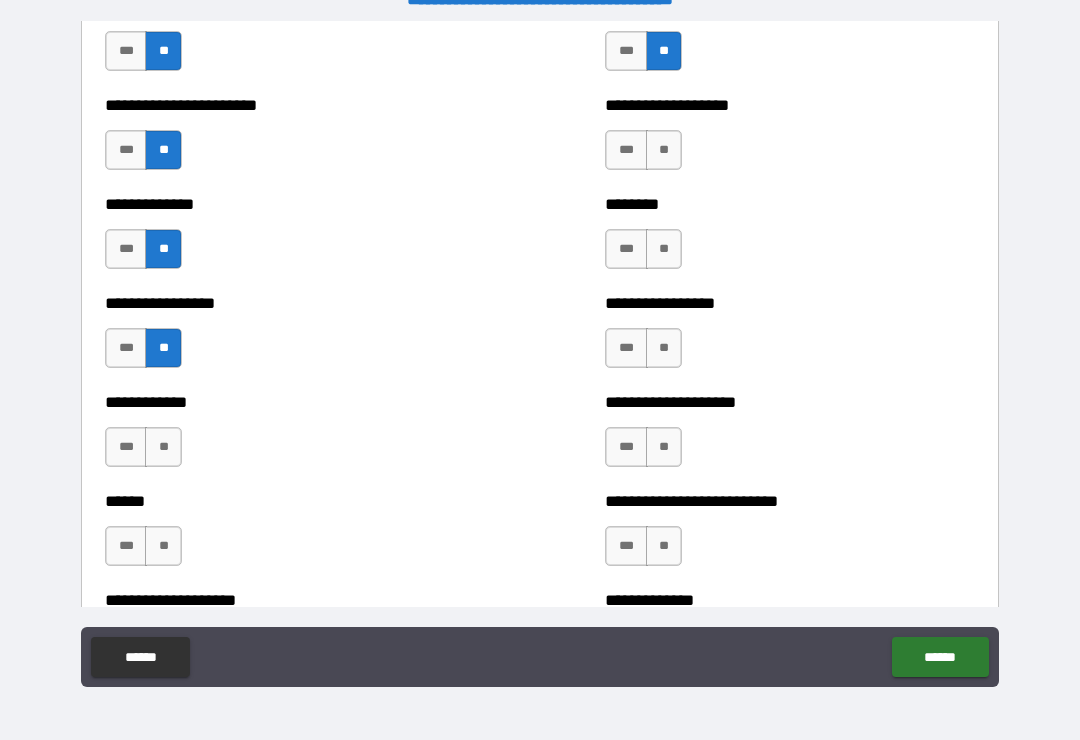 click on "**" at bounding box center (163, 447) 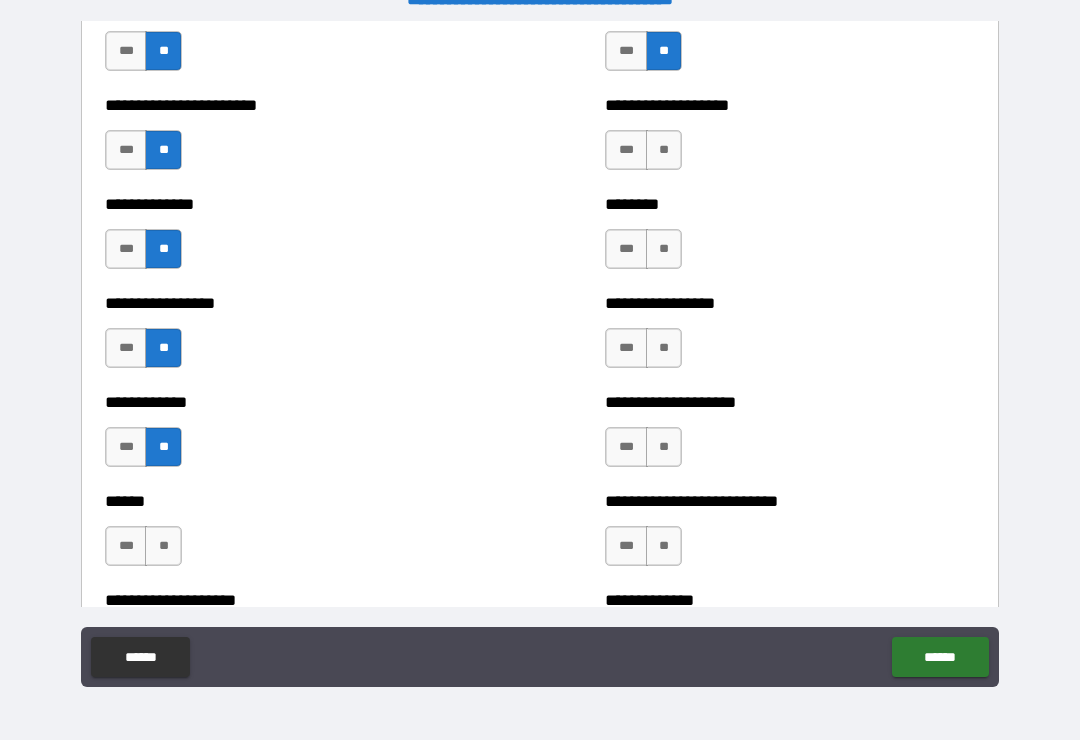 click on "**" at bounding box center (163, 546) 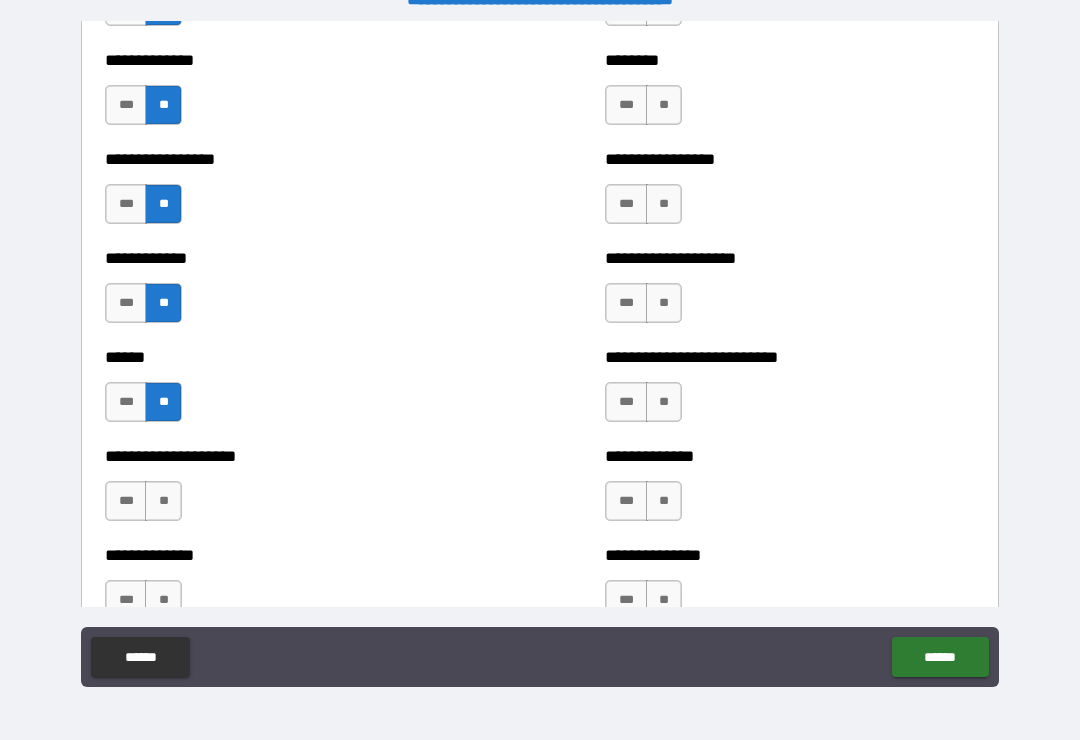 scroll, scrollTop: 3786, scrollLeft: 0, axis: vertical 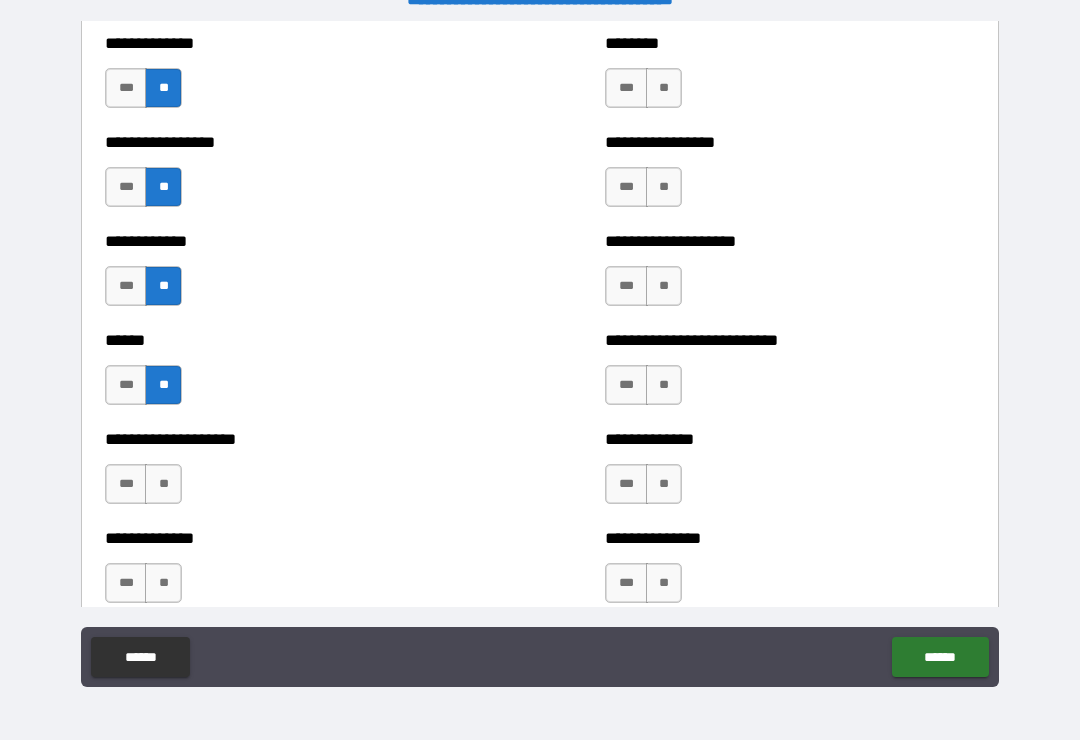 click on "**" at bounding box center (163, 484) 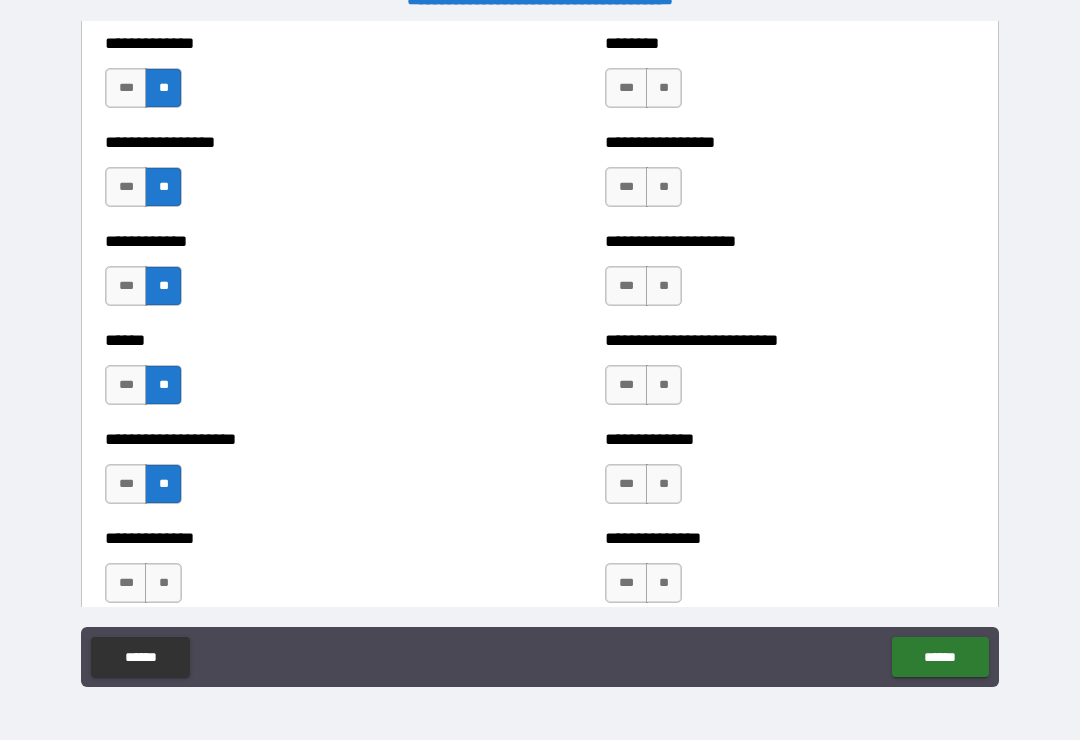 click on "**" at bounding box center [163, 583] 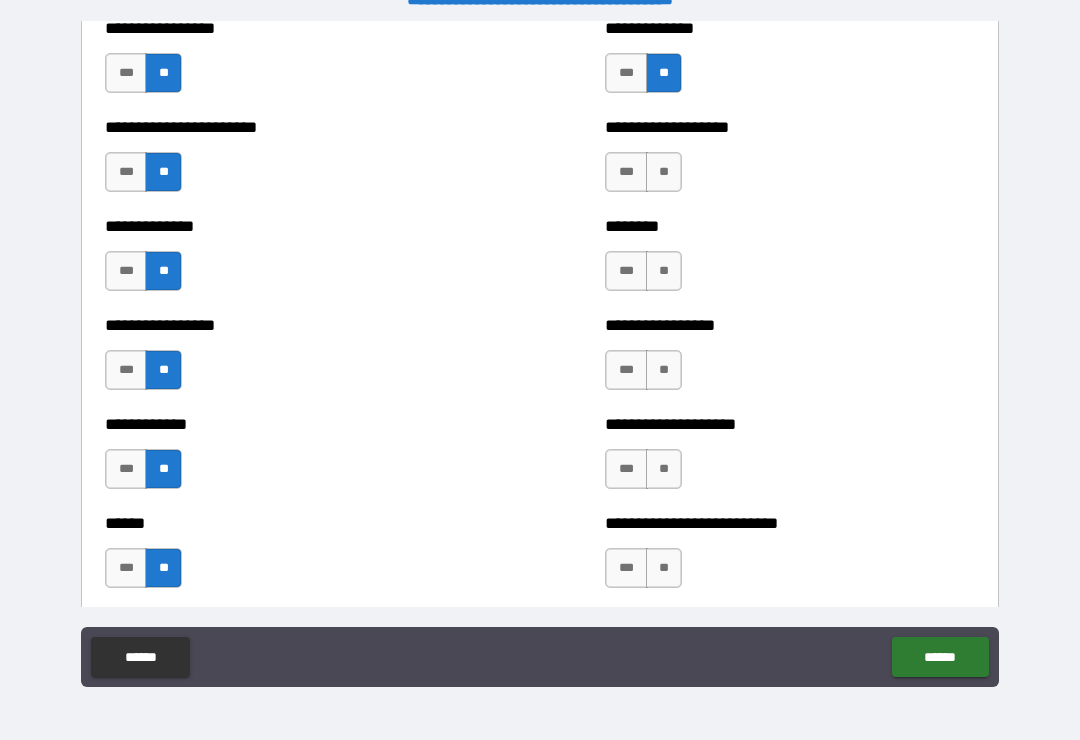 scroll, scrollTop: 3594, scrollLeft: 0, axis: vertical 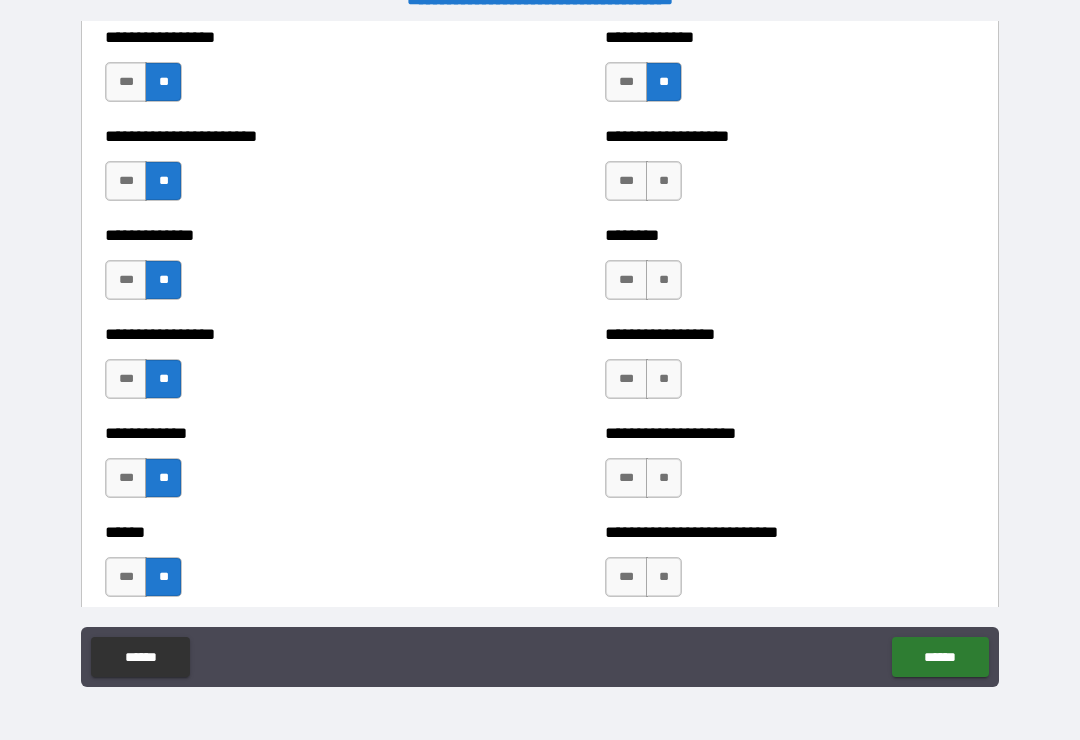 click on "**" at bounding box center [664, 181] 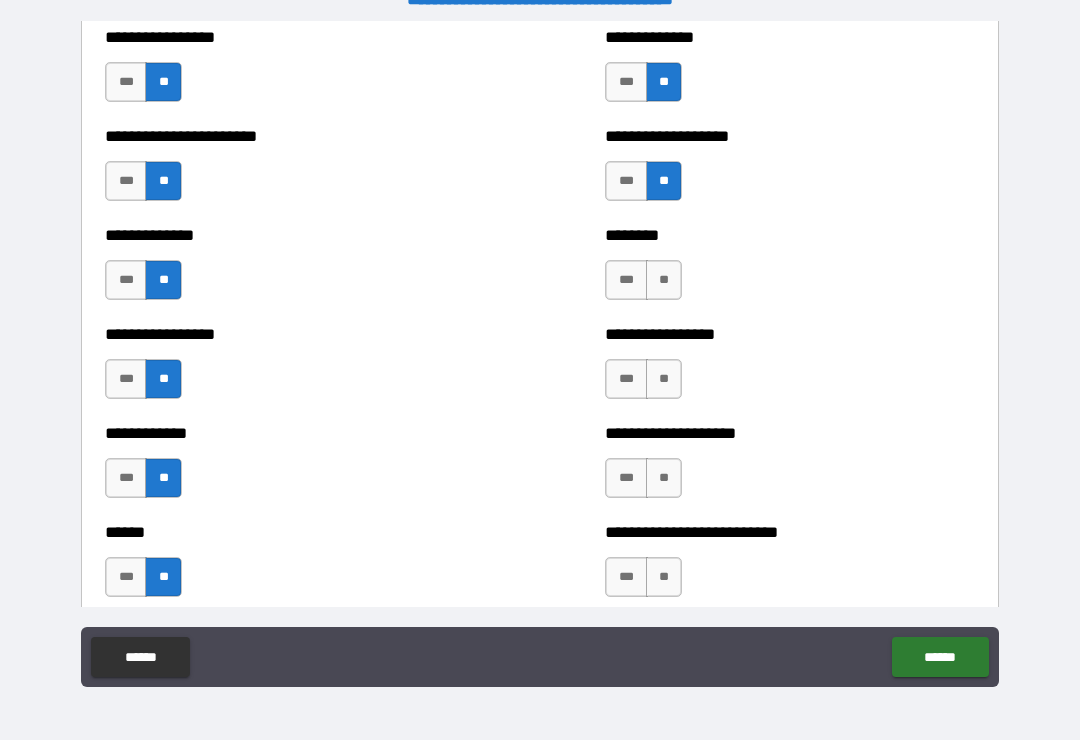 click on "**" at bounding box center [664, 280] 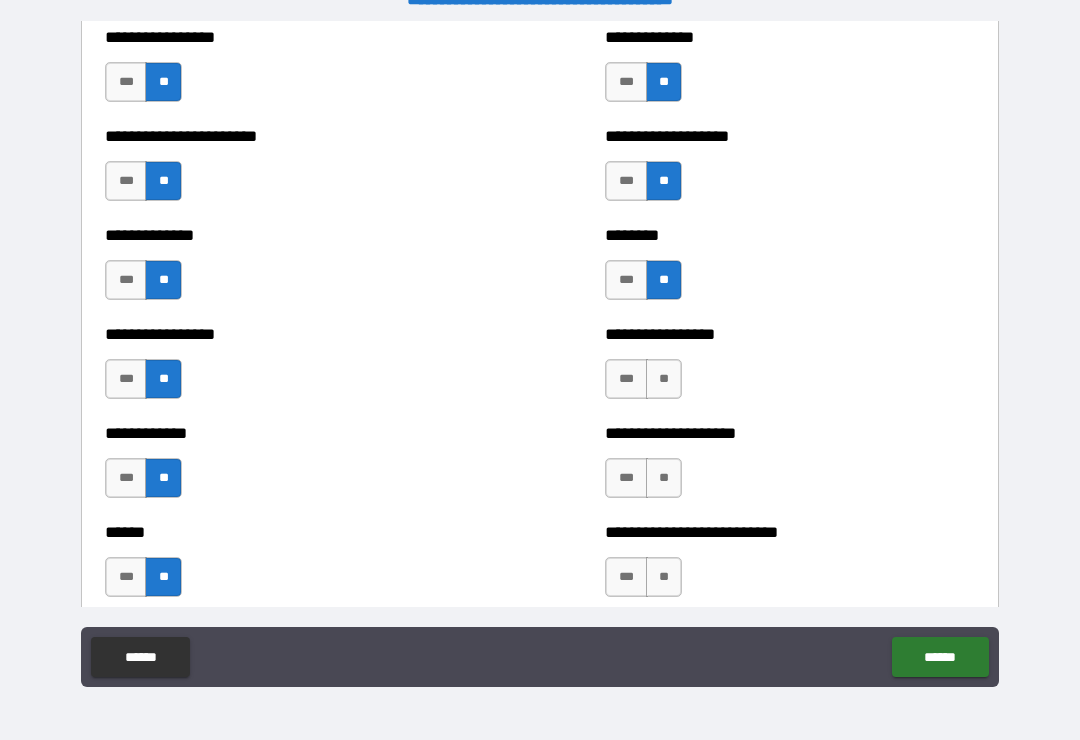 click on "**" at bounding box center [664, 379] 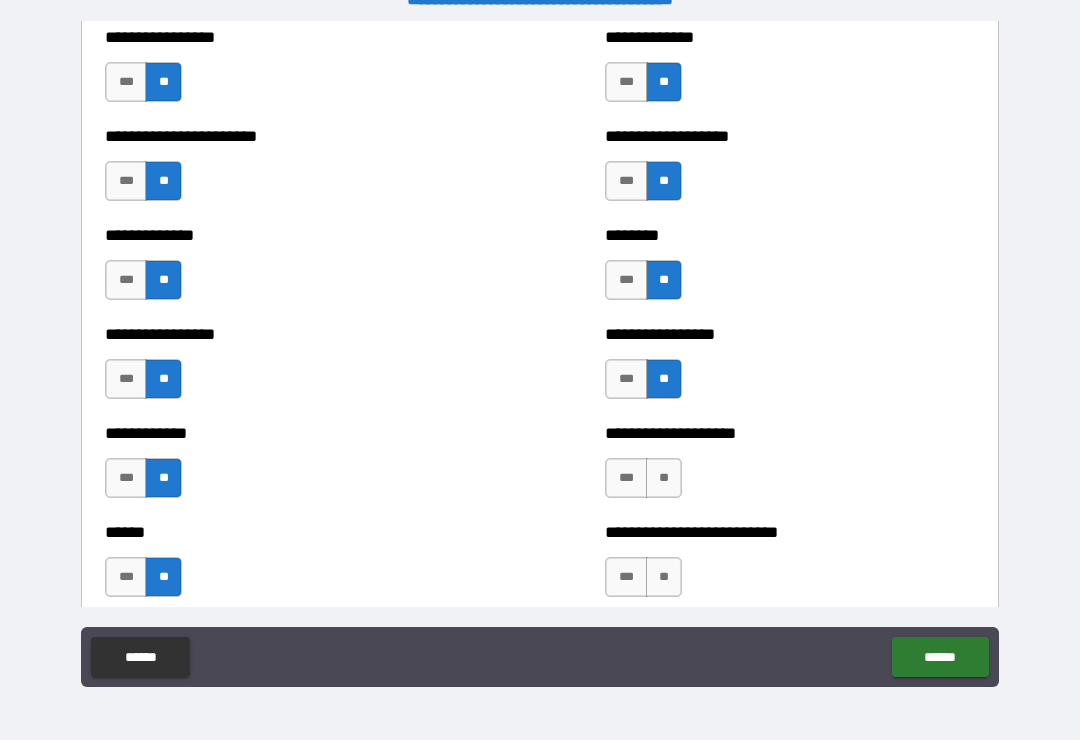 click on "**" at bounding box center [664, 478] 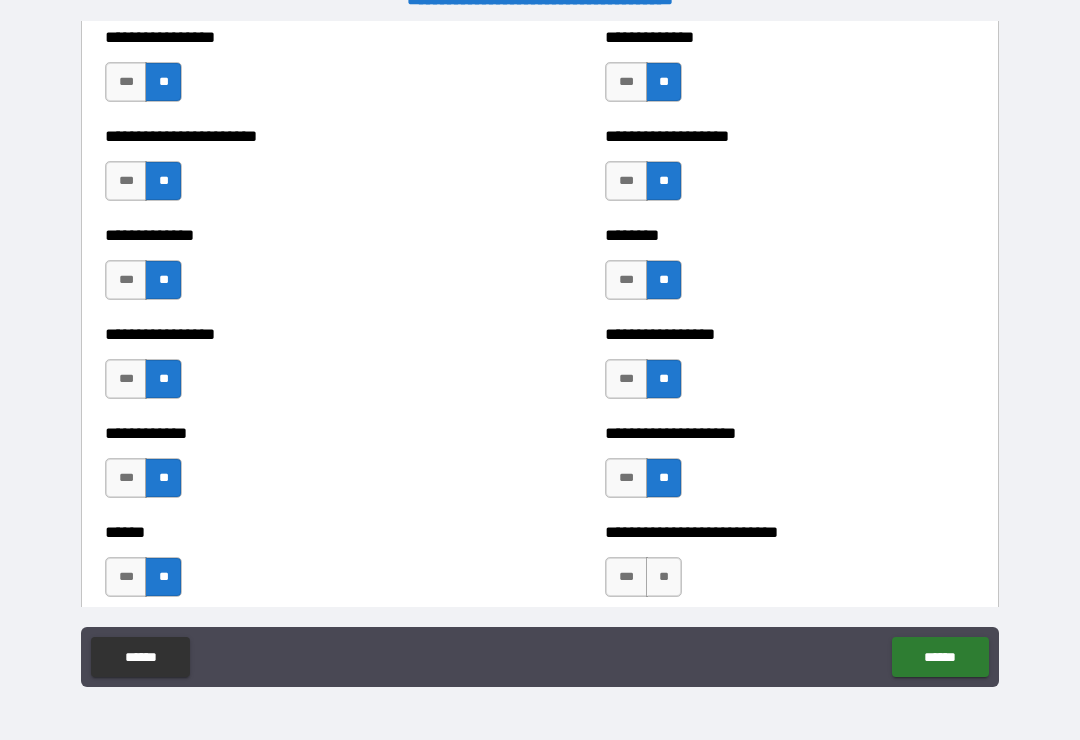 click on "**" at bounding box center [664, 577] 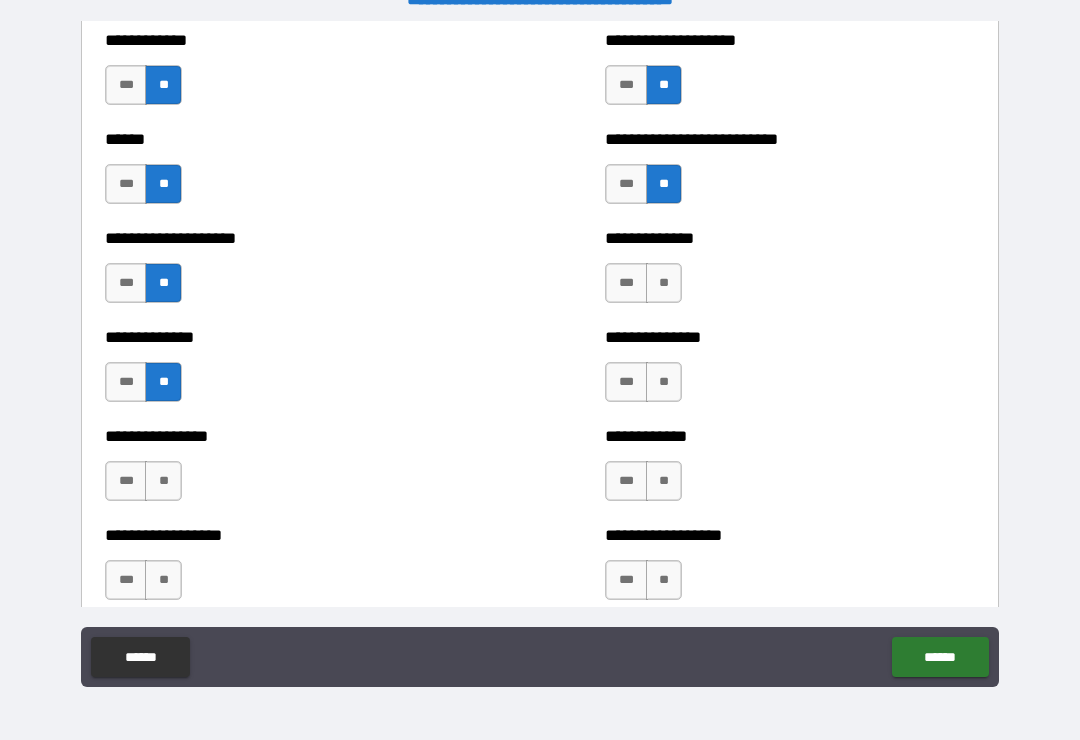 scroll, scrollTop: 3991, scrollLeft: 0, axis: vertical 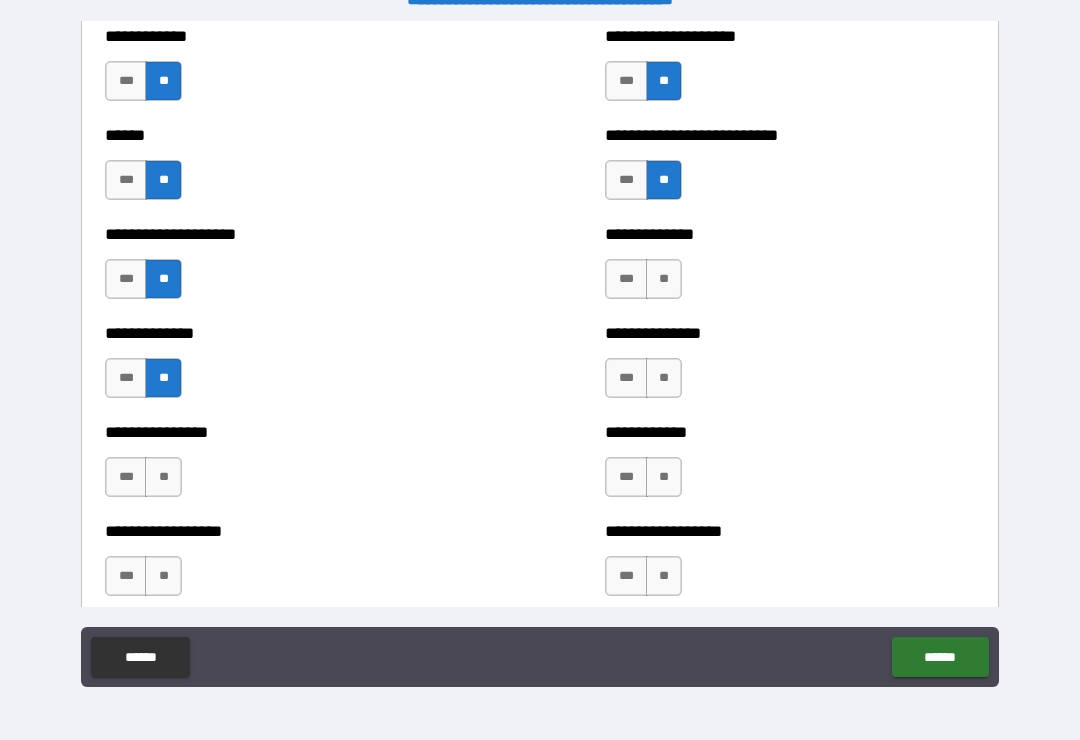 click on "**" at bounding box center [664, 378] 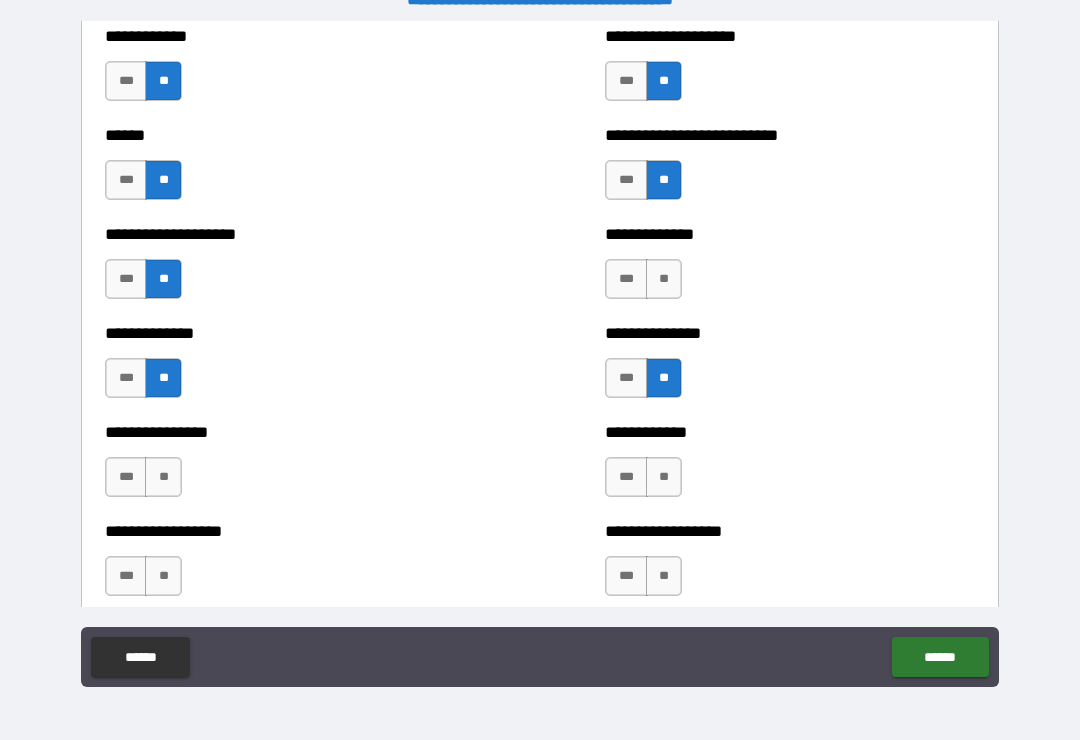 click on "**" at bounding box center [664, 279] 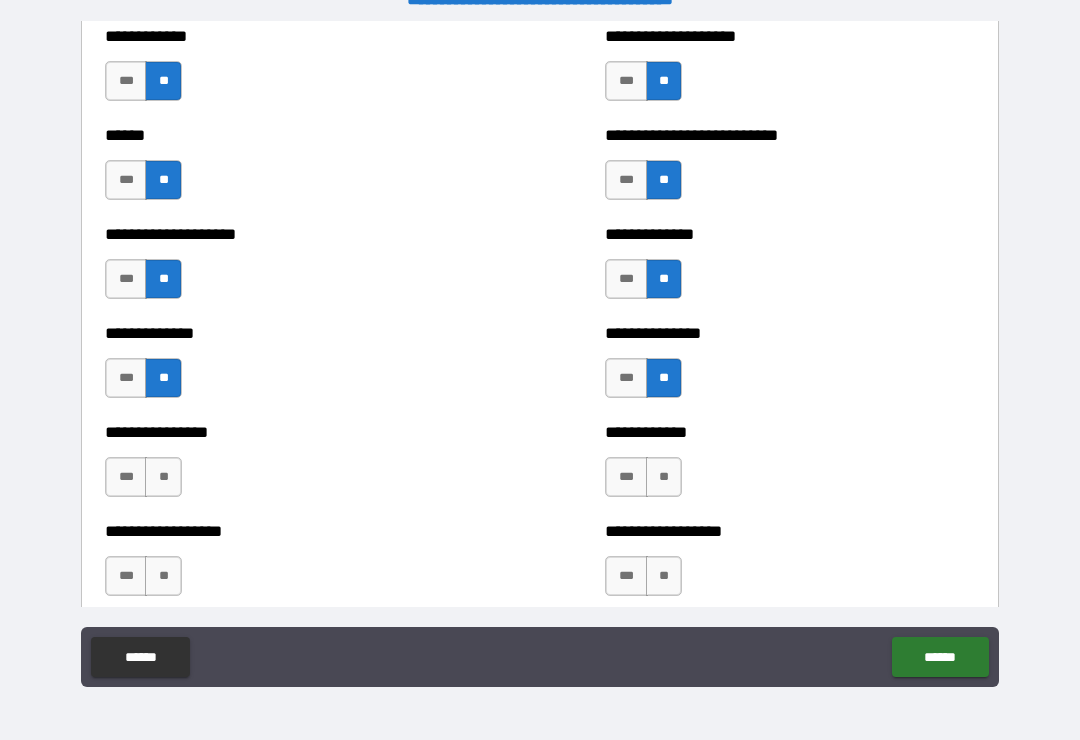 click on "**" at bounding box center [664, 477] 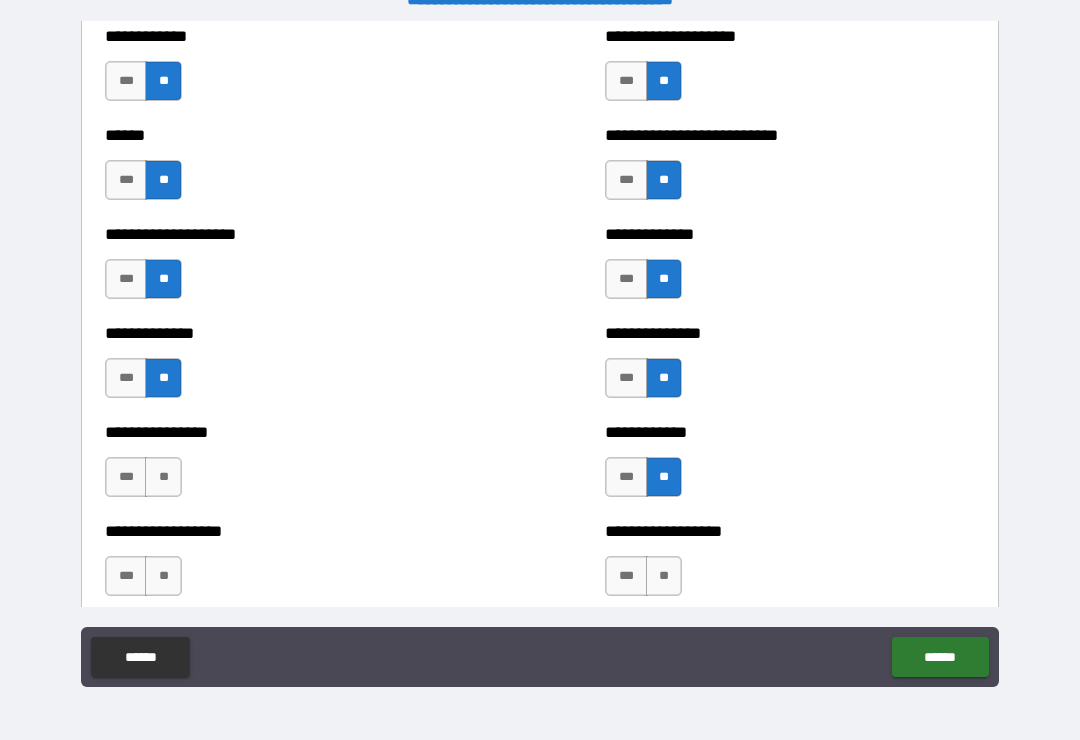 click on "**" at bounding box center (664, 576) 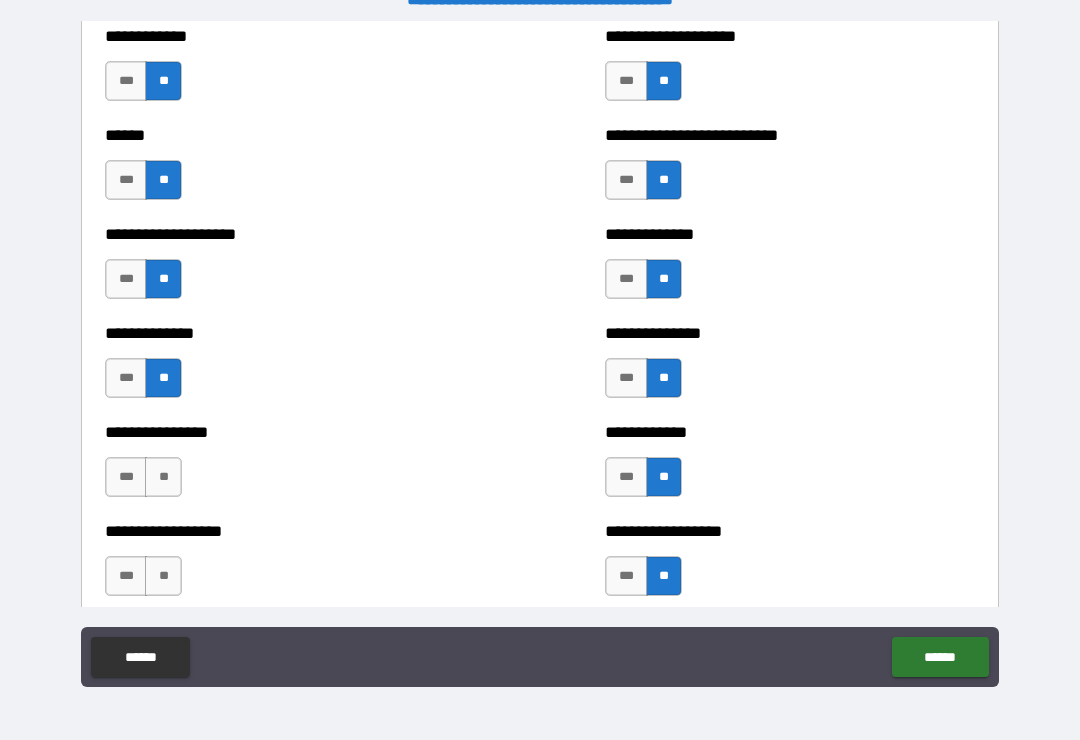 click on "**" at bounding box center [163, 576] 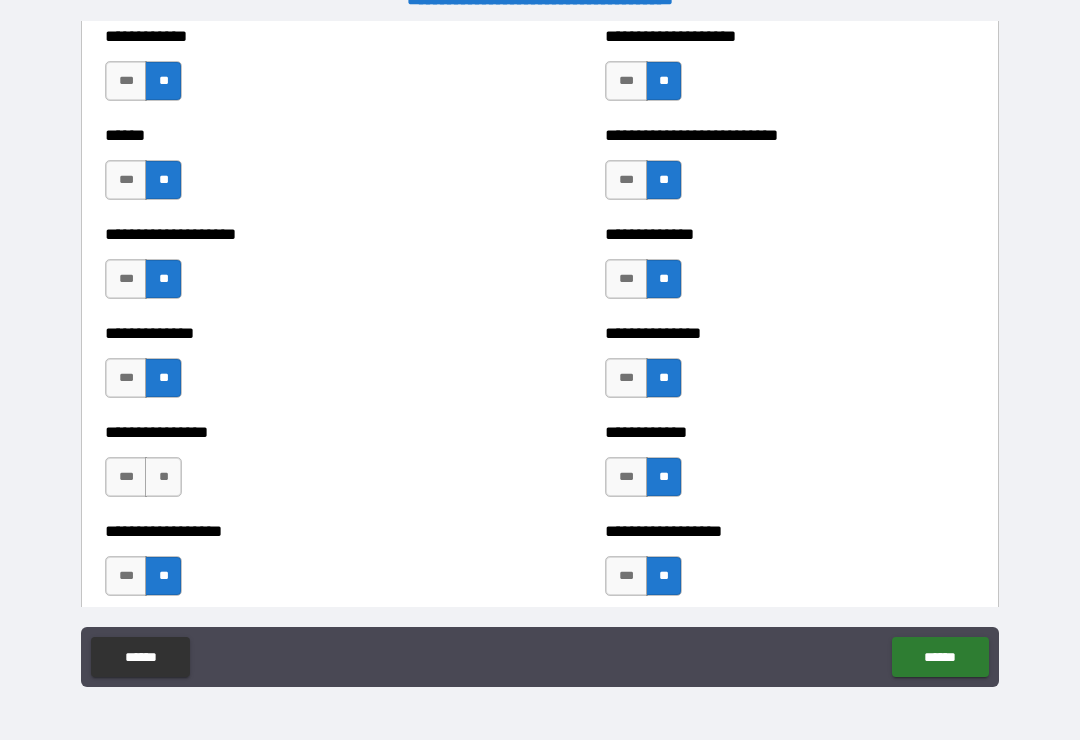 click on "**" at bounding box center [163, 477] 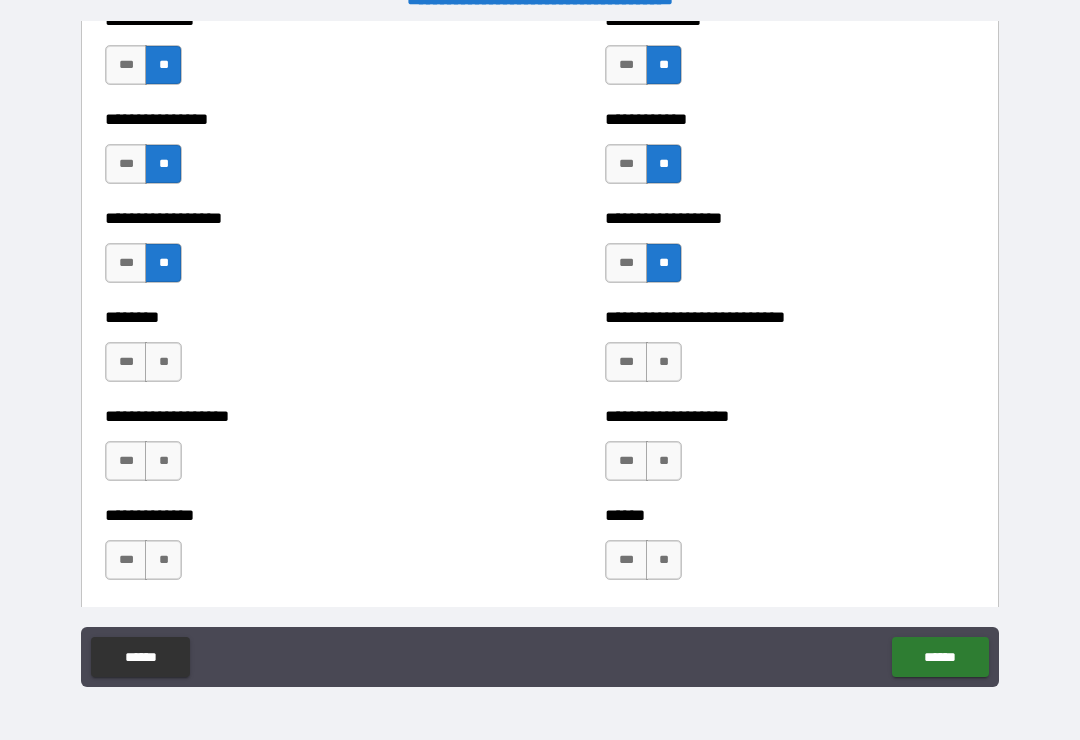 scroll, scrollTop: 4307, scrollLeft: 0, axis: vertical 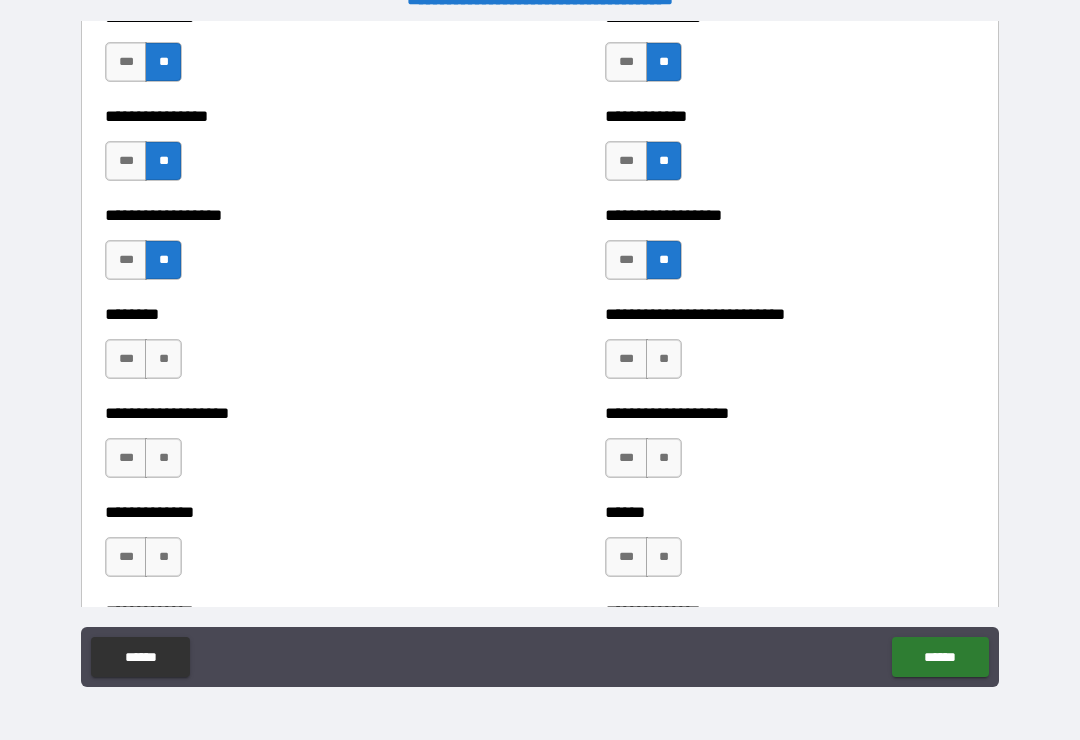 click on "**" at bounding box center [163, 359] 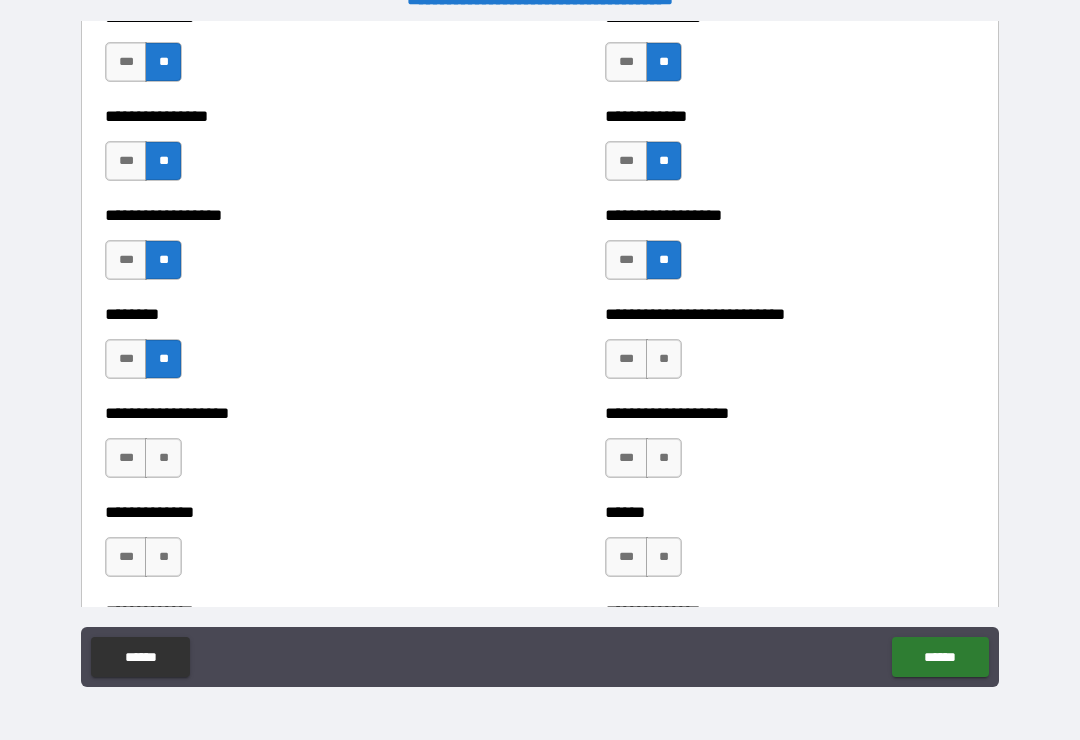 click on "**" at bounding box center [163, 458] 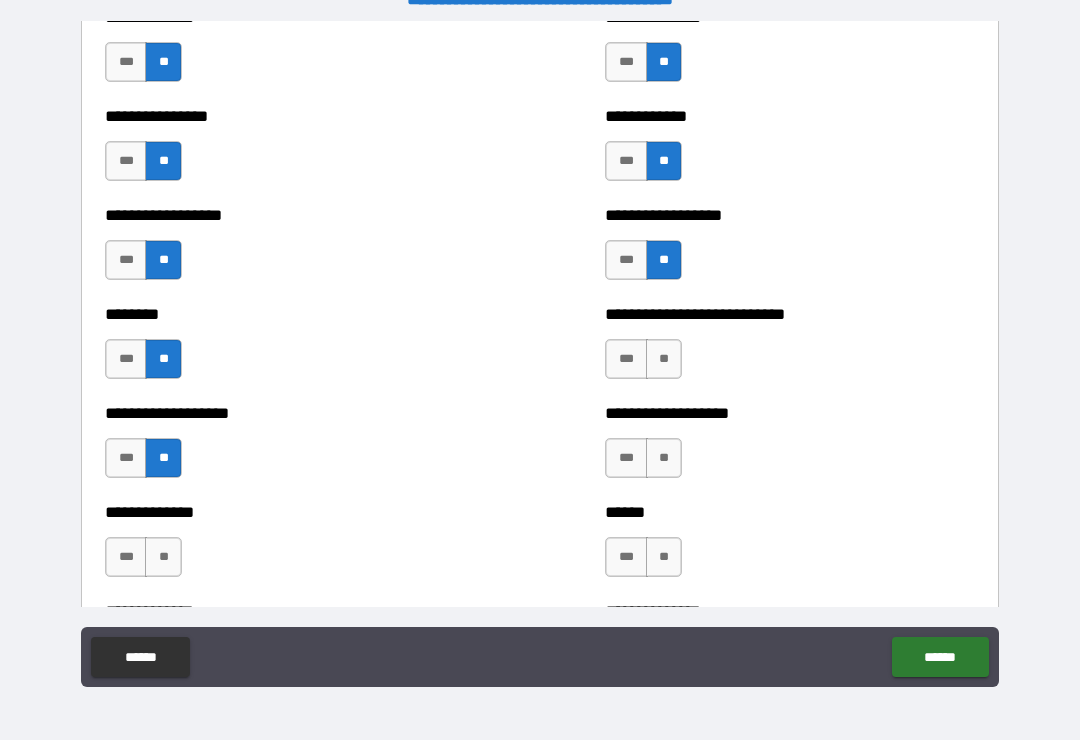 click on "**" at bounding box center [163, 557] 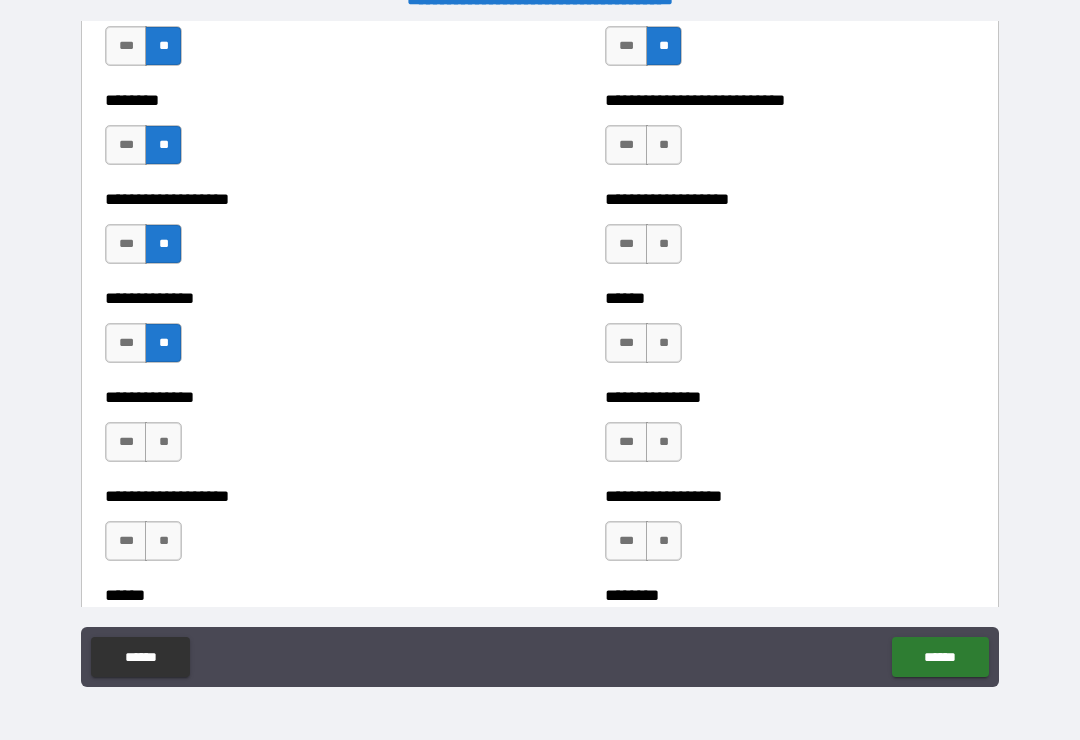 scroll, scrollTop: 4552, scrollLeft: 0, axis: vertical 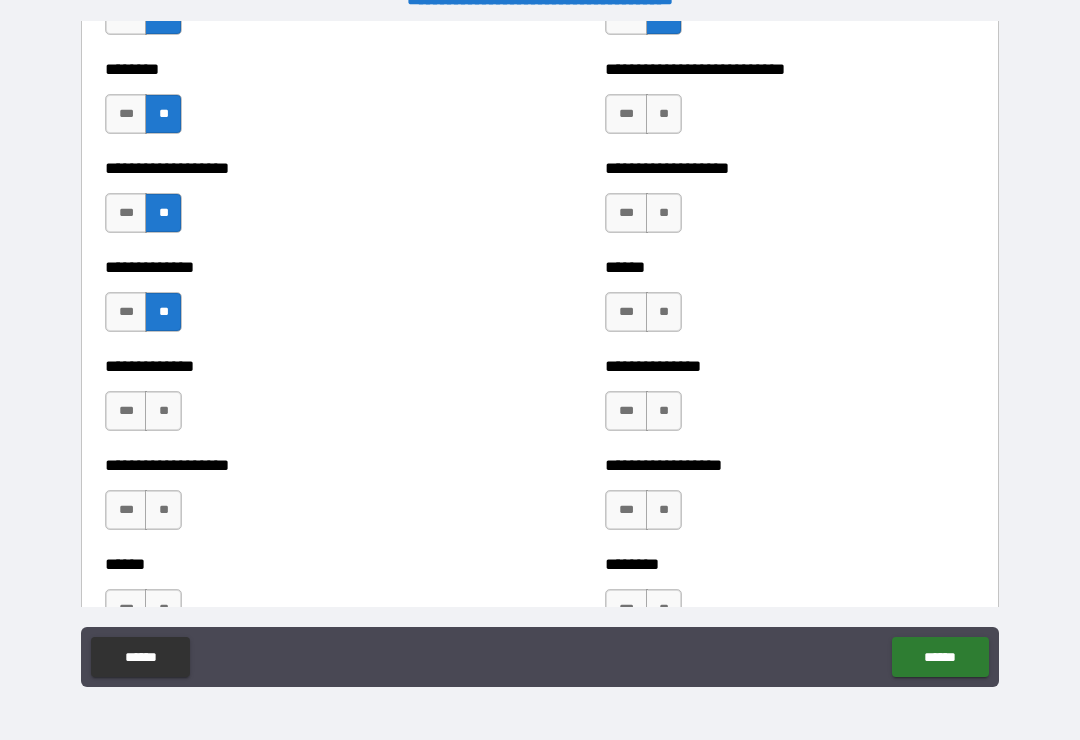 click on "**" at bounding box center (163, 411) 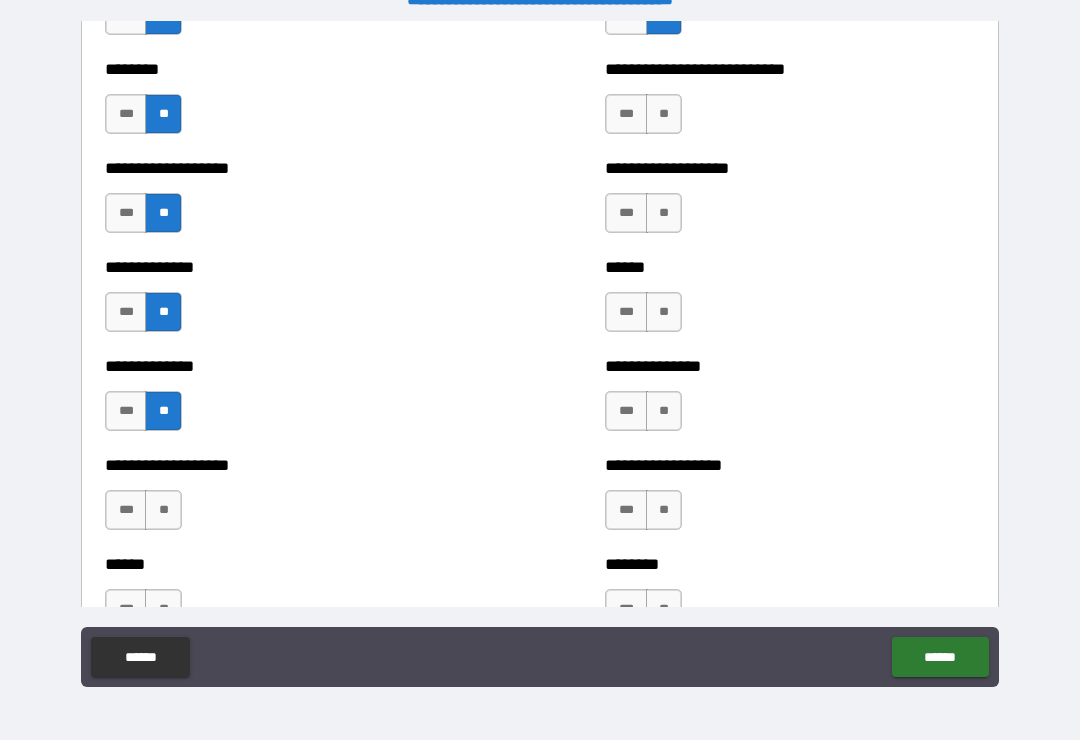 click on "**" at bounding box center [163, 510] 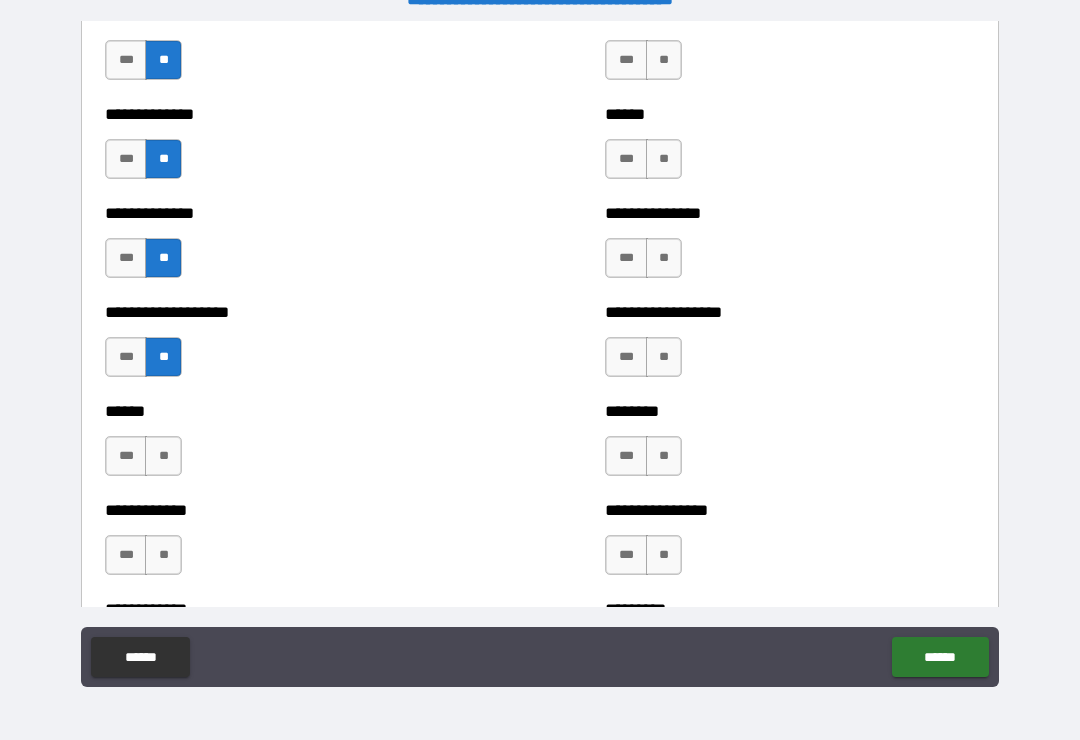 scroll, scrollTop: 4708, scrollLeft: 0, axis: vertical 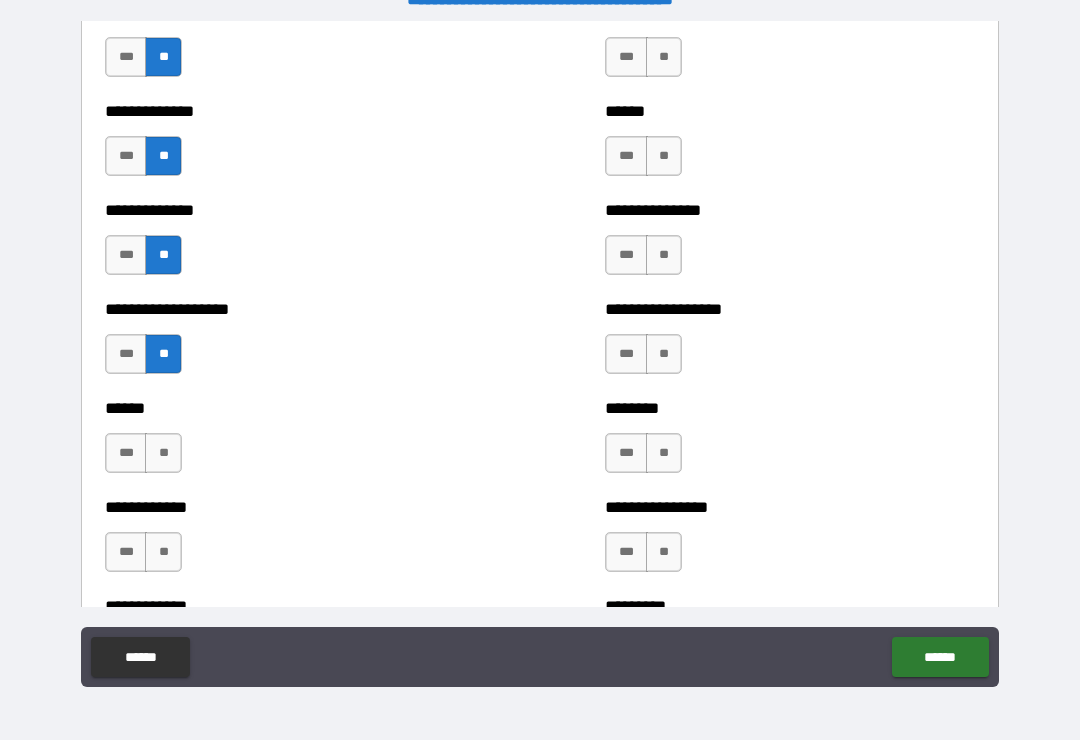 click on "**" at bounding box center (163, 453) 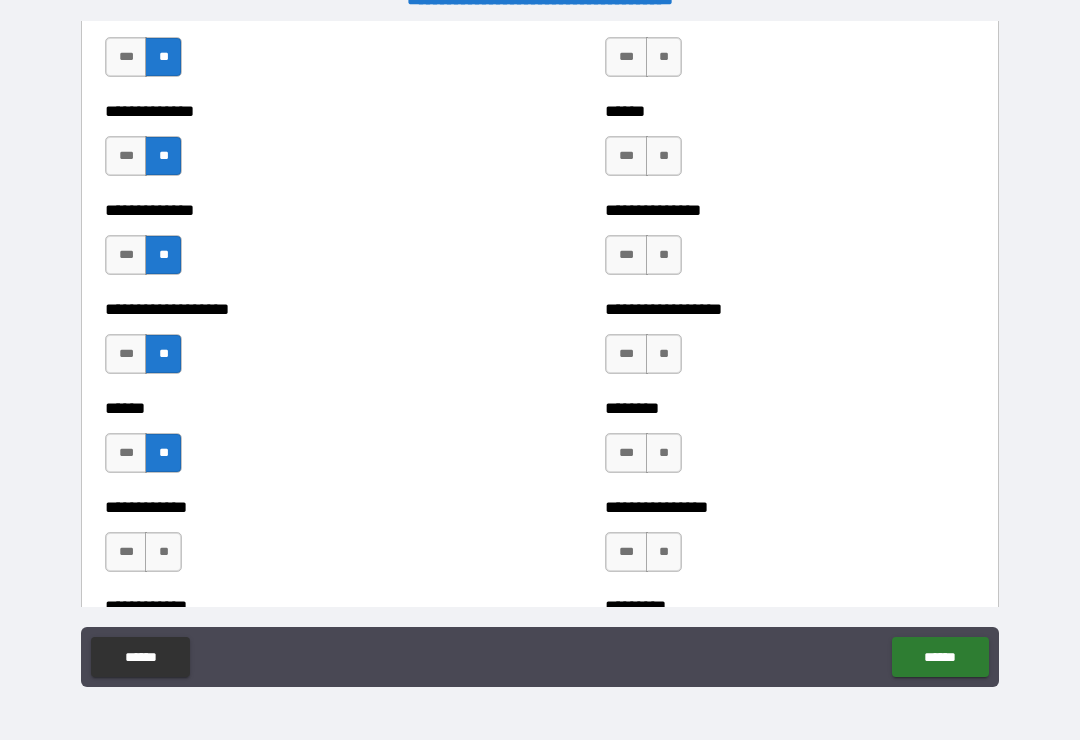 click on "**" at bounding box center [163, 552] 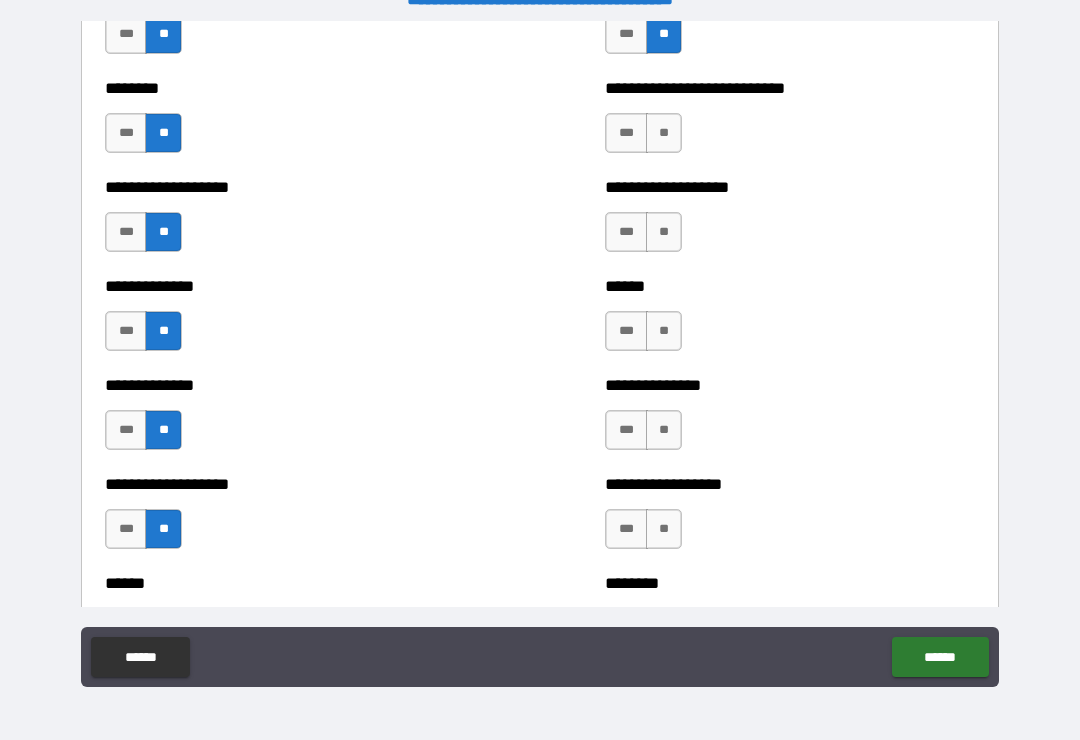 scroll, scrollTop: 4510, scrollLeft: 0, axis: vertical 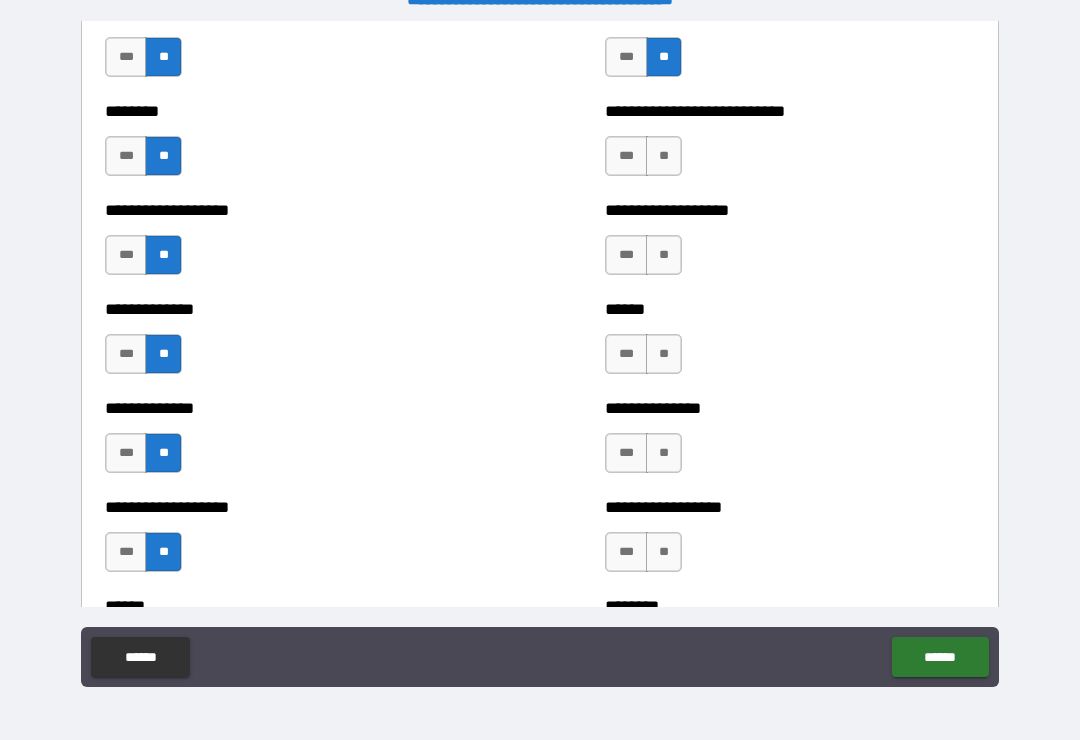 click on "**" at bounding box center (664, 156) 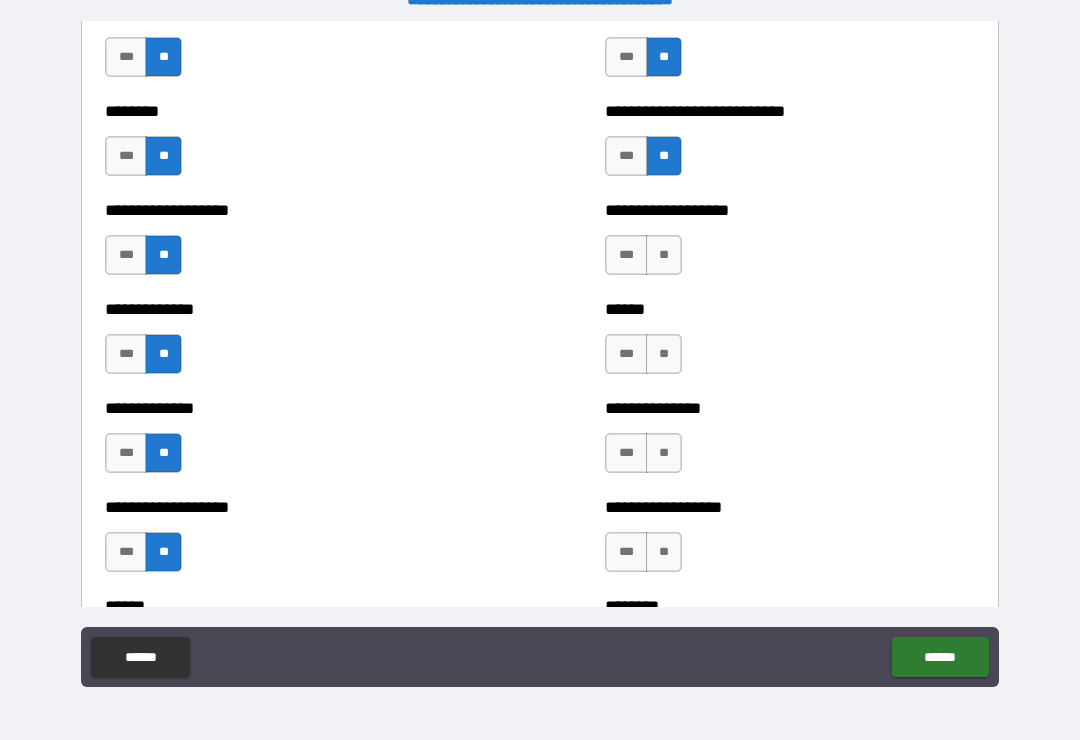 click on "**" at bounding box center [664, 255] 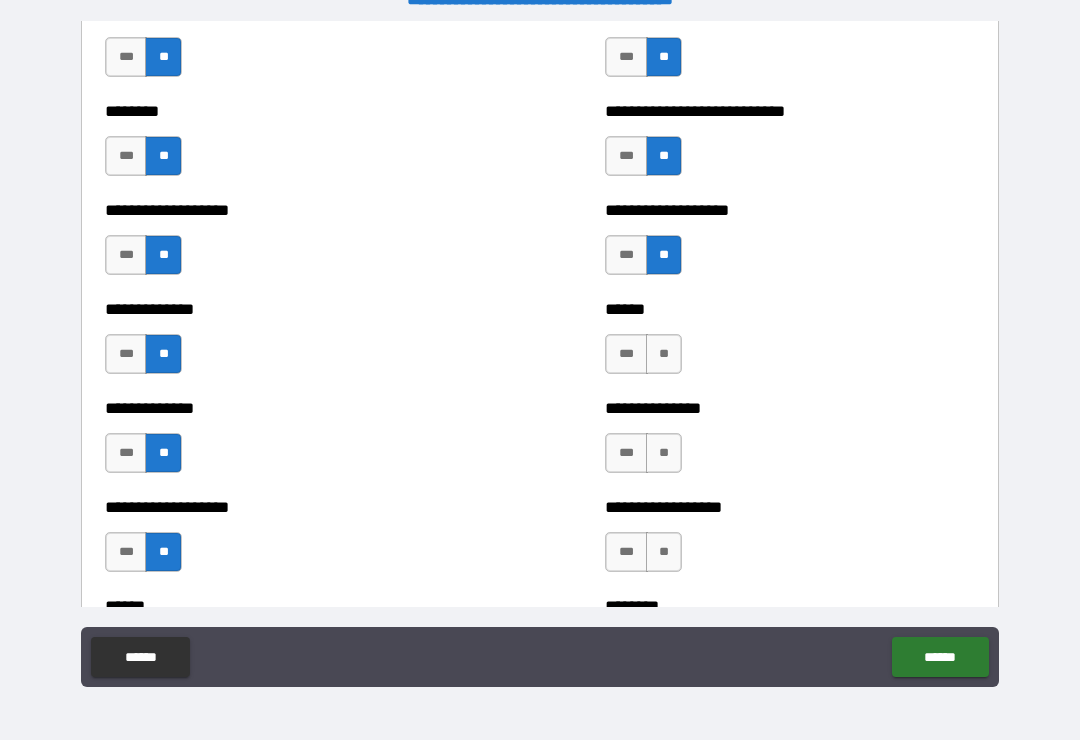 click on "**" at bounding box center [664, 354] 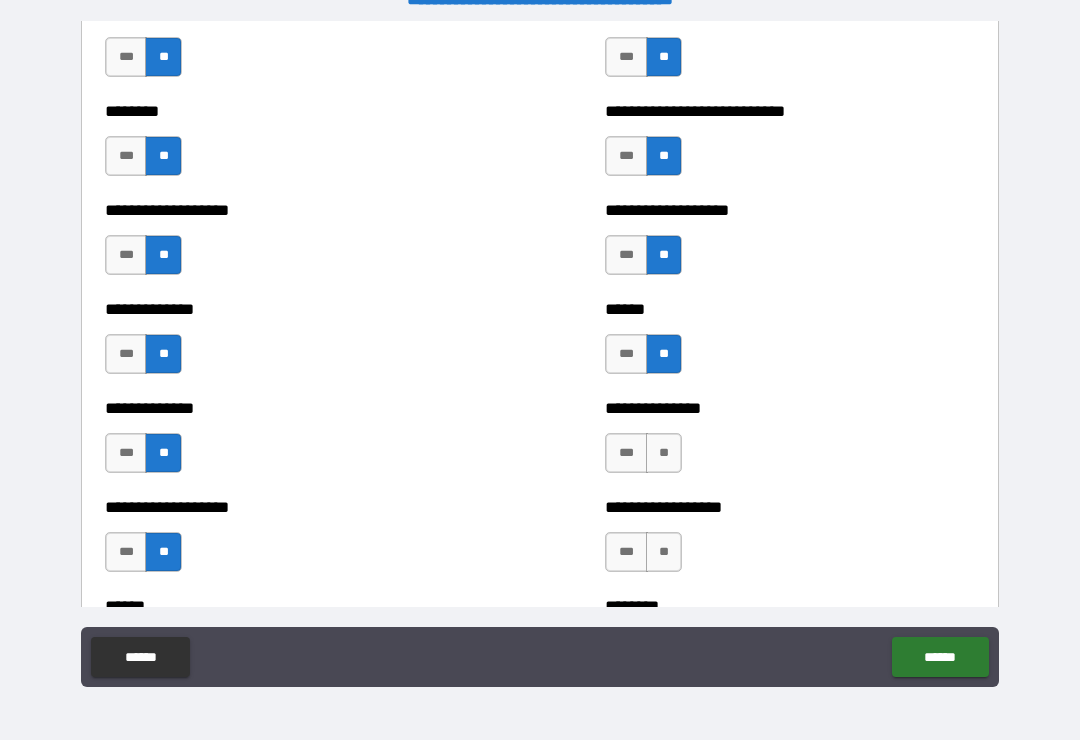 click on "**" at bounding box center [664, 453] 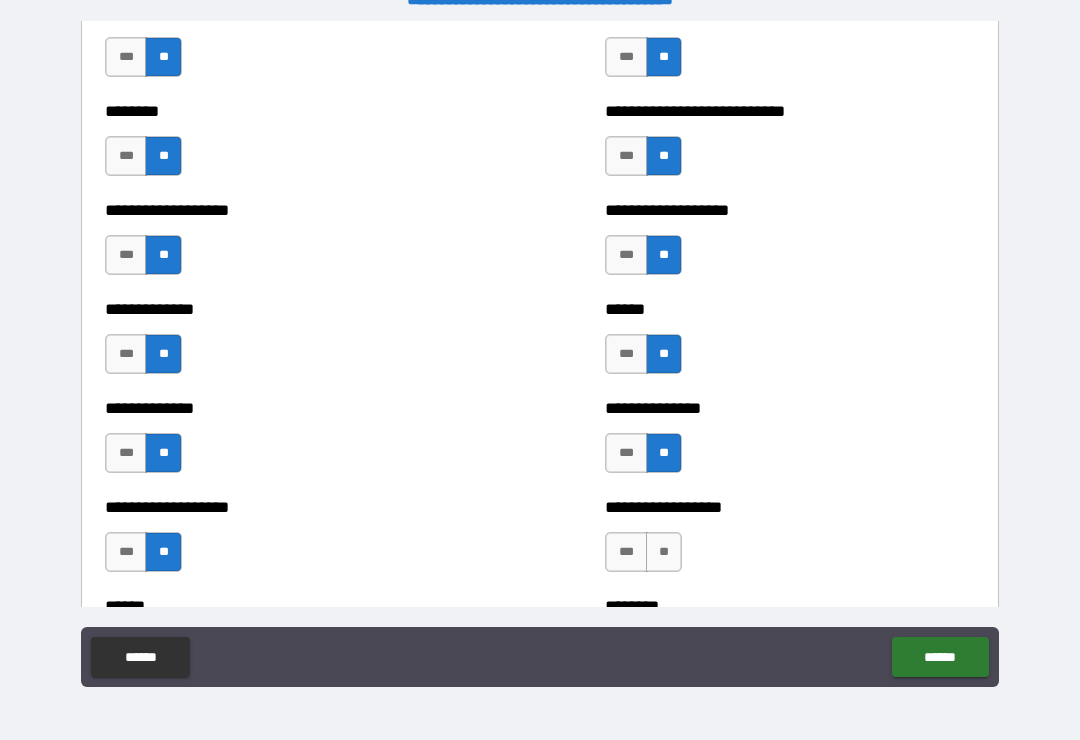 click on "**" at bounding box center [664, 552] 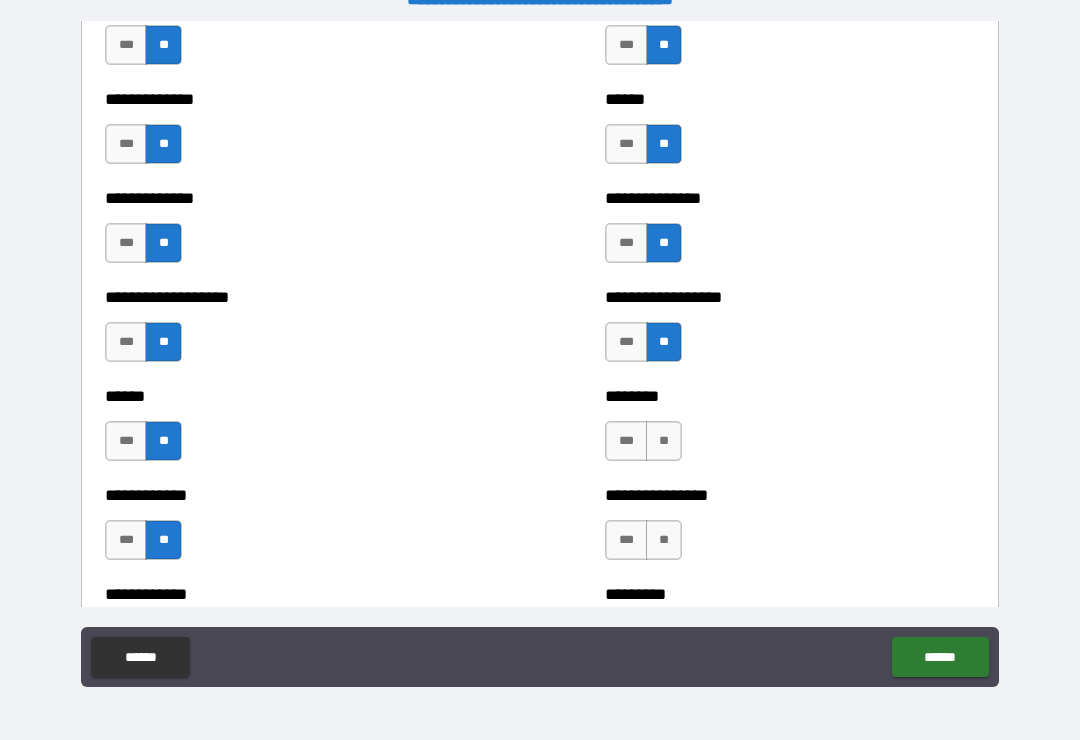 scroll, scrollTop: 4740, scrollLeft: 0, axis: vertical 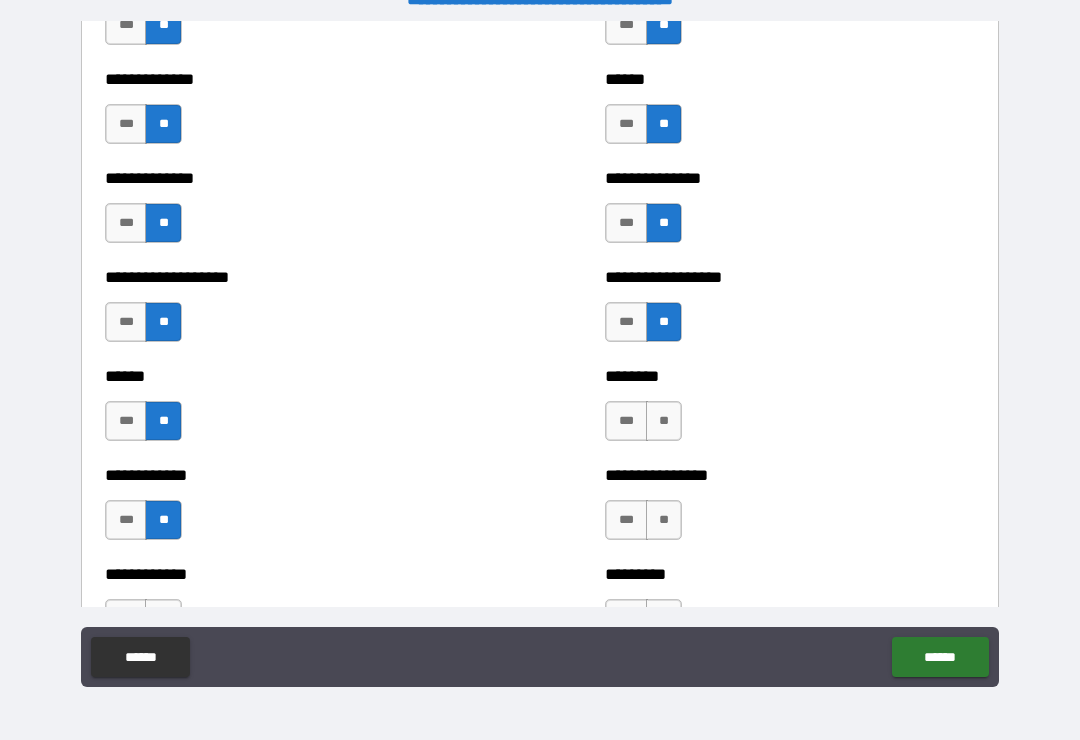 click on "**" at bounding box center [664, 421] 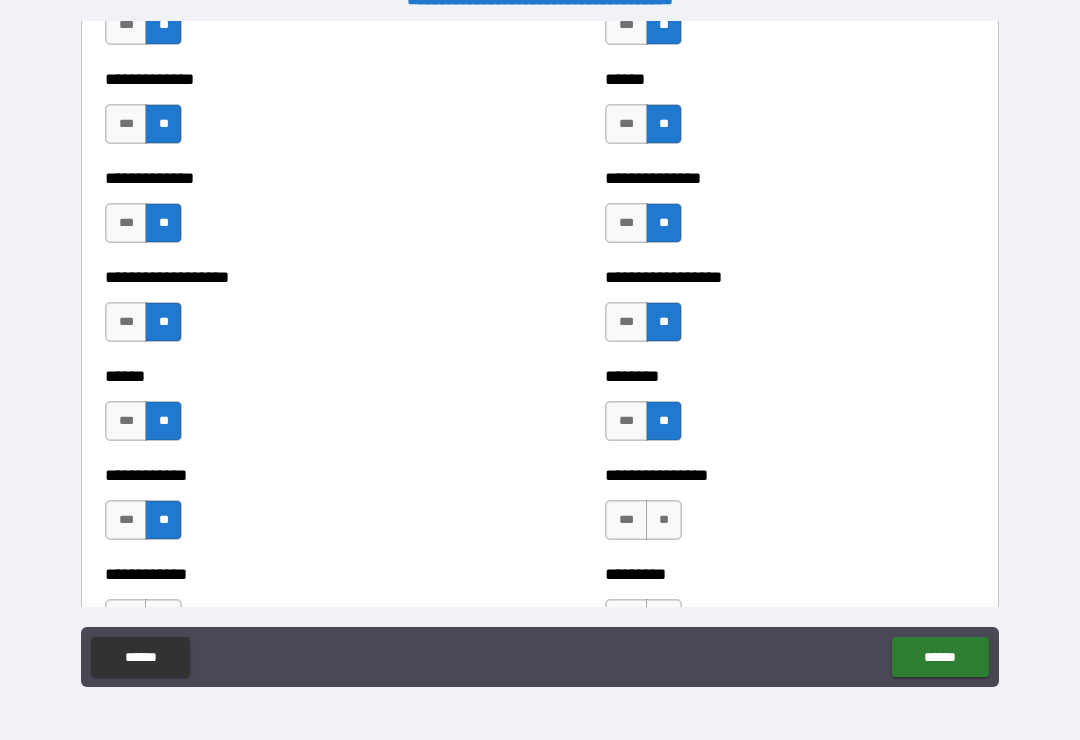 click on "**" at bounding box center (664, 520) 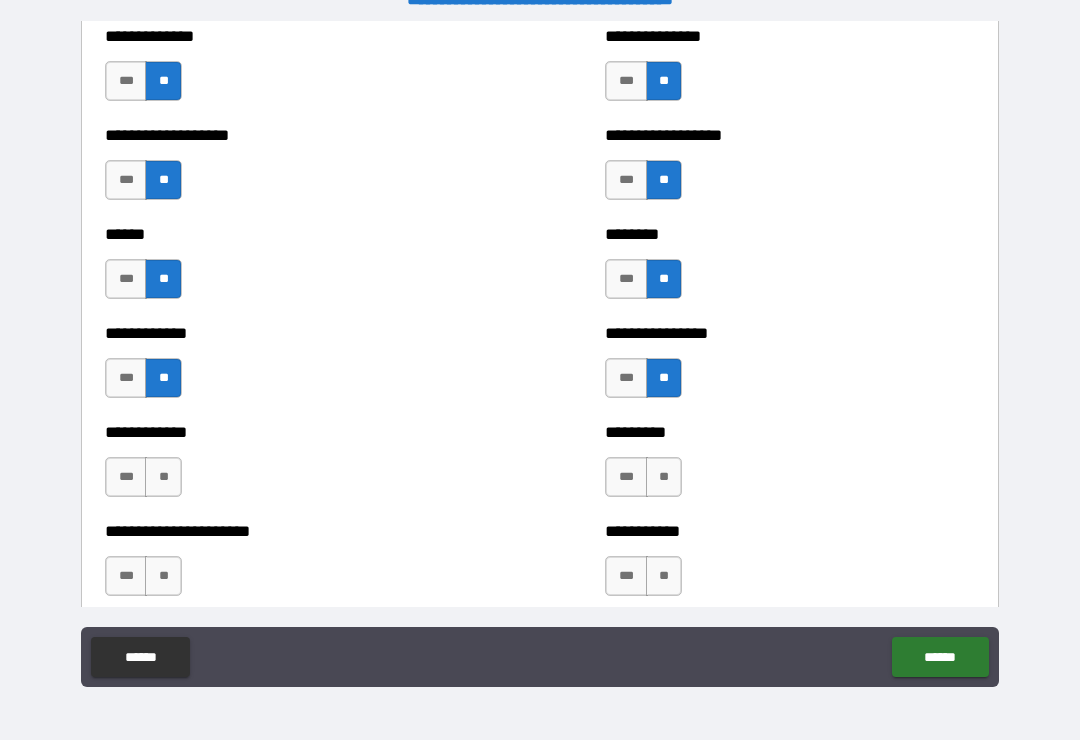 scroll, scrollTop: 4909, scrollLeft: 0, axis: vertical 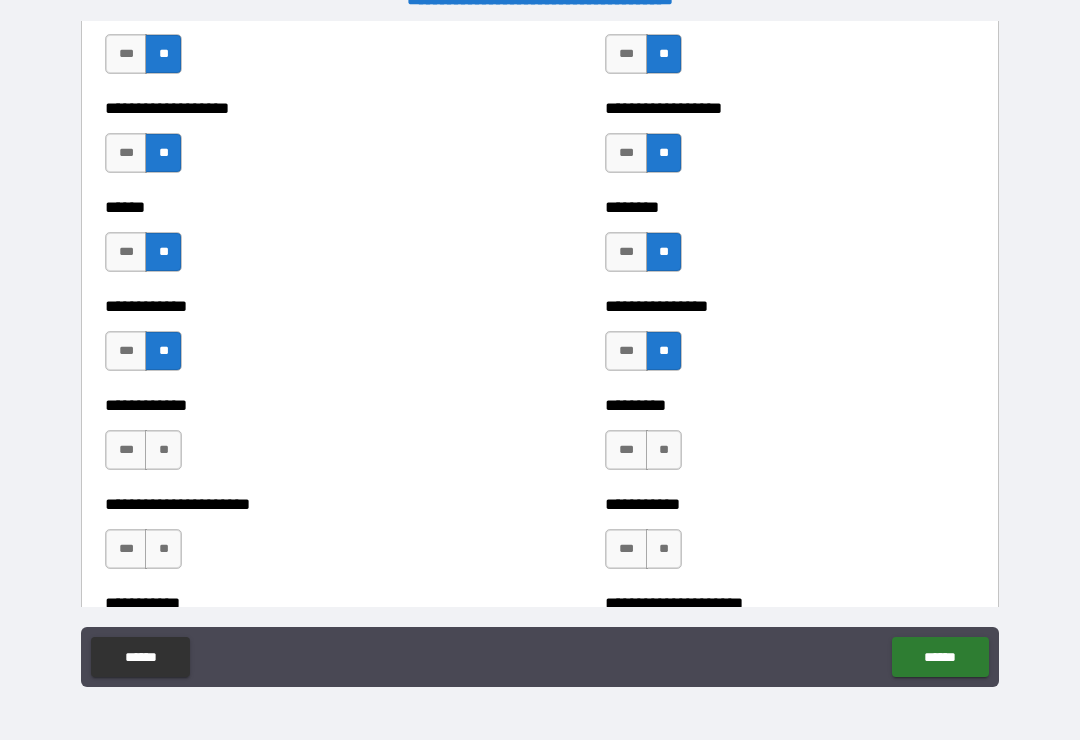 click on "**" at bounding box center [664, 450] 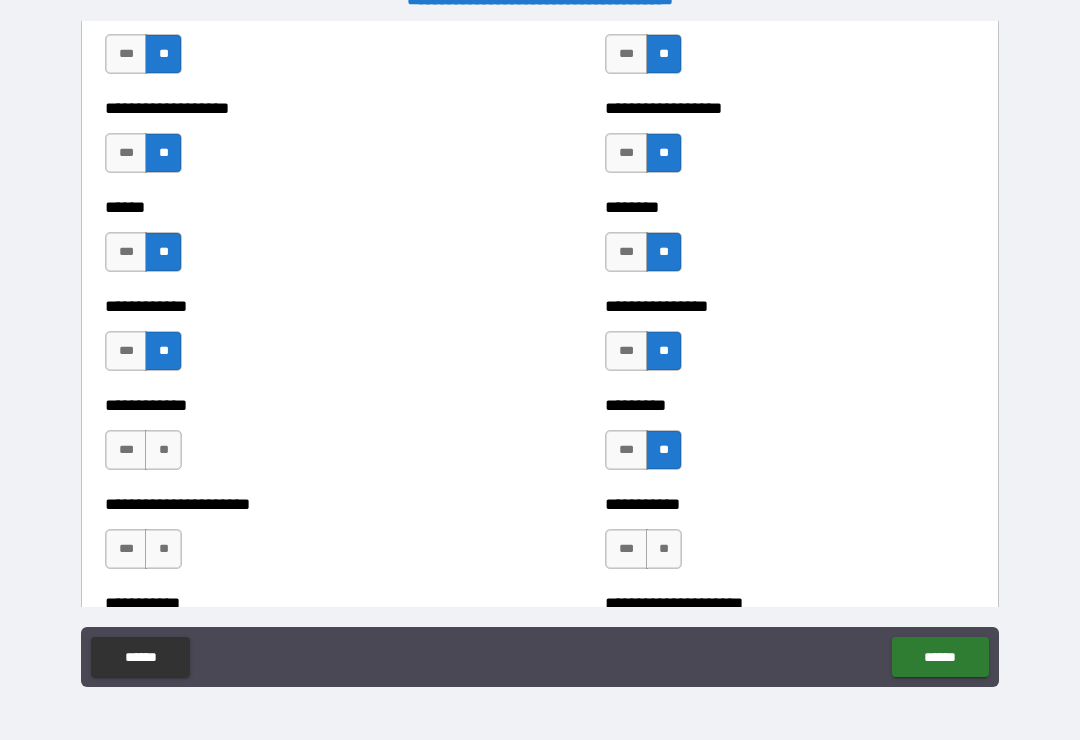 click on "**" at bounding box center [664, 549] 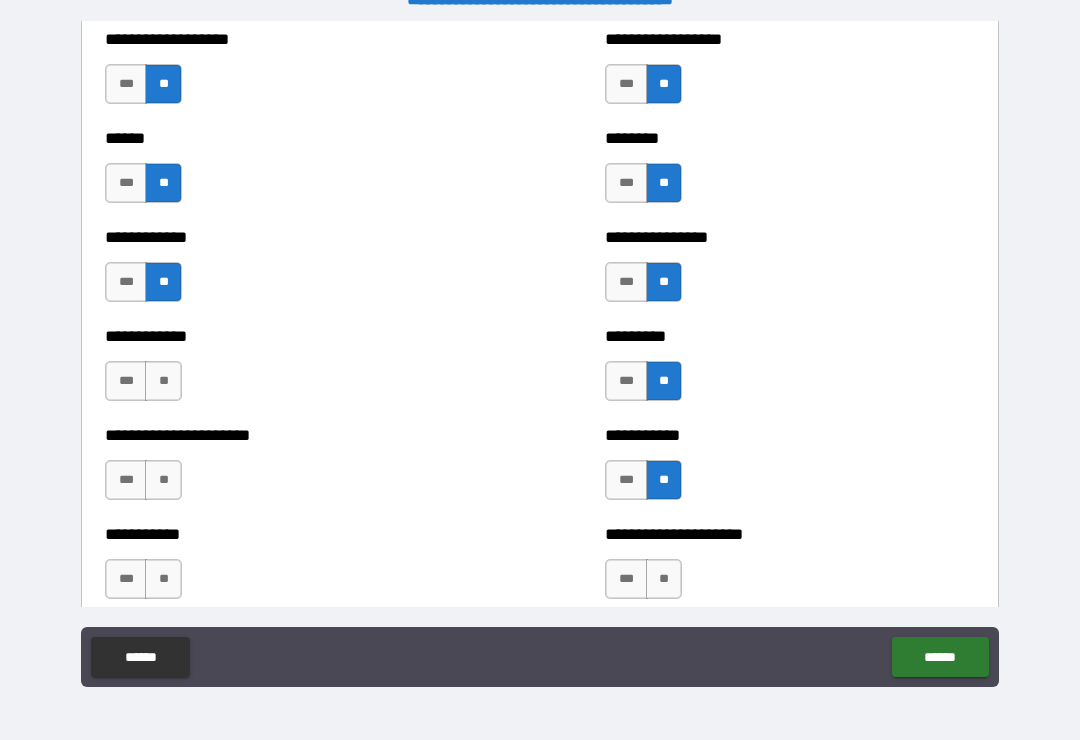 scroll, scrollTop: 4986, scrollLeft: 0, axis: vertical 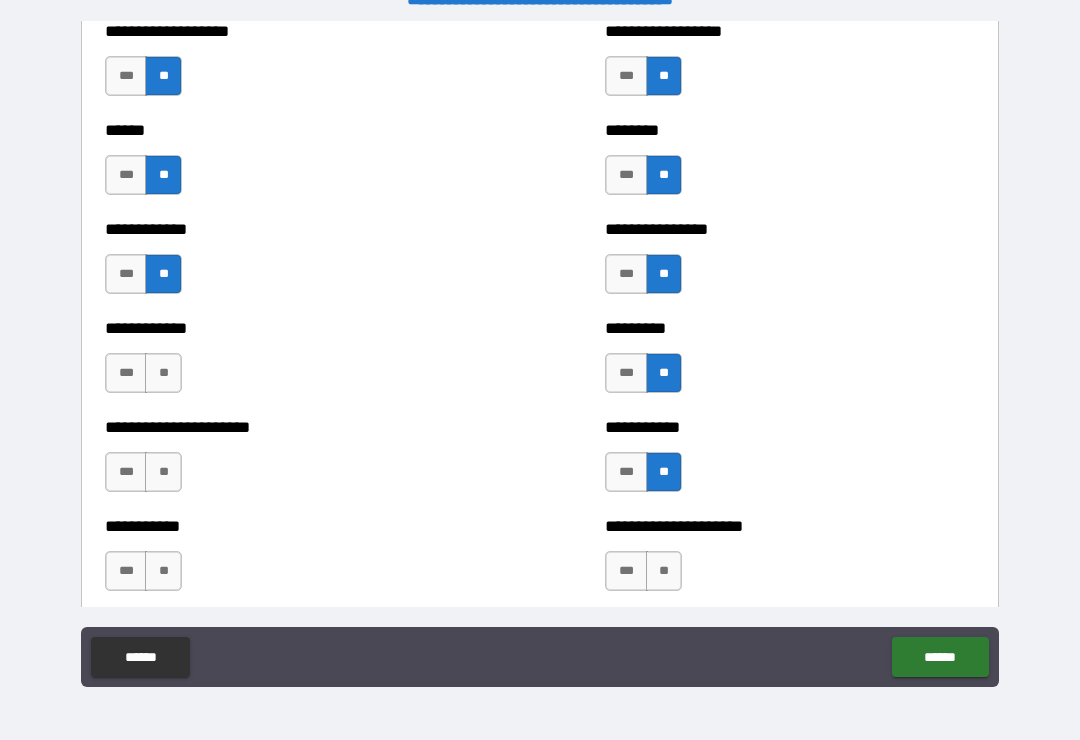 click on "**" at bounding box center (163, 373) 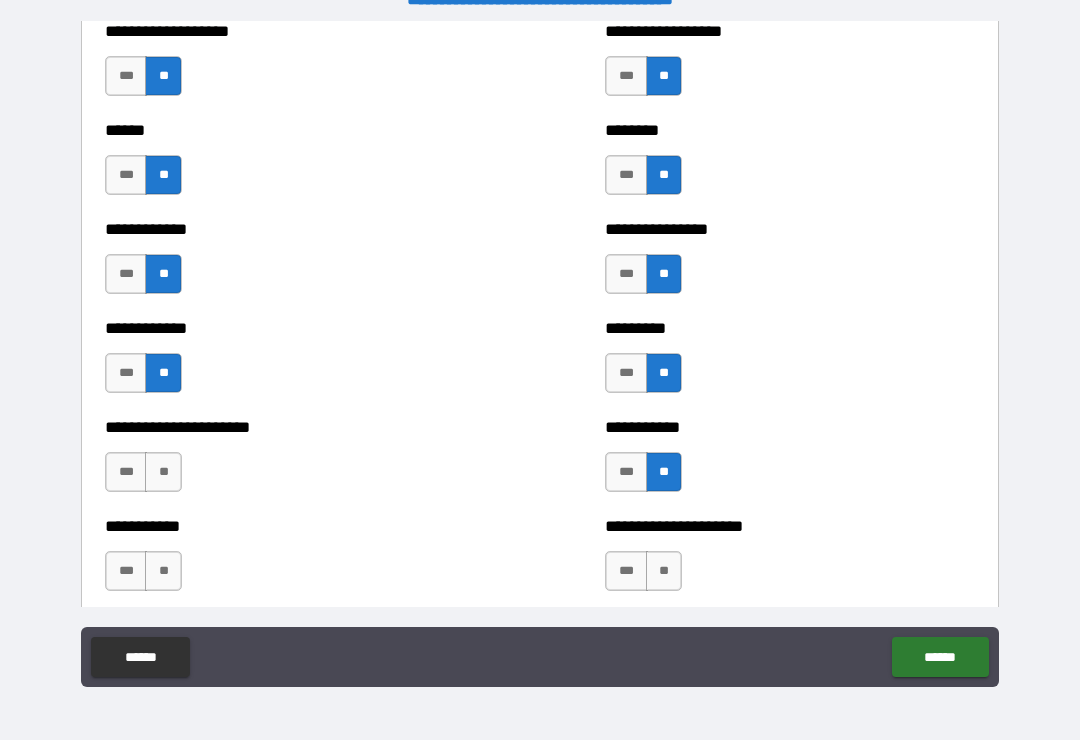 click on "**" at bounding box center (163, 472) 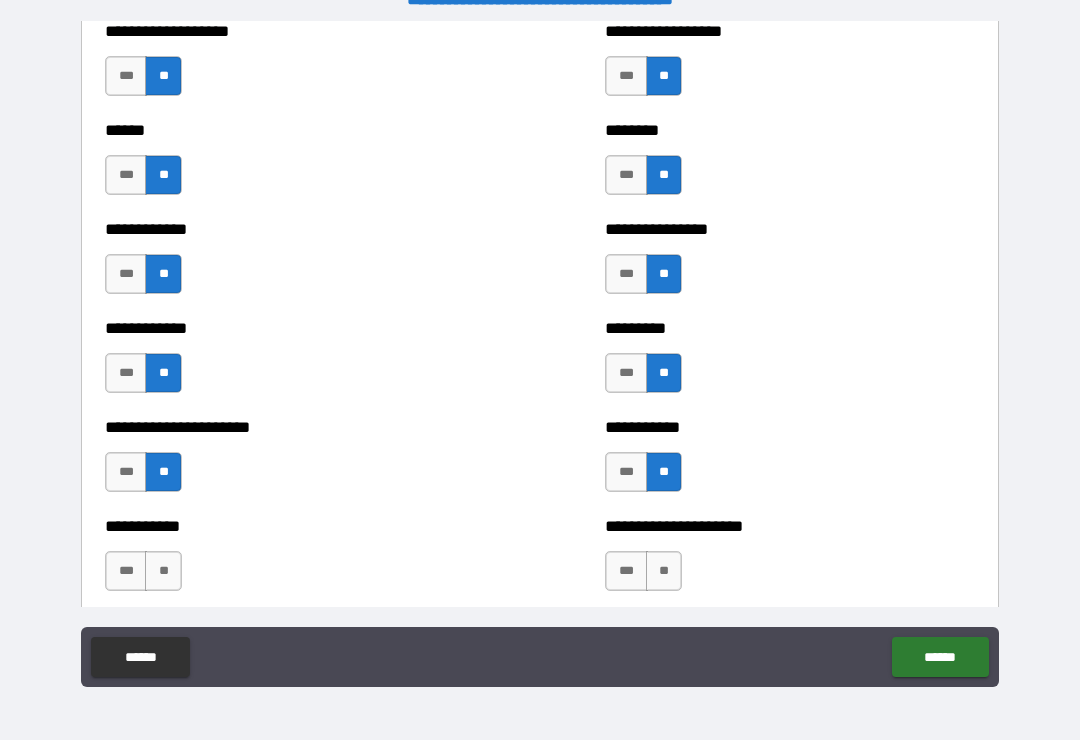 click on "**" at bounding box center [163, 571] 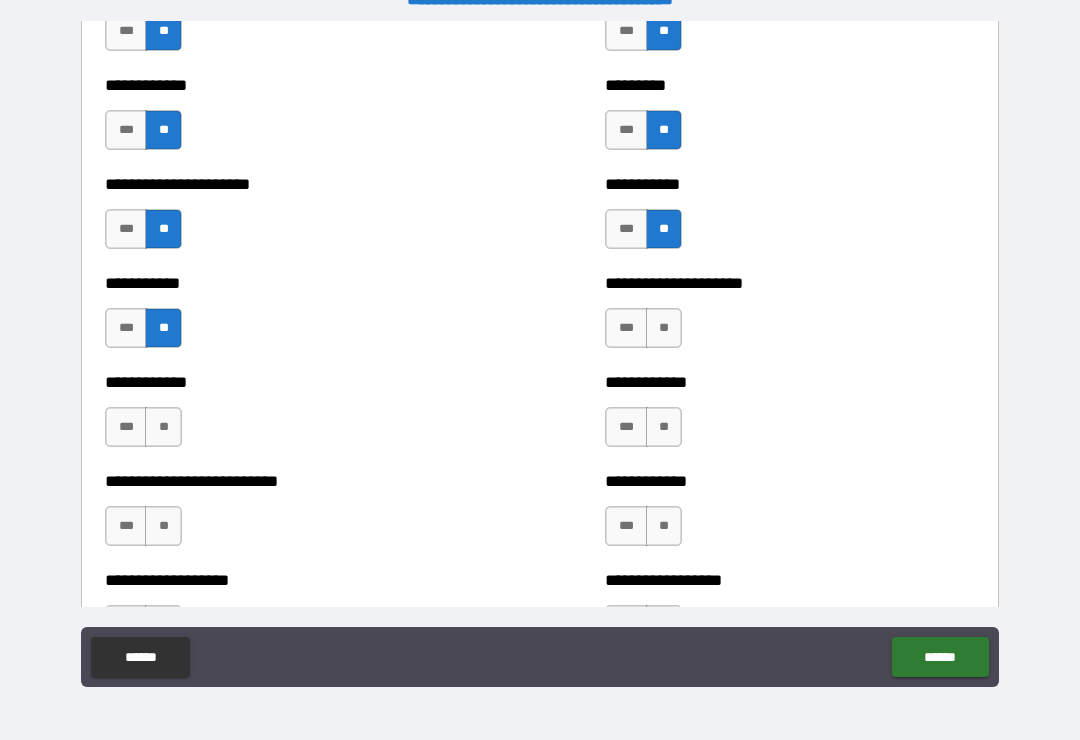 scroll, scrollTop: 5242, scrollLeft: 0, axis: vertical 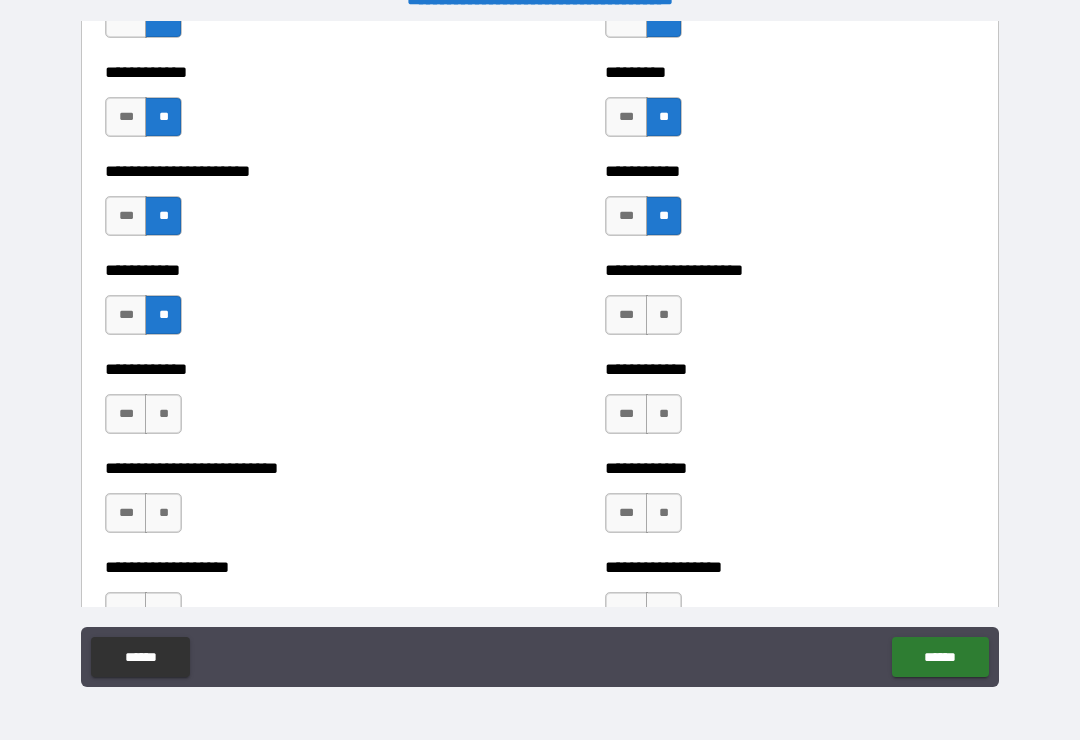 click on "**" at bounding box center [163, 414] 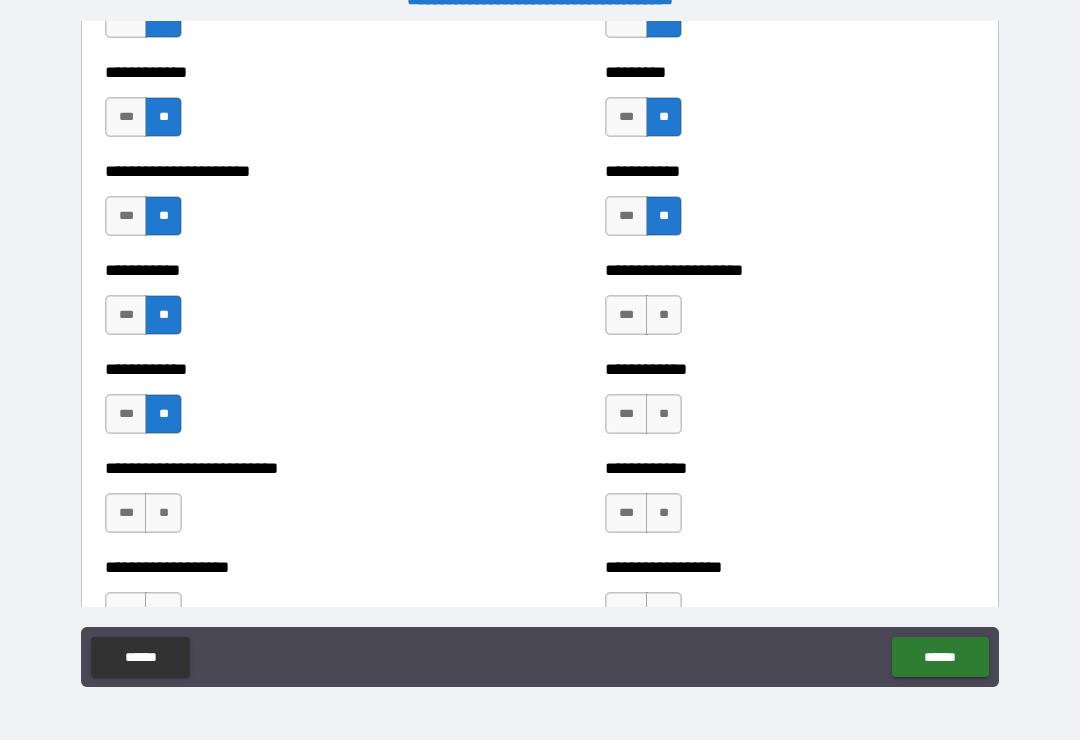 click on "**" at bounding box center [163, 513] 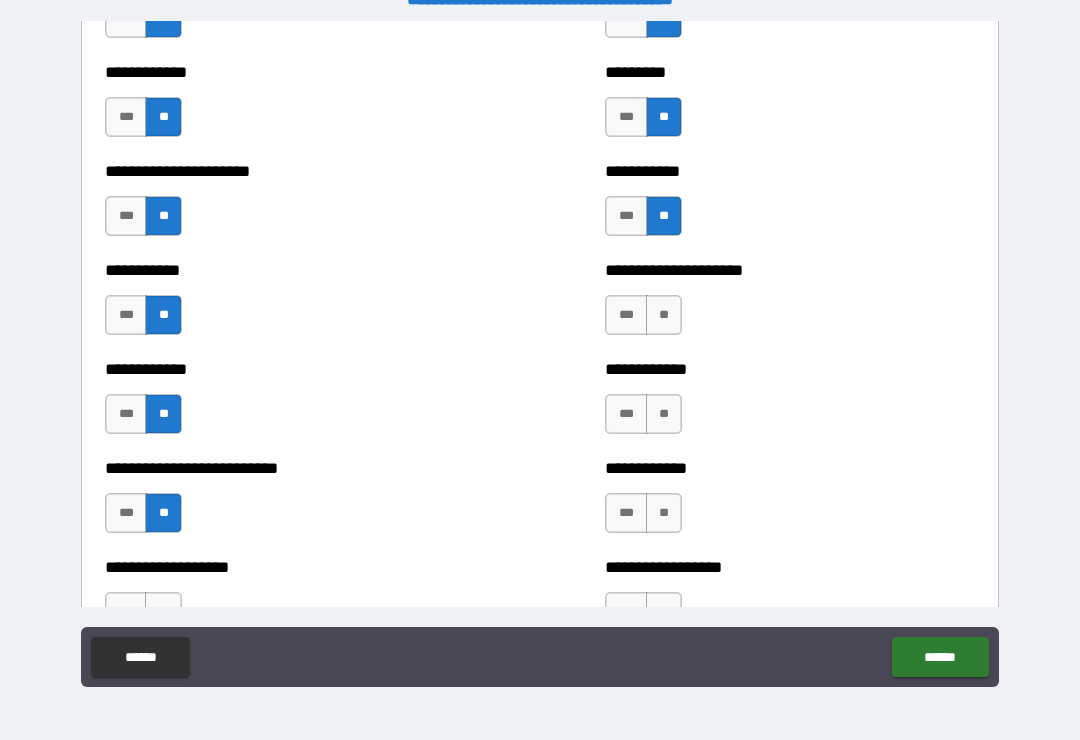 scroll, scrollTop: 5392, scrollLeft: 0, axis: vertical 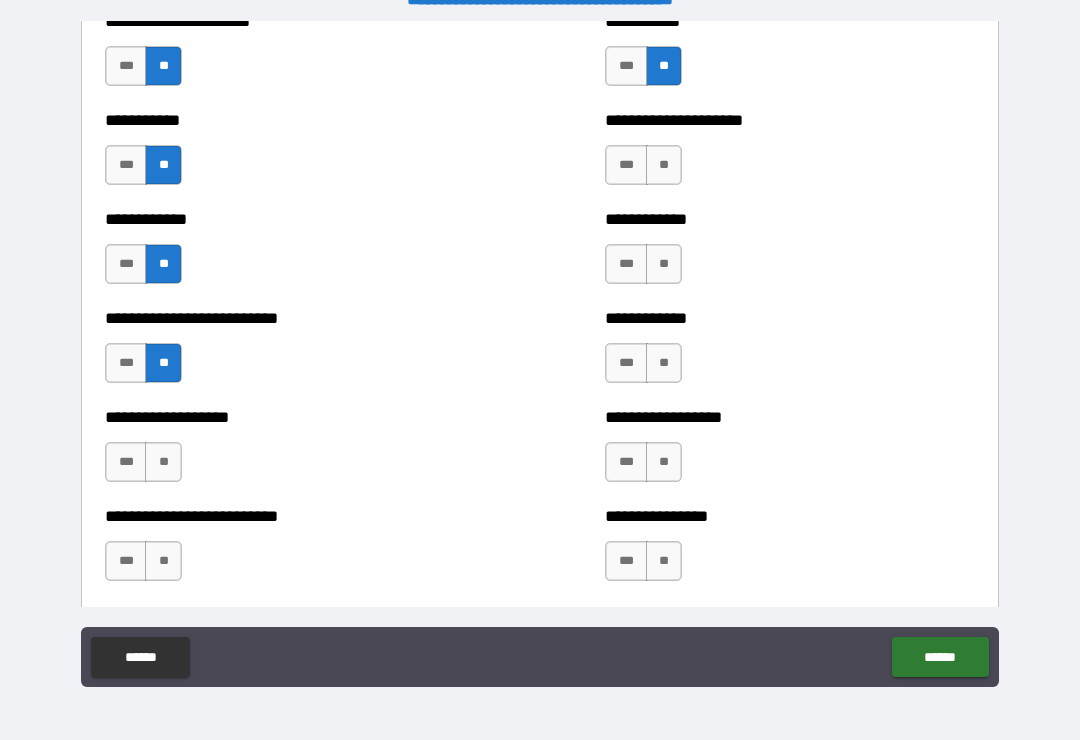click on "**" at bounding box center (163, 462) 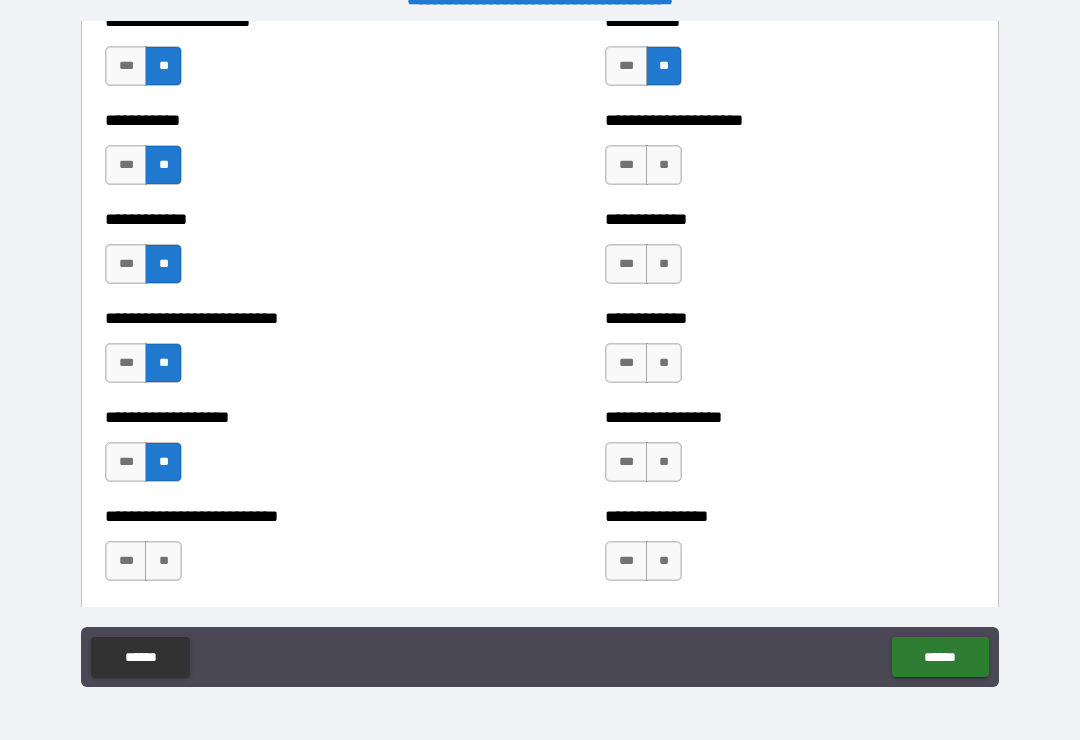 click on "**" at bounding box center (163, 561) 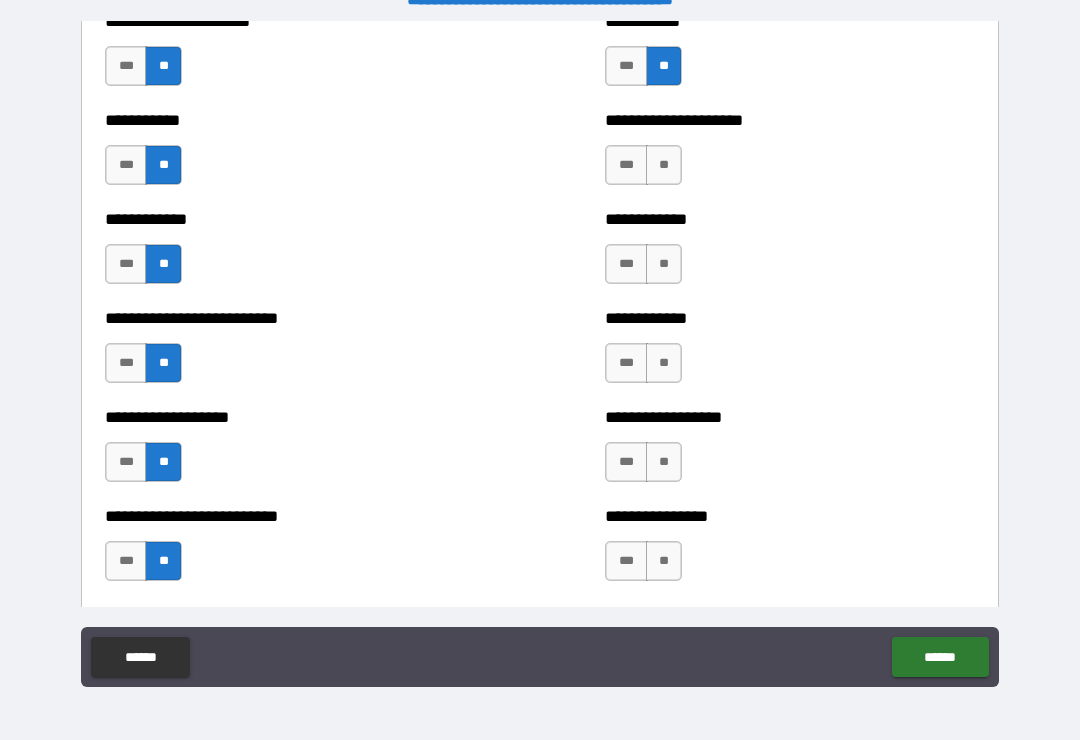 click on "**" at bounding box center [664, 165] 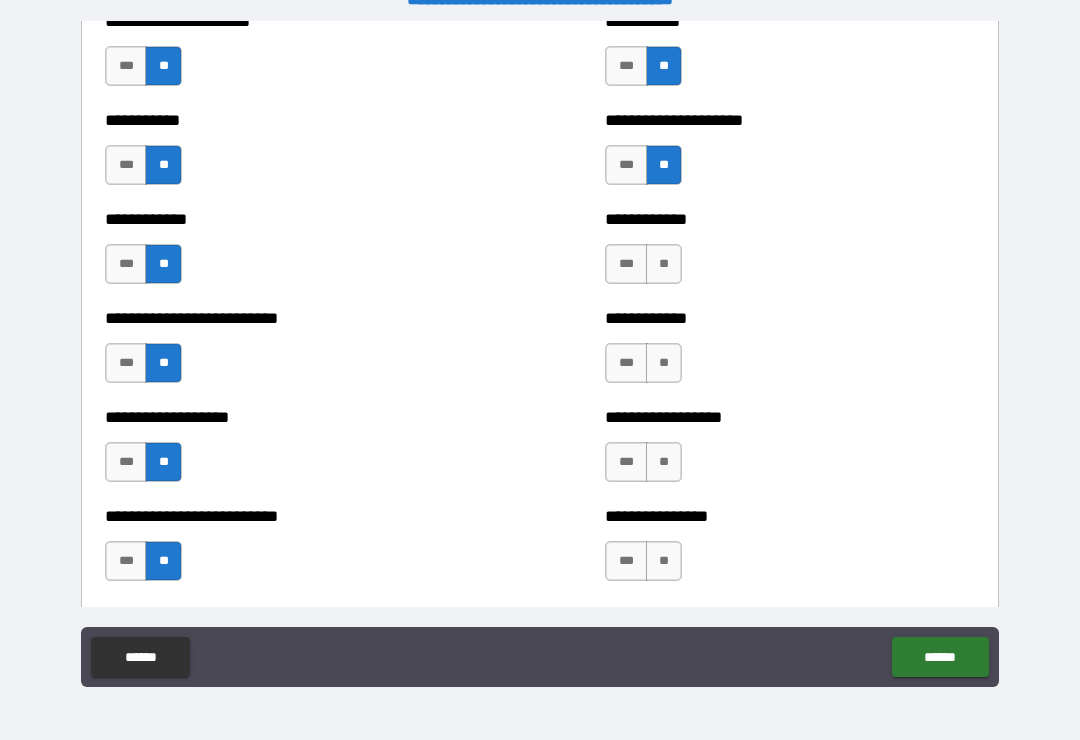 click on "**" at bounding box center [664, 264] 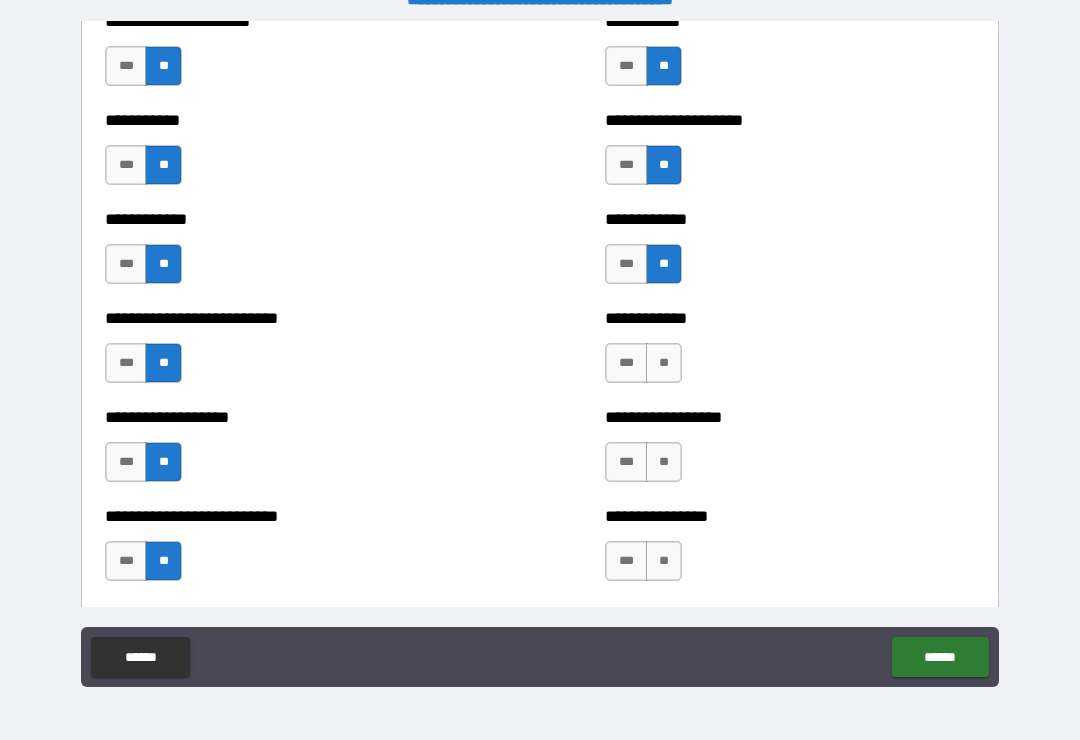 click on "**" at bounding box center [664, 363] 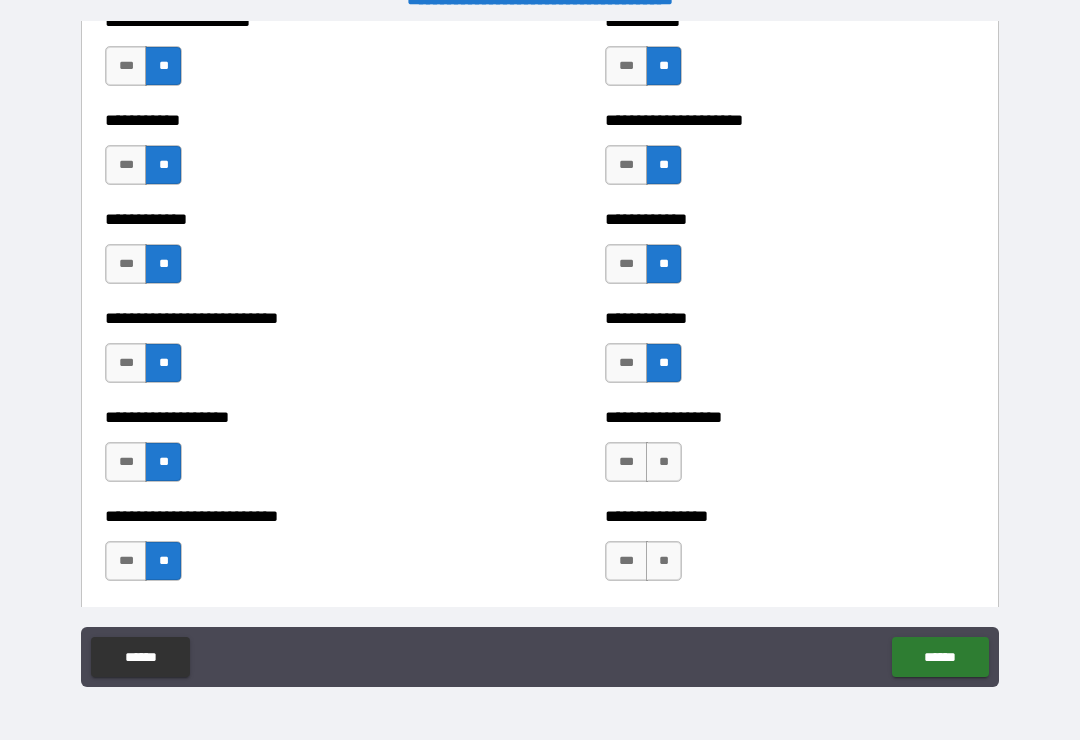 click on "**" at bounding box center [664, 462] 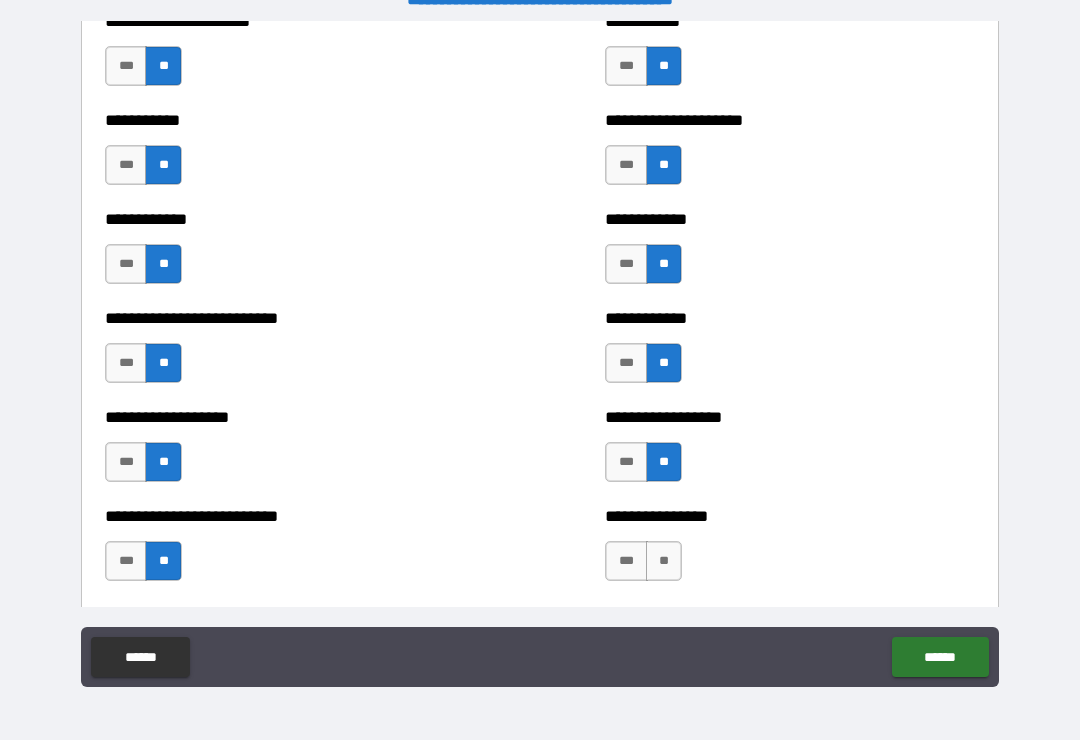 click on "**" at bounding box center (664, 561) 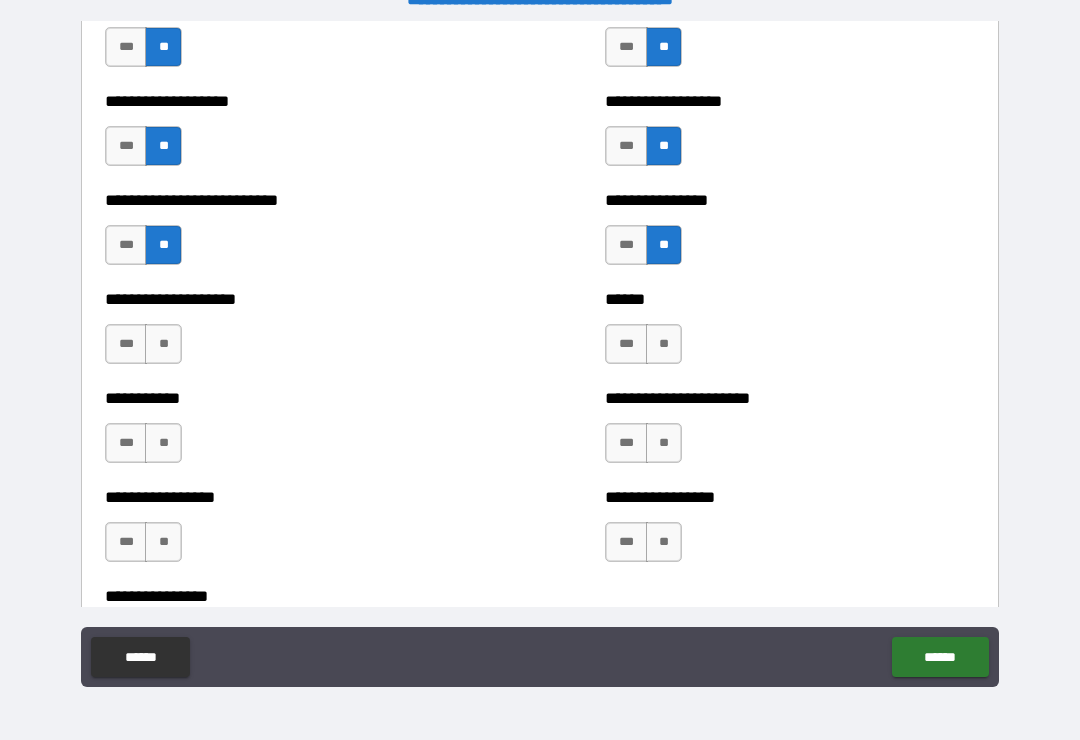 scroll, scrollTop: 5757, scrollLeft: 0, axis: vertical 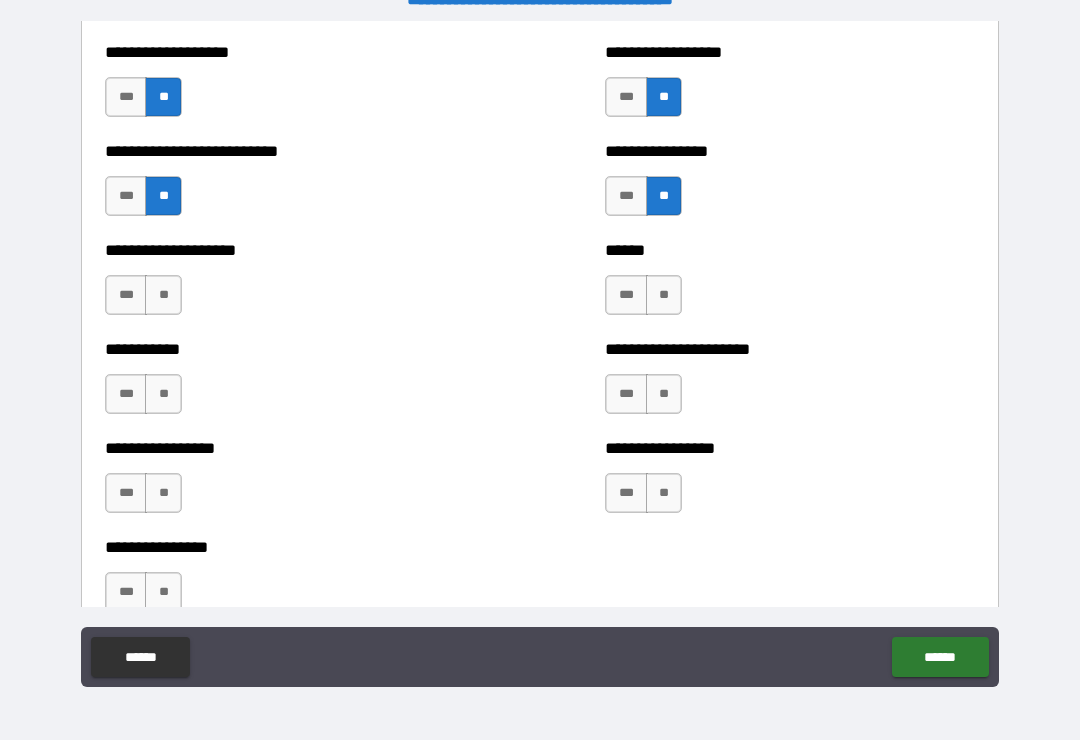 click on "**" at bounding box center (163, 295) 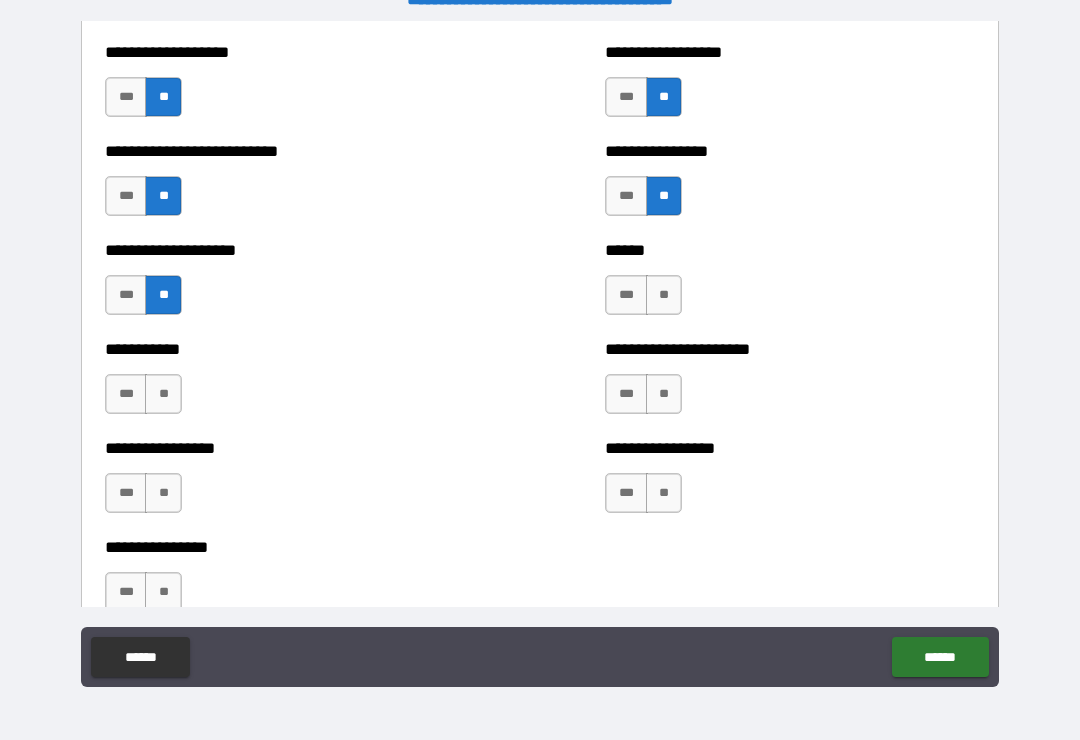 click on "**" at bounding box center [163, 394] 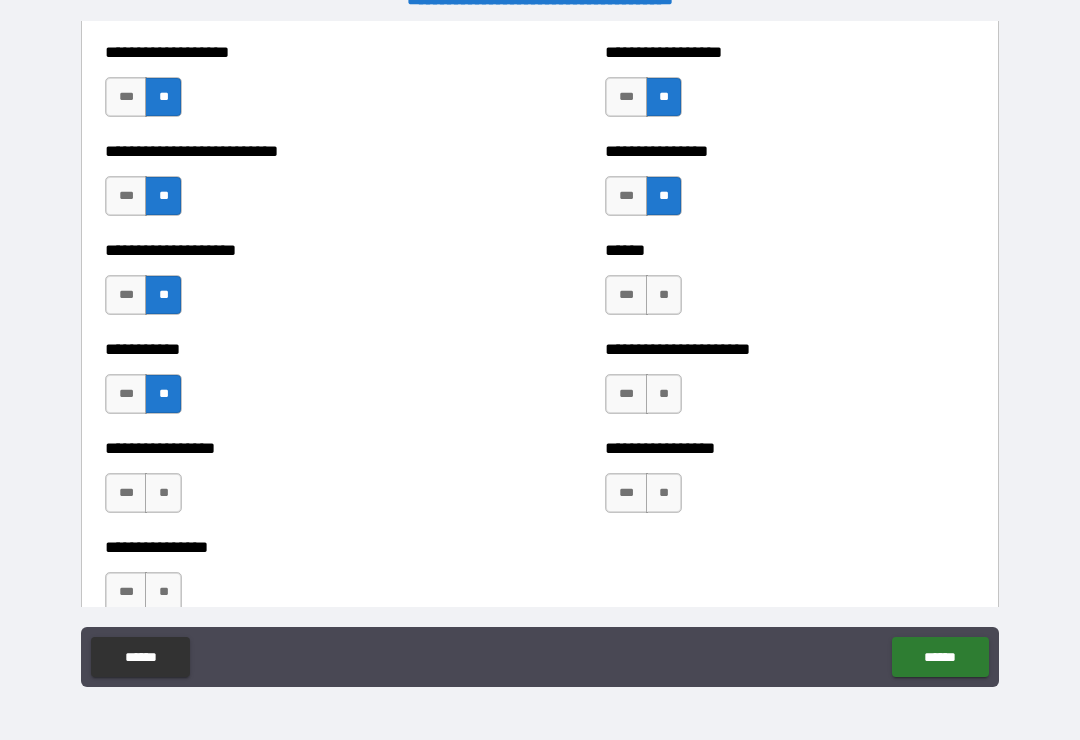 click on "**" at bounding box center (163, 493) 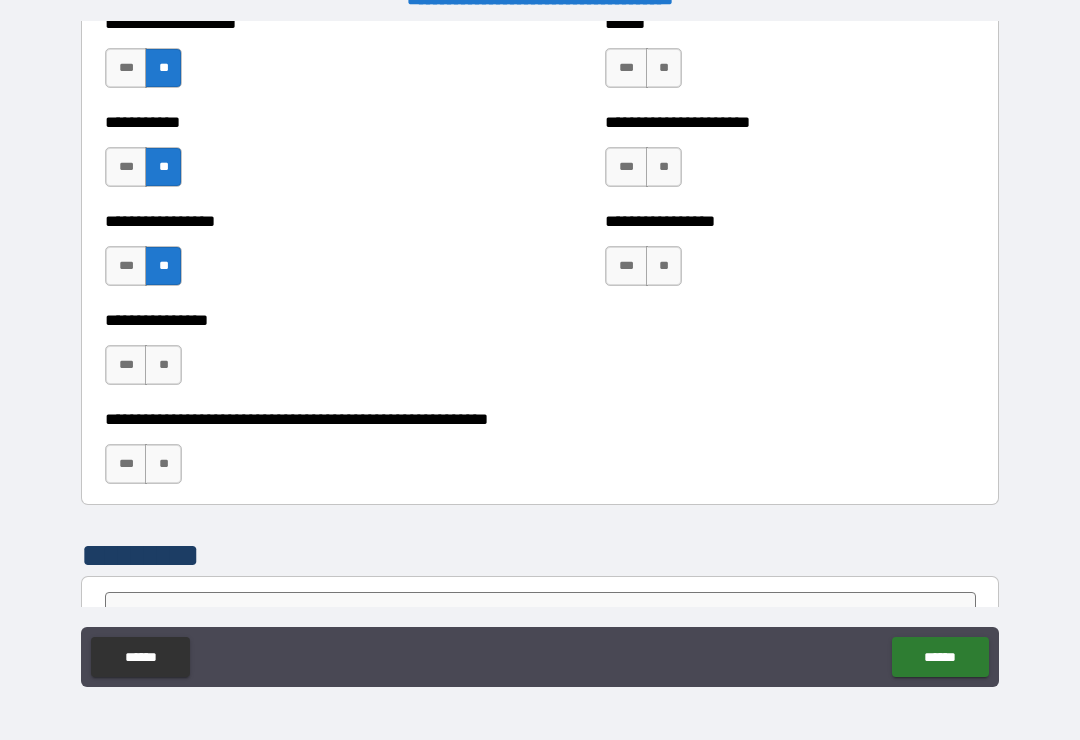 scroll, scrollTop: 6001, scrollLeft: 0, axis: vertical 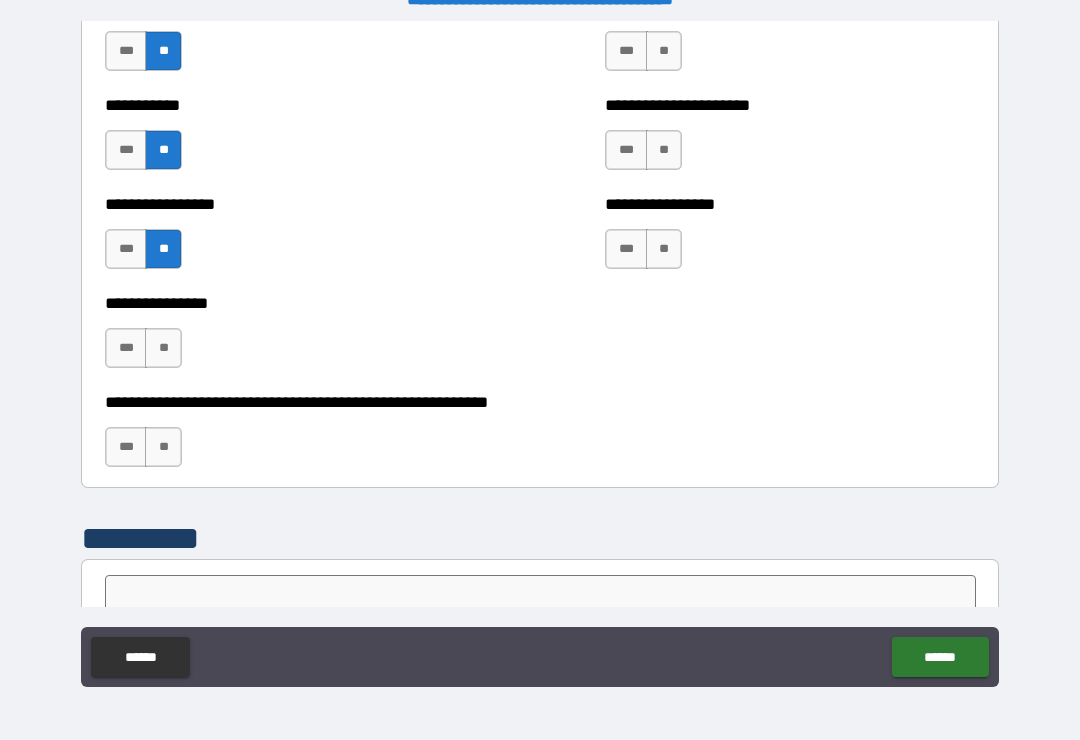 click on "**" at bounding box center [163, 348] 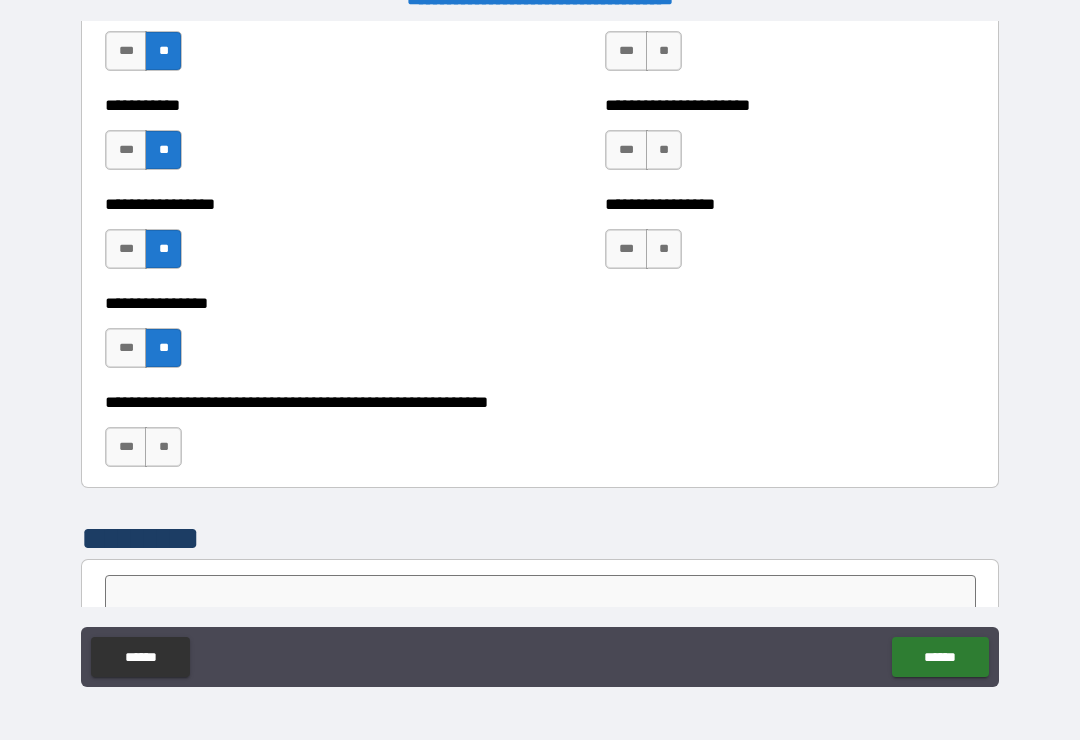 click on "**" at bounding box center [163, 447] 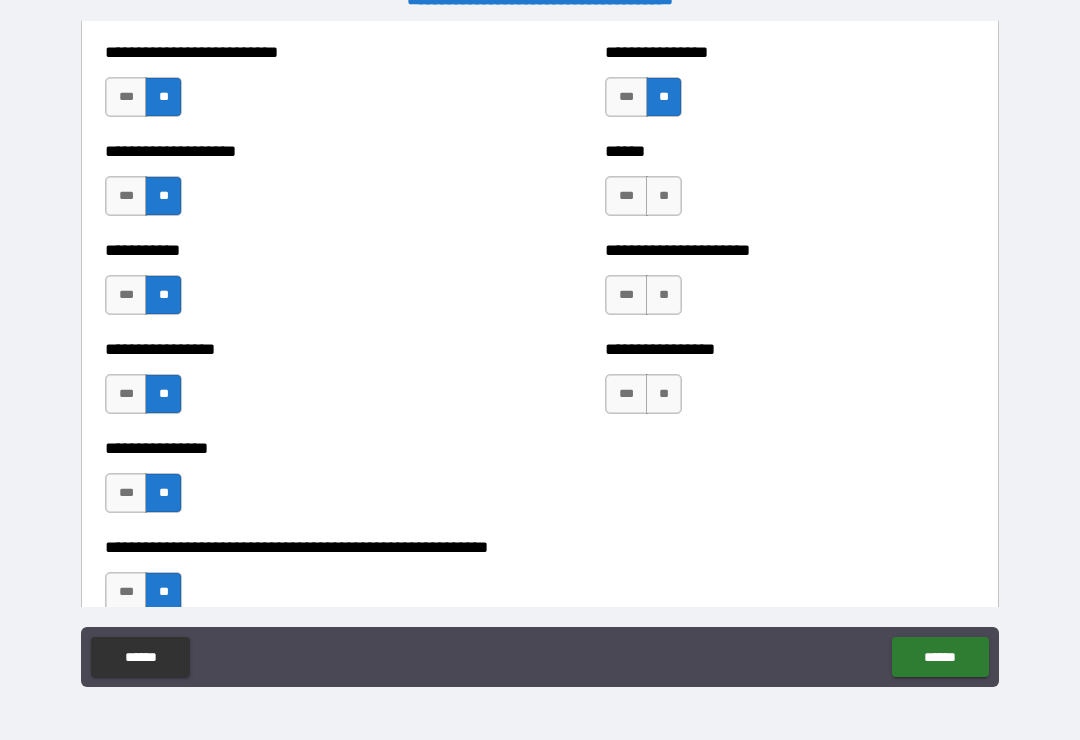 scroll, scrollTop: 5844, scrollLeft: 0, axis: vertical 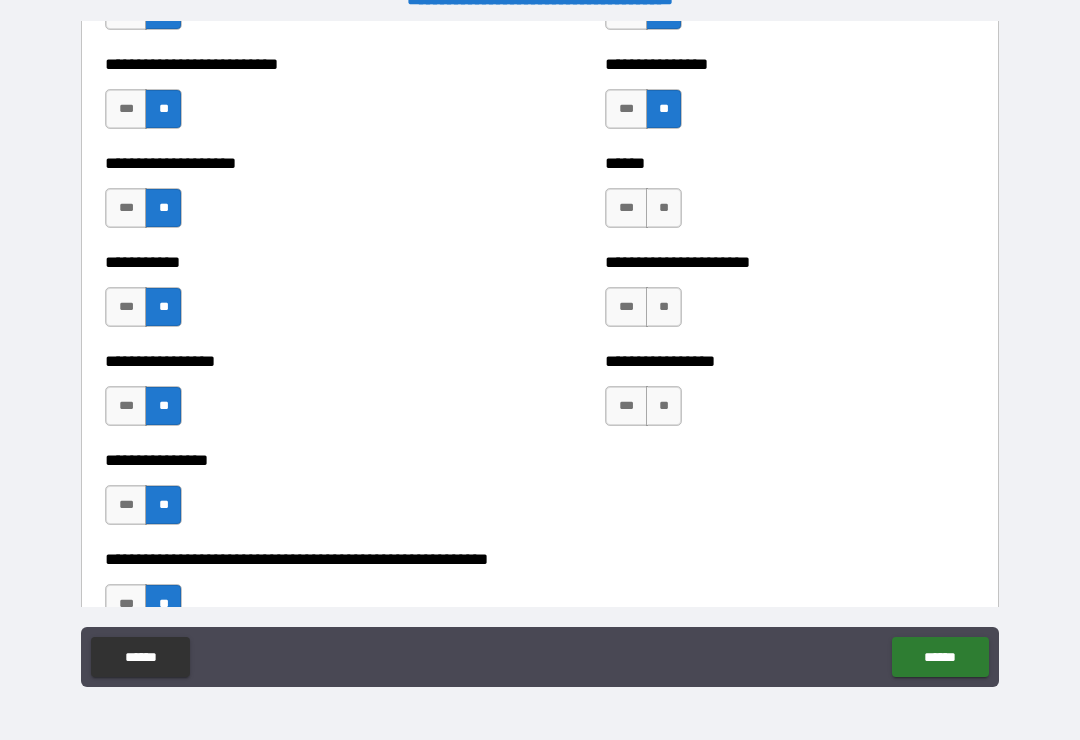 click on "**" at bounding box center [664, 406] 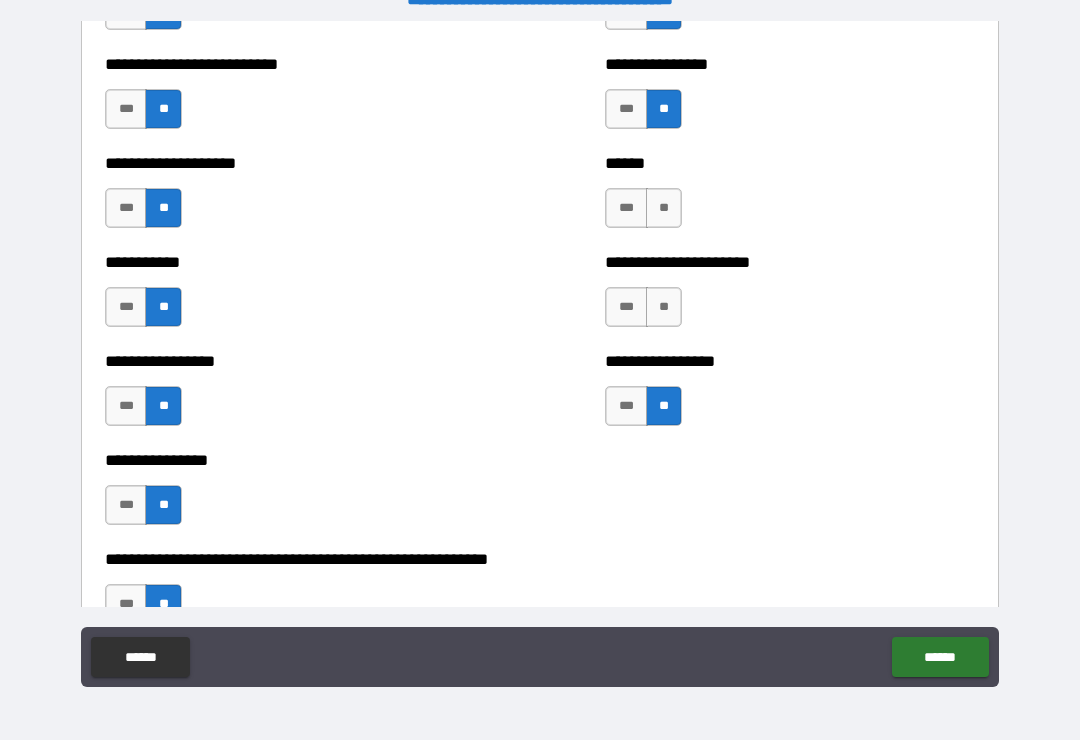 click on "**" at bounding box center (664, 307) 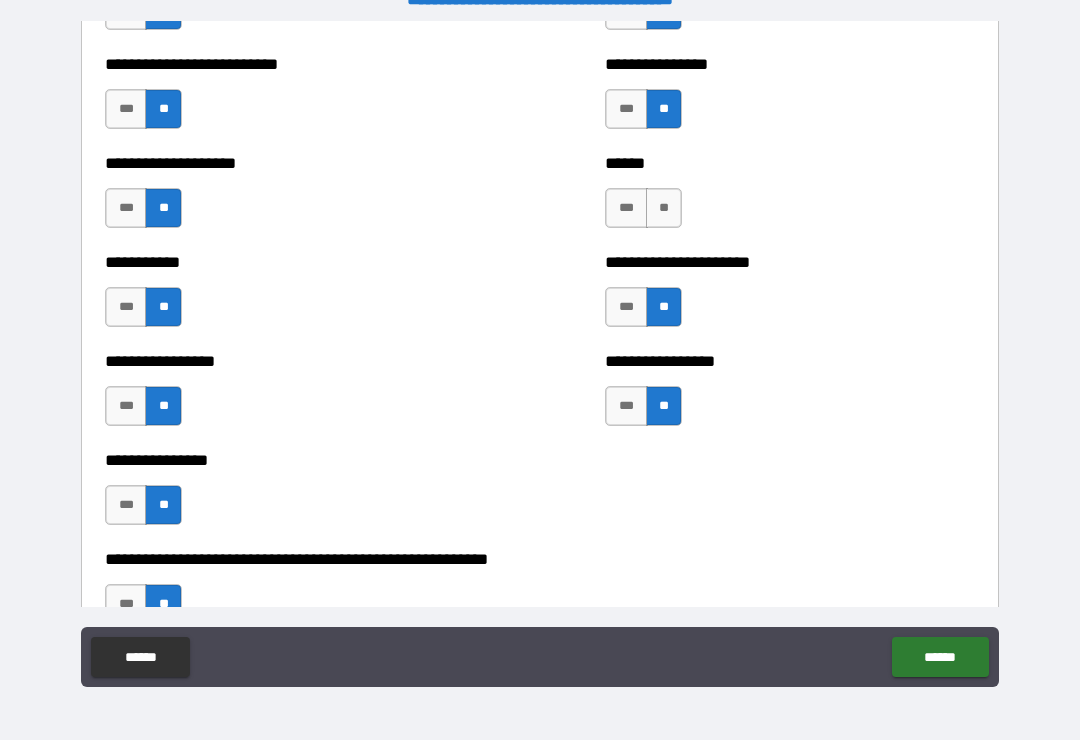 click on "**" at bounding box center [664, 208] 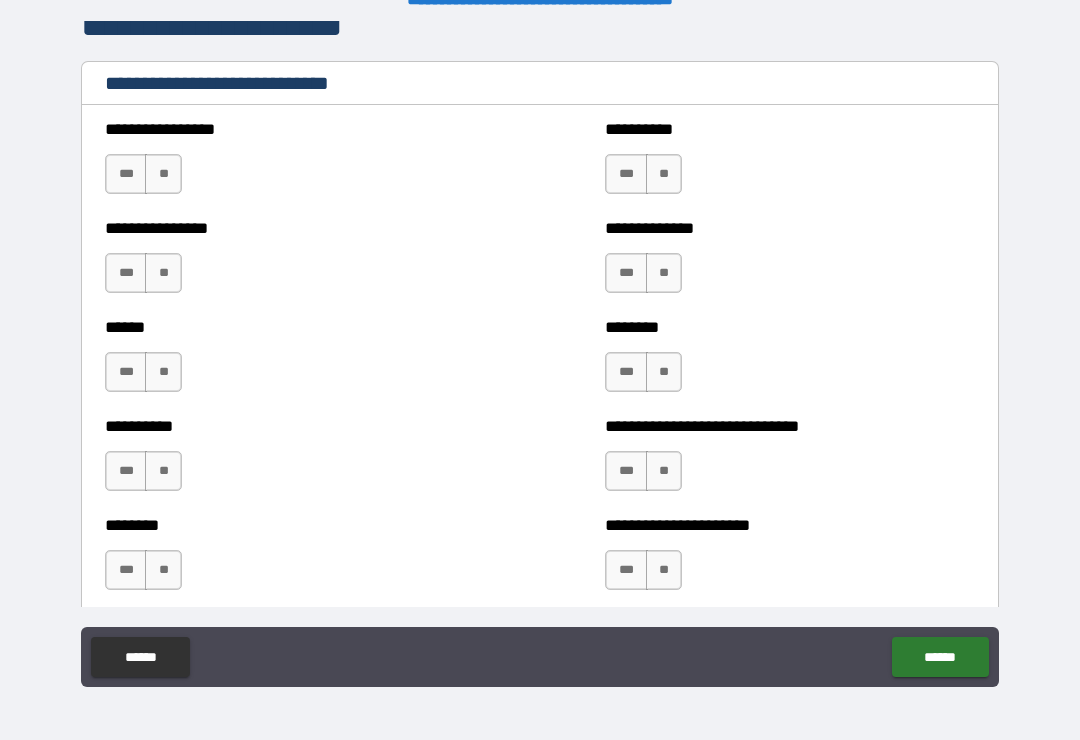 scroll, scrollTop: 6703, scrollLeft: 0, axis: vertical 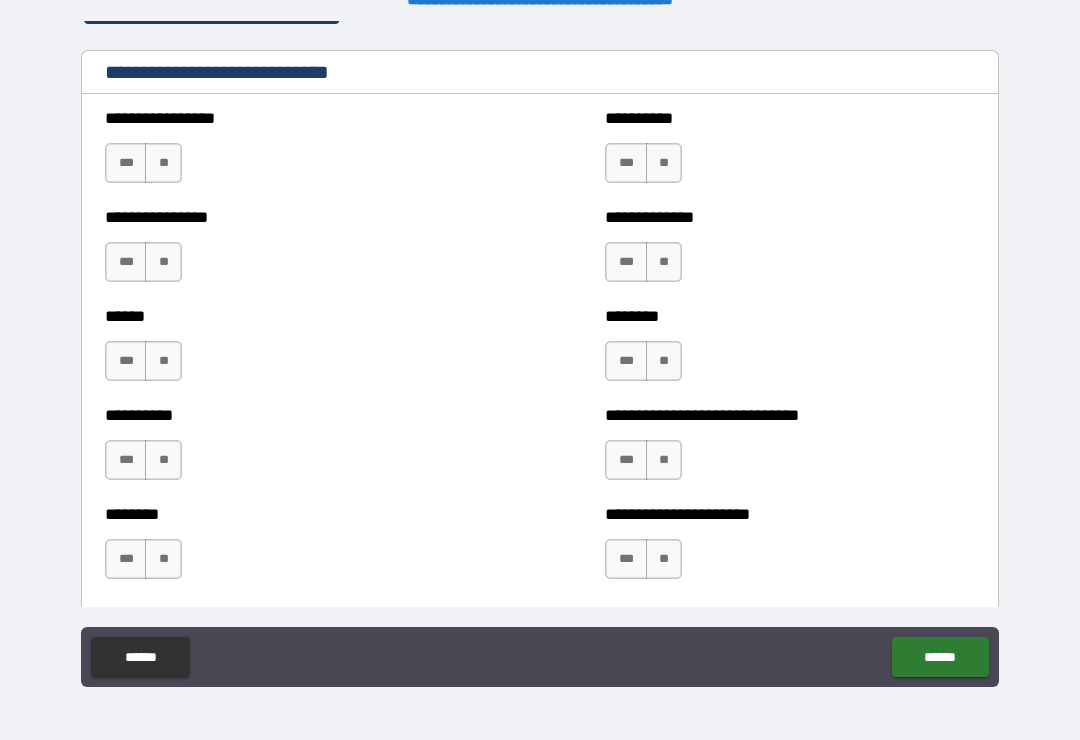 click on "**" at bounding box center [163, 163] 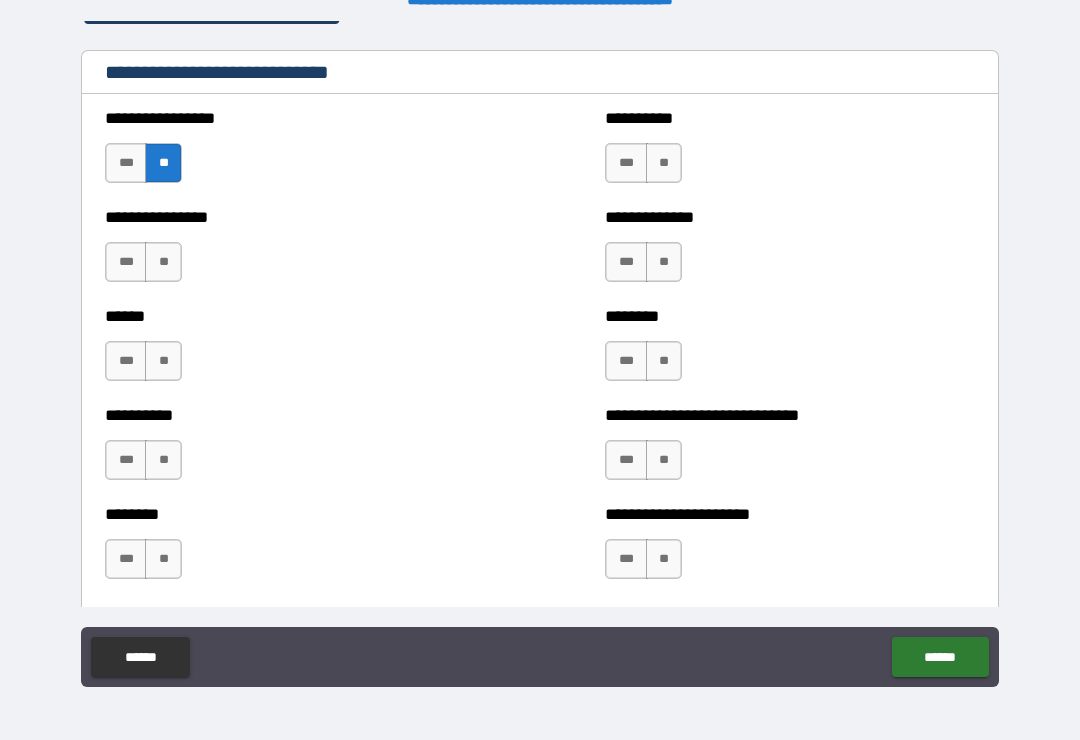 click on "**" at bounding box center [163, 262] 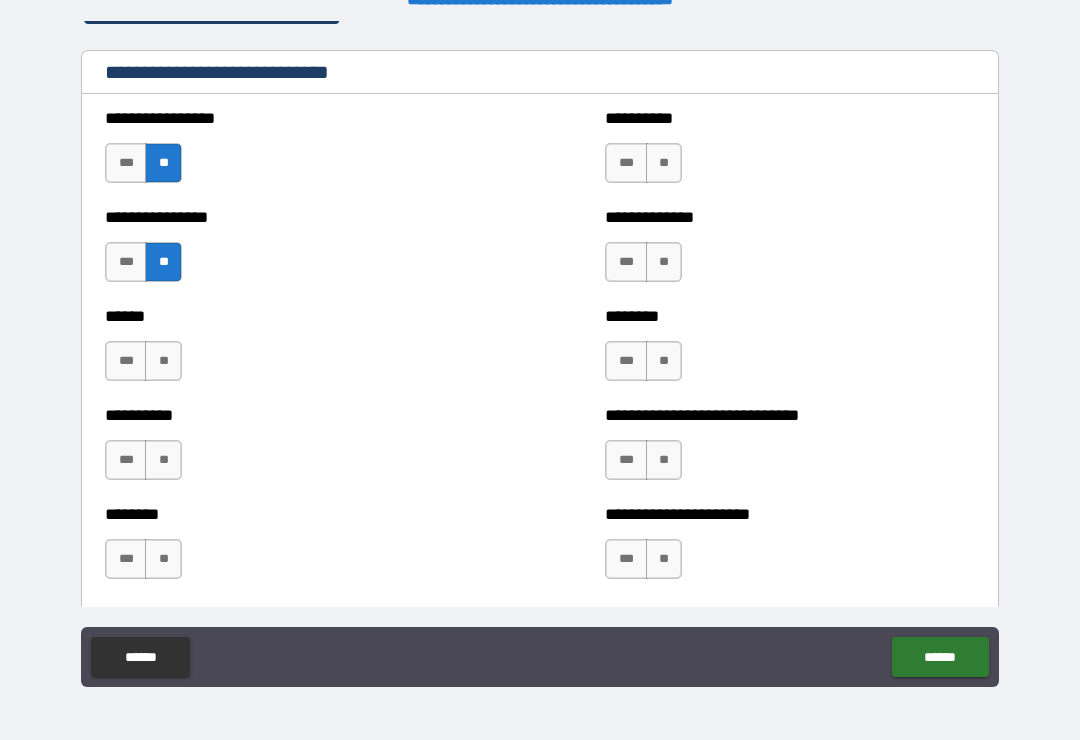 click on "**" at bounding box center (163, 361) 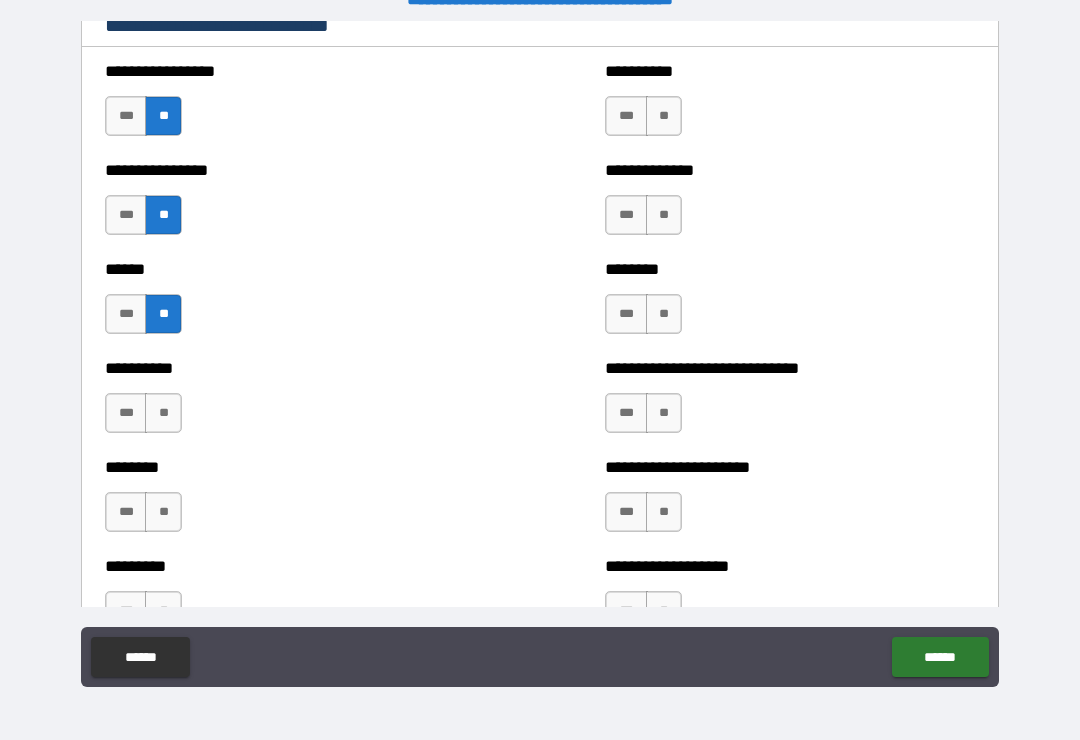 scroll, scrollTop: 6760, scrollLeft: 0, axis: vertical 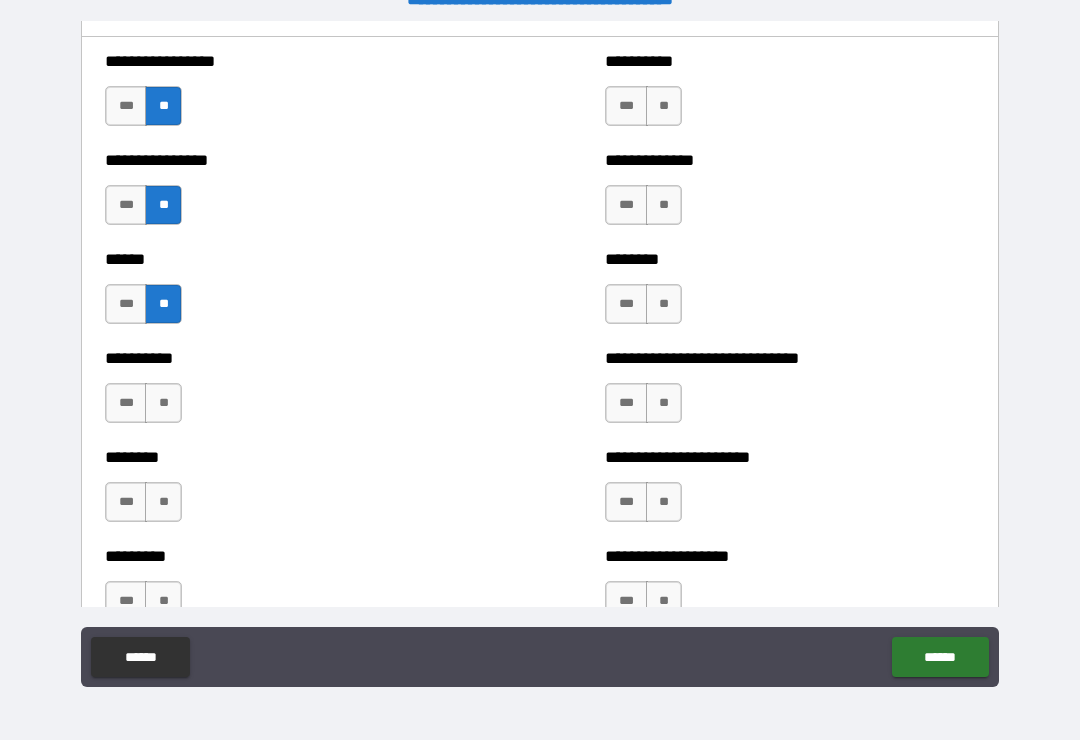 click on "***" at bounding box center [126, 304] 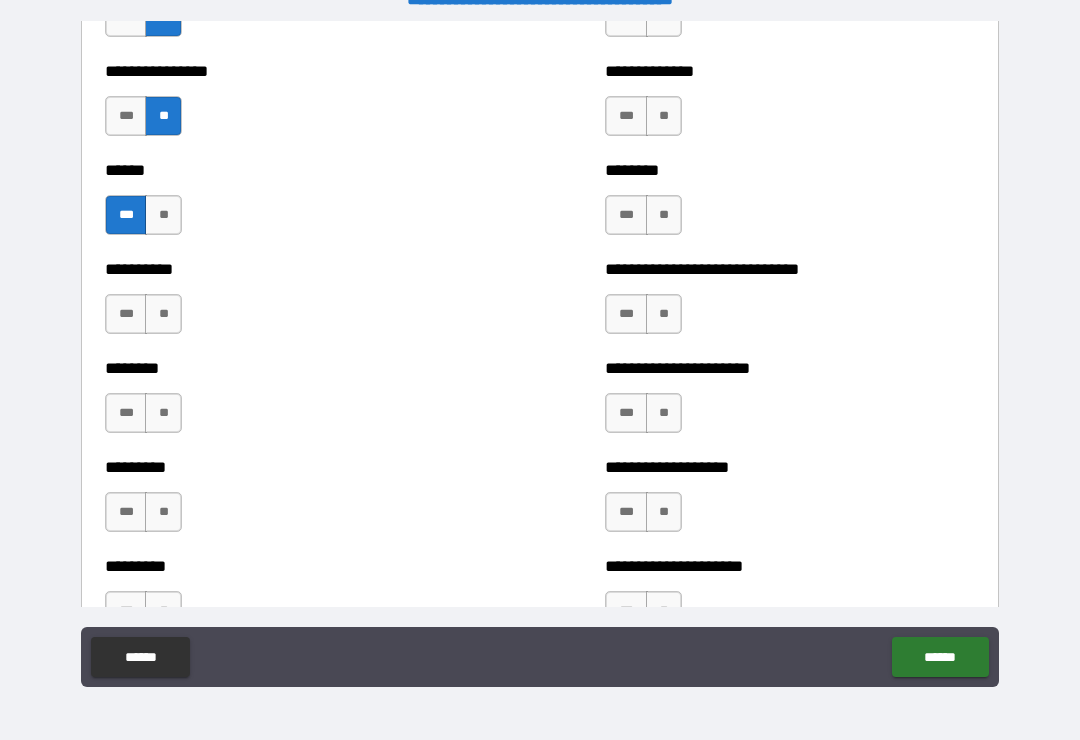 scroll, scrollTop: 6866, scrollLeft: 0, axis: vertical 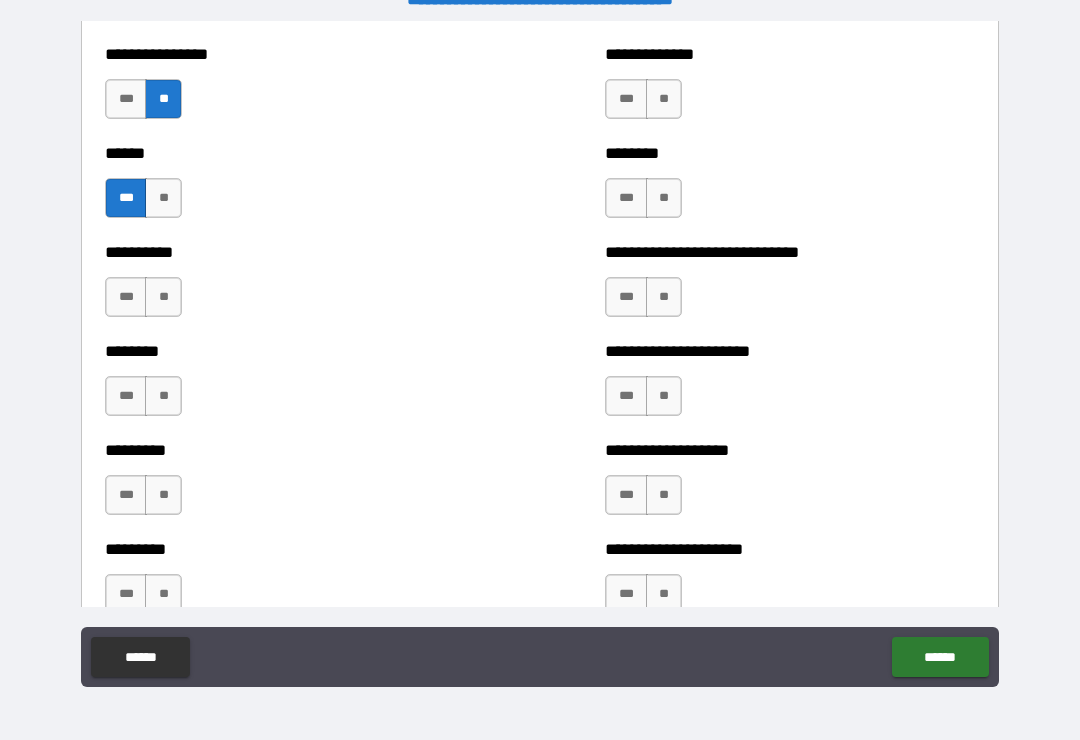 click on "**" at bounding box center (163, 297) 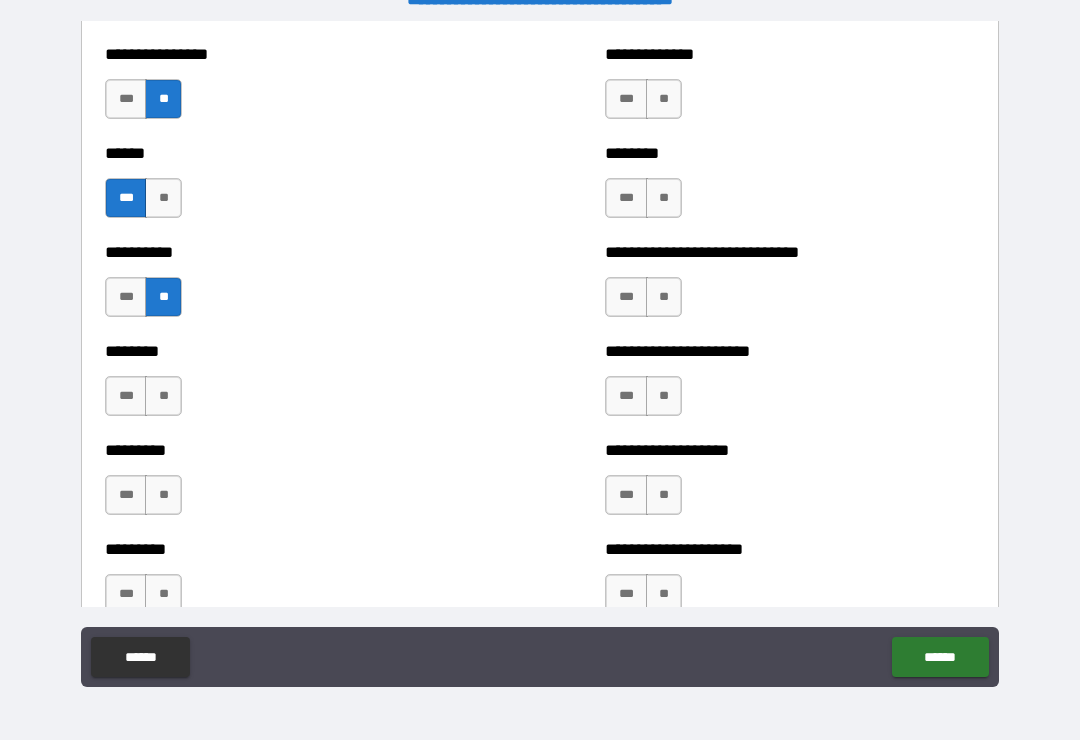 click on "**" at bounding box center (163, 396) 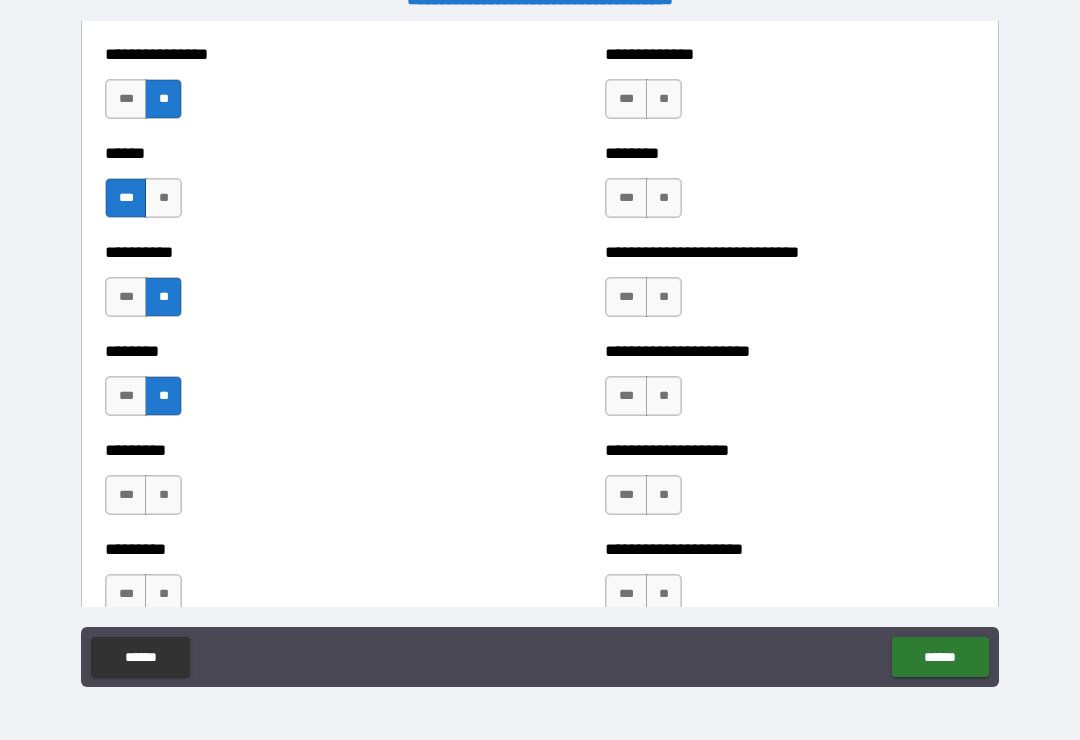 click on "**" at bounding box center (163, 495) 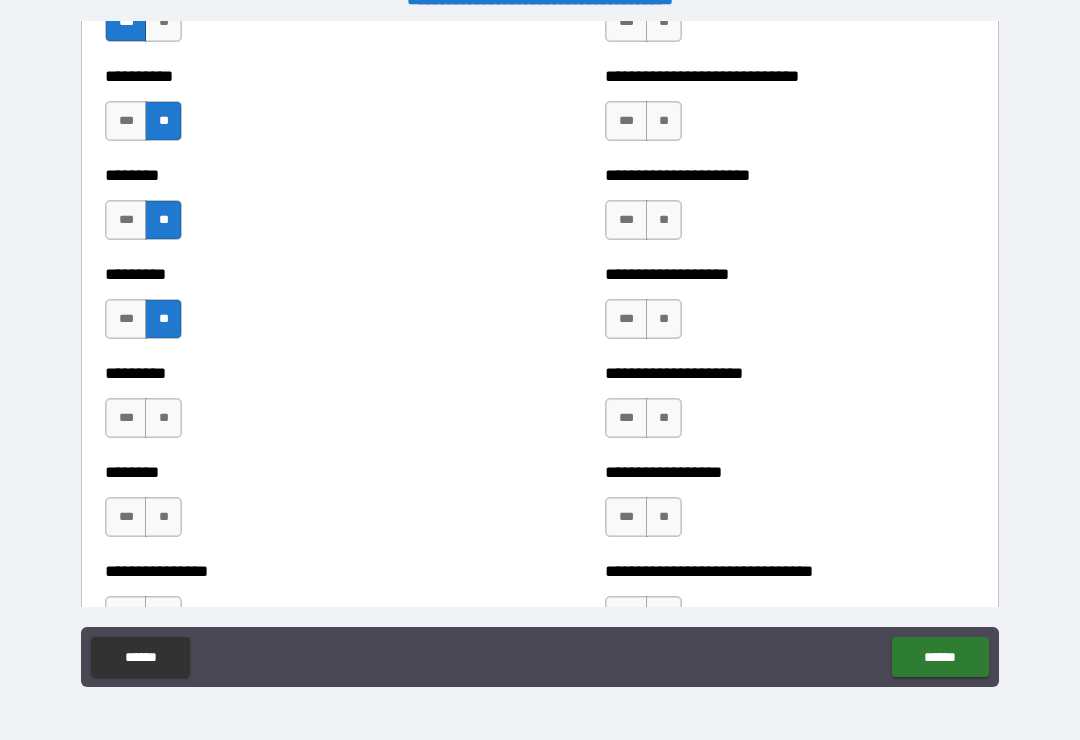 scroll, scrollTop: 7060, scrollLeft: 0, axis: vertical 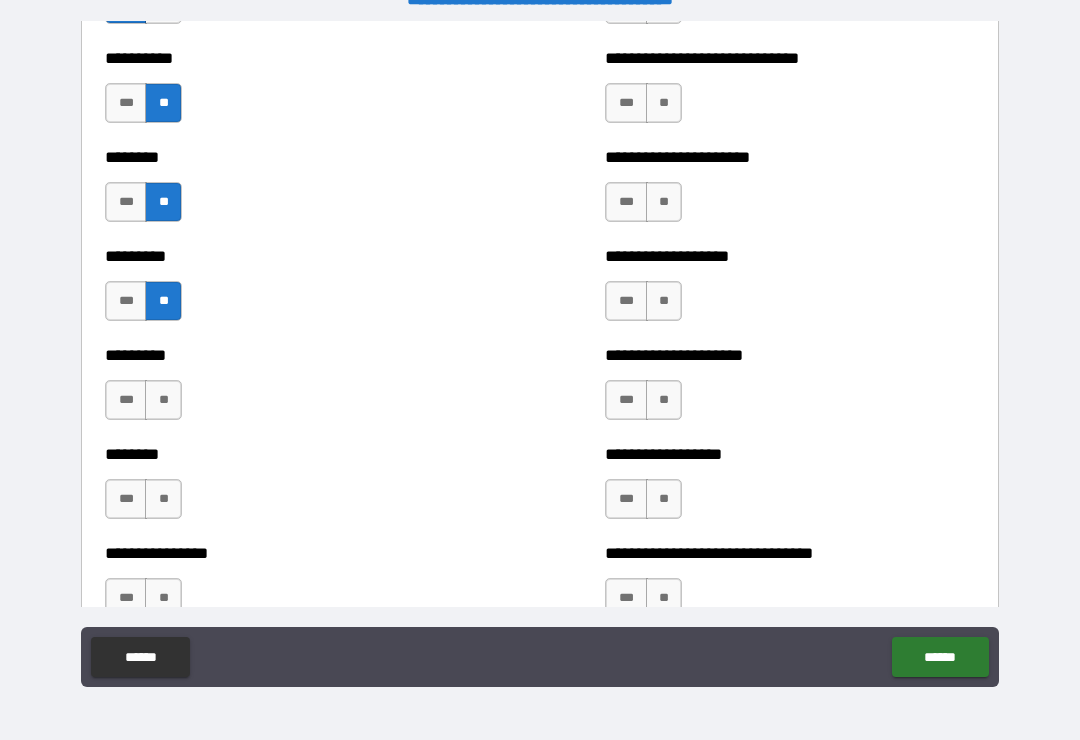 click on "***" at bounding box center [126, 400] 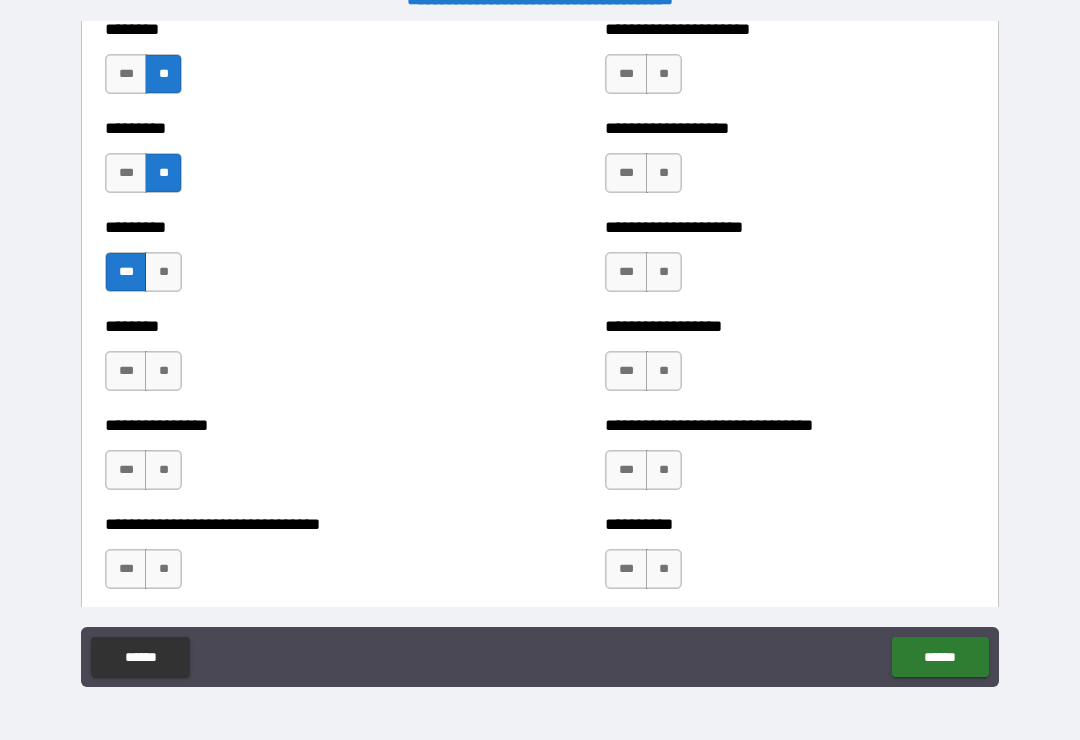 scroll, scrollTop: 7192, scrollLeft: 0, axis: vertical 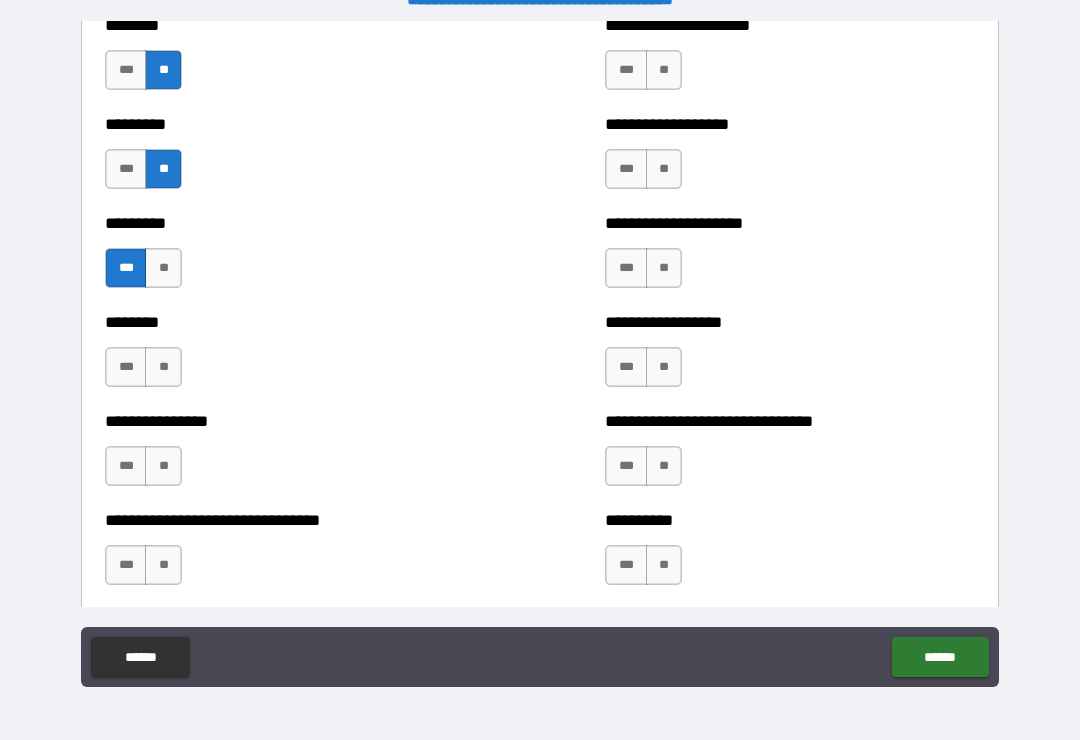 click on "**" at bounding box center [163, 367] 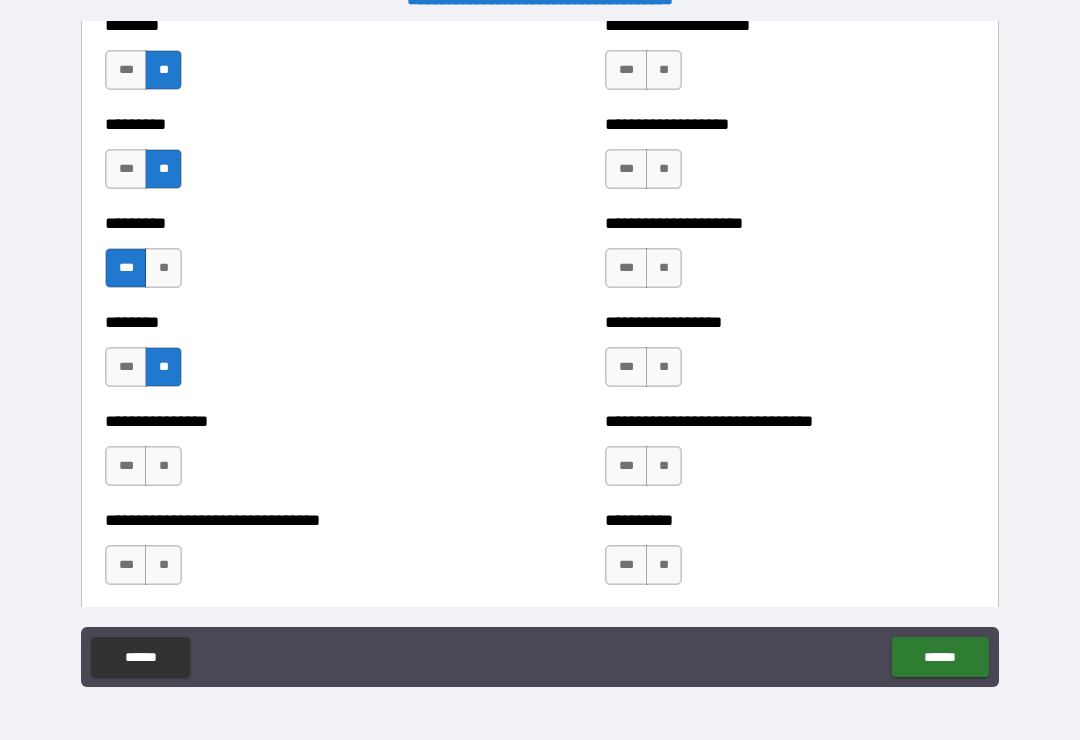click on "**" at bounding box center (163, 466) 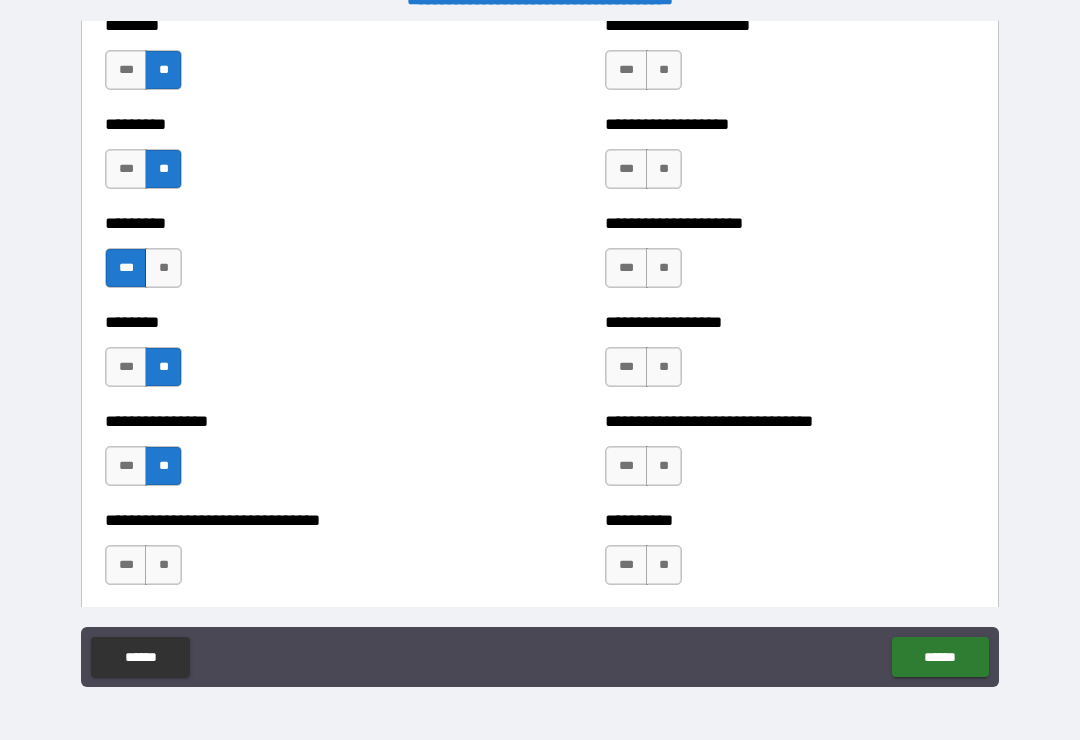 click on "***" at bounding box center (126, 466) 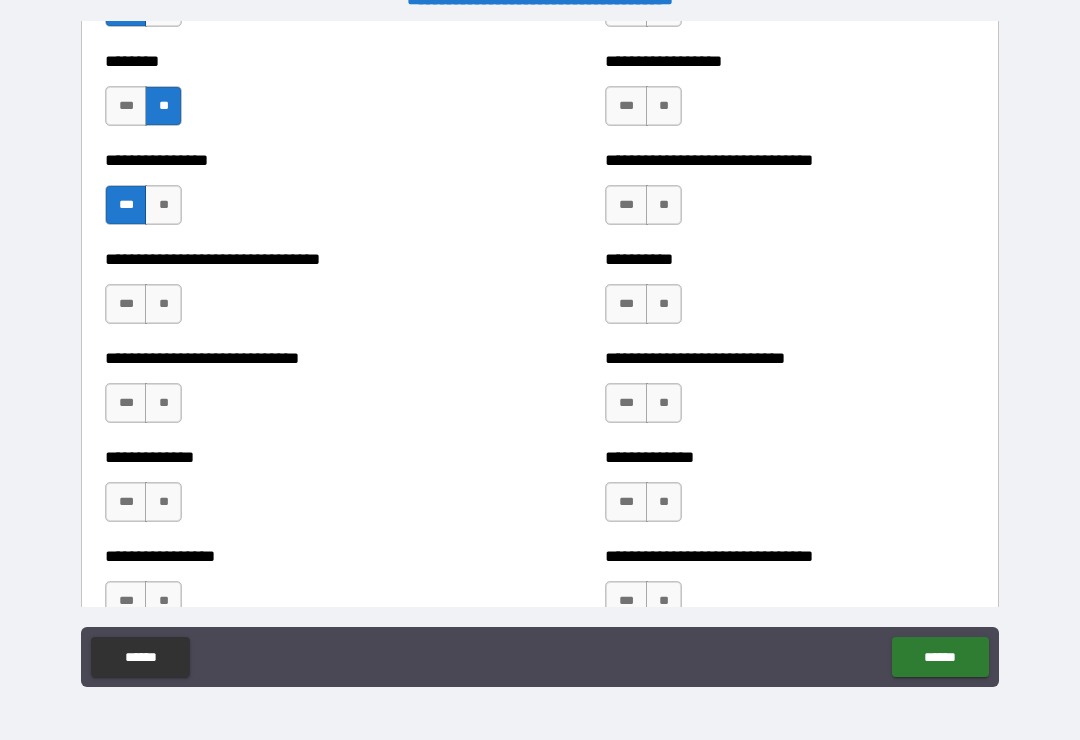 scroll, scrollTop: 7464, scrollLeft: 0, axis: vertical 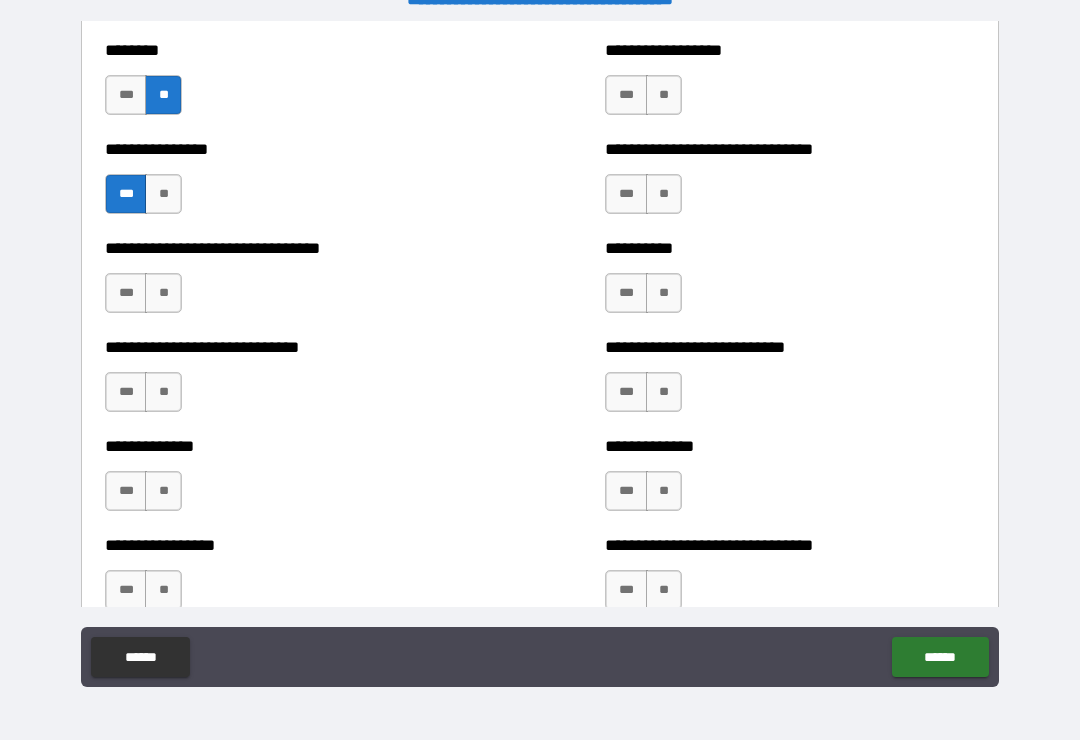 click on "**" at bounding box center (163, 392) 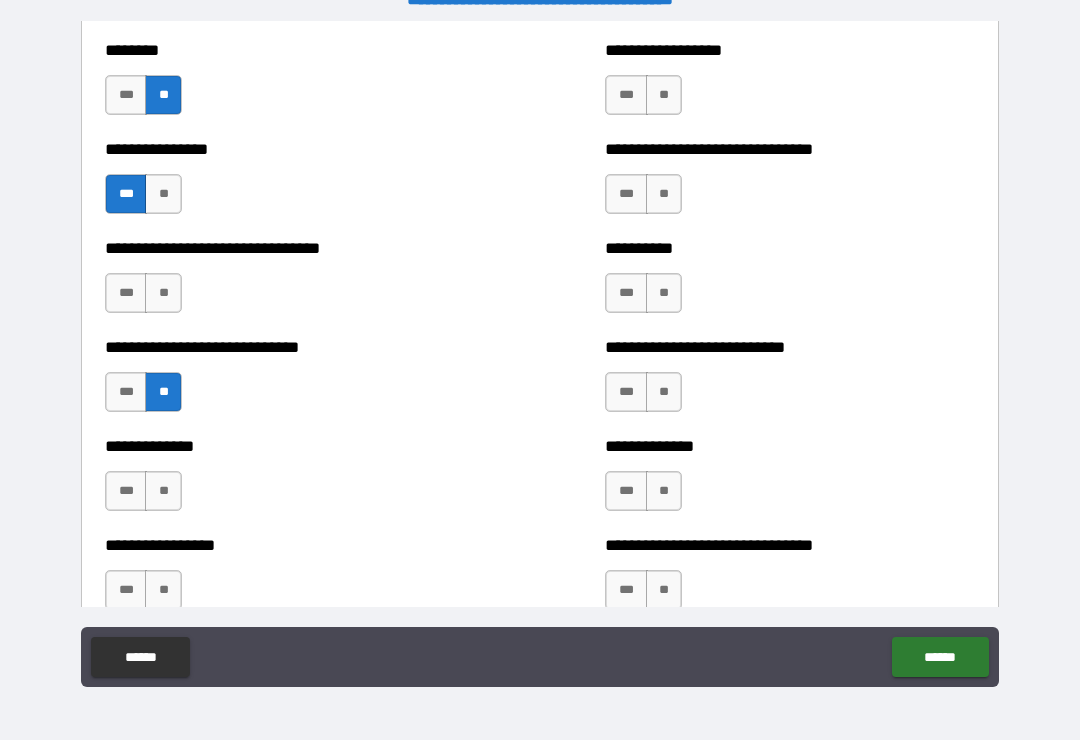 click on "**" at bounding box center [163, 491] 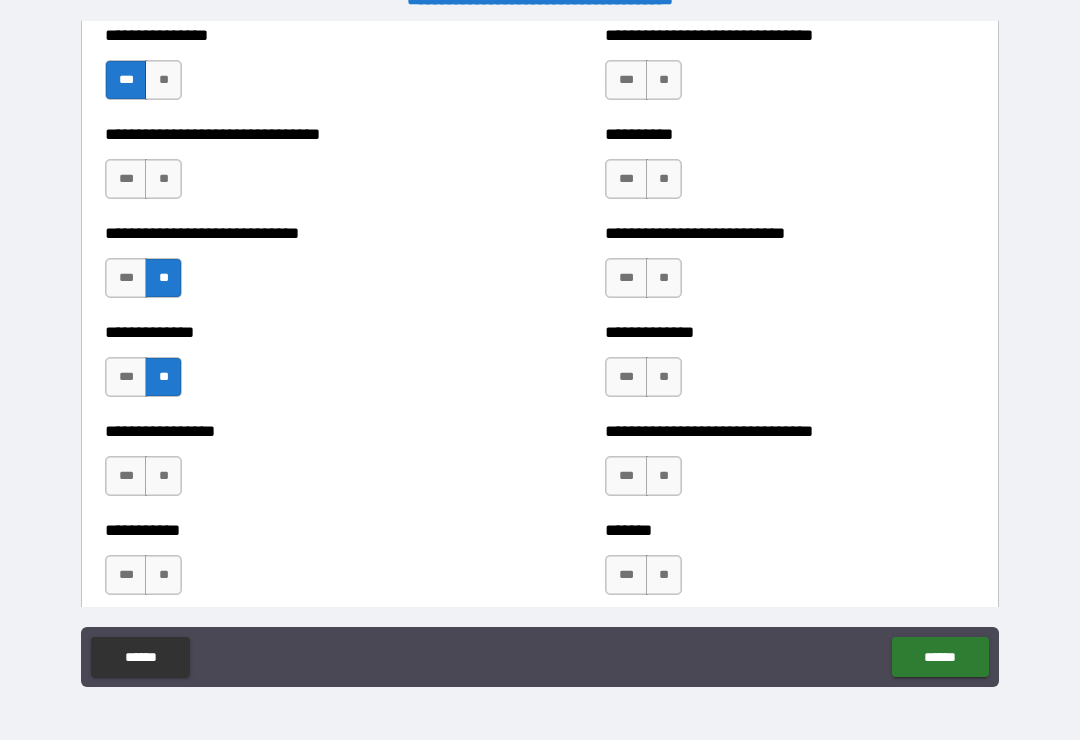 scroll, scrollTop: 7582, scrollLeft: 0, axis: vertical 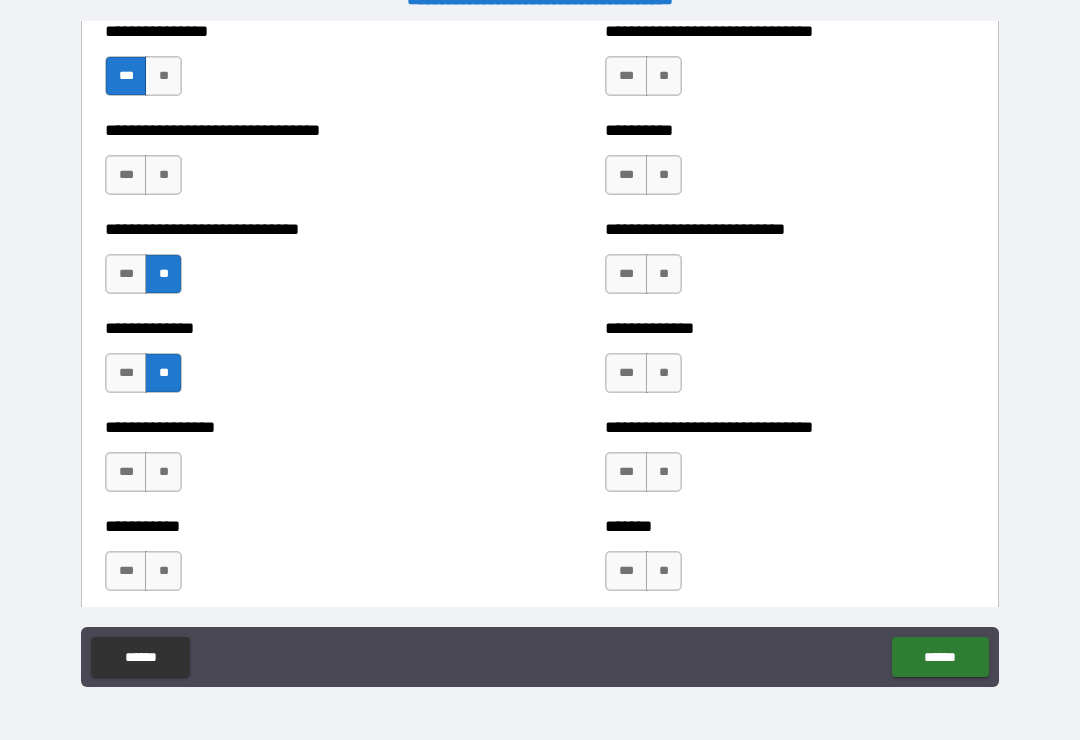 click on "***" at bounding box center (126, 373) 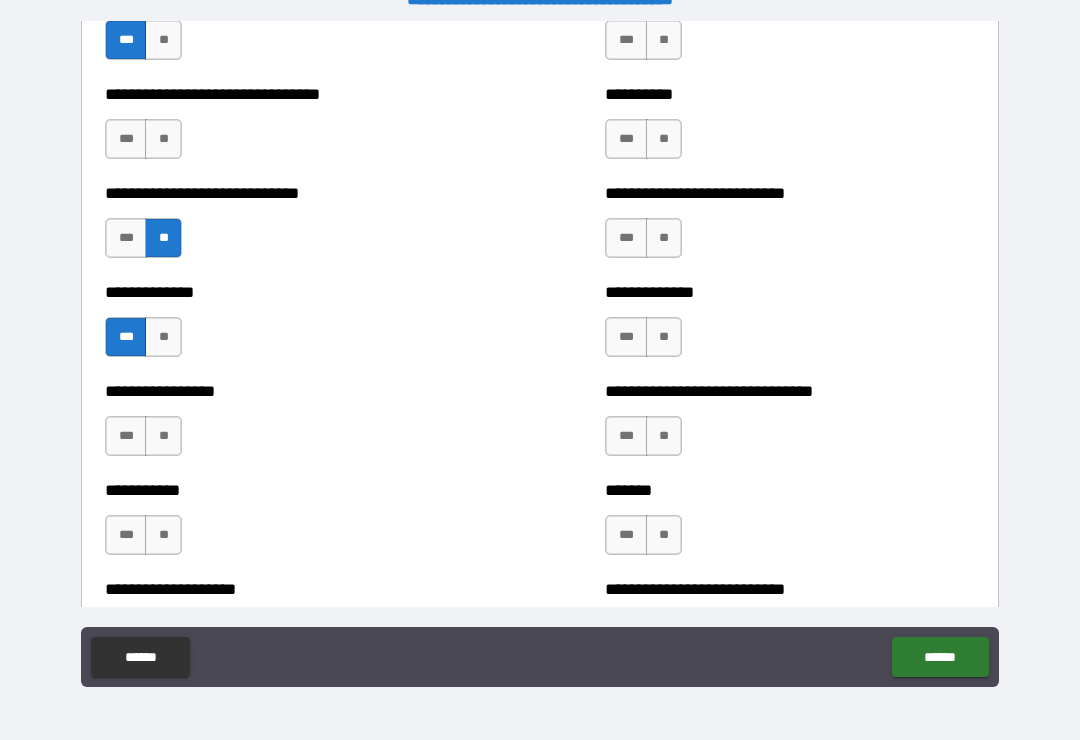 scroll, scrollTop: 7631, scrollLeft: 0, axis: vertical 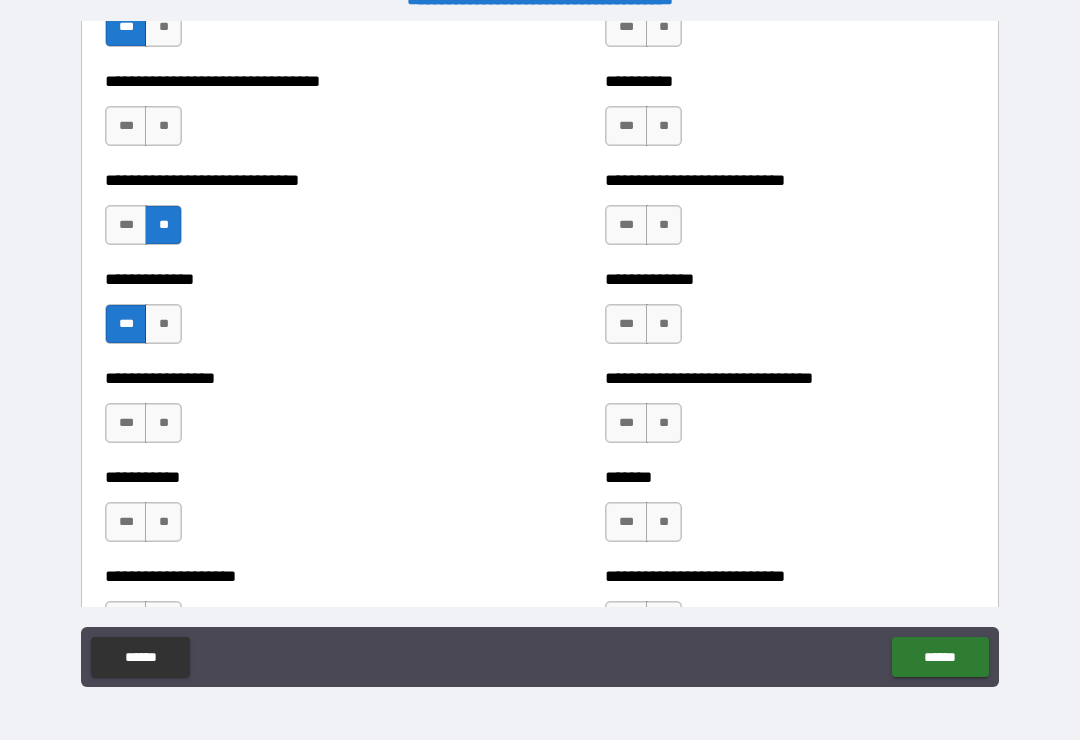 click on "**" at bounding box center (163, 423) 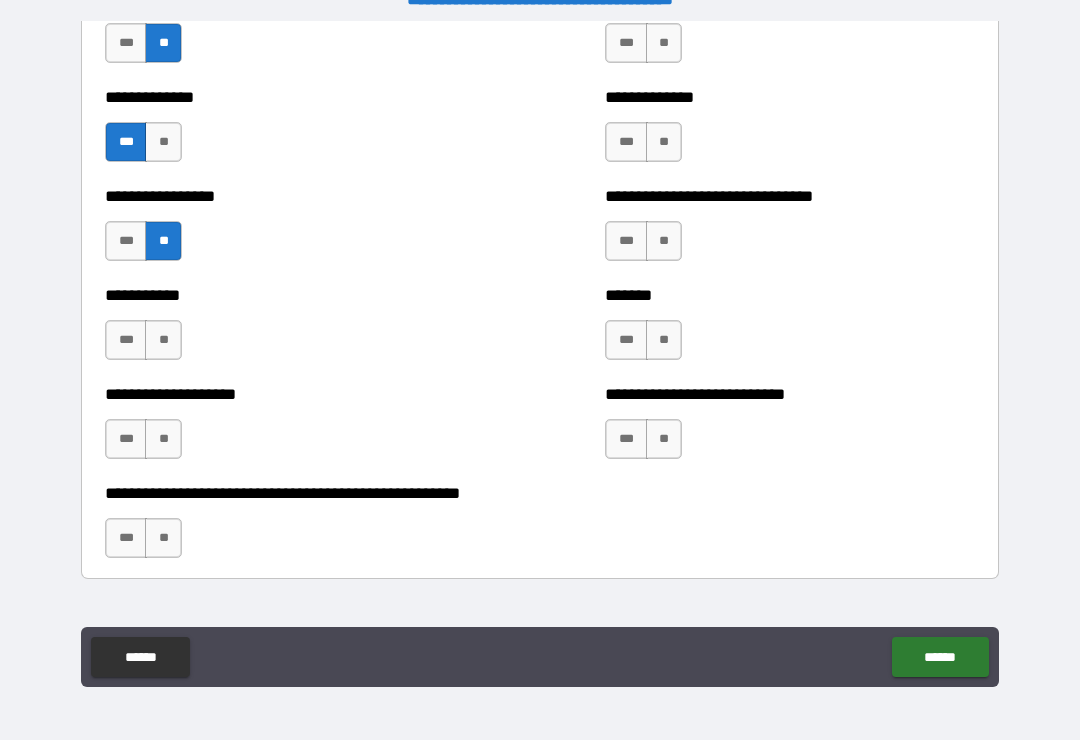 scroll, scrollTop: 7814, scrollLeft: 0, axis: vertical 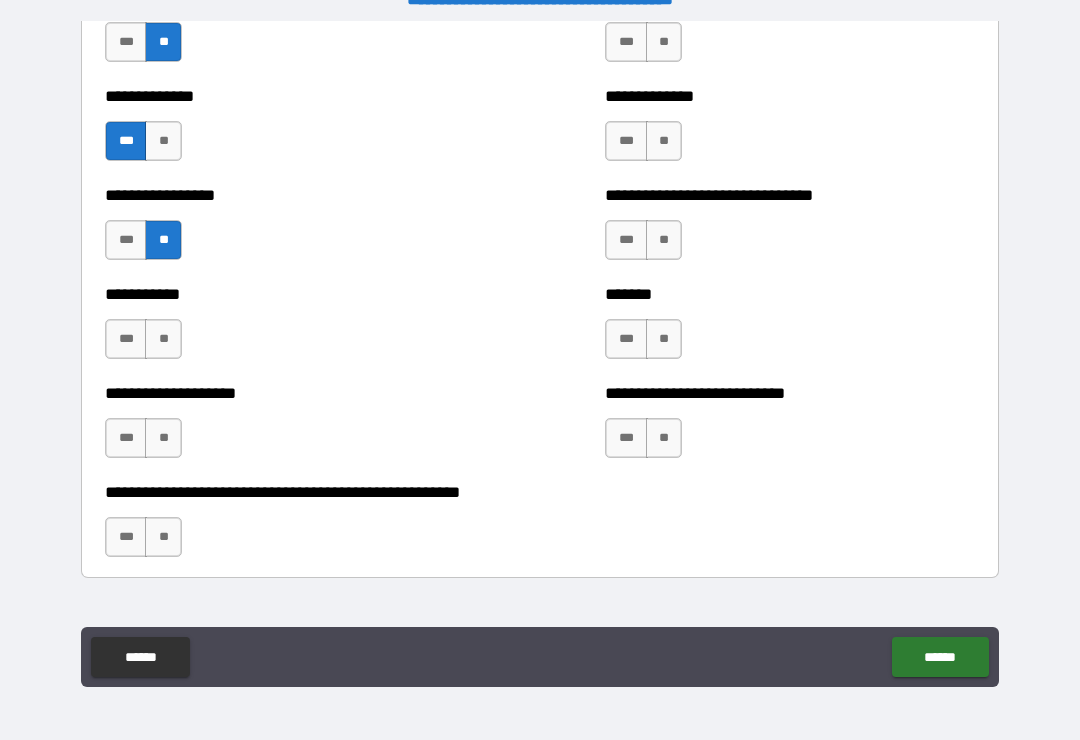 click on "**" at bounding box center (163, 438) 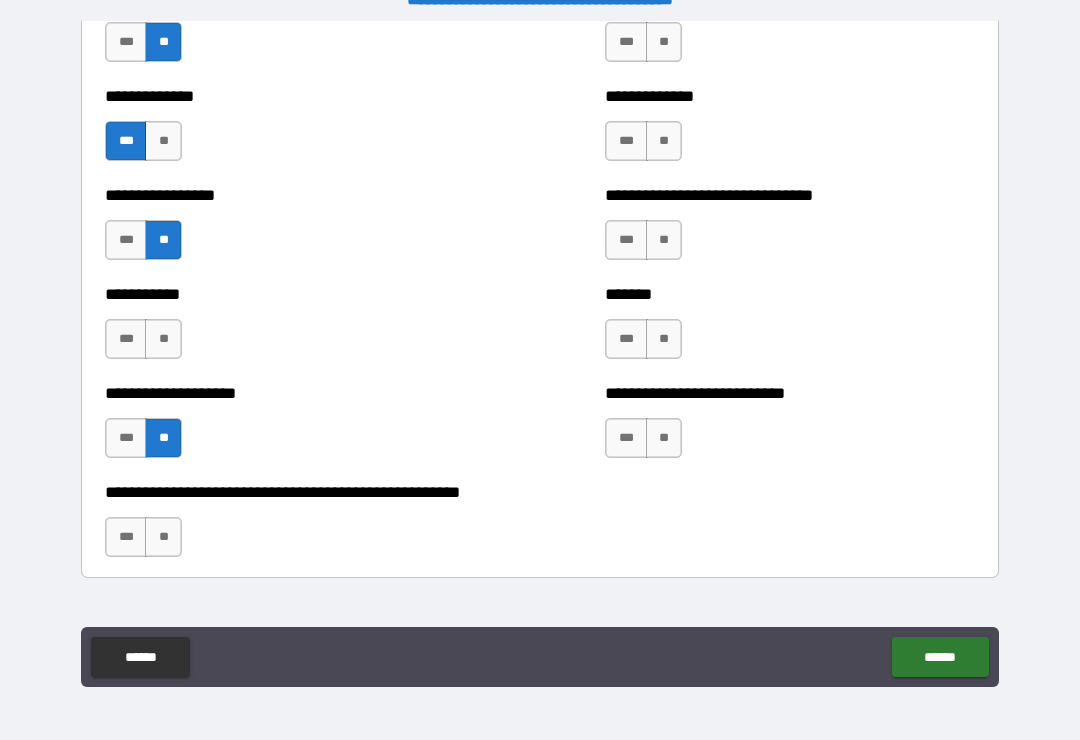 click on "**" at bounding box center (163, 339) 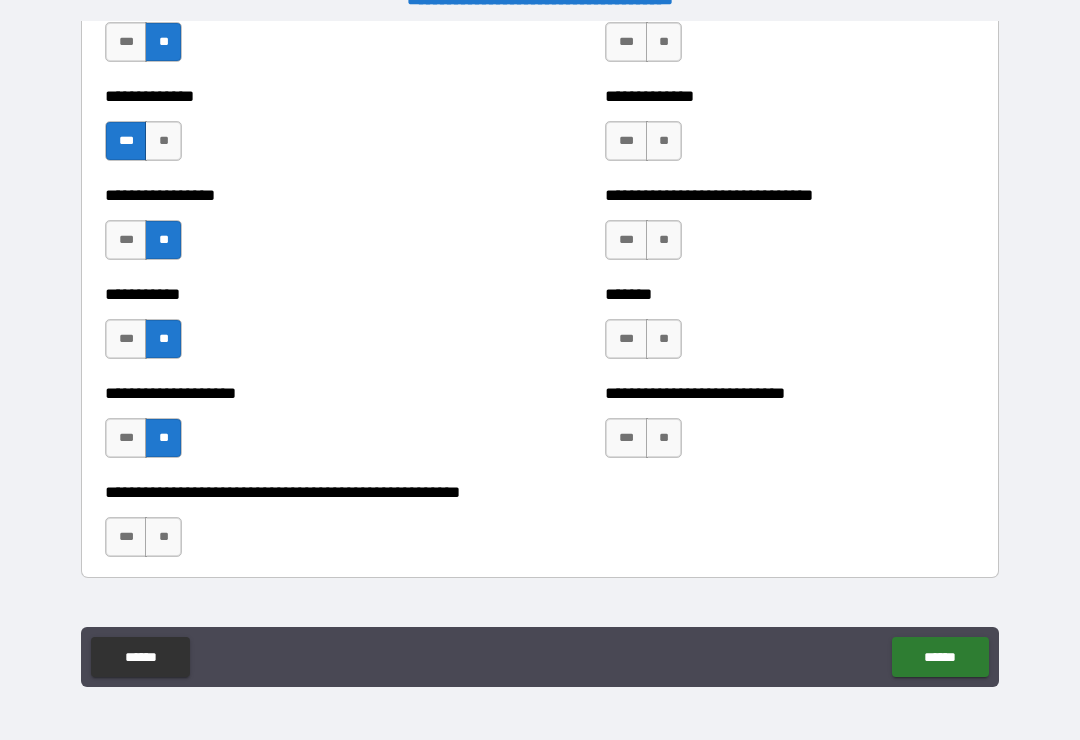 click on "**" at bounding box center (163, 537) 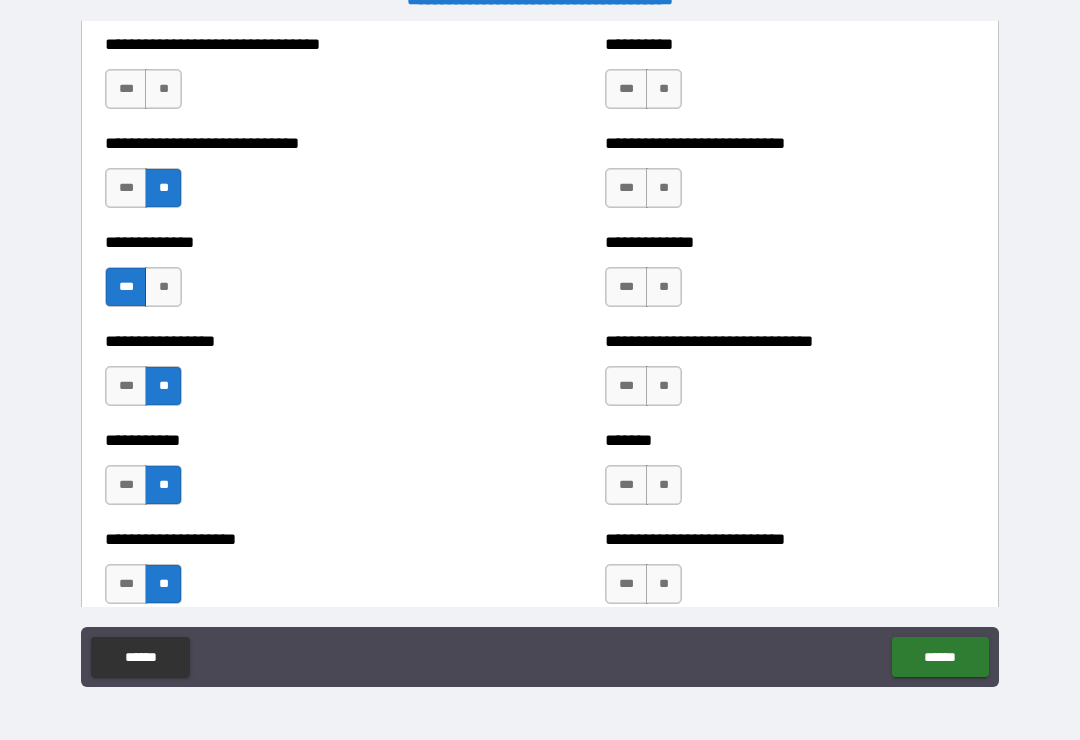 scroll, scrollTop: 7667, scrollLeft: 0, axis: vertical 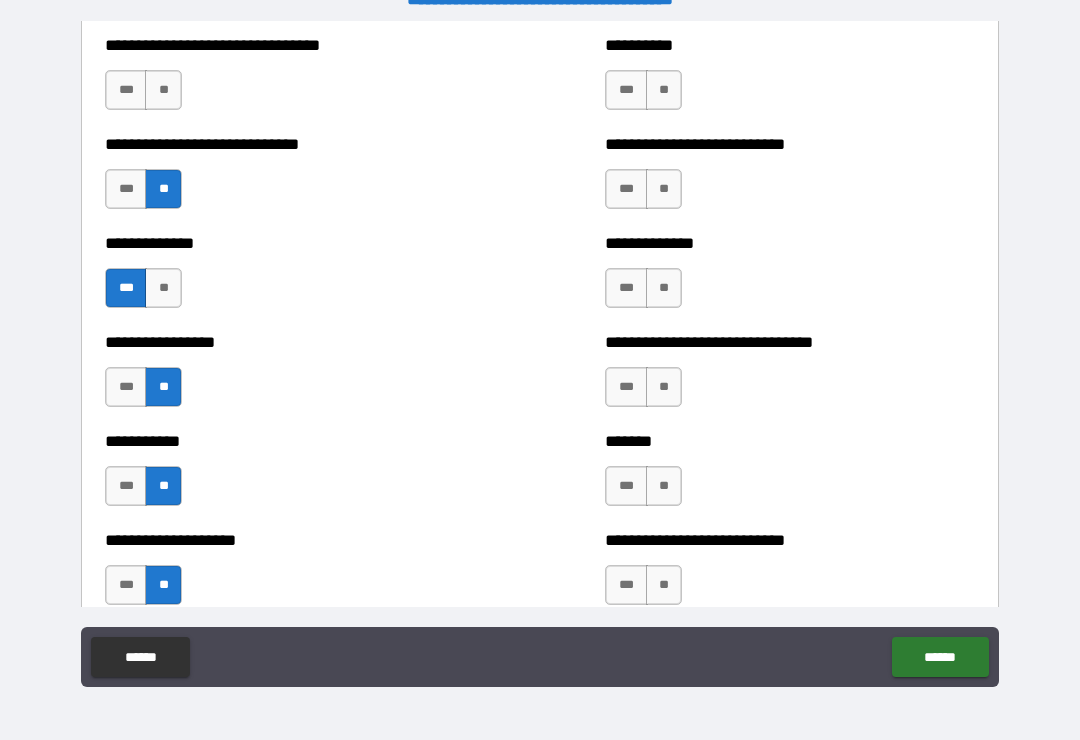 click on "**" at bounding box center (664, 585) 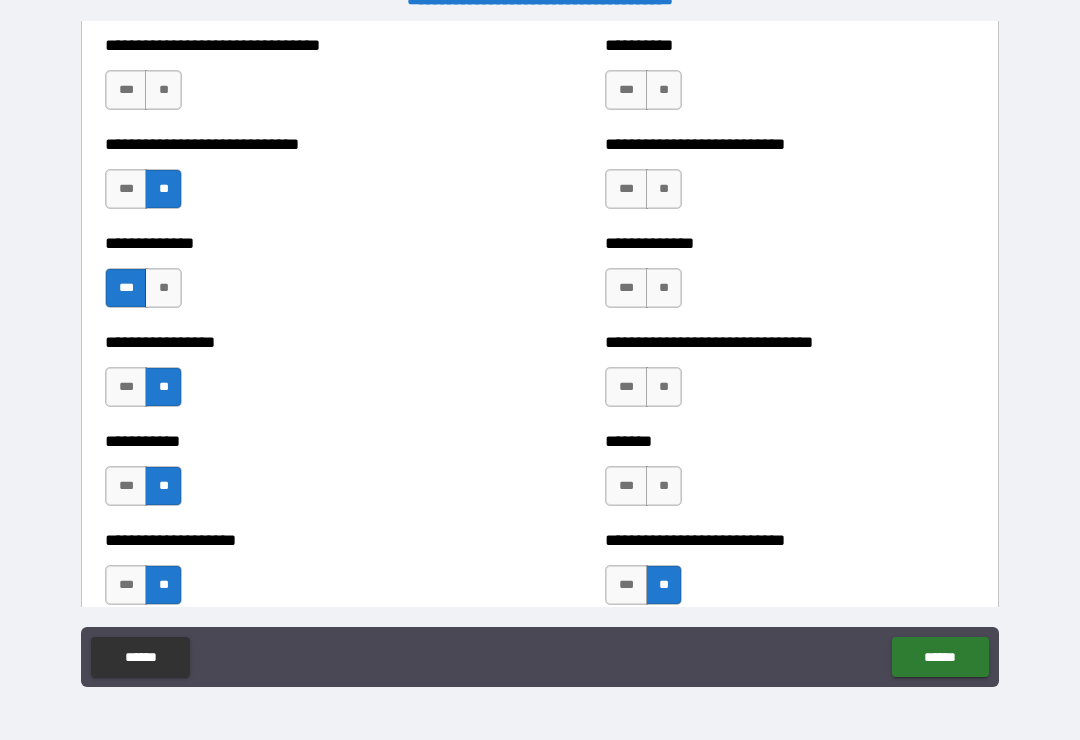 click on "**" at bounding box center [664, 486] 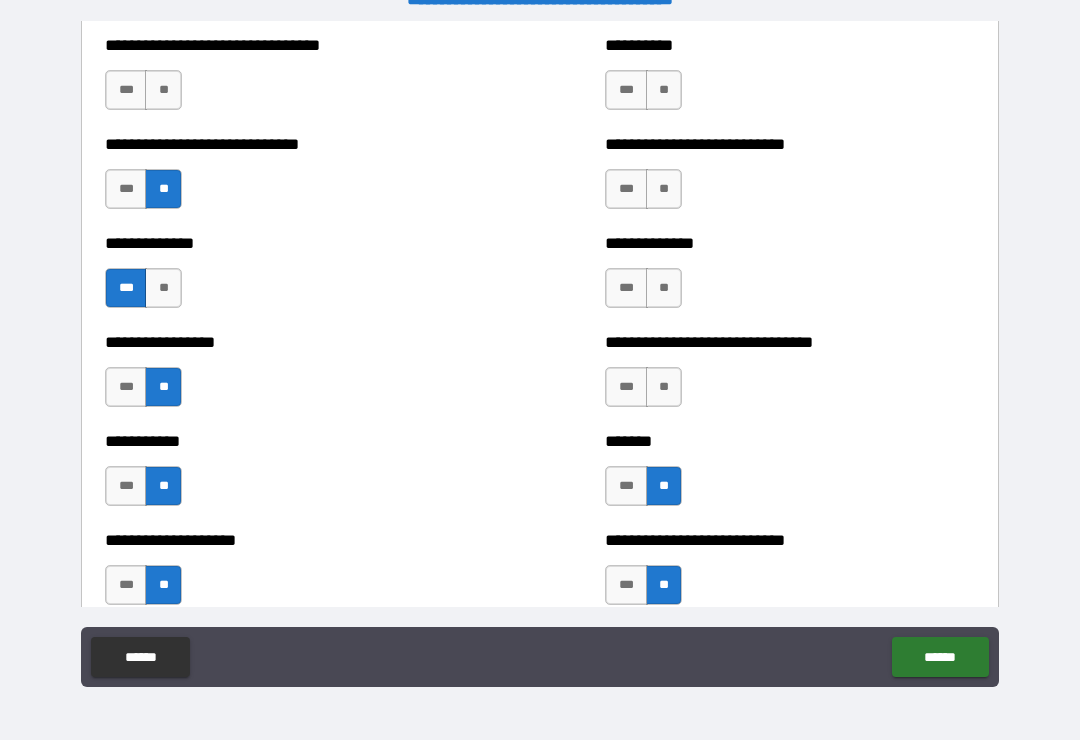 click on "**" at bounding box center (664, 387) 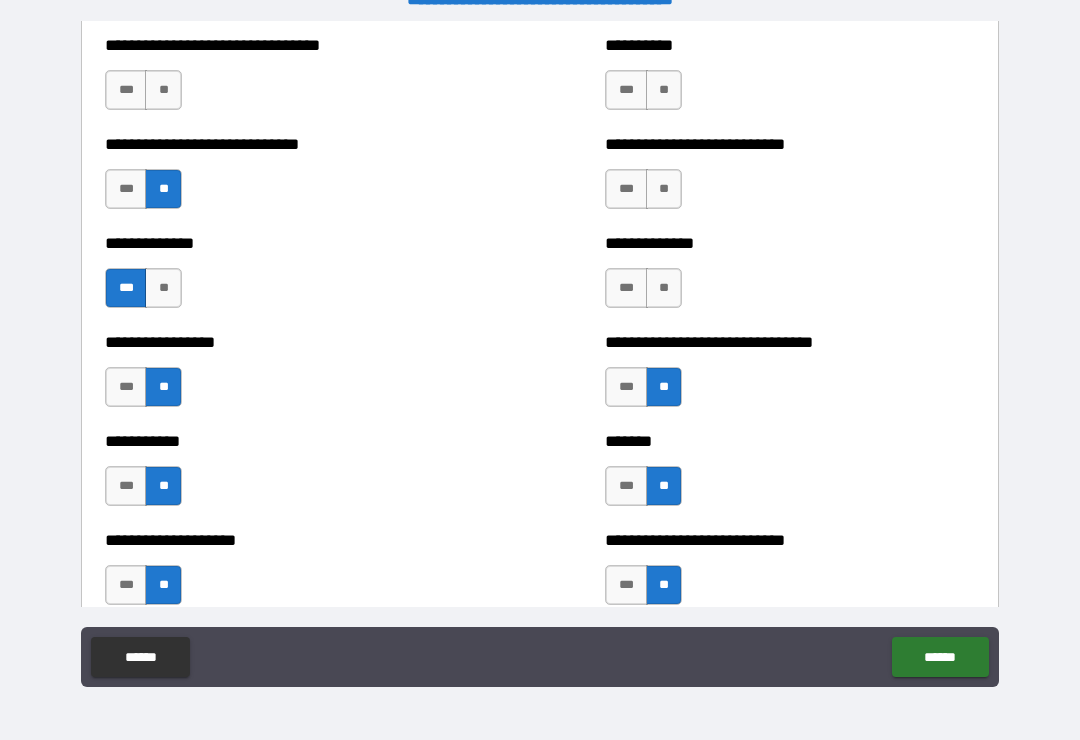 click on "**" at bounding box center (664, 288) 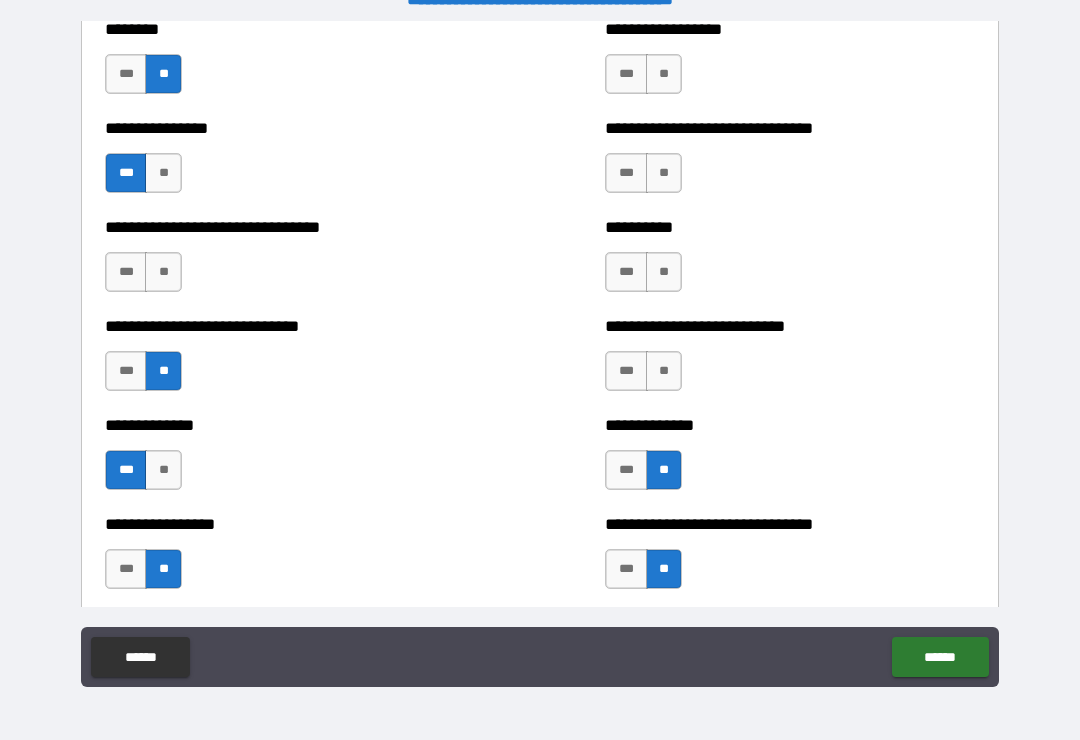 scroll, scrollTop: 7484, scrollLeft: 0, axis: vertical 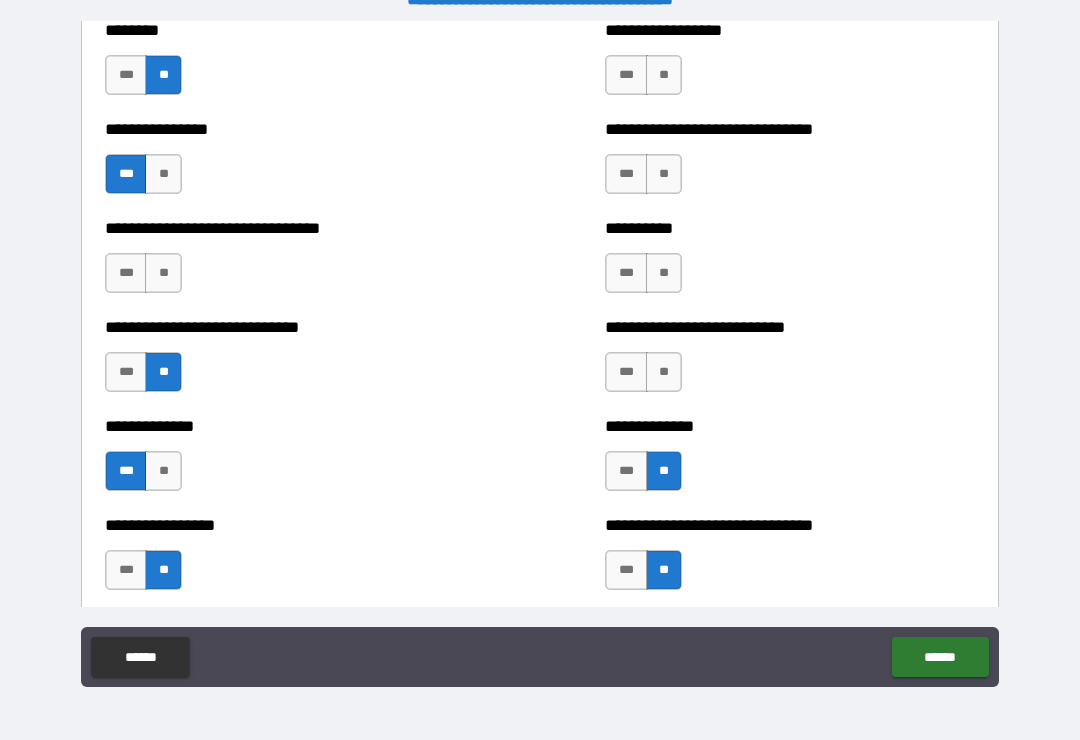 click on "**" at bounding box center [664, 372] 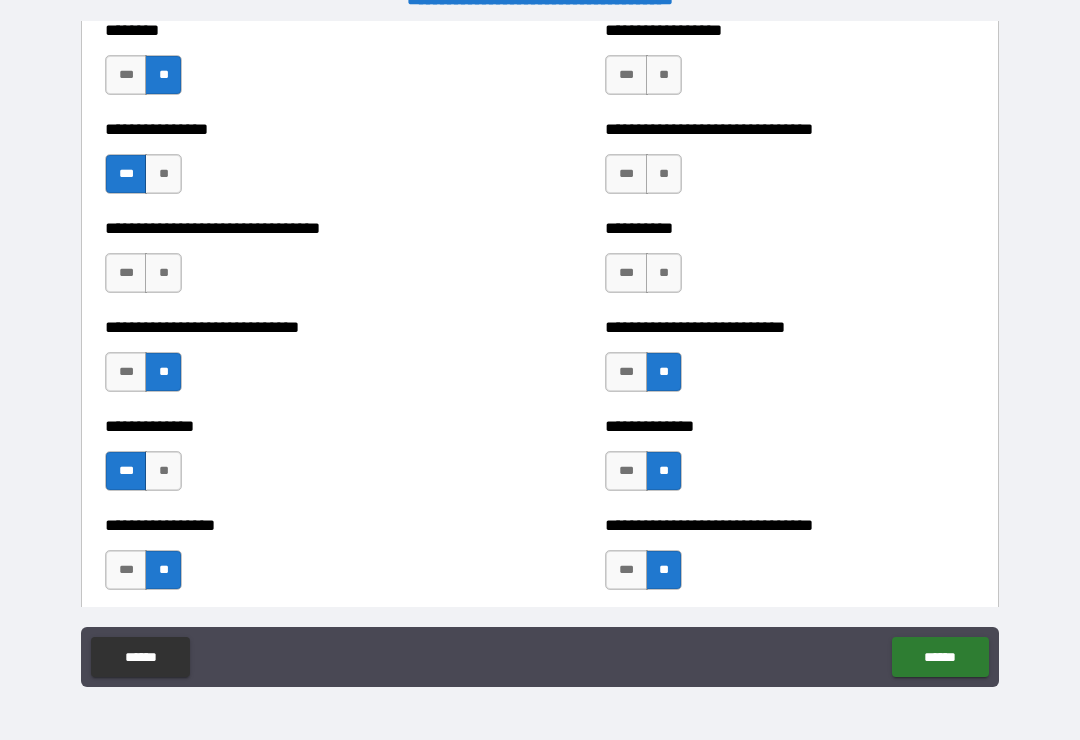 click on "**" at bounding box center (664, 273) 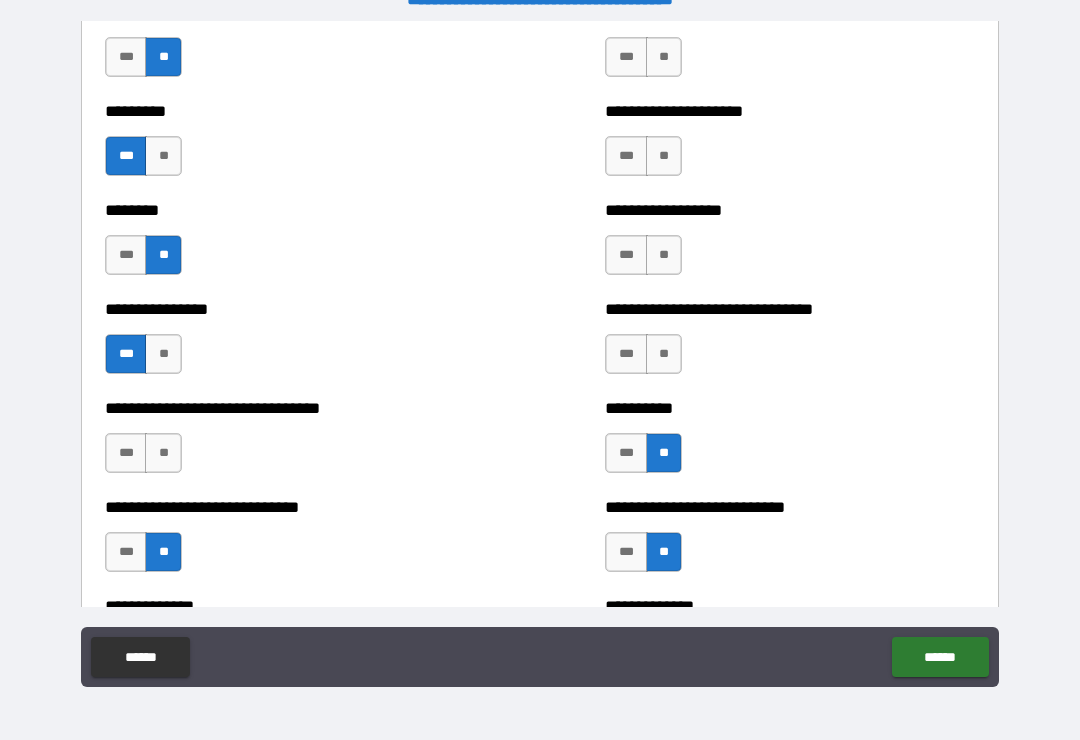 scroll, scrollTop: 7303, scrollLeft: 0, axis: vertical 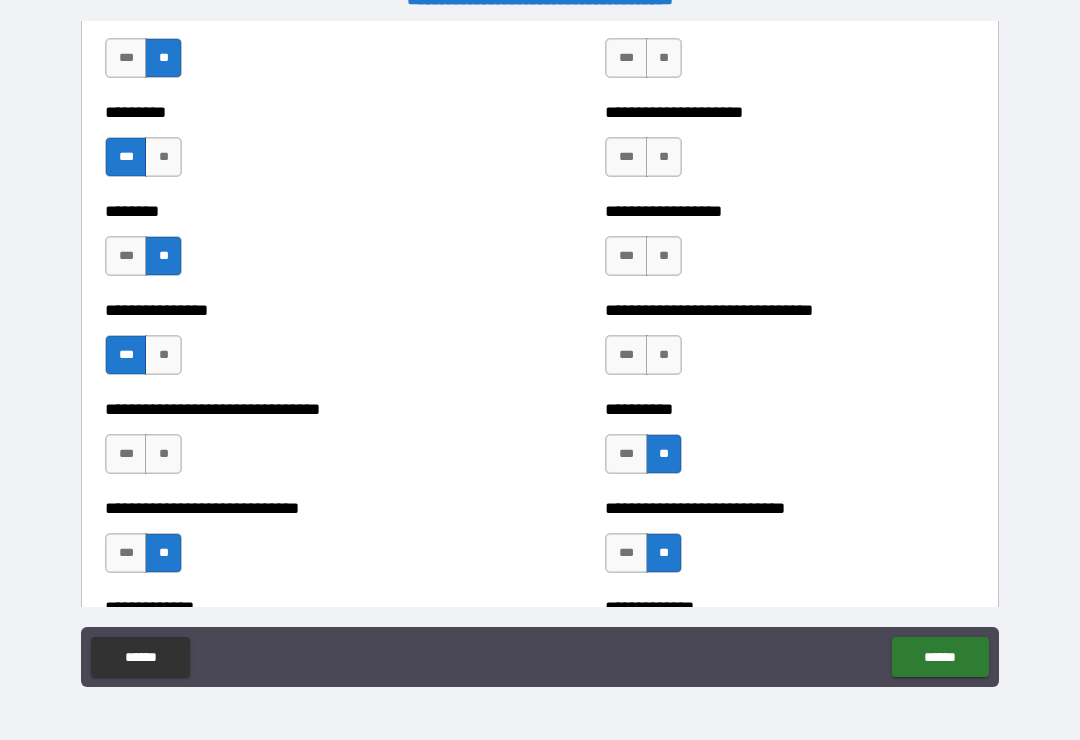 click on "**" at bounding box center (664, 355) 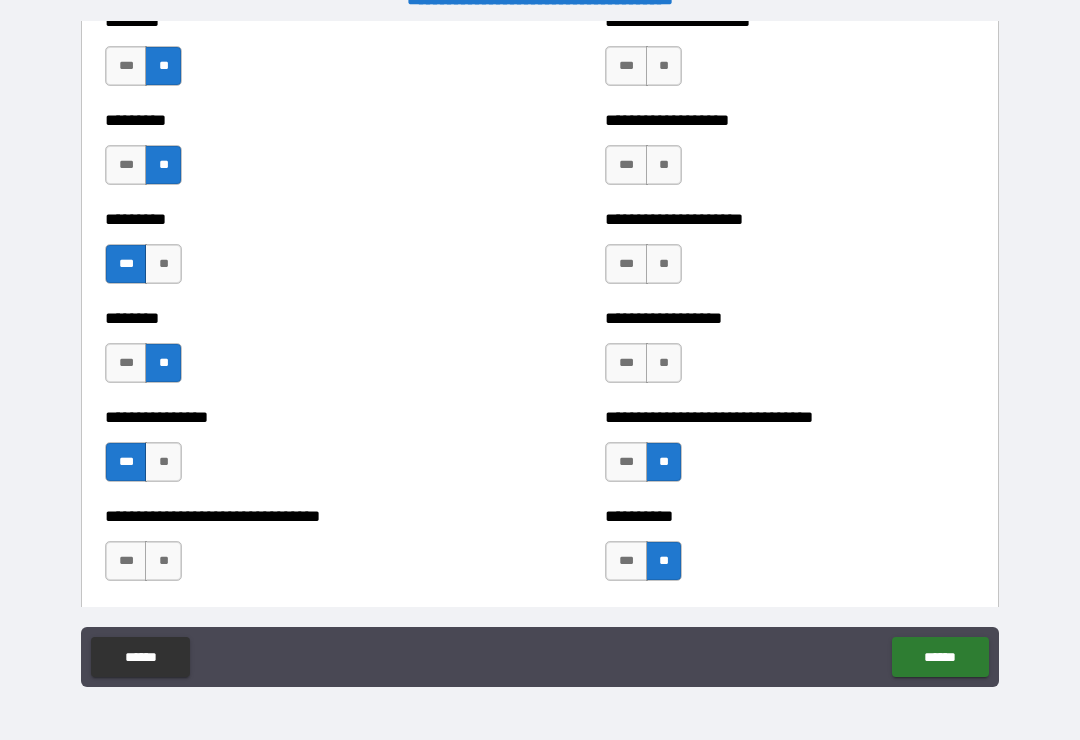 scroll, scrollTop: 7187, scrollLeft: 0, axis: vertical 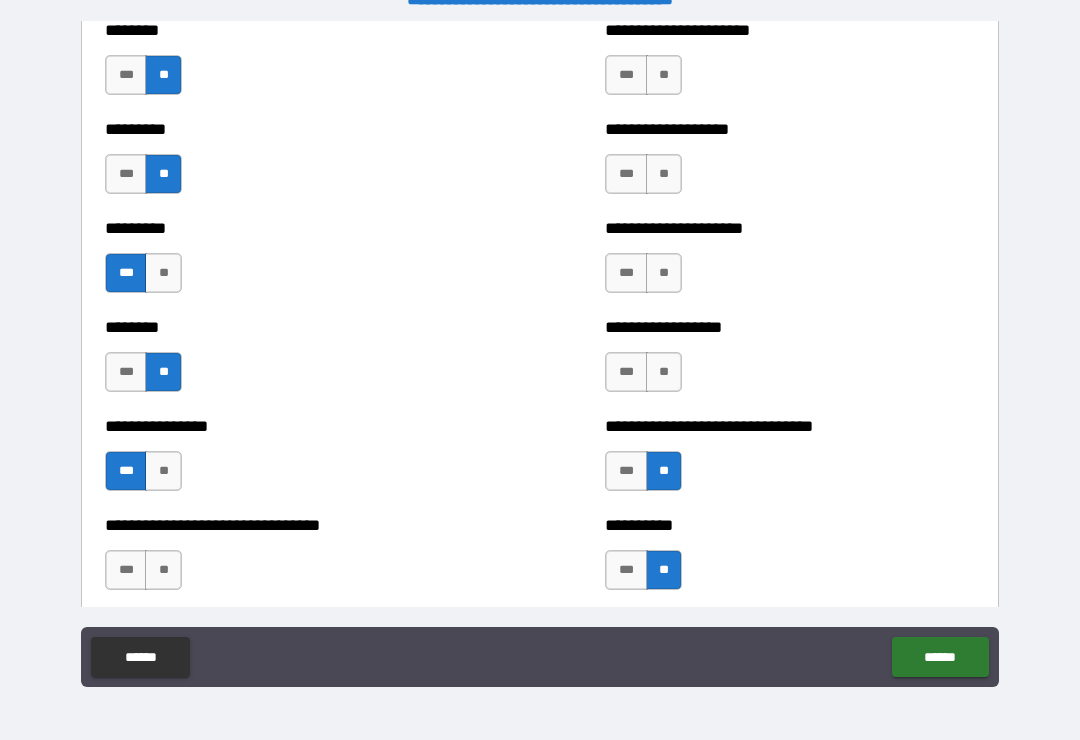 click on "**" at bounding box center (664, 372) 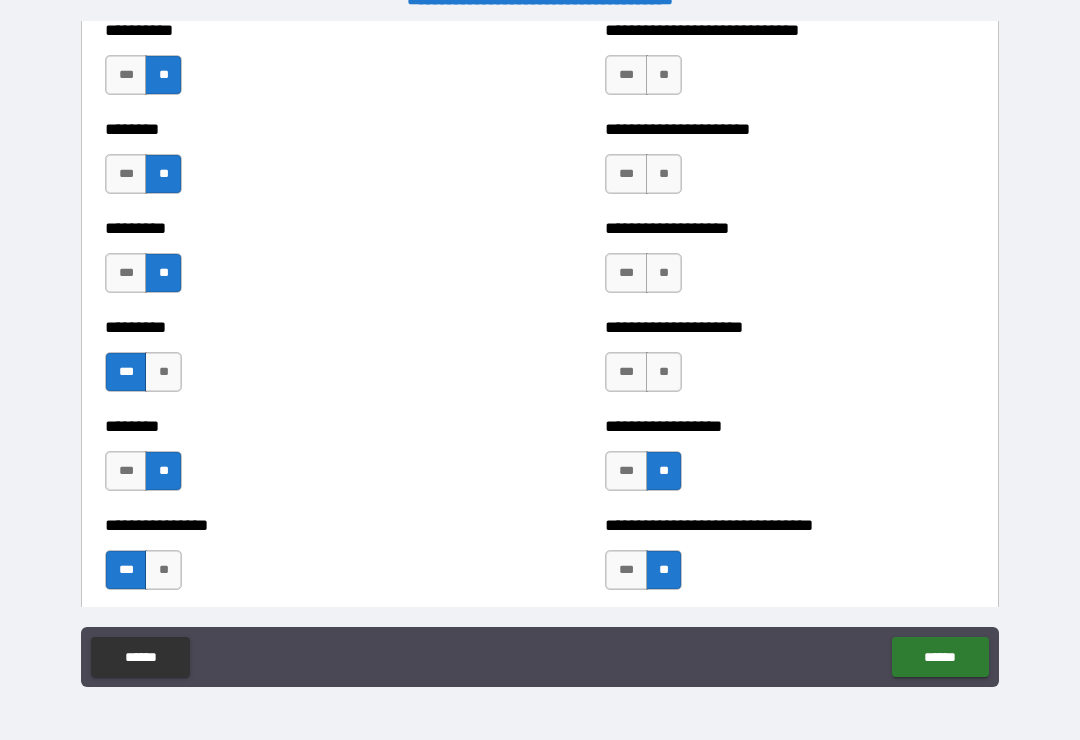 scroll, scrollTop: 7072, scrollLeft: 0, axis: vertical 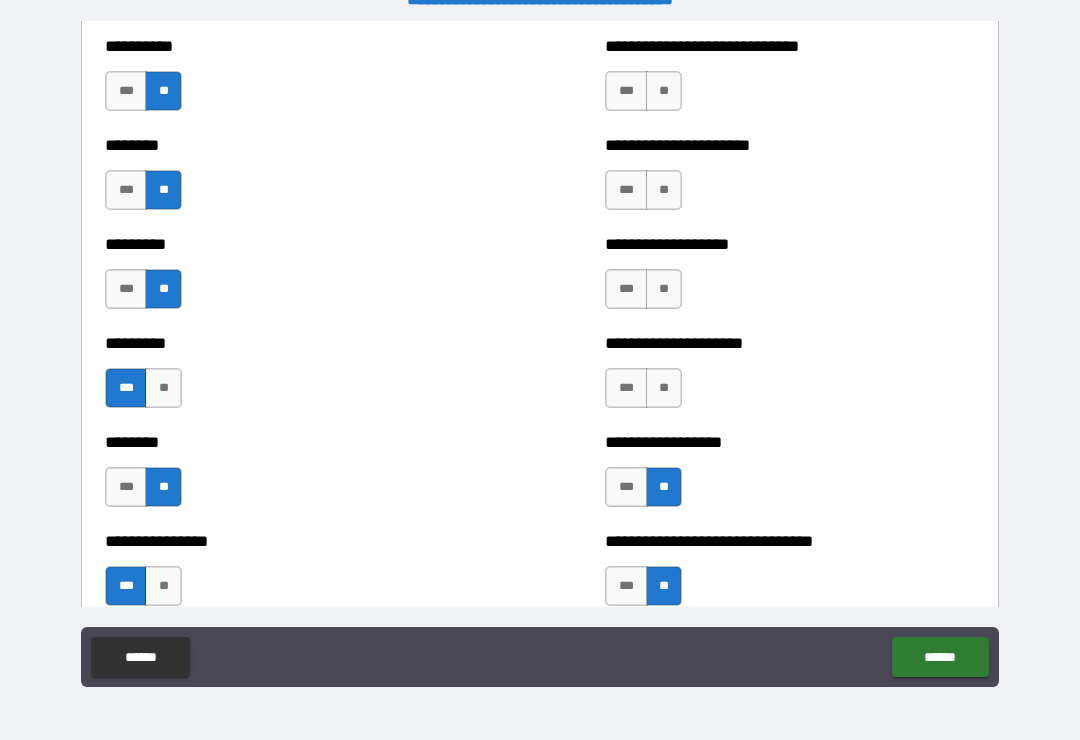 click on "**" at bounding box center [664, 388] 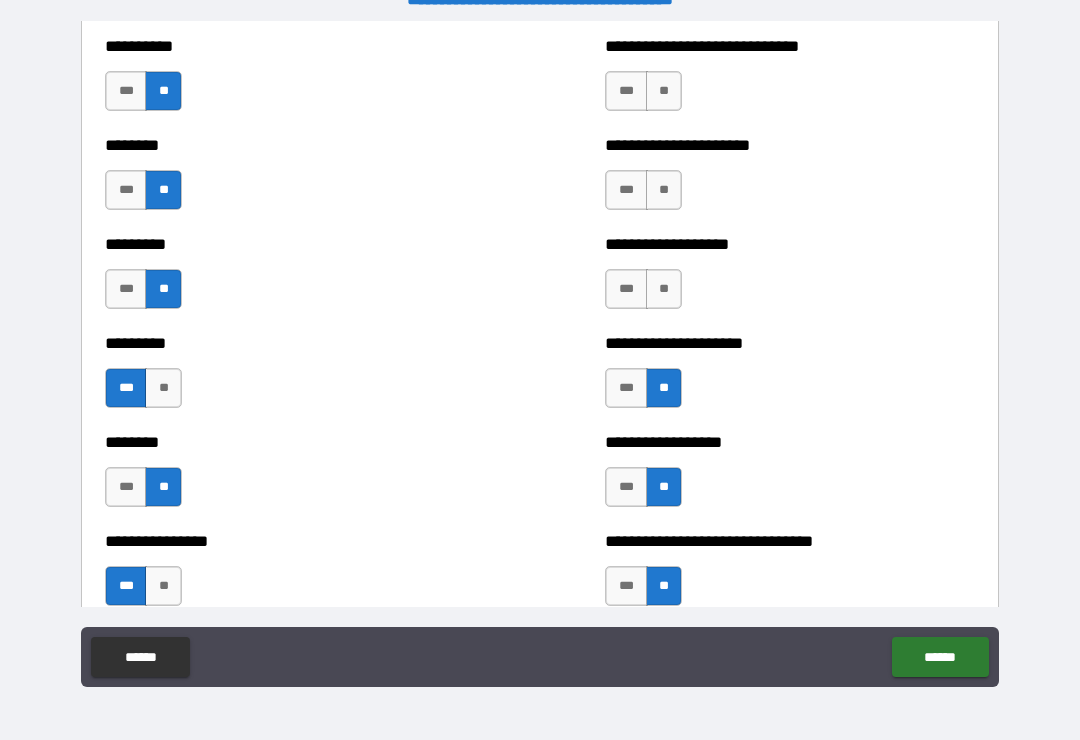 click on "**" at bounding box center (664, 289) 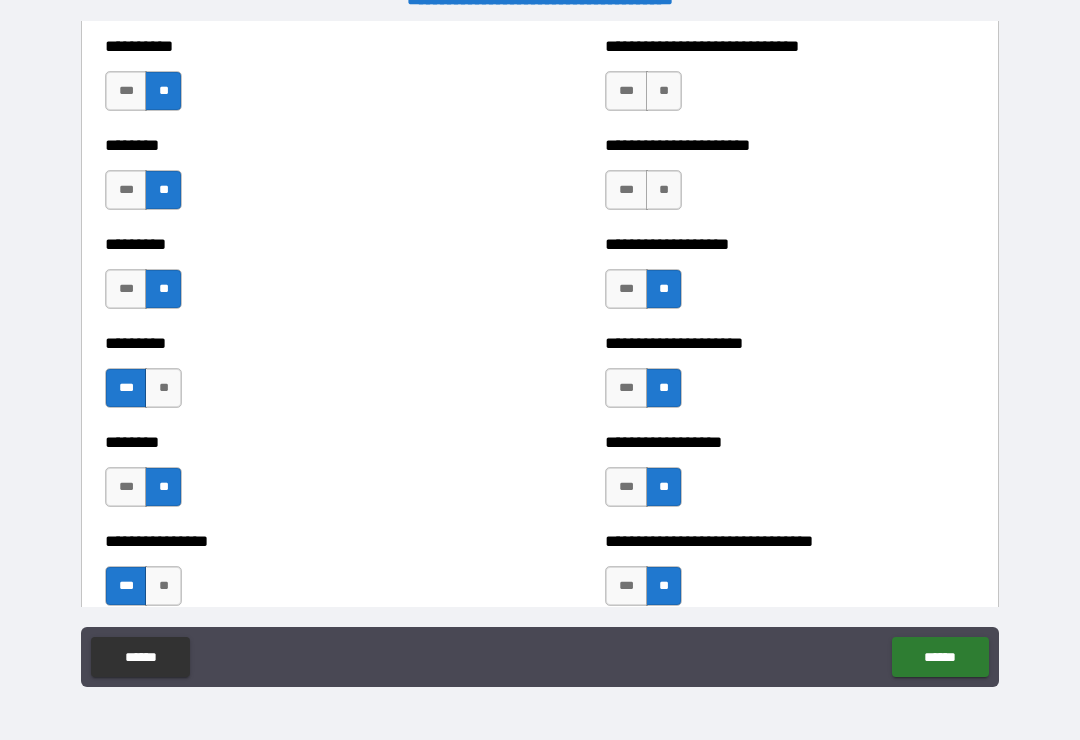 click on "**" at bounding box center [664, 190] 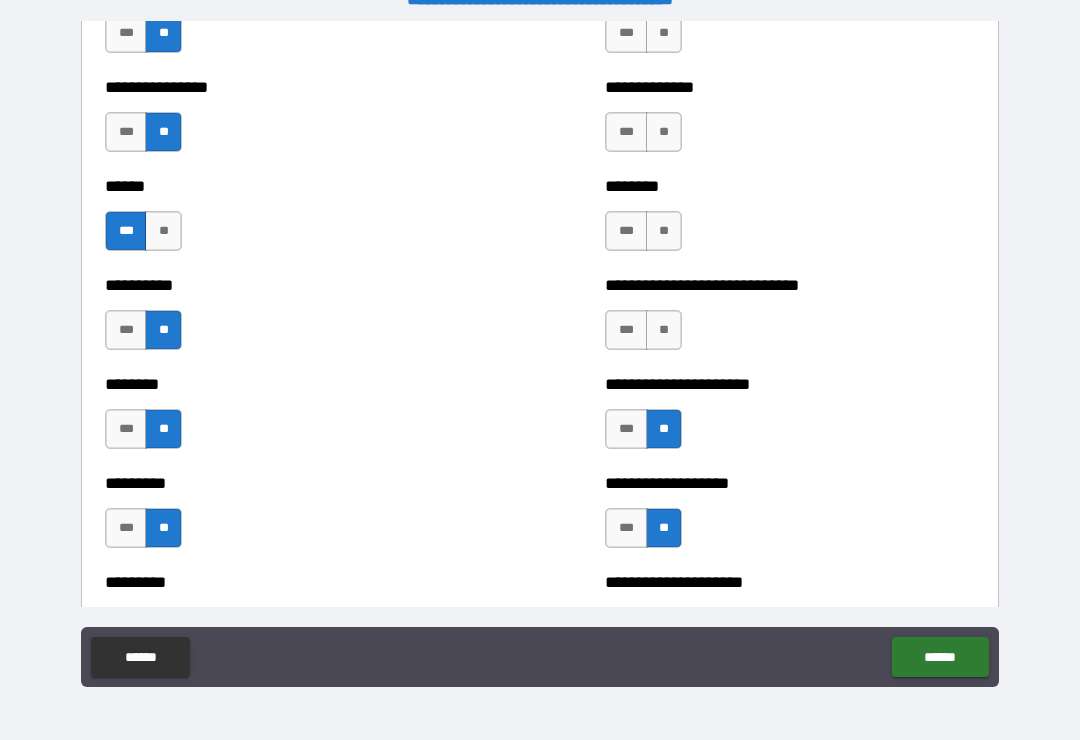 scroll, scrollTop: 6821, scrollLeft: 0, axis: vertical 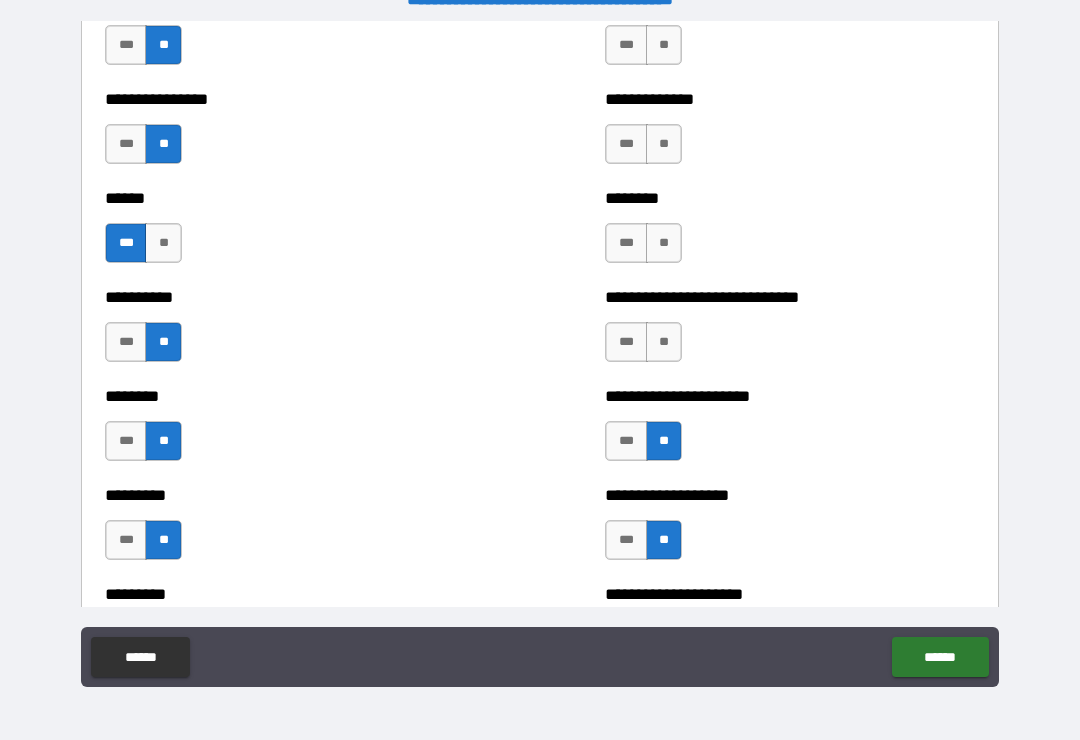 click on "***" at bounding box center [626, 342] 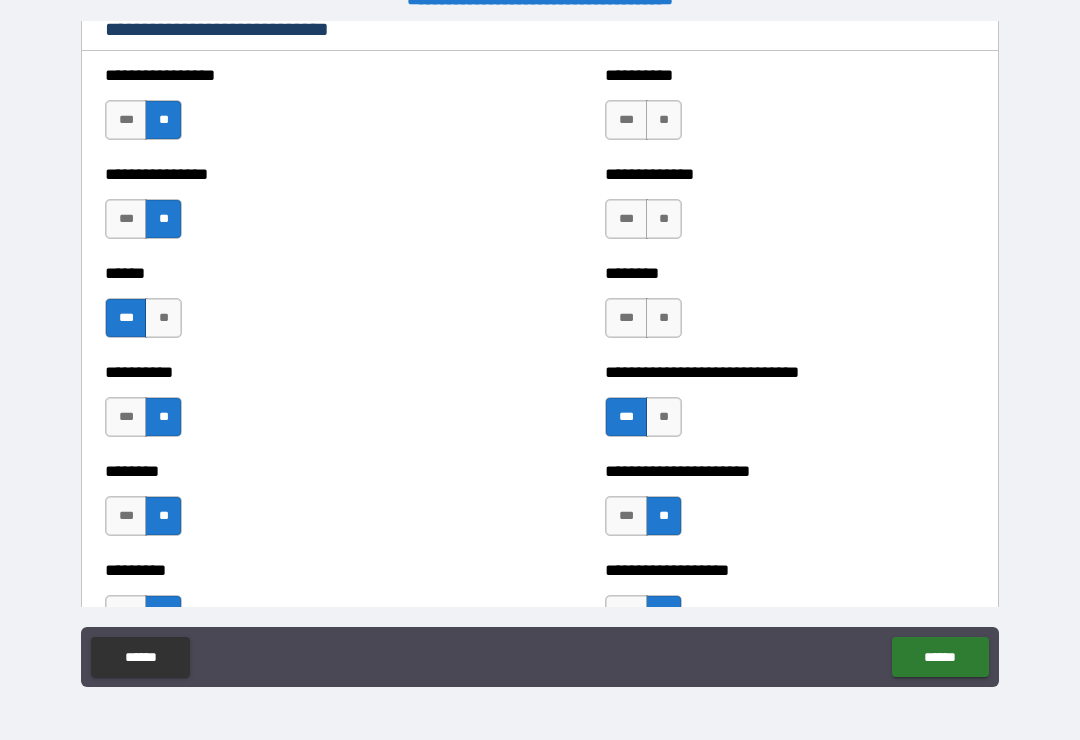 scroll, scrollTop: 6727, scrollLeft: 0, axis: vertical 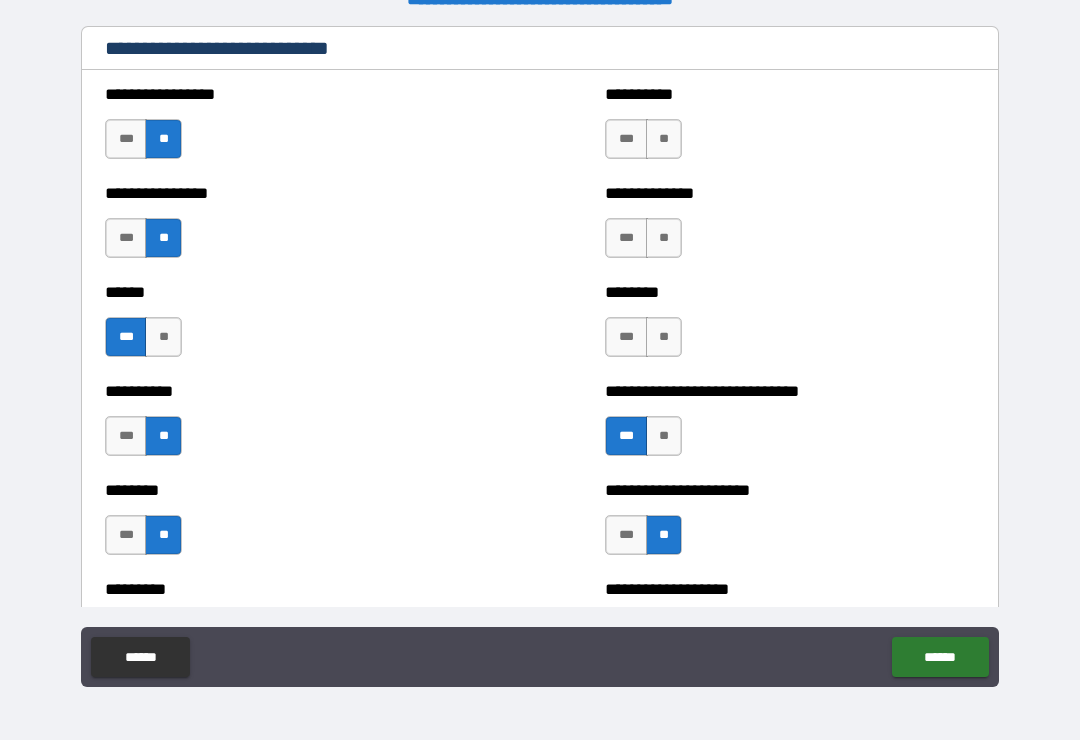 click on "***" at bounding box center (626, 337) 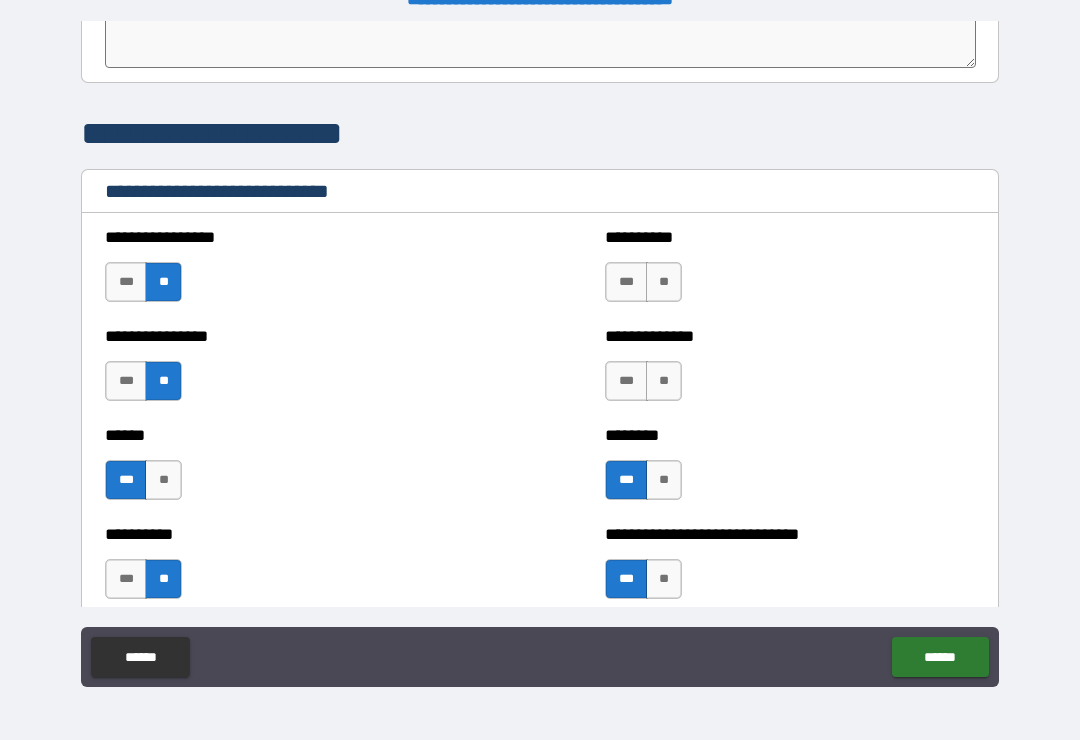 scroll, scrollTop: 6582, scrollLeft: 0, axis: vertical 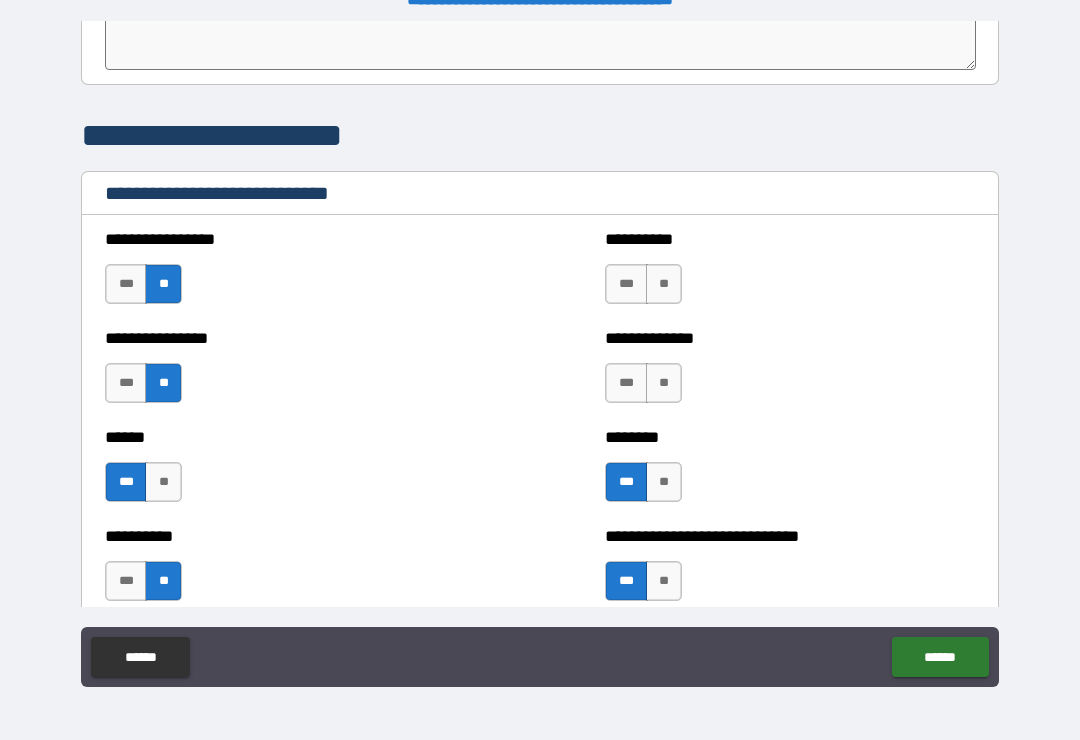 click on "**********" at bounding box center (790, 373) 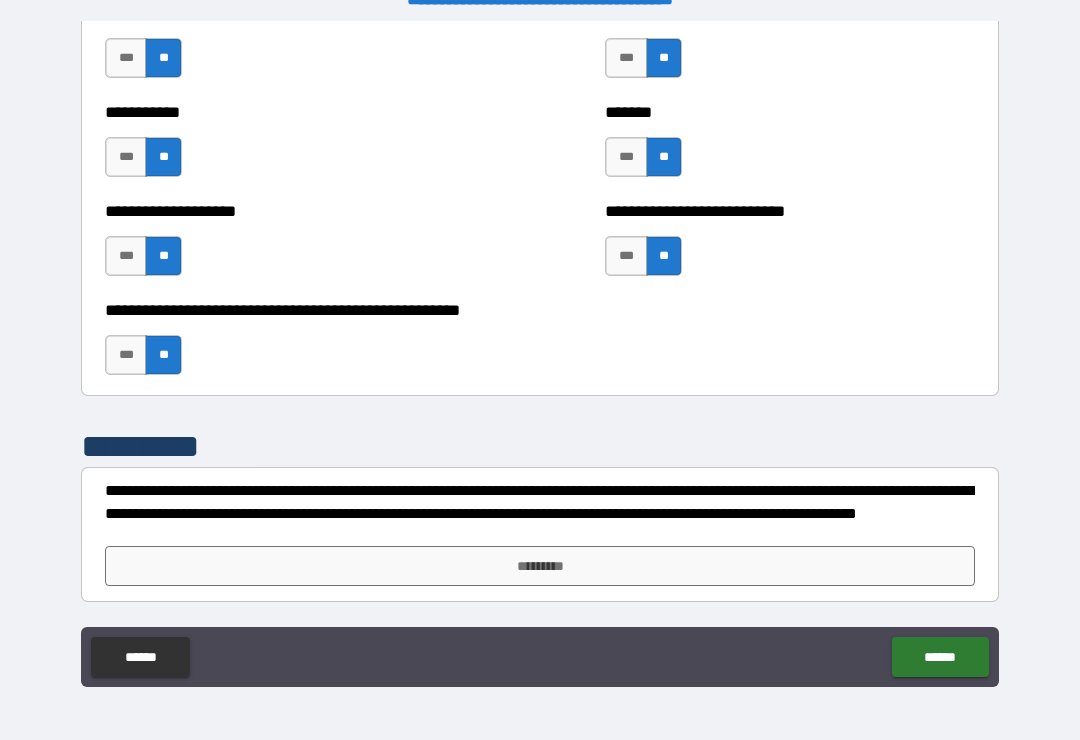scroll, scrollTop: 7996, scrollLeft: 0, axis: vertical 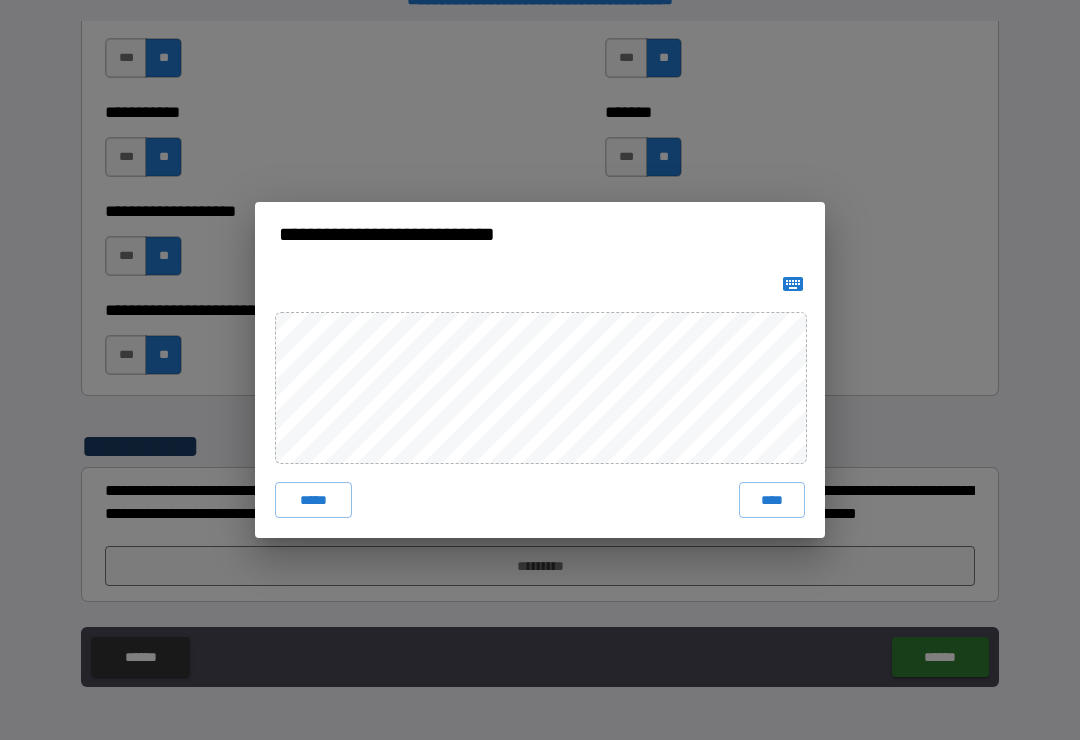 click on "****" at bounding box center [772, 500] 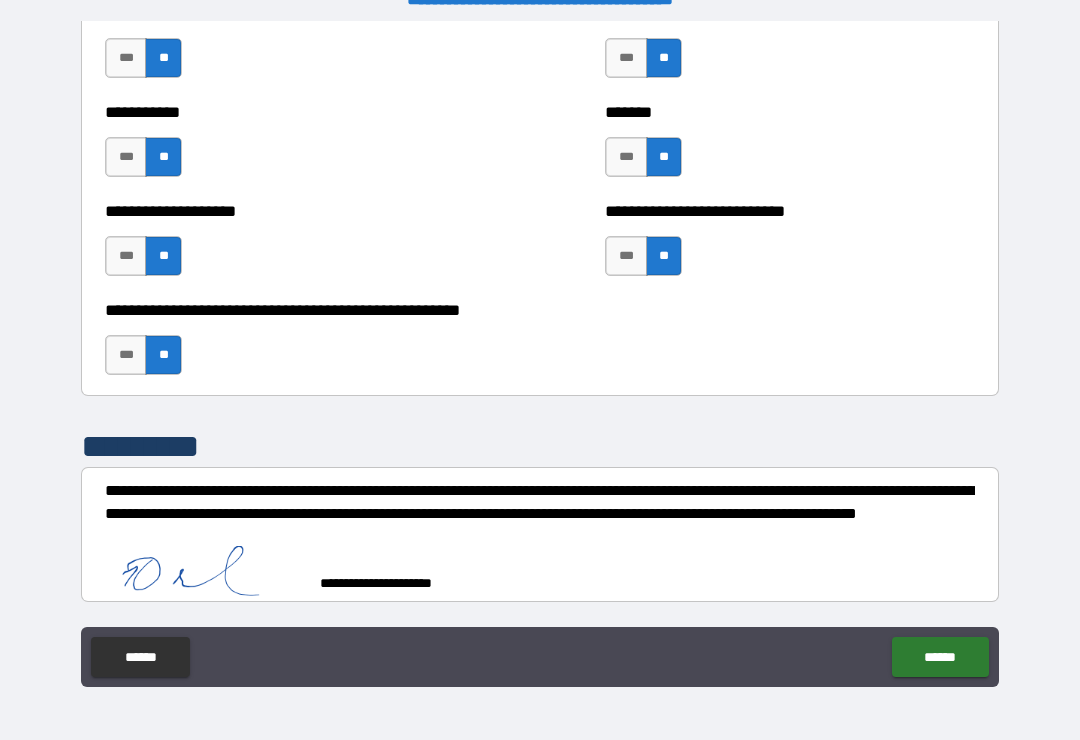 scroll, scrollTop: 7986, scrollLeft: 0, axis: vertical 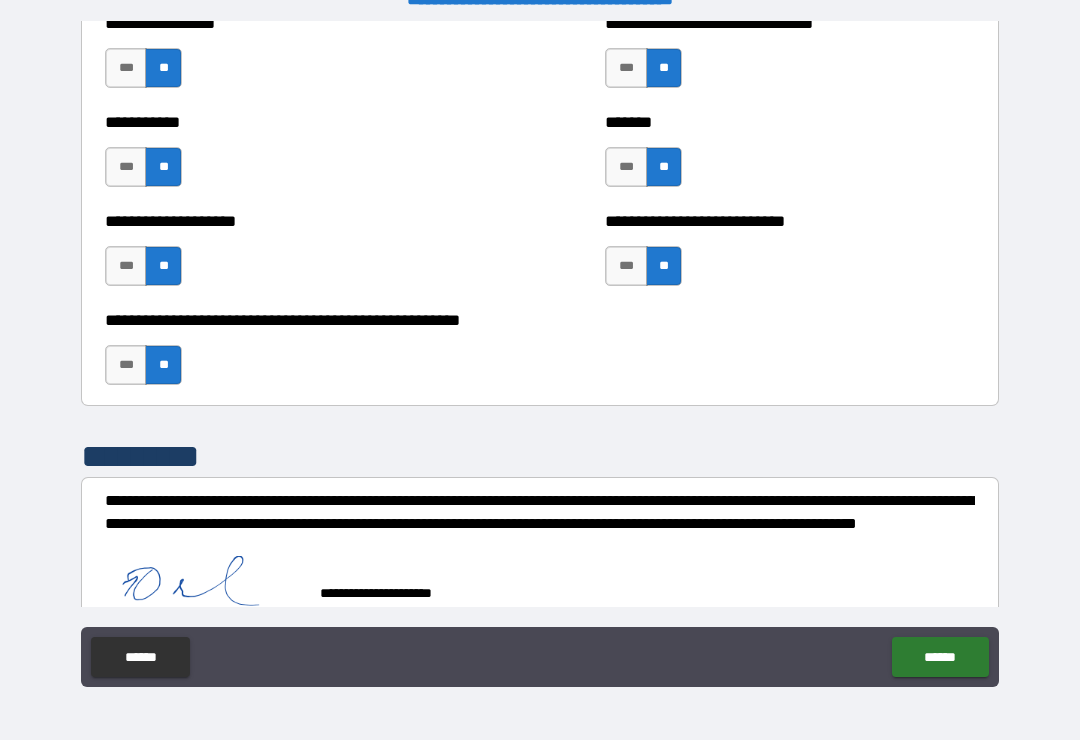 click on "******" at bounding box center (940, 657) 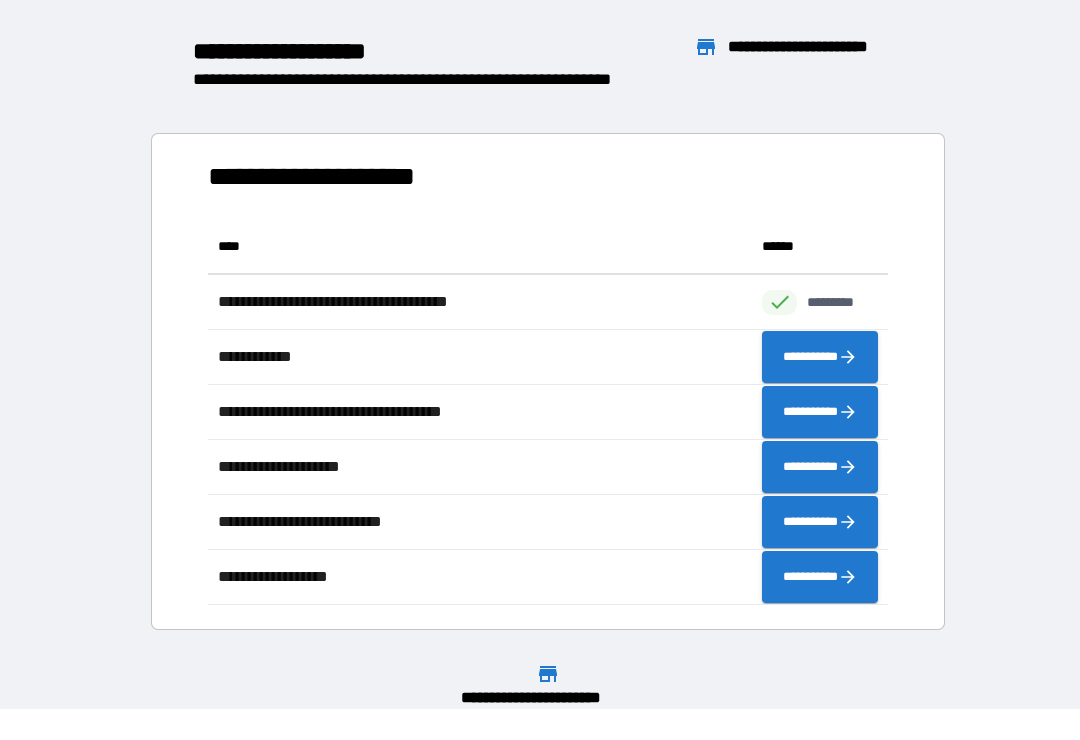 scroll, scrollTop: 1, scrollLeft: 1, axis: both 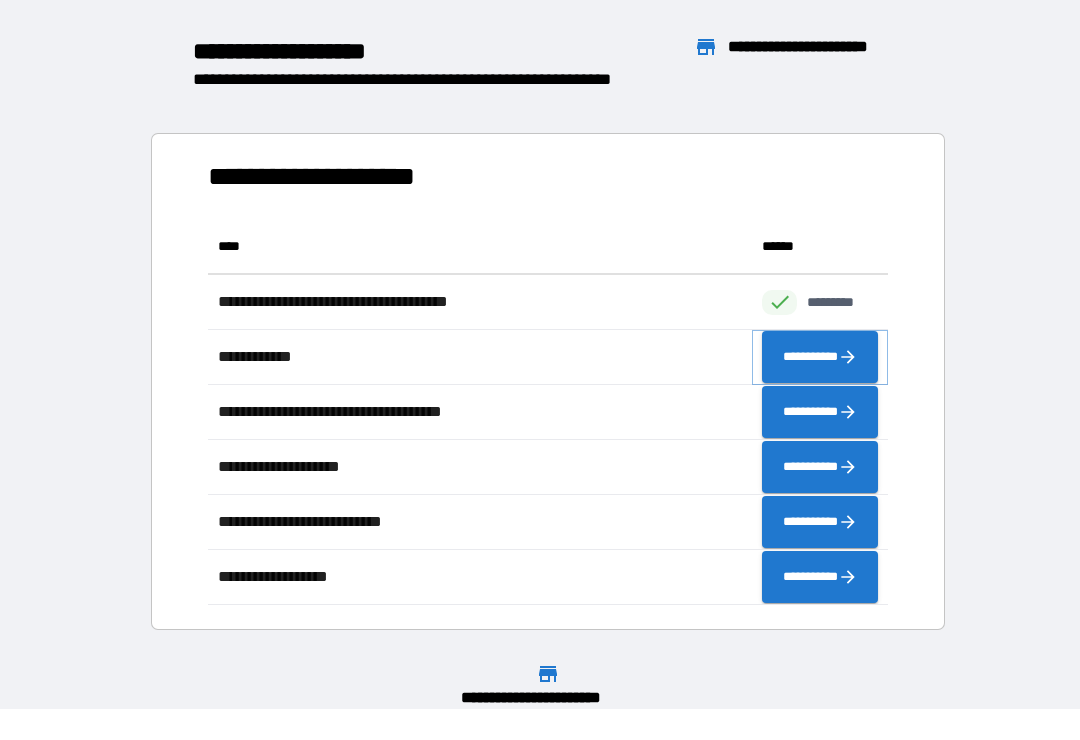 click on "**********" at bounding box center (820, 357) 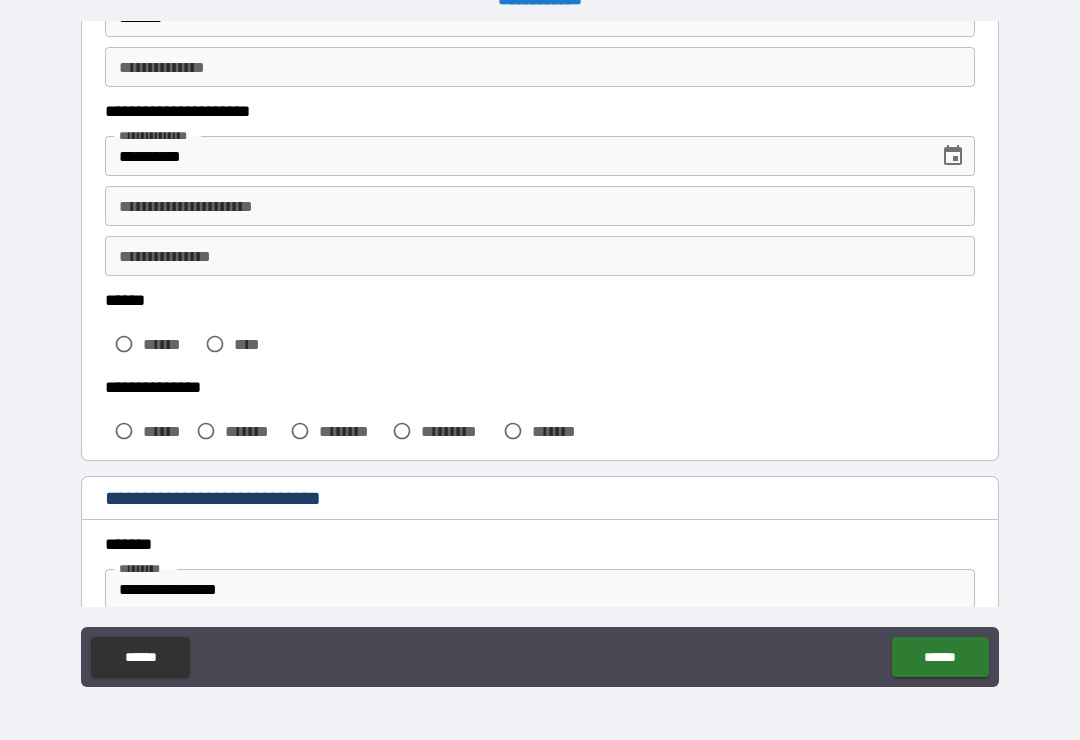 scroll, scrollTop: 272, scrollLeft: 0, axis: vertical 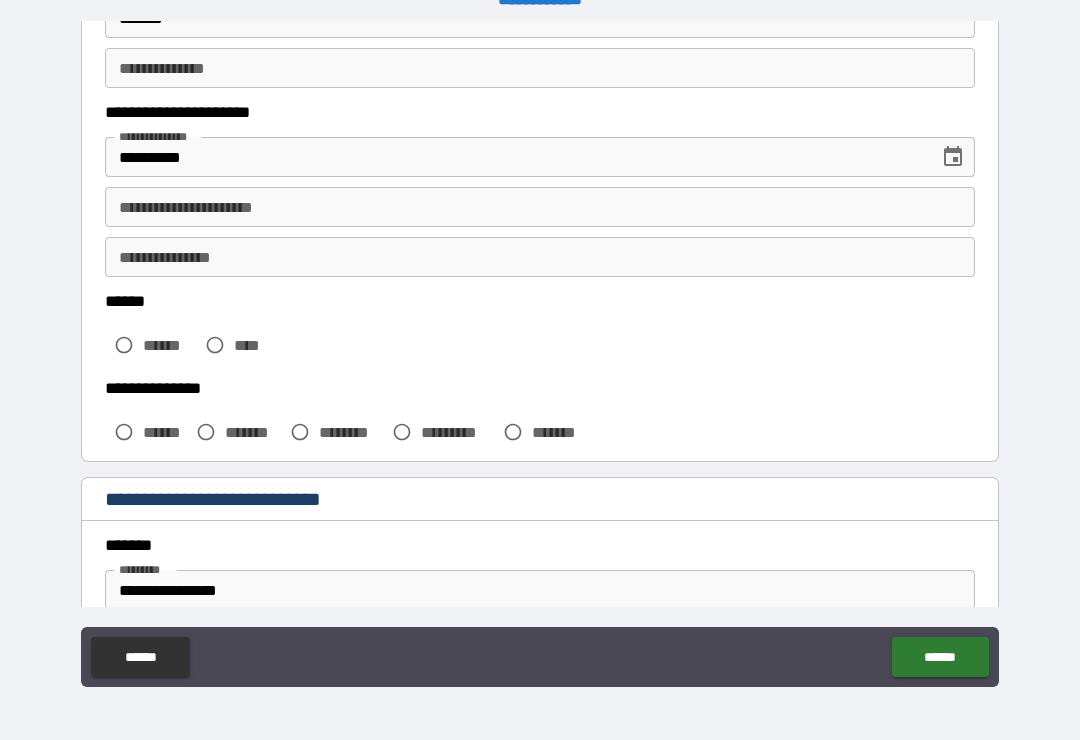 click on "**********" at bounding box center [540, 207] 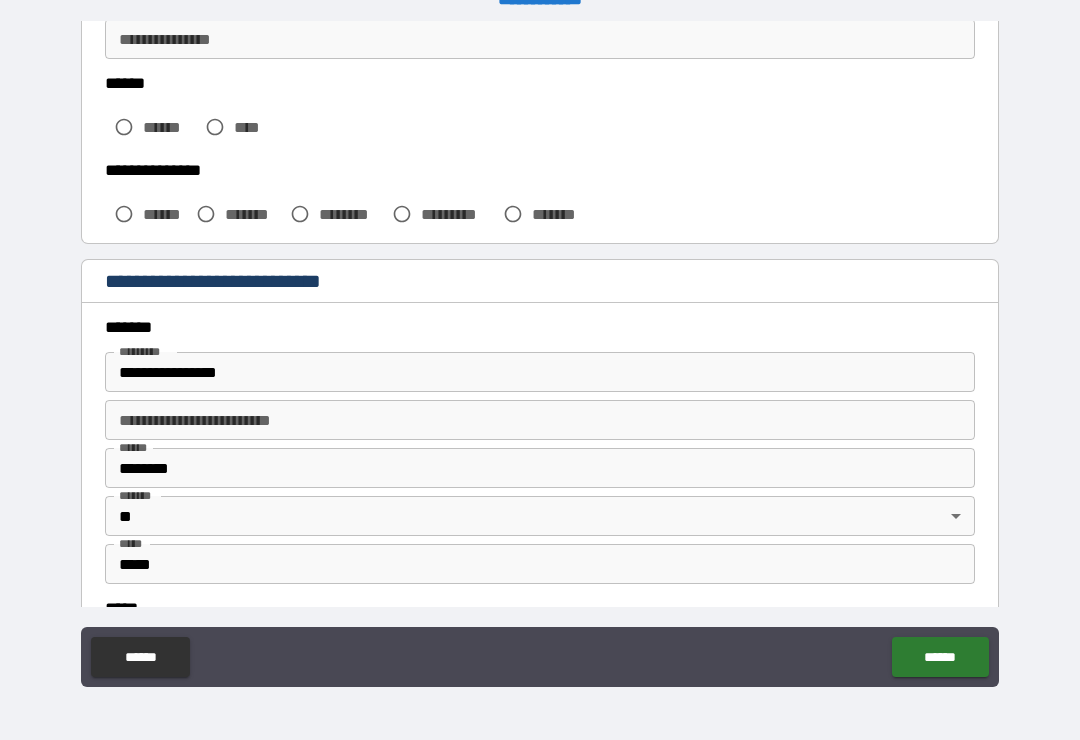 scroll, scrollTop: 493, scrollLeft: 0, axis: vertical 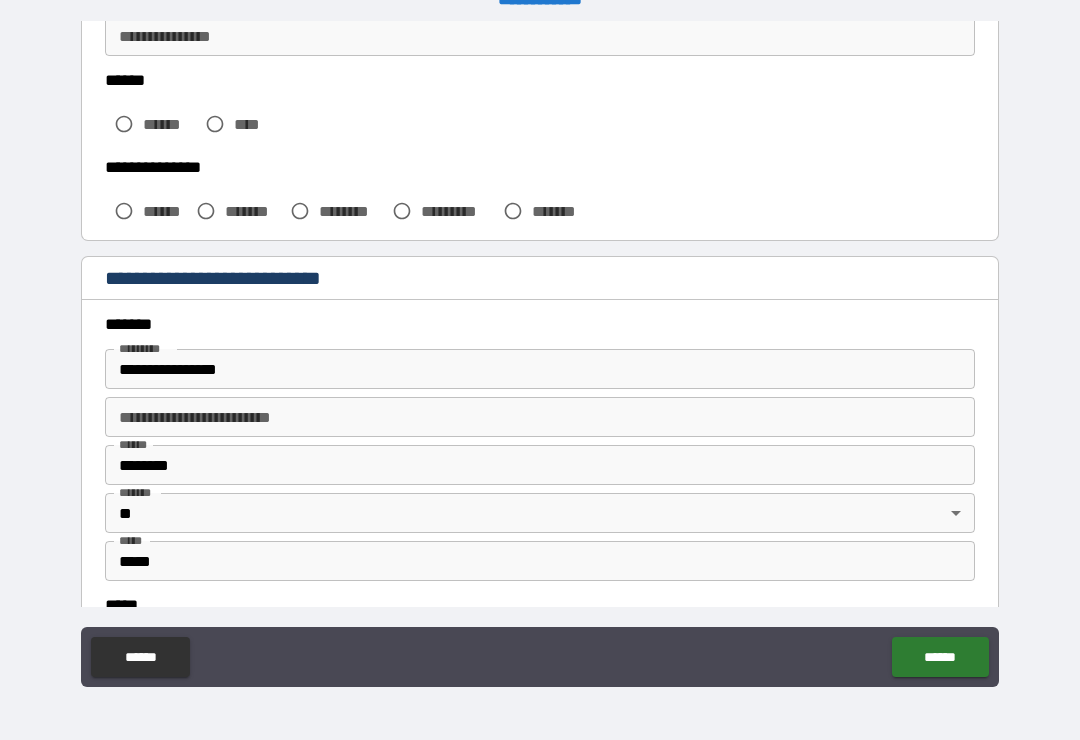 type on "**********" 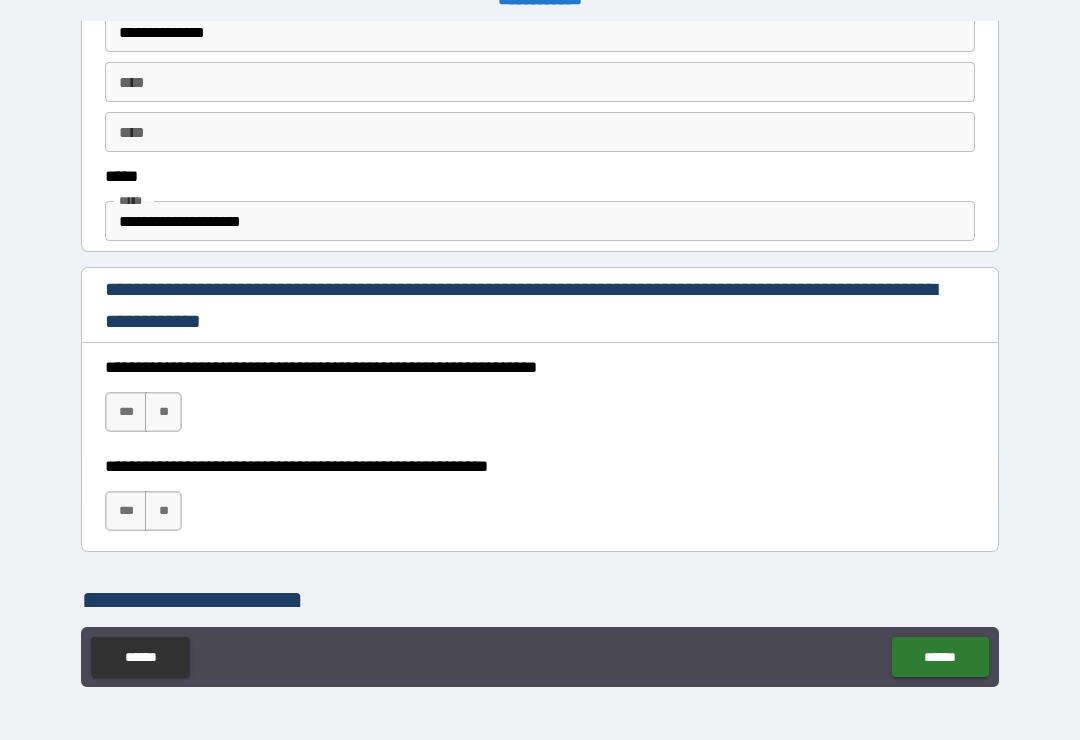 scroll, scrollTop: 1112, scrollLeft: 0, axis: vertical 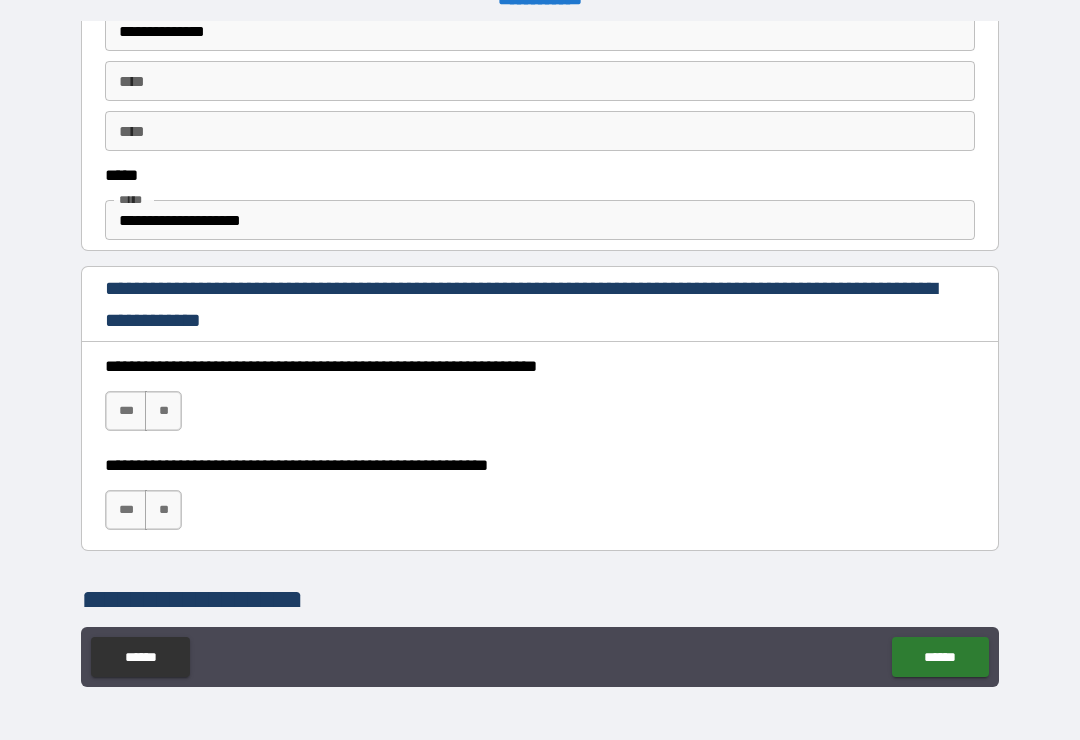 click on "***" at bounding box center (126, 411) 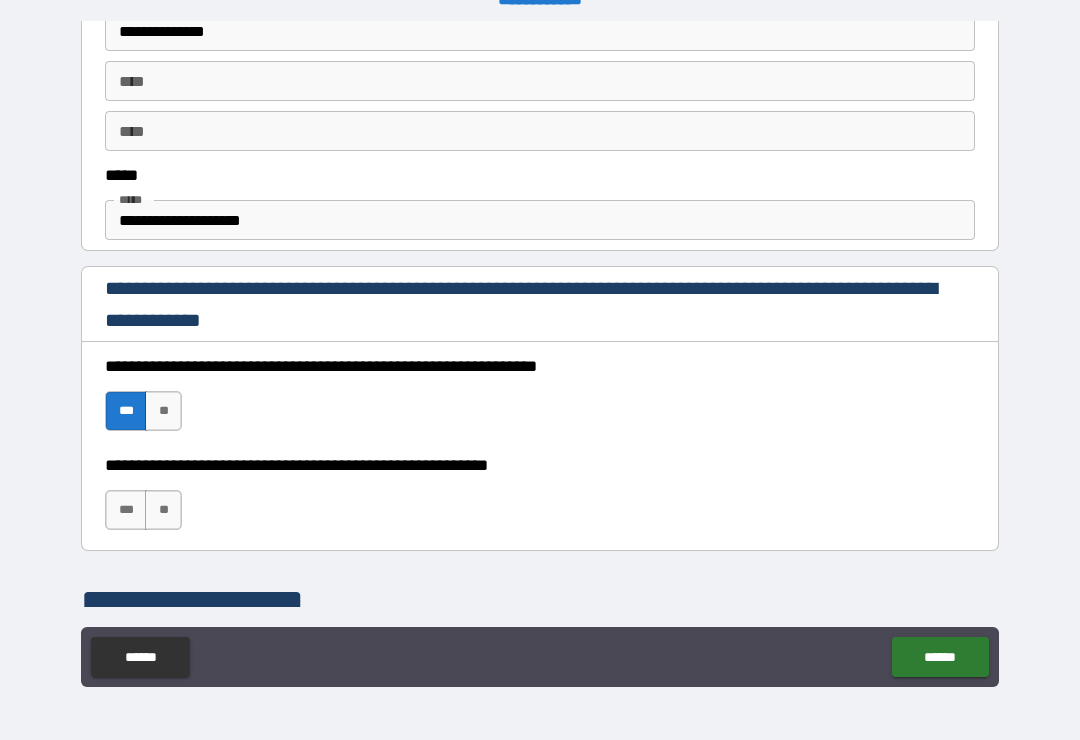 click on "***" at bounding box center [126, 510] 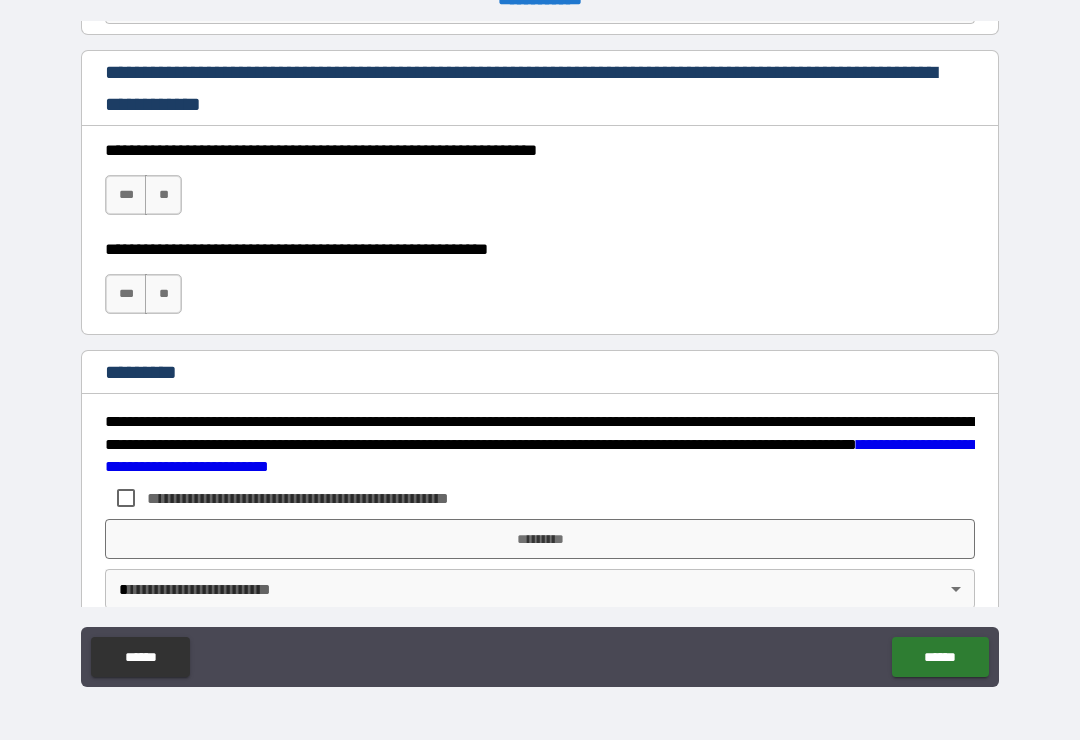 scroll, scrollTop: 2966, scrollLeft: 0, axis: vertical 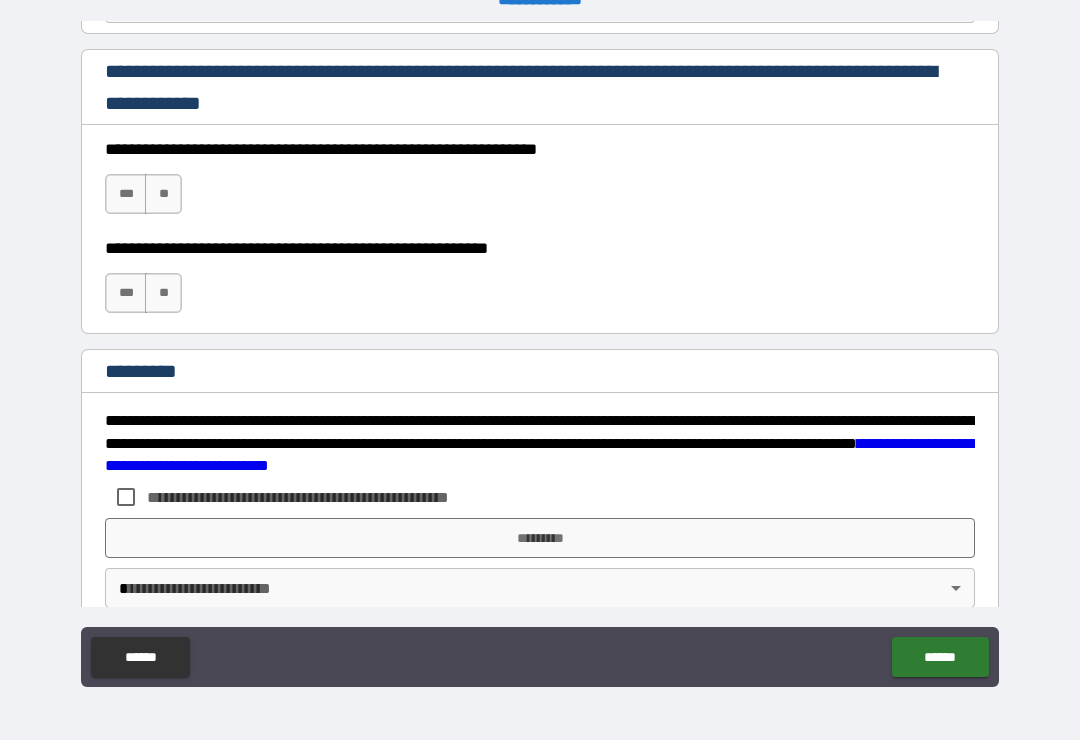 click on "***" at bounding box center (126, 194) 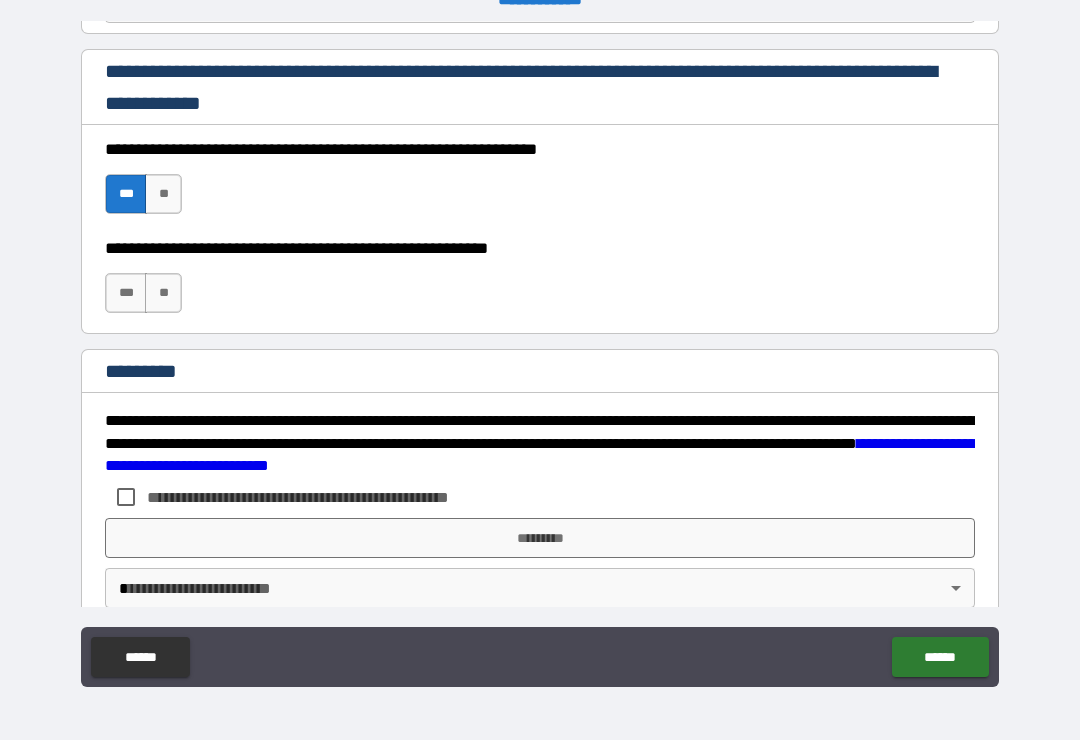click on "***" at bounding box center (126, 293) 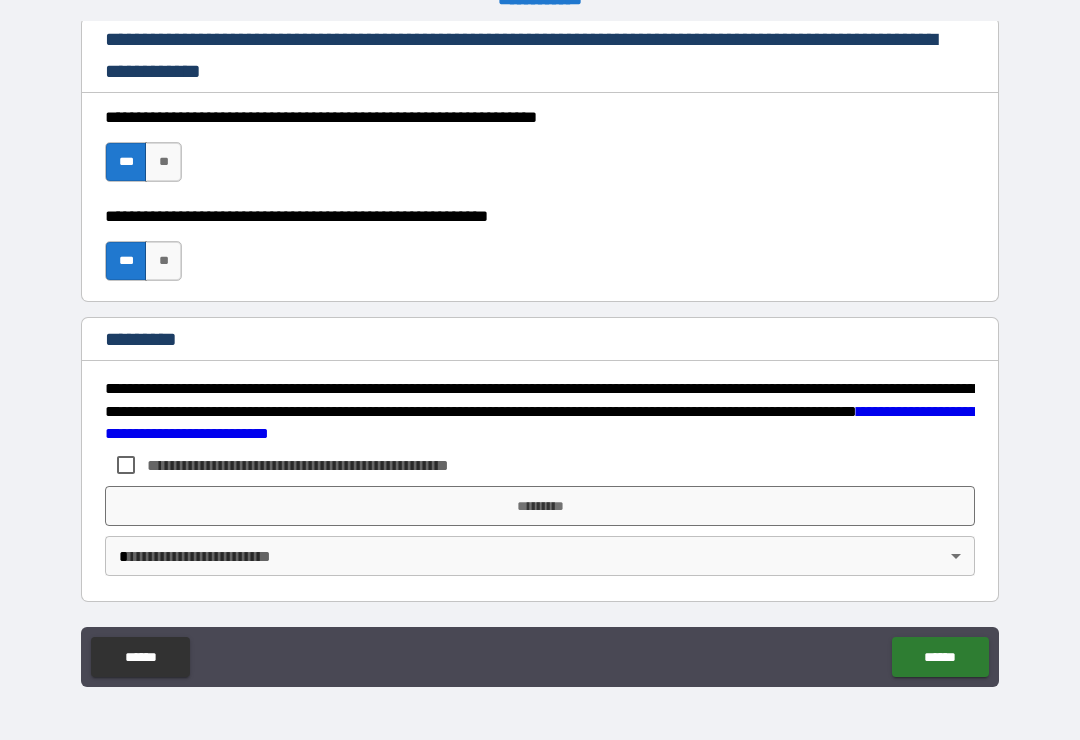 scroll, scrollTop: 2998, scrollLeft: 0, axis: vertical 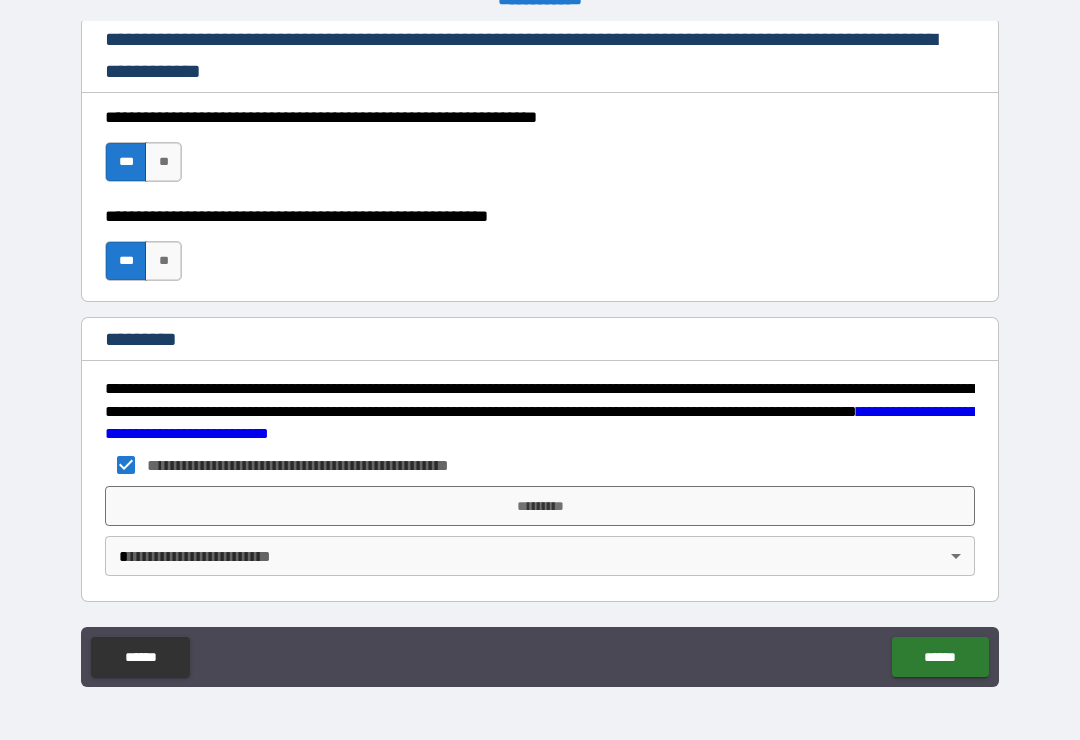 click on "*********" at bounding box center [540, 506] 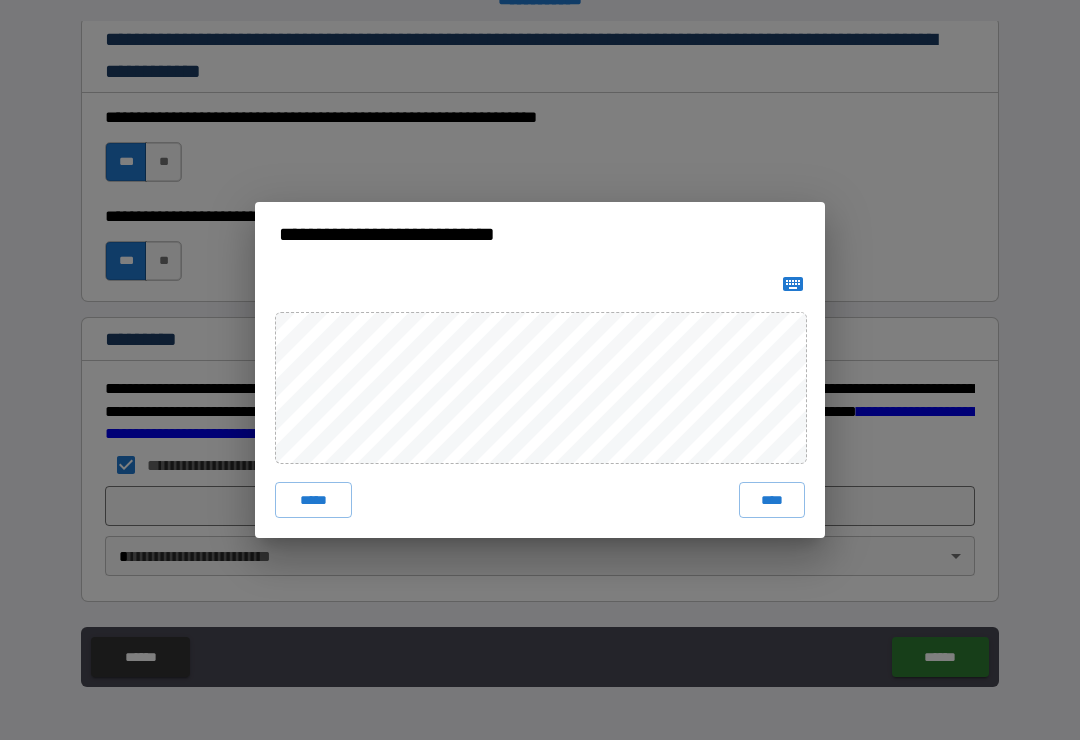 click on "****" at bounding box center (772, 500) 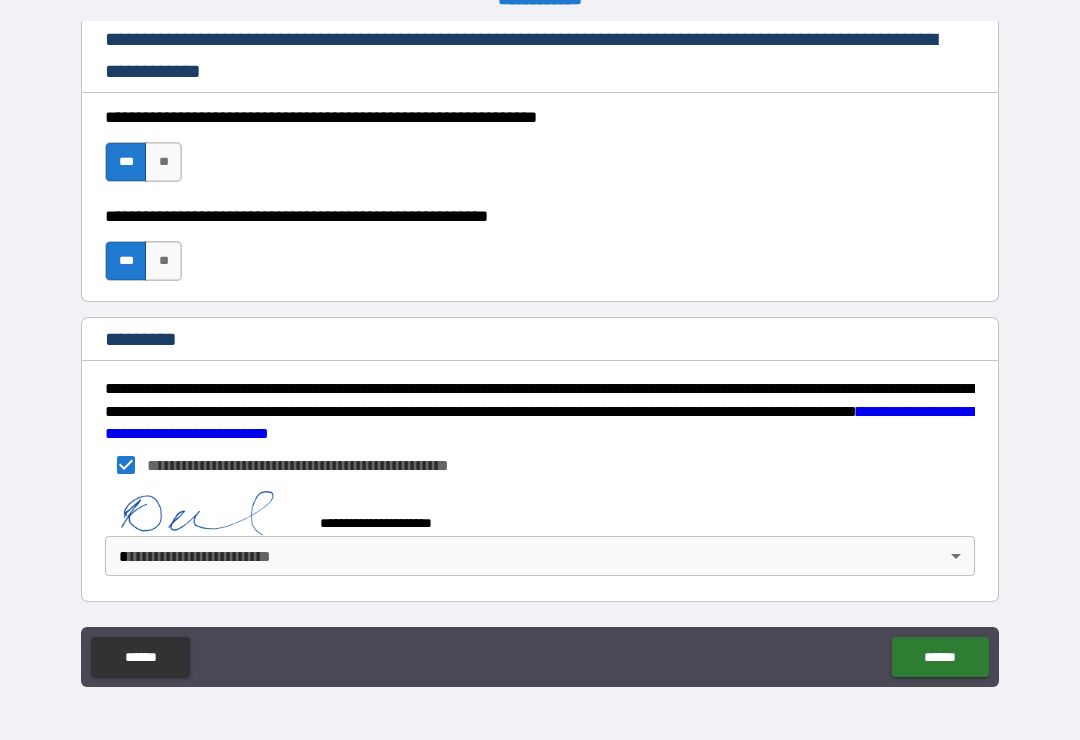 scroll, scrollTop: 2988, scrollLeft: 0, axis: vertical 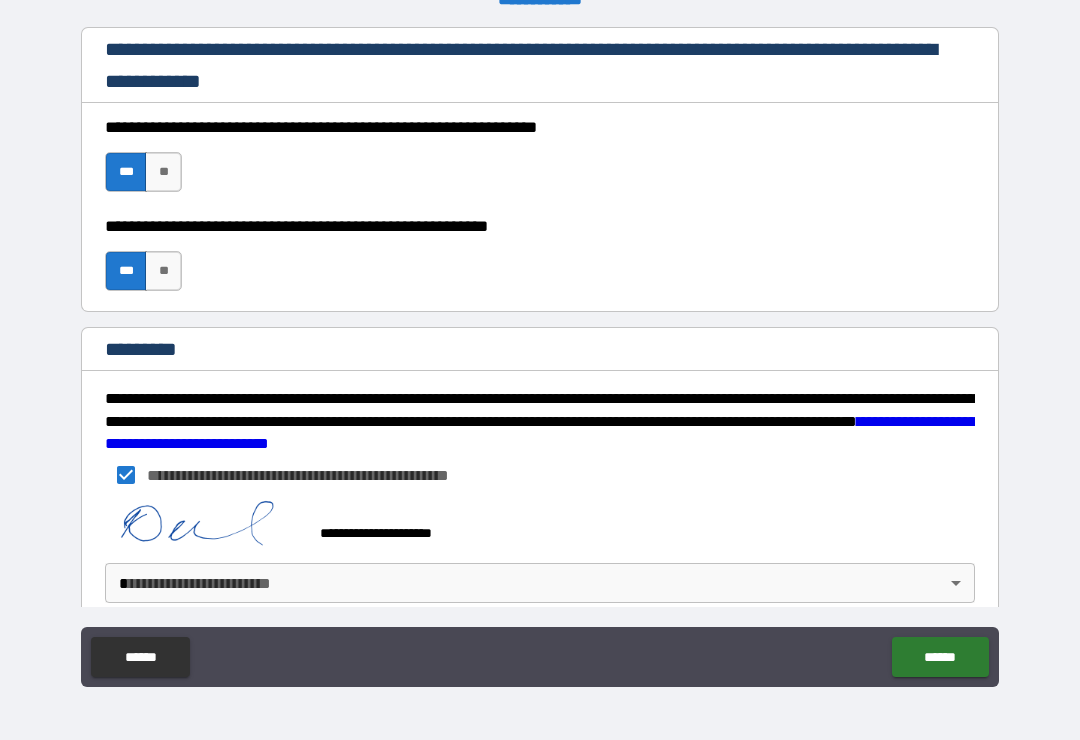 click on "******" at bounding box center (940, 657) 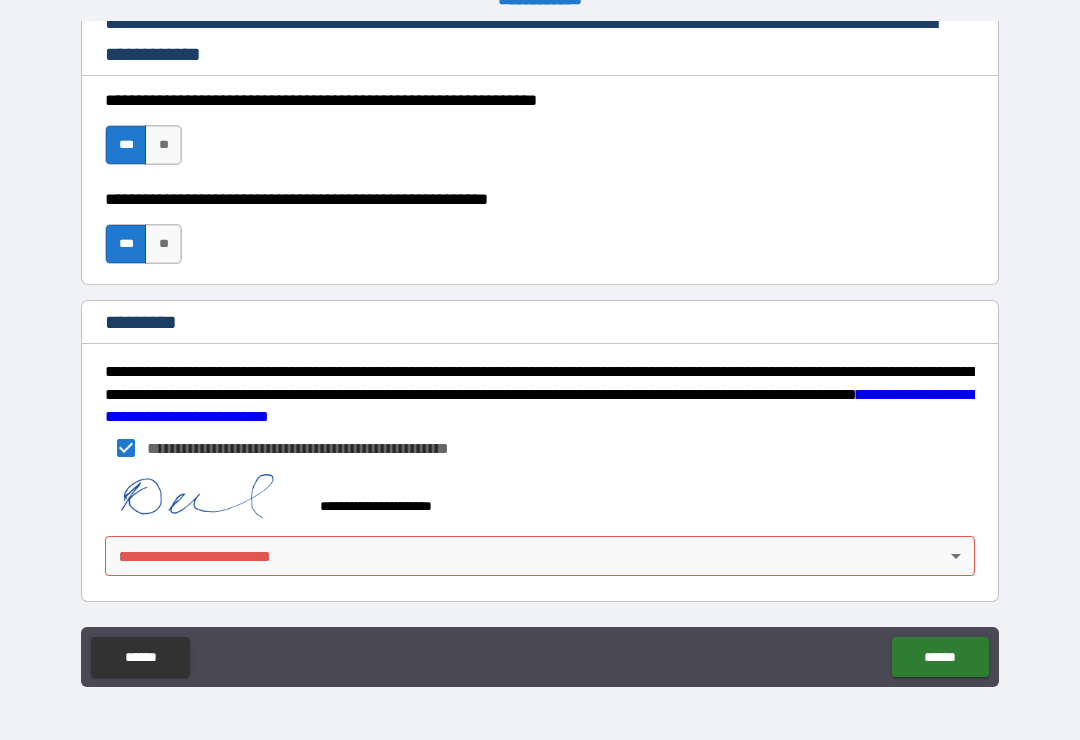 scroll, scrollTop: 3015, scrollLeft: 0, axis: vertical 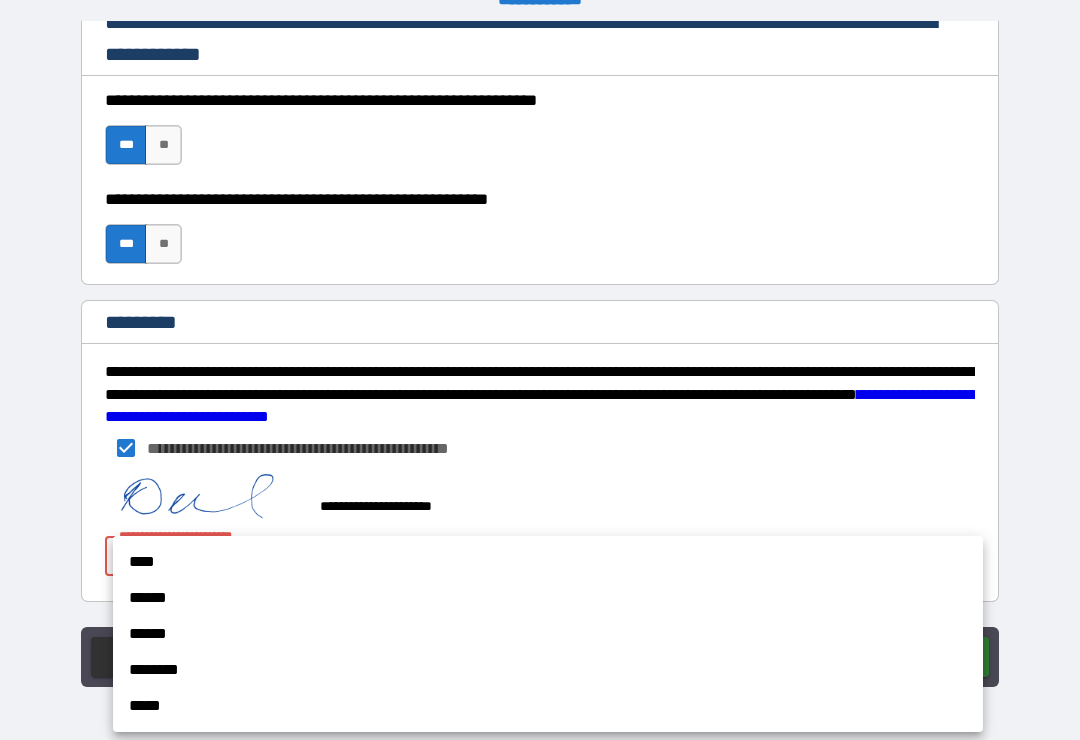 click on "****" at bounding box center [548, 562] 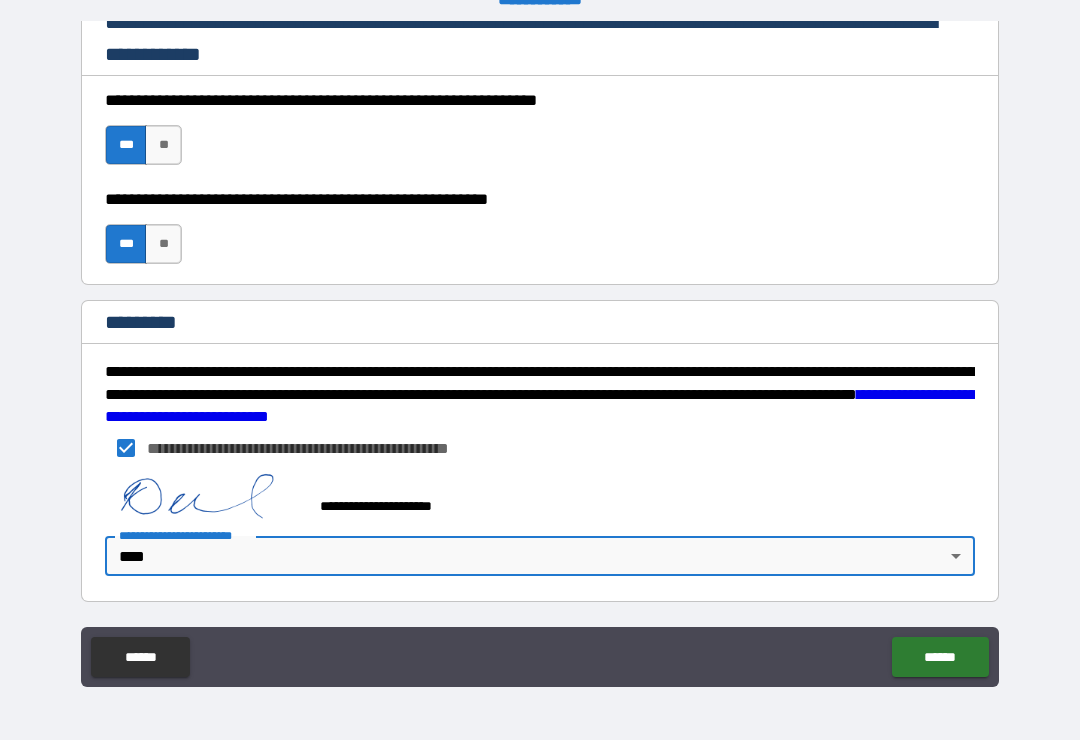 type on "*" 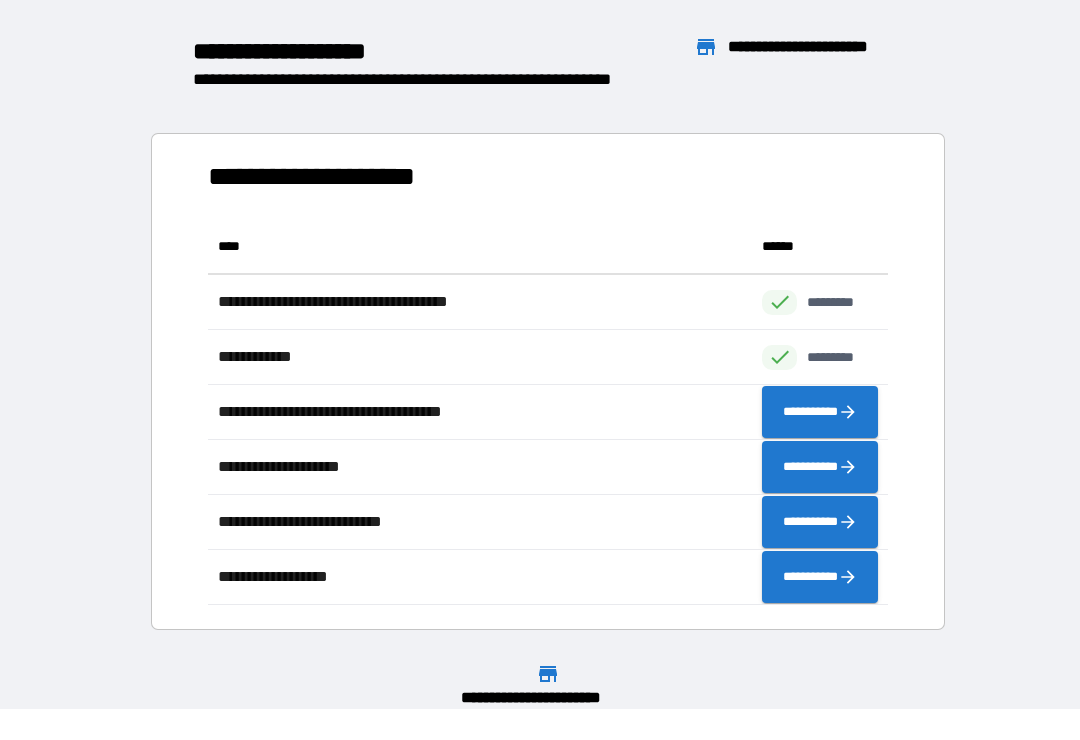 scroll, scrollTop: 1, scrollLeft: 1, axis: both 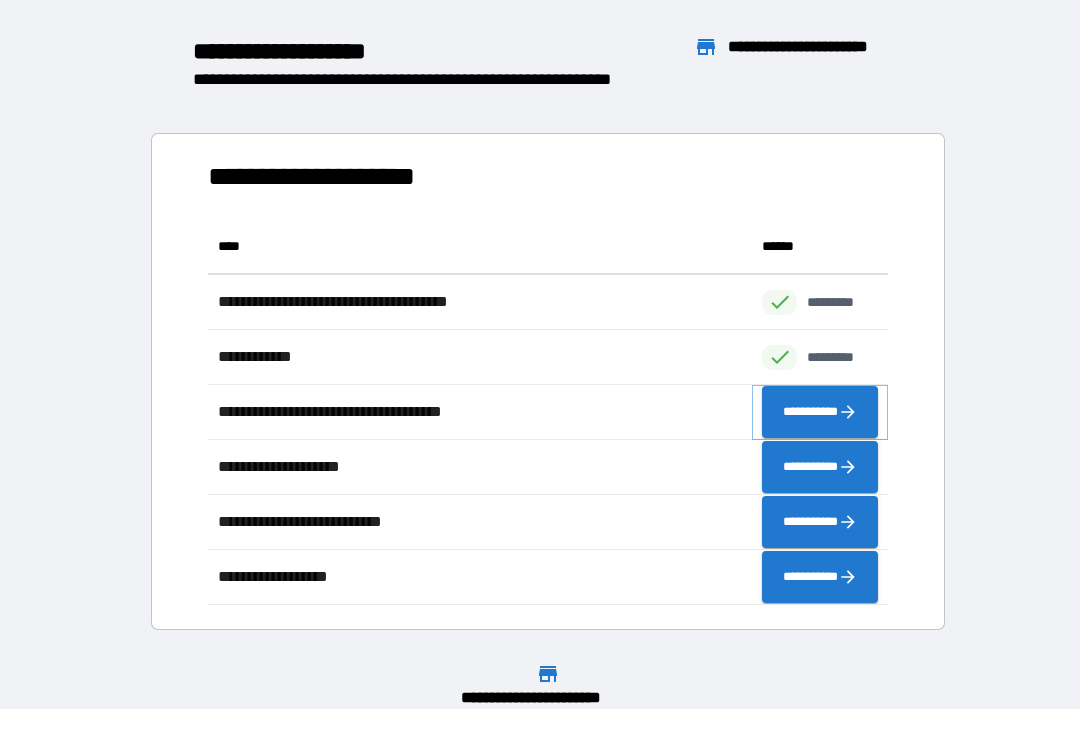 click on "**********" at bounding box center [820, 412] 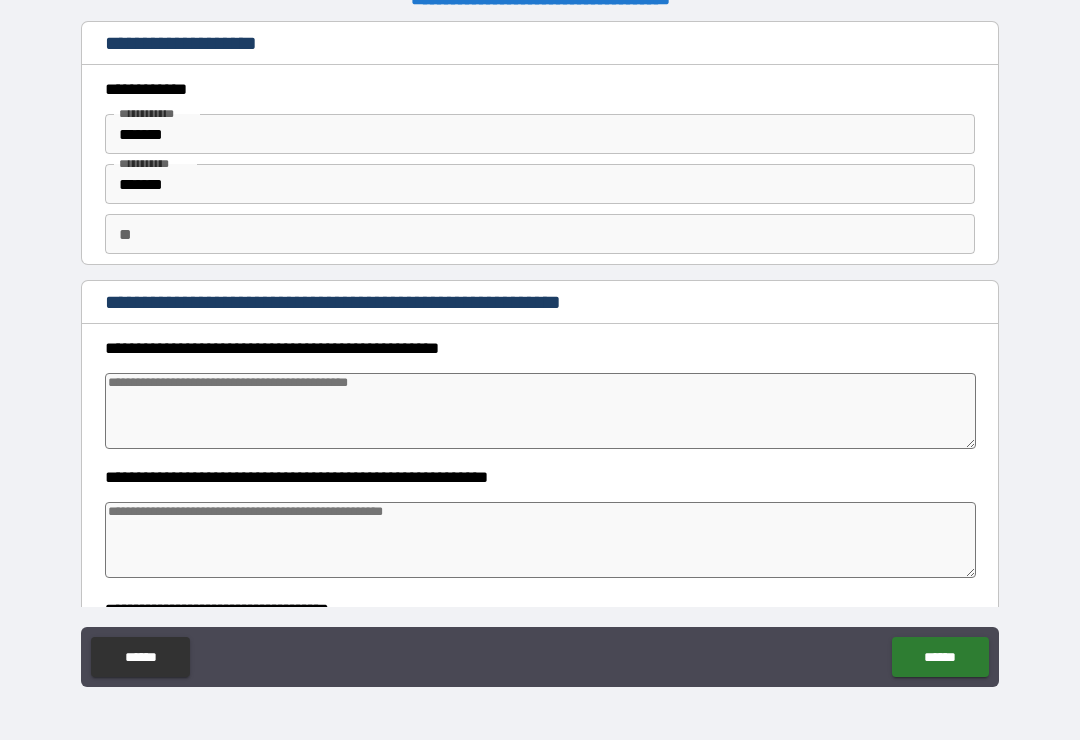 type on "*" 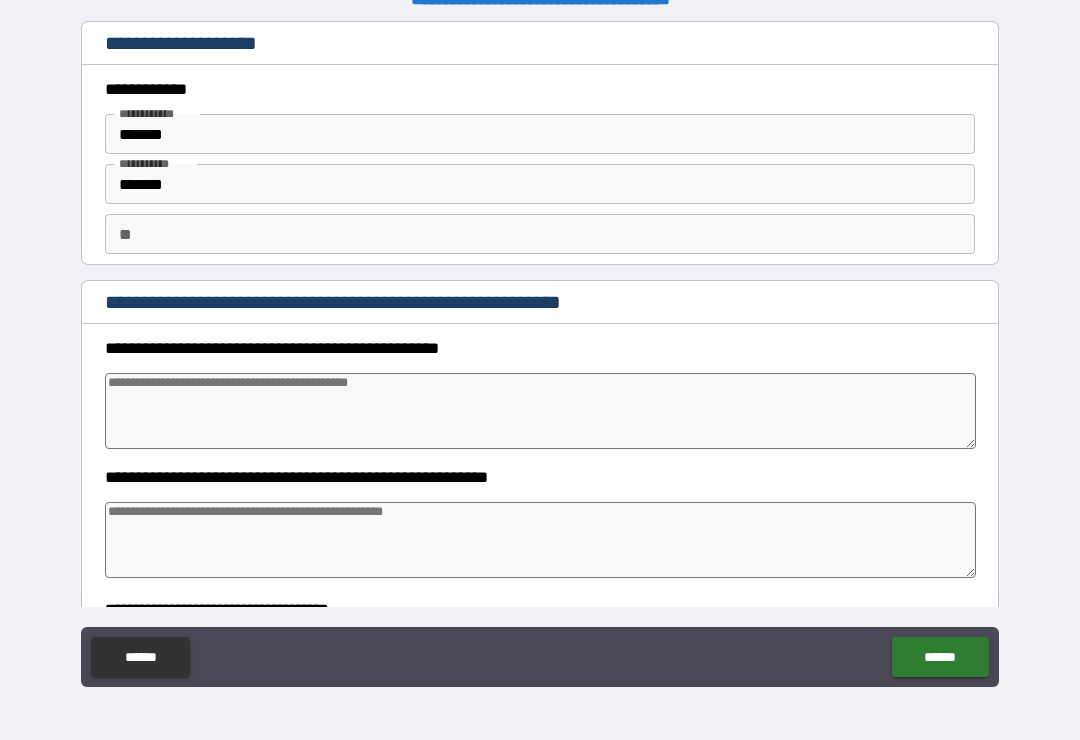 type on "*" 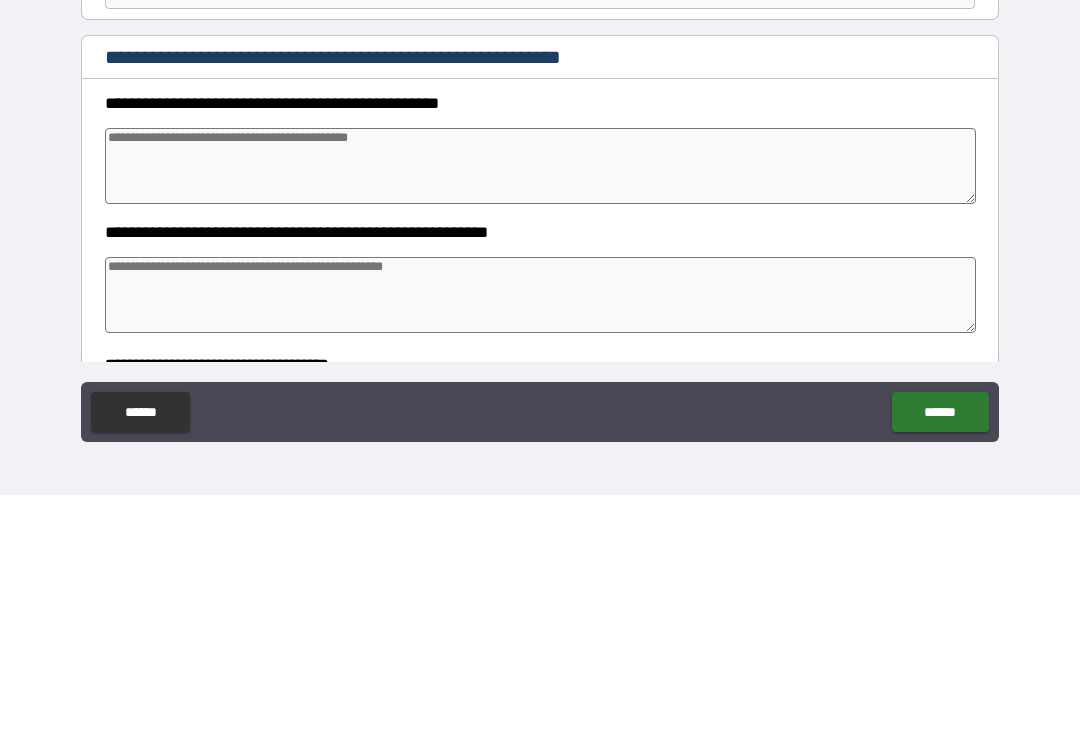 type on "*" 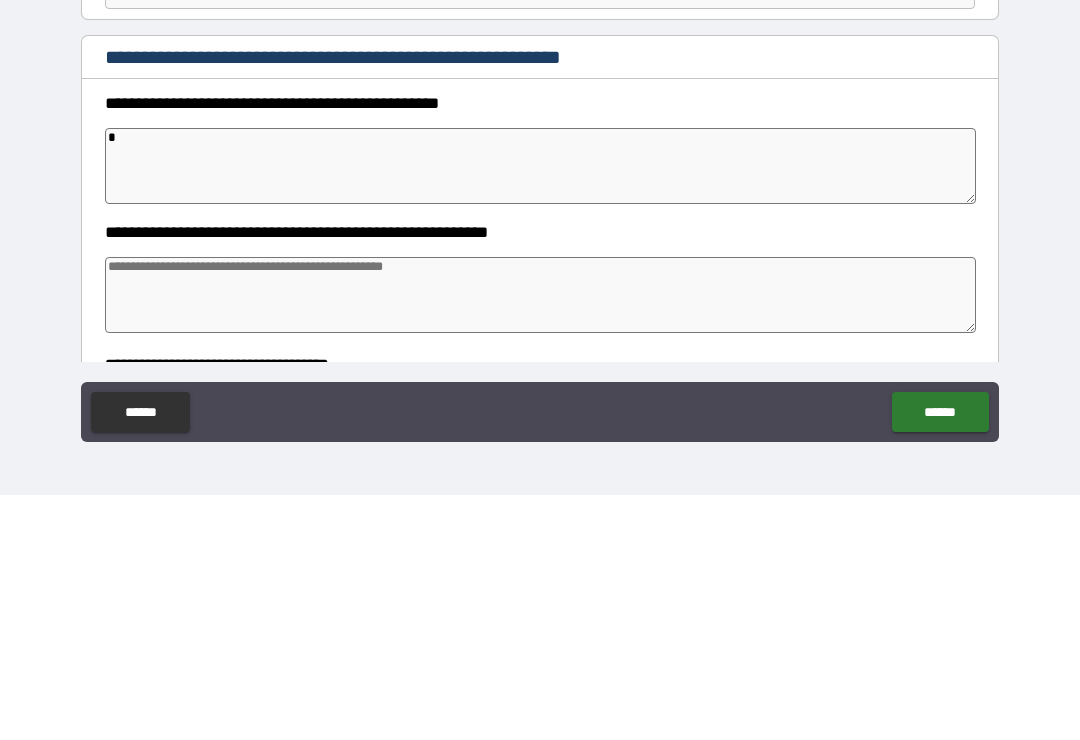 type on "*" 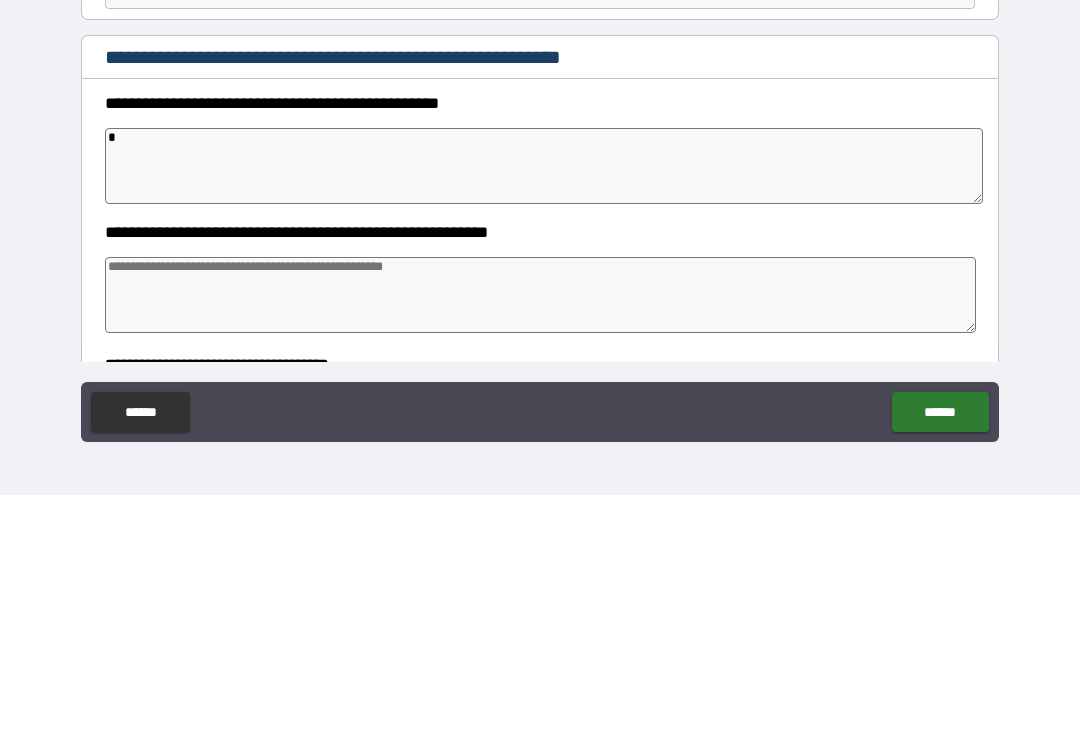 type on "*" 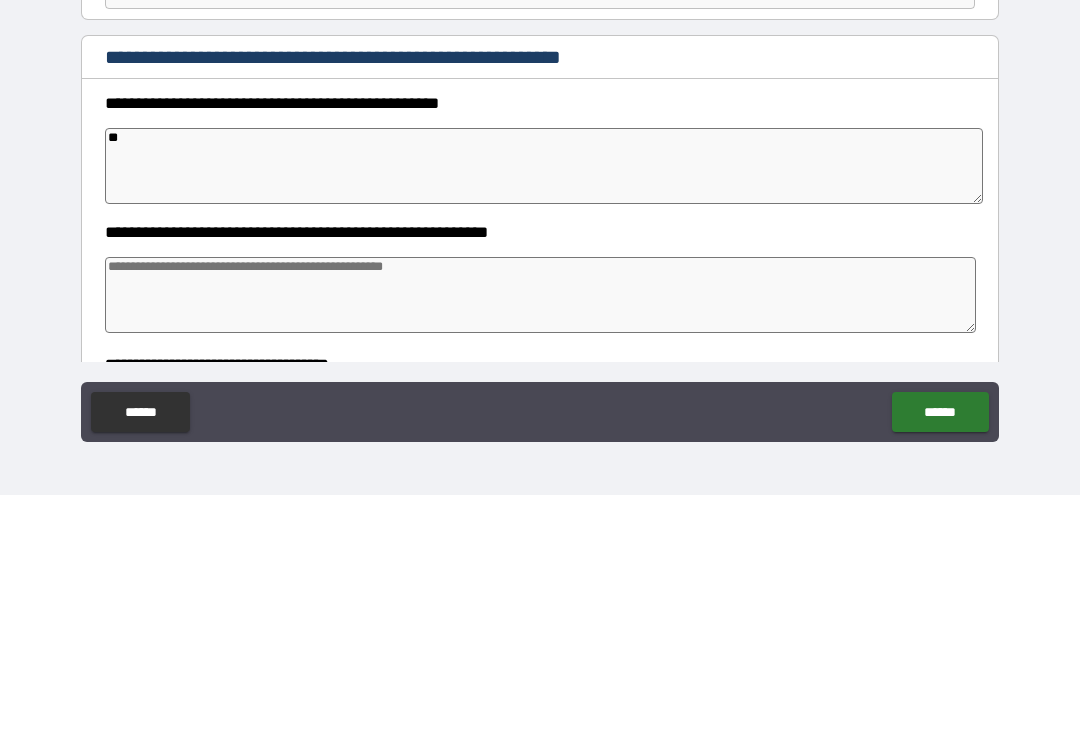 type on "*" 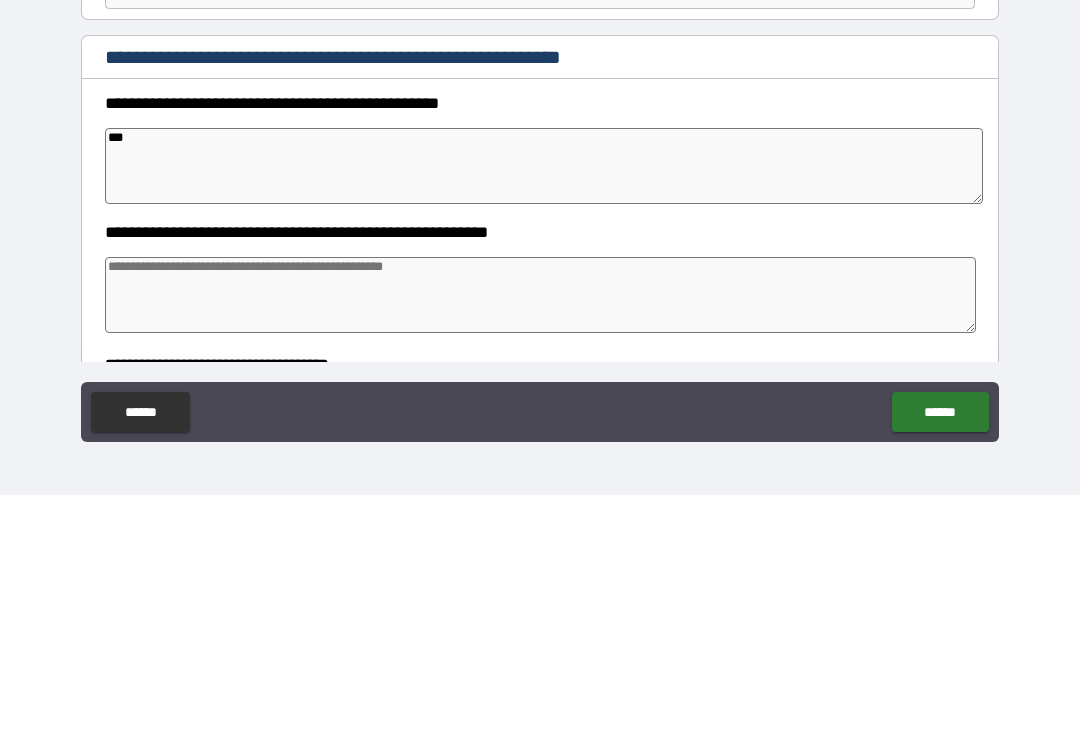 type on "*" 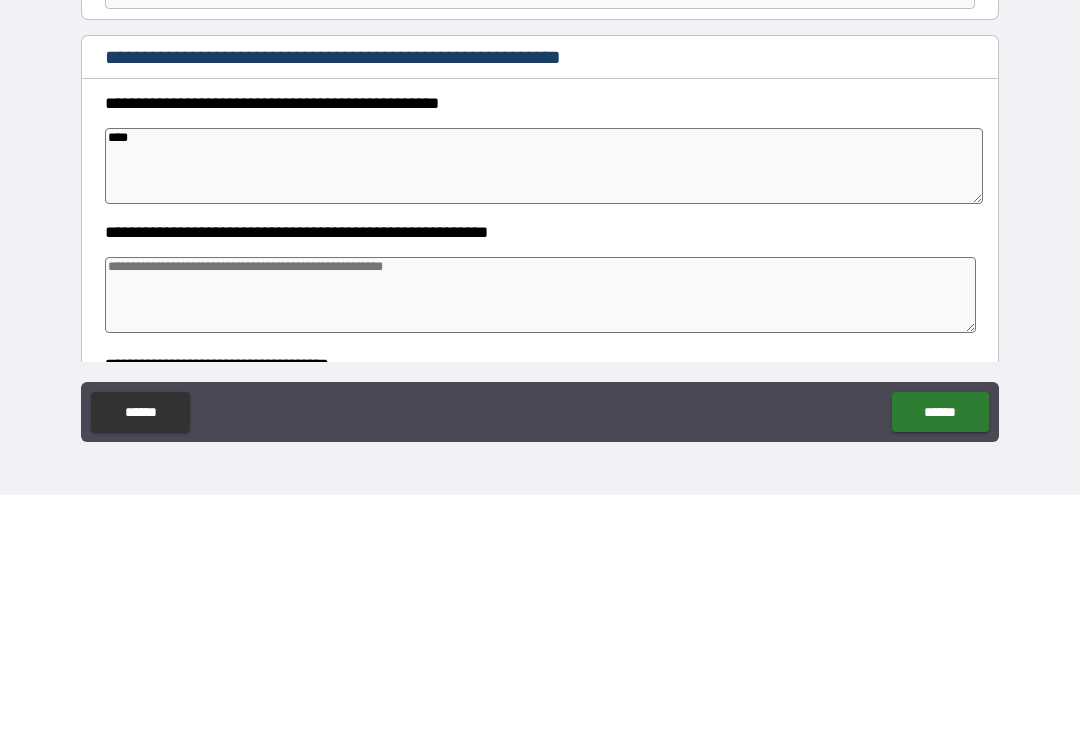 type on "*" 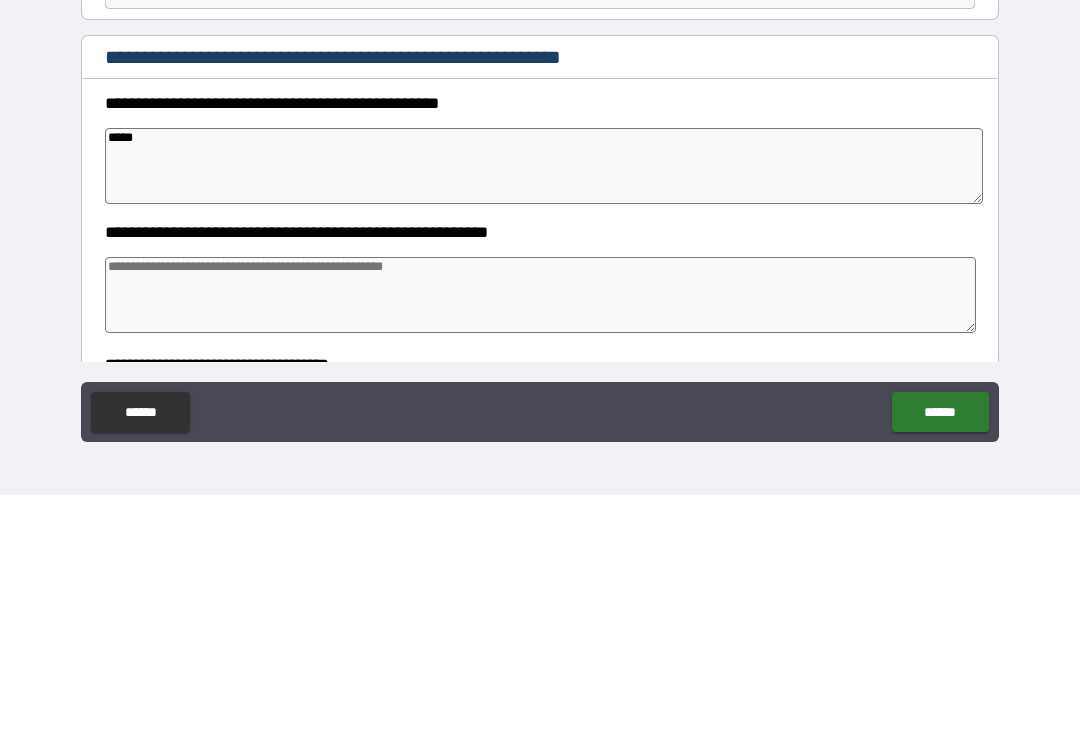 type on "*" 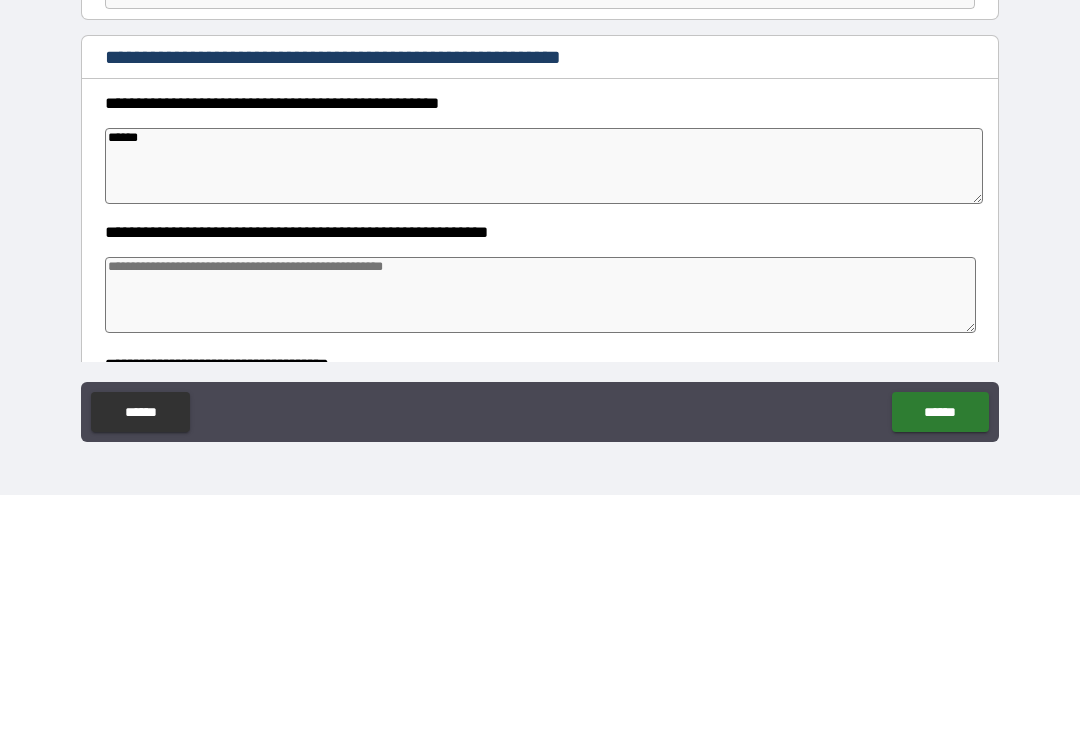 type on "*" 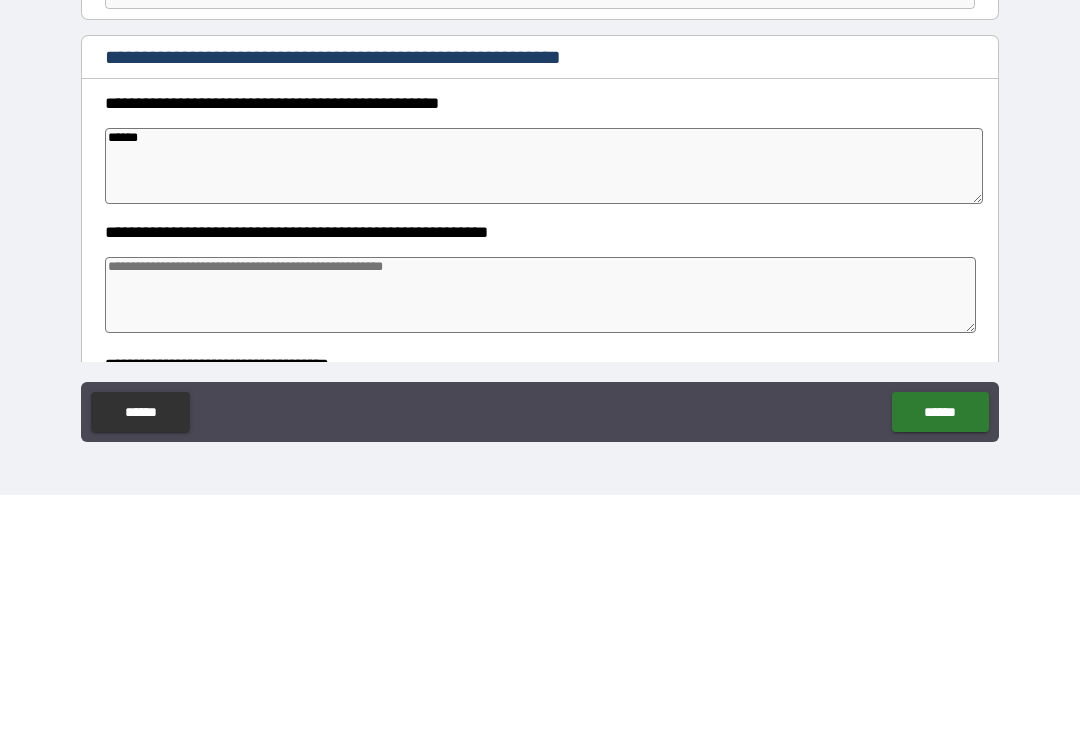 type on "******" 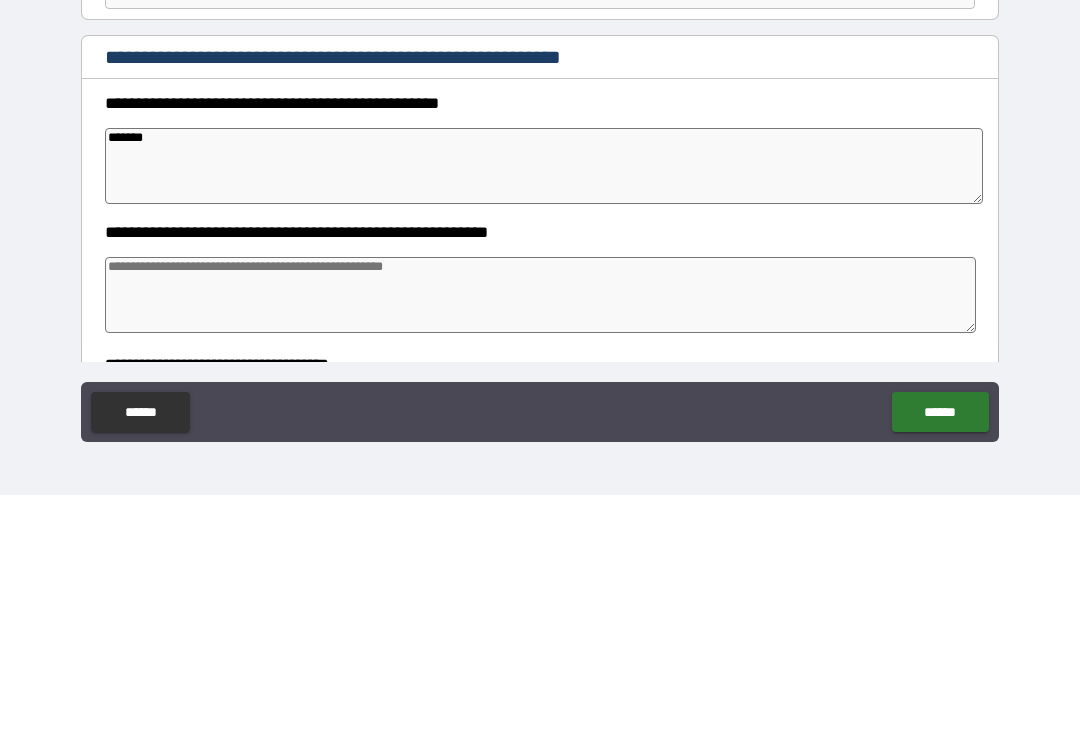 type on "*" 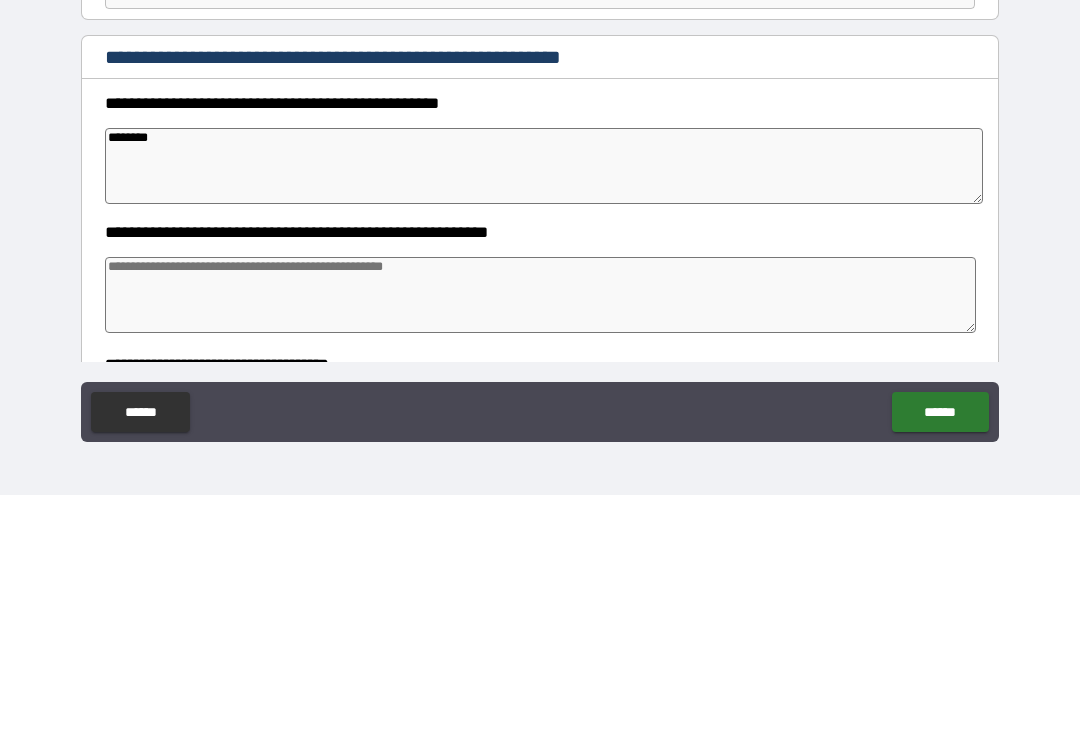 type on "*" 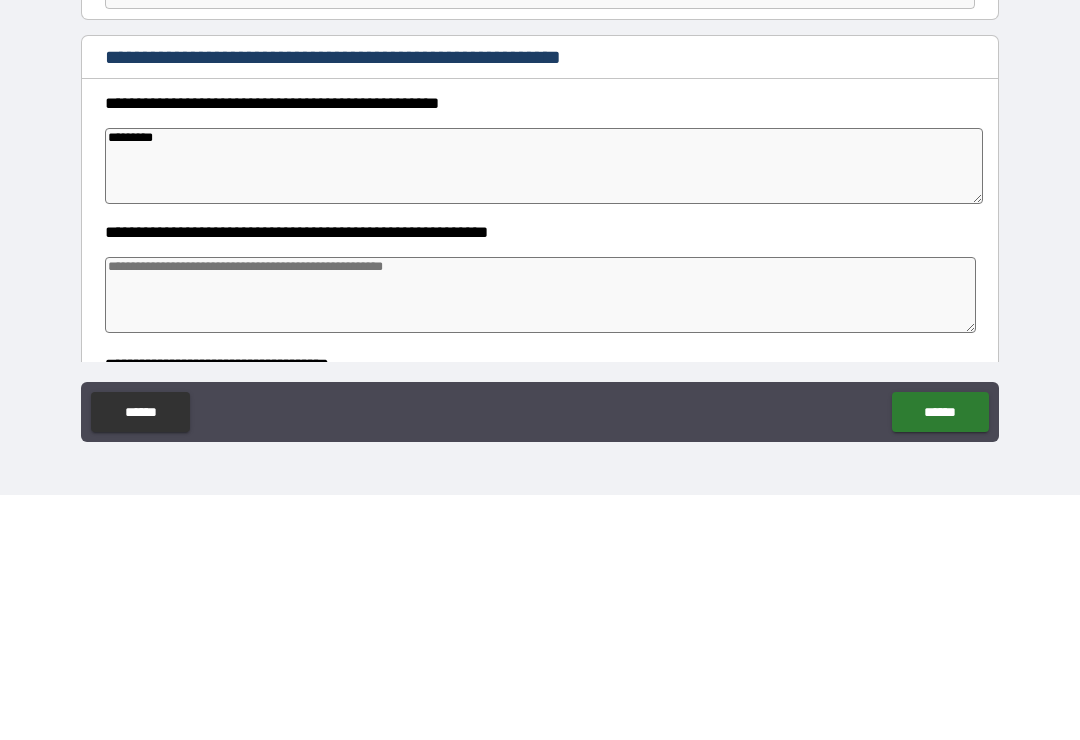 type on "*" 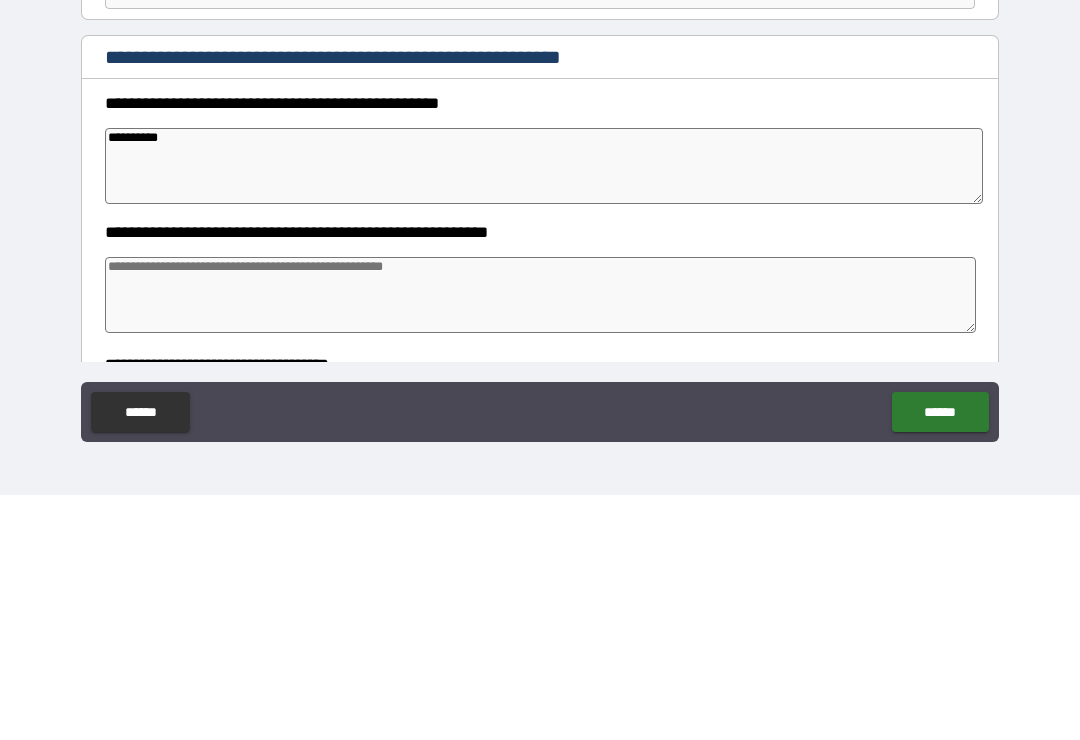 type on "*" 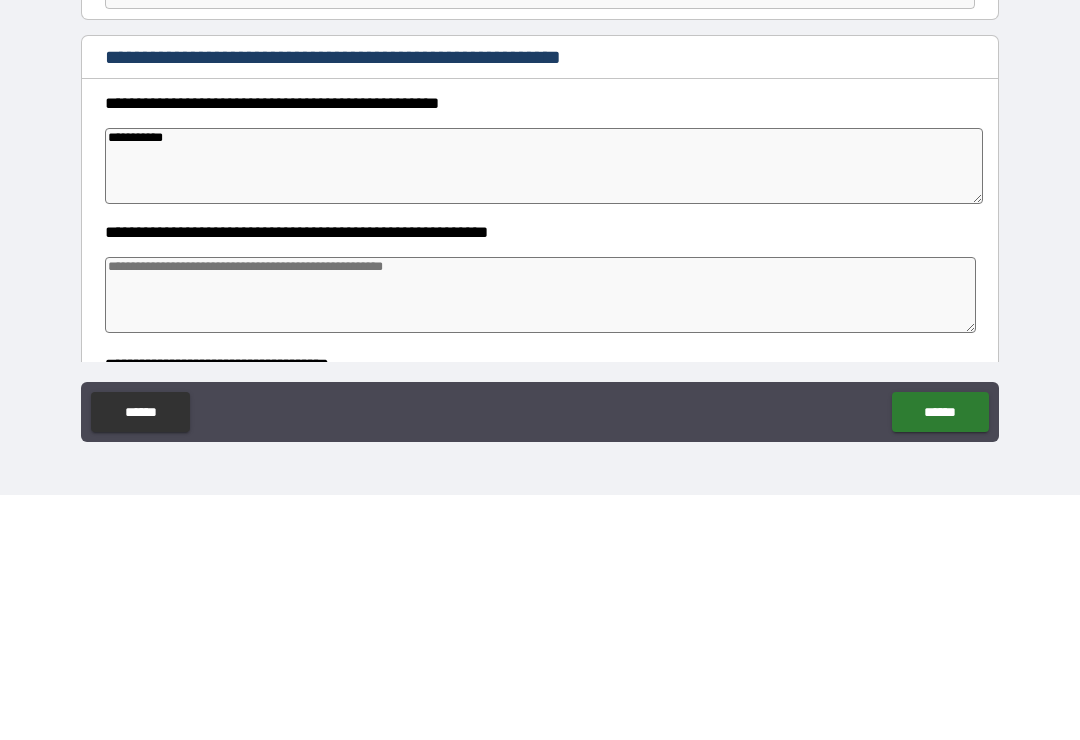 type on "*" 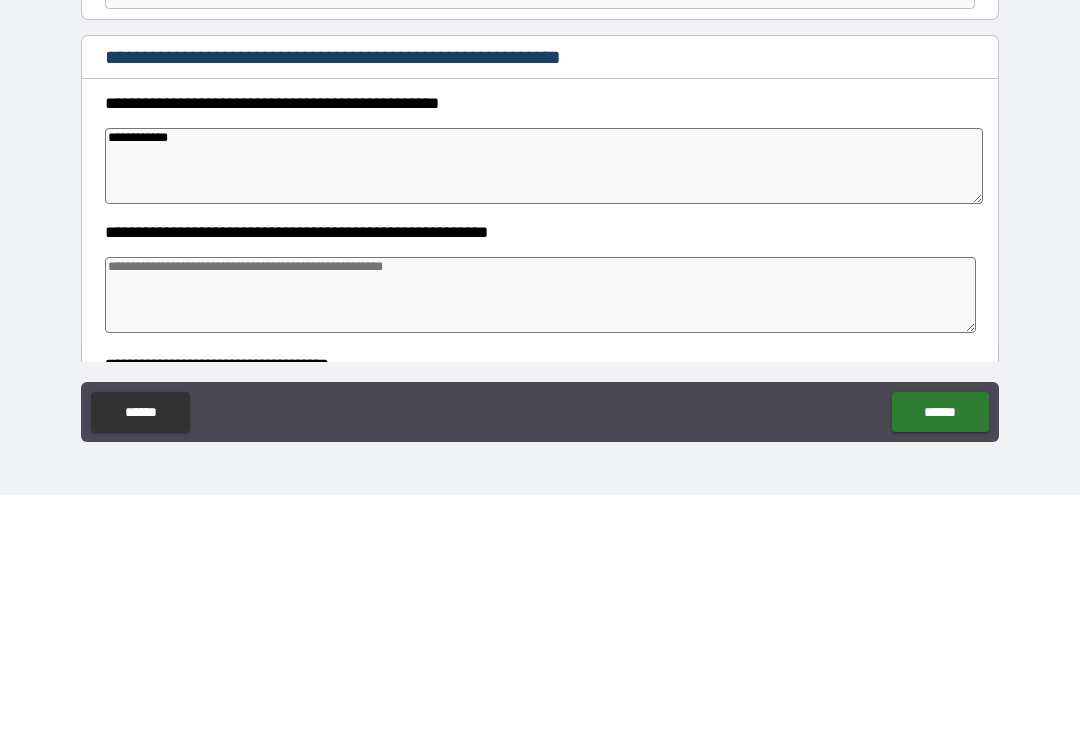 type on "*" 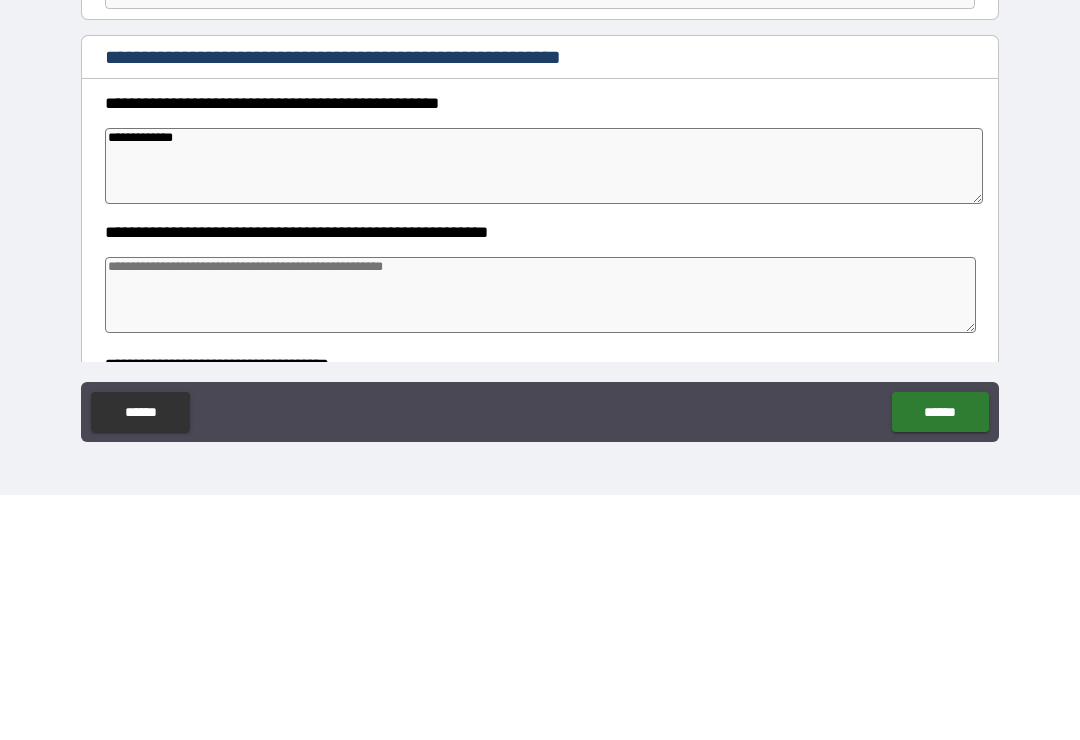 type on "**********" 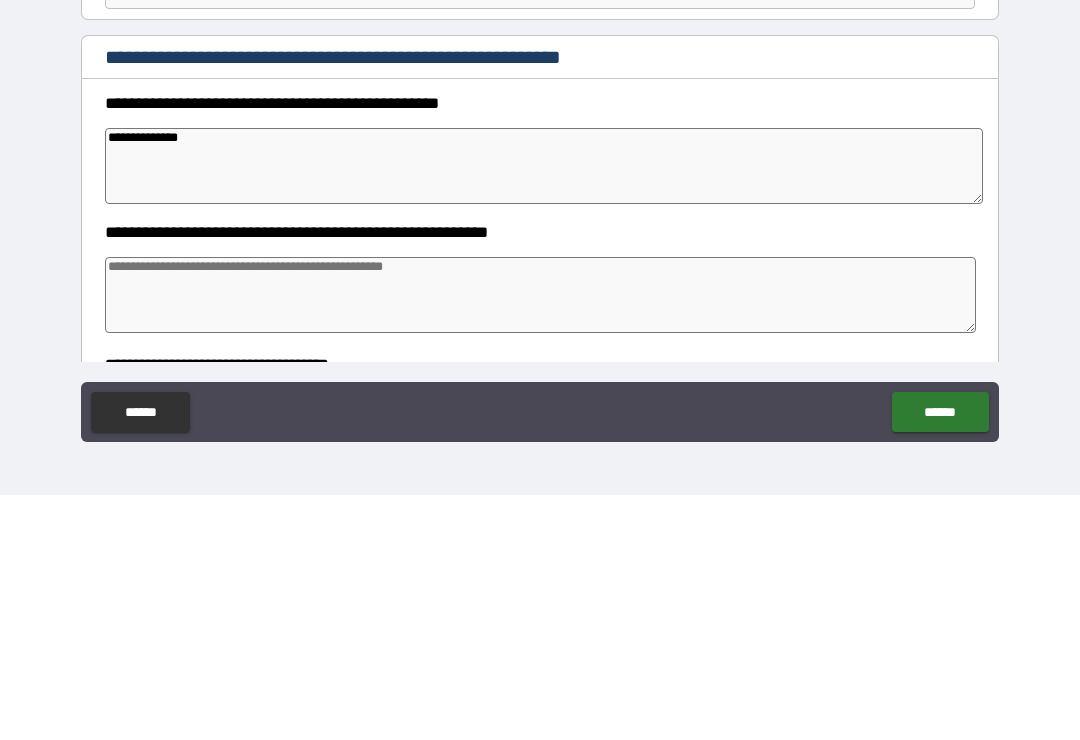 type on "*" 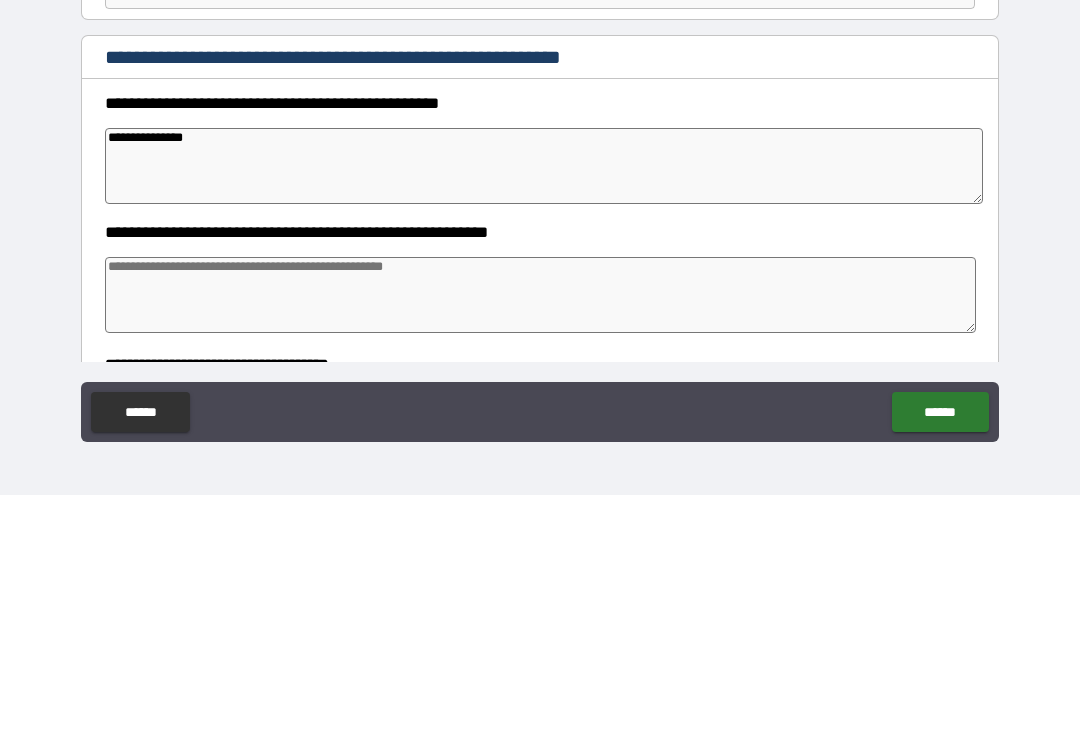 type on "*" 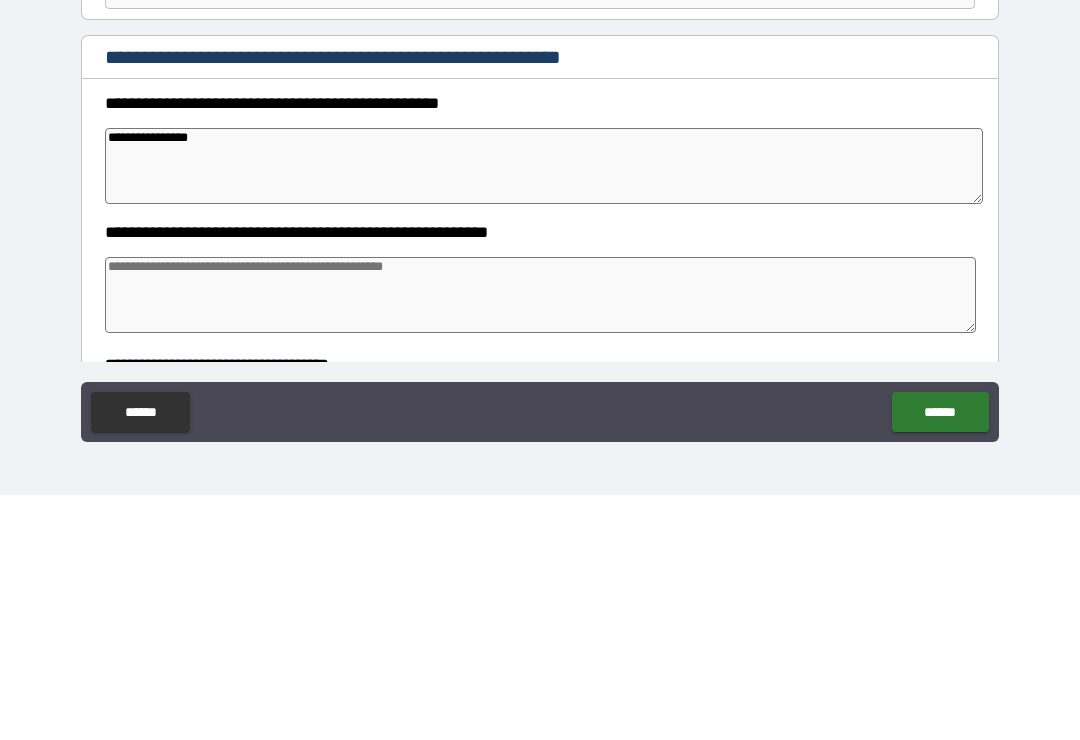 type on "*" 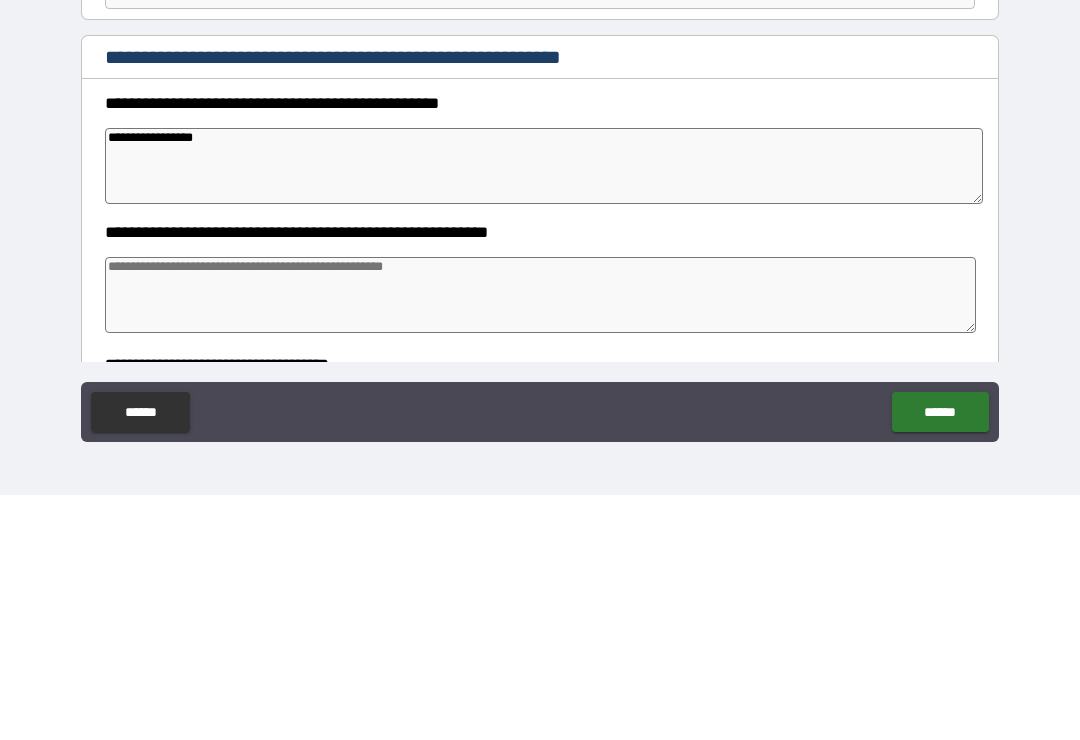 type on "*" 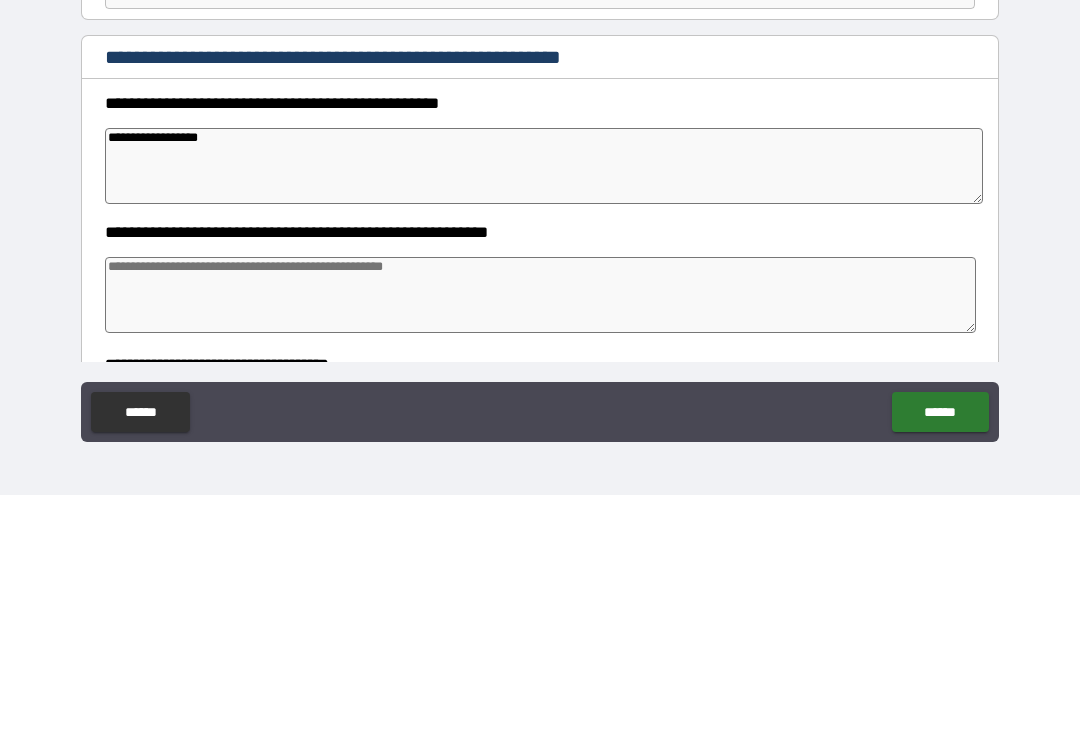 type on "*" 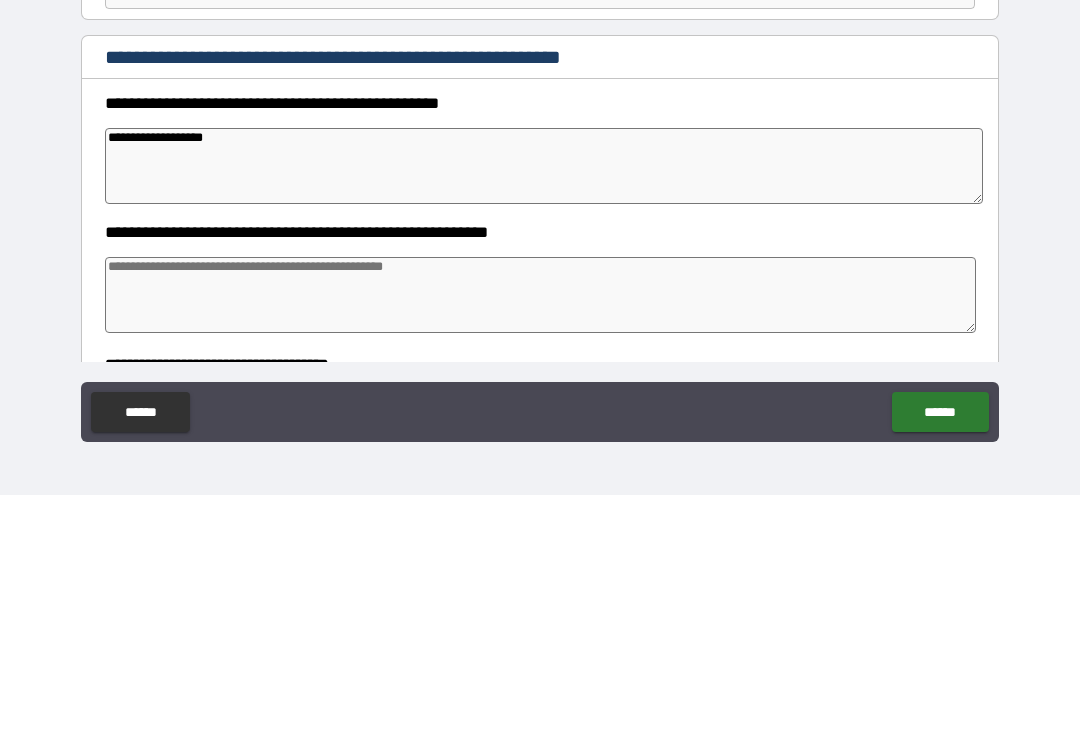 type on "*" 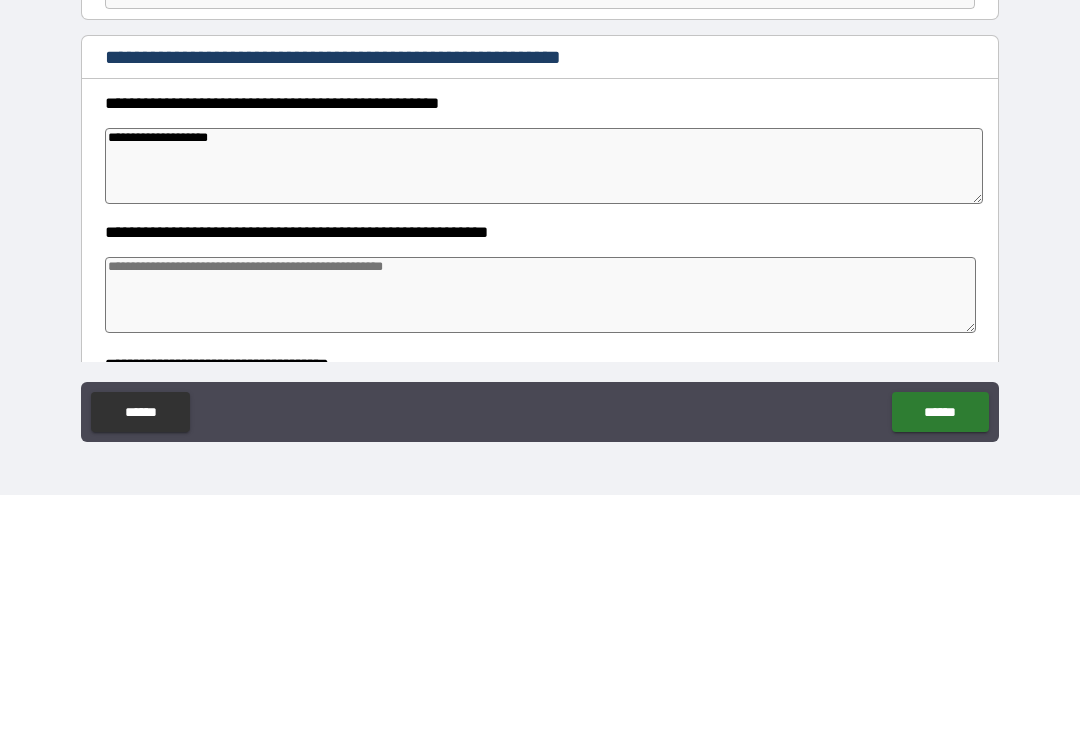 type on "*" 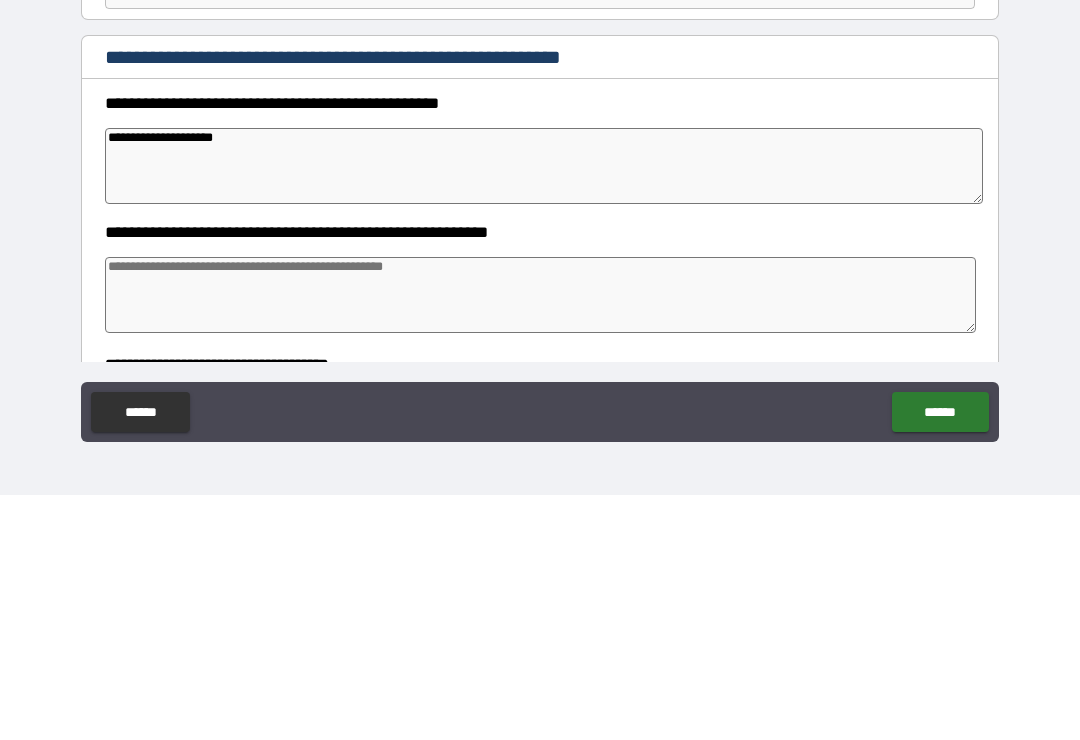 type on "*" 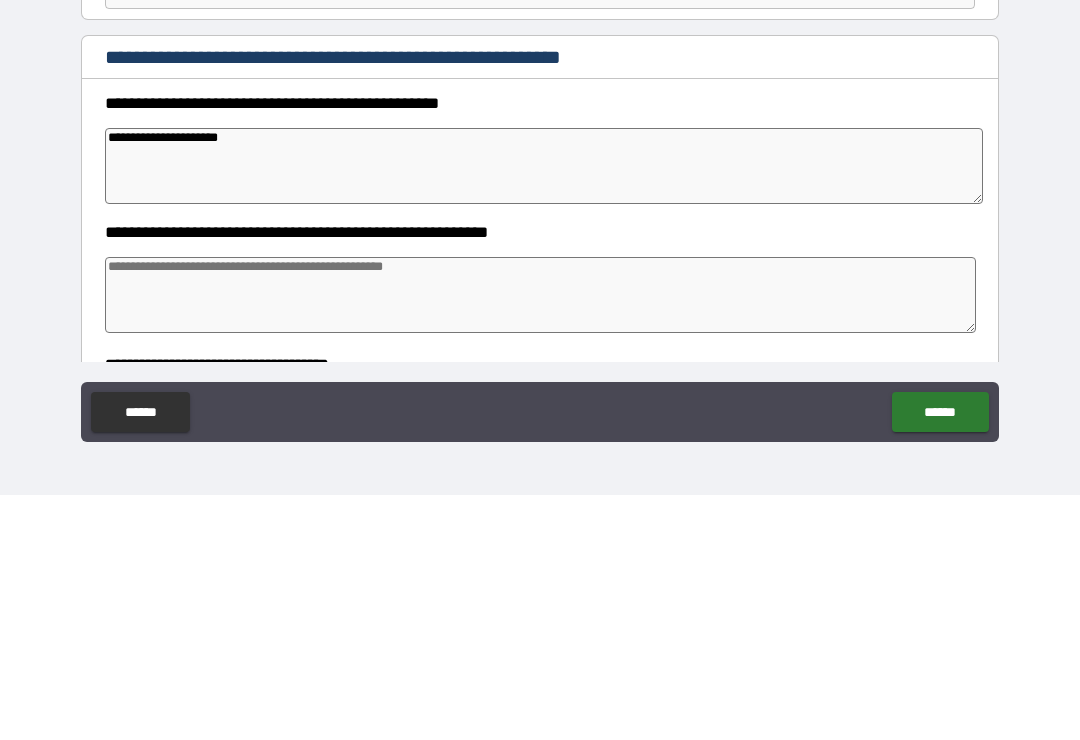 type on "*" 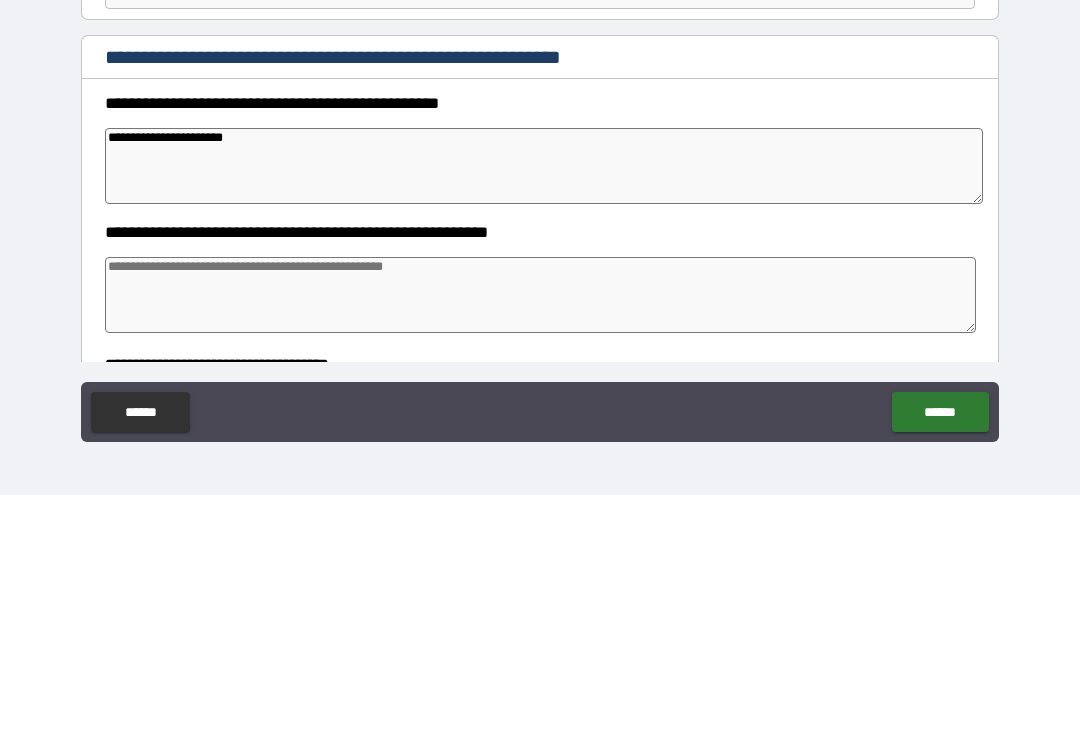 type on "*" 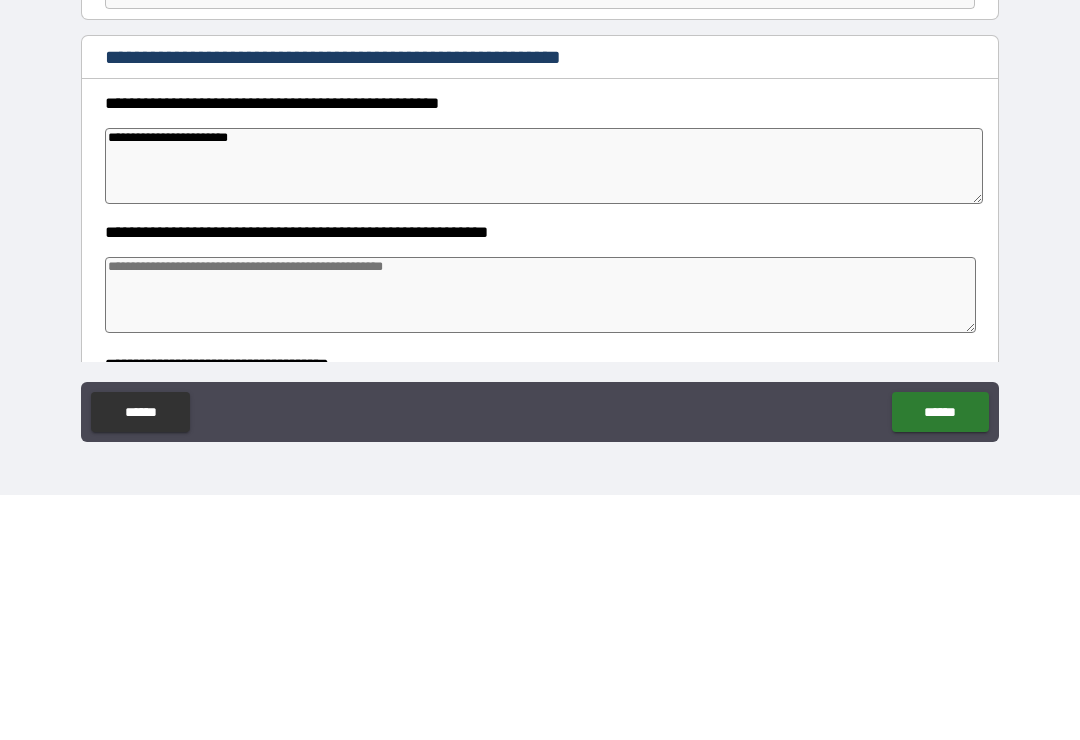 type on "*" 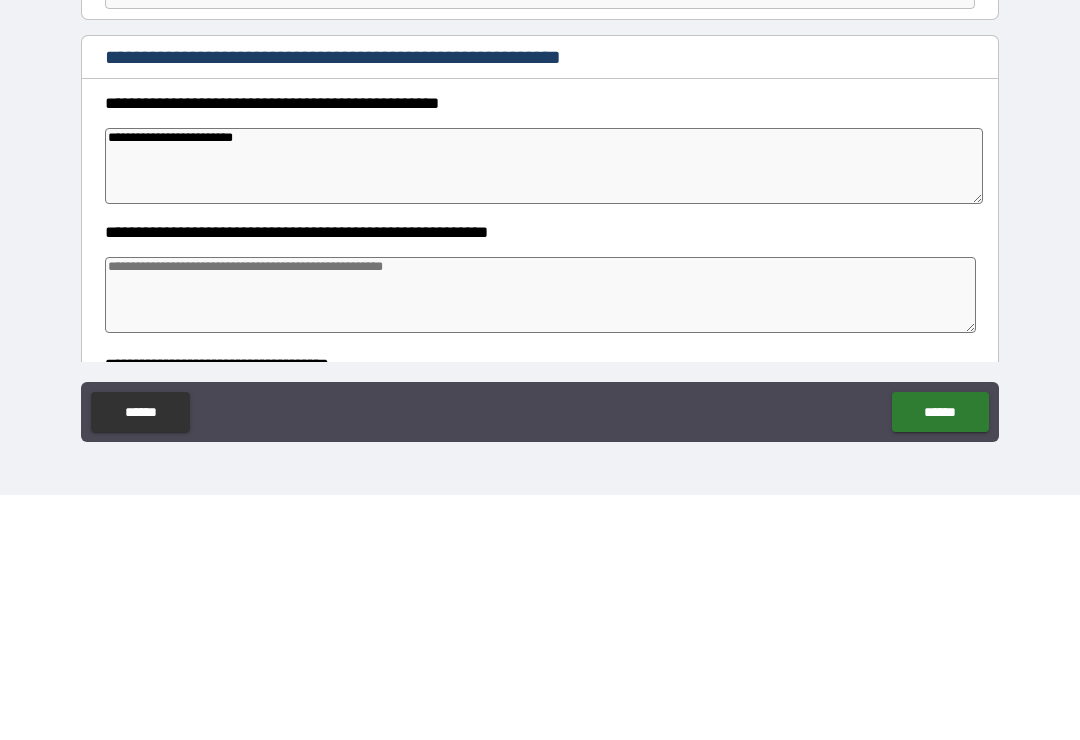type on "*" 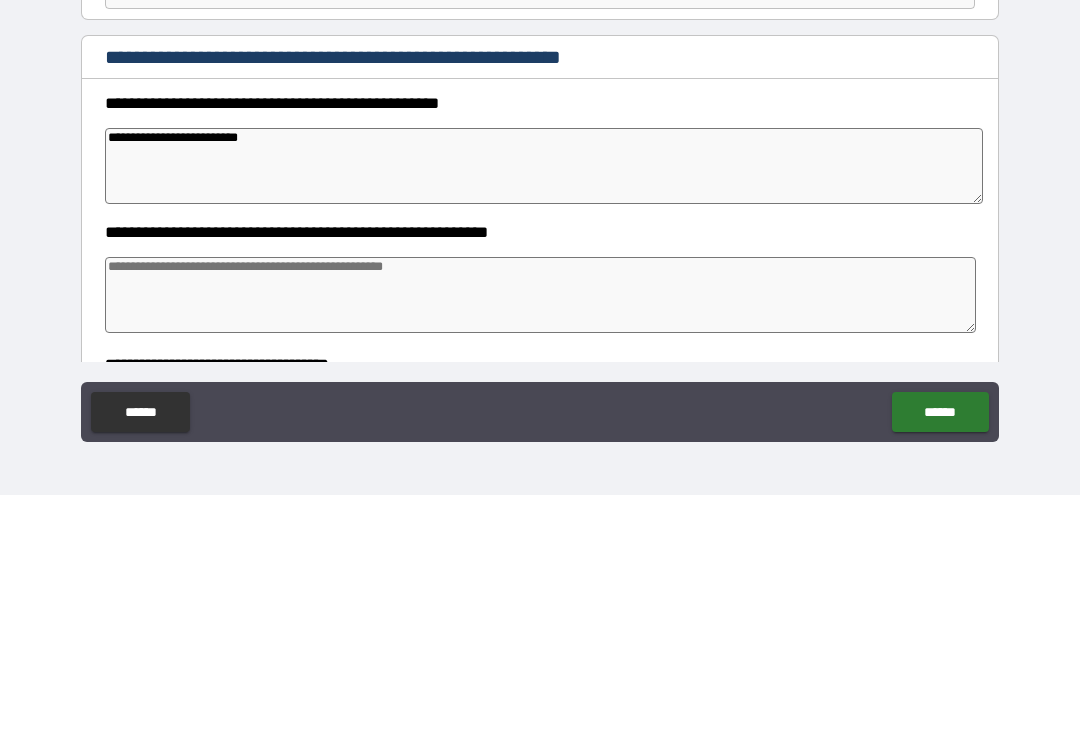 type on "*" 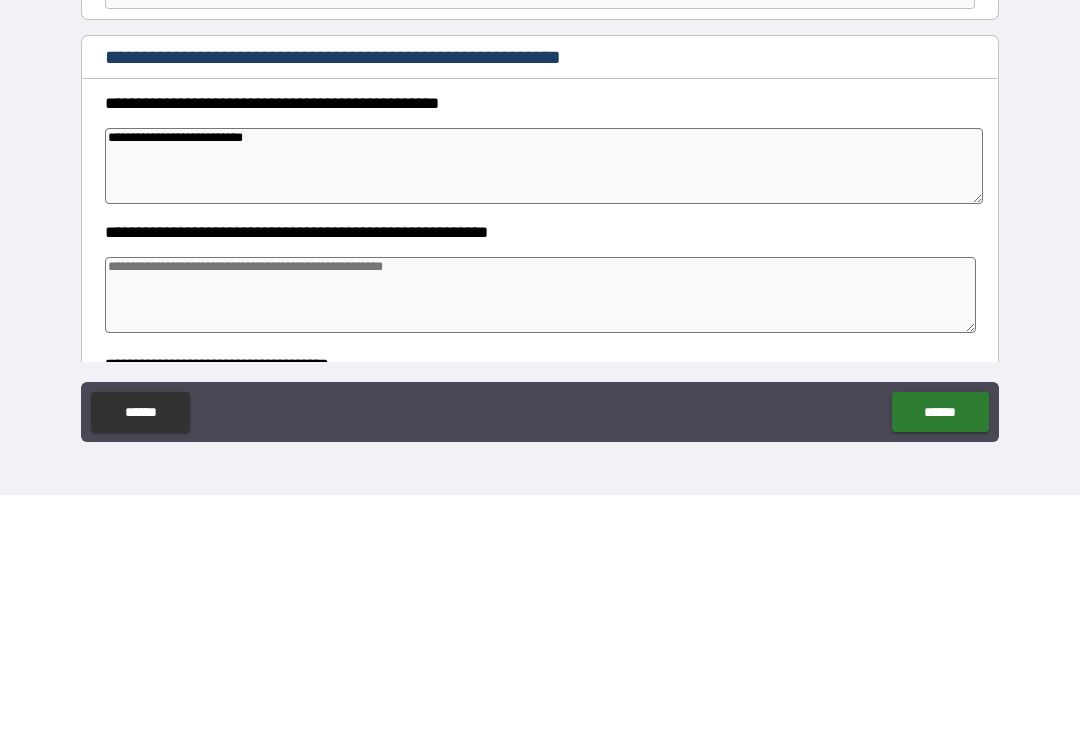 type on "*" 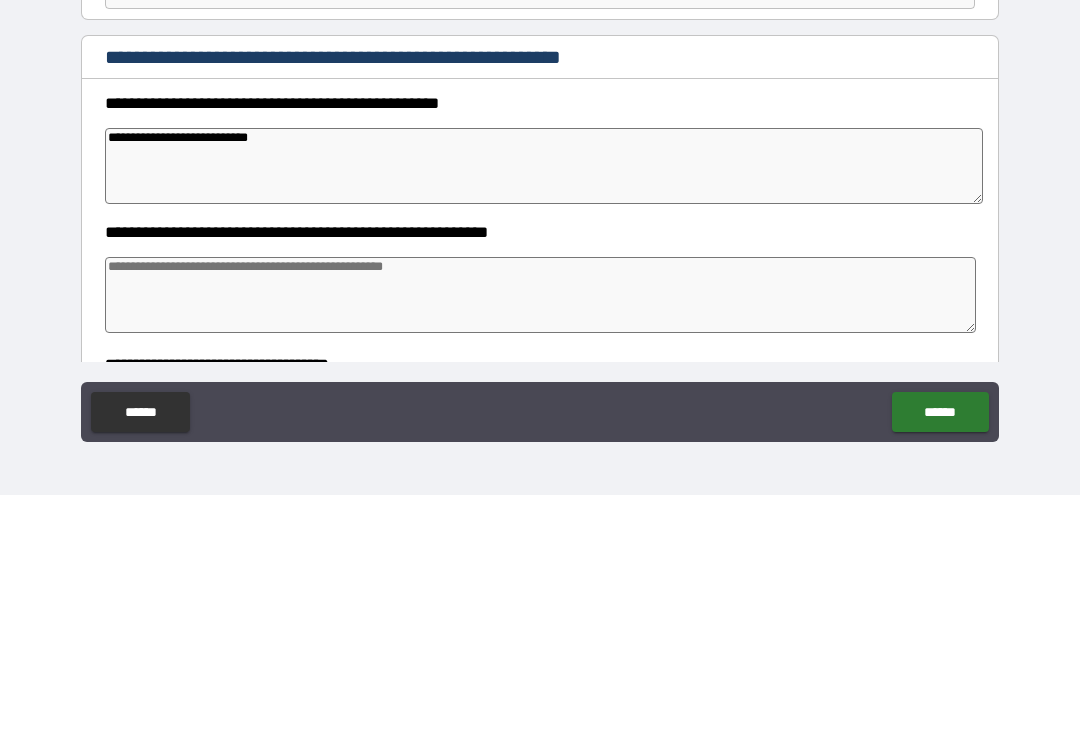 type on "*" 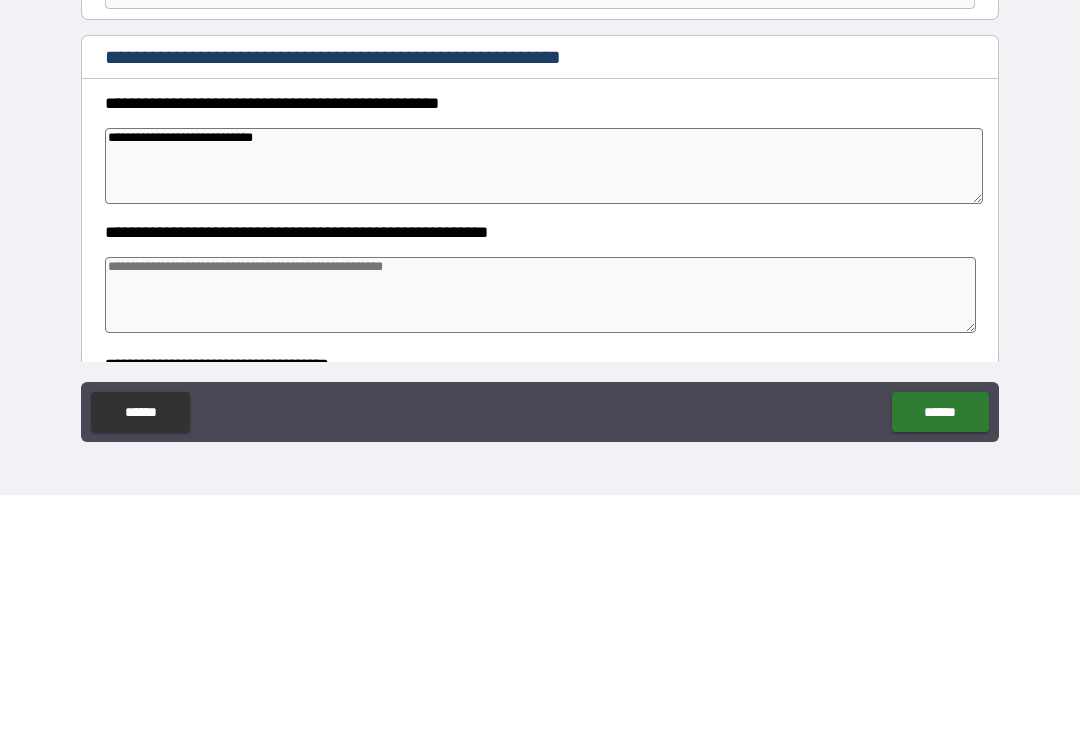 type on "*" 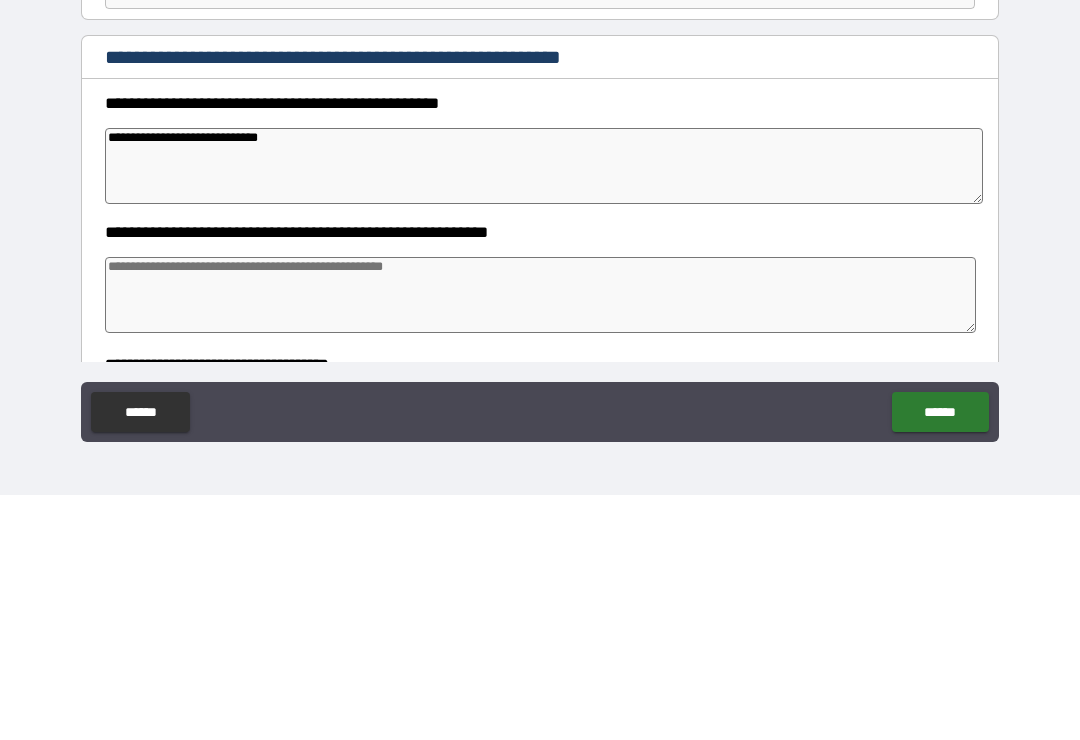 type on "*" 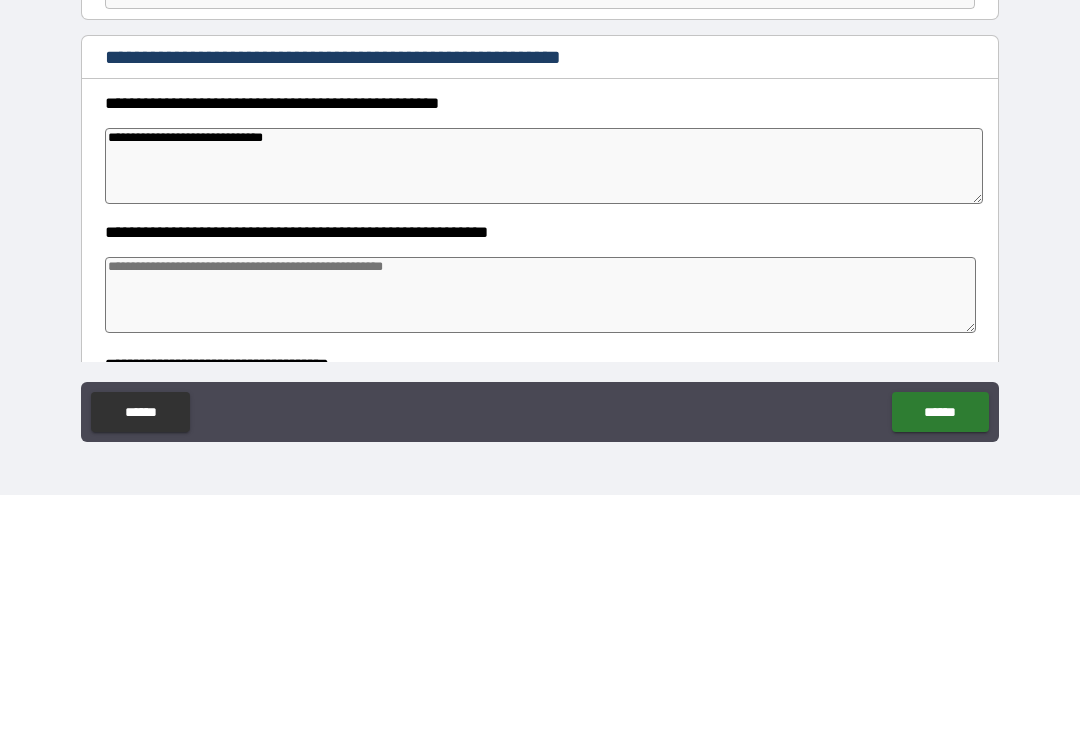type on "*" 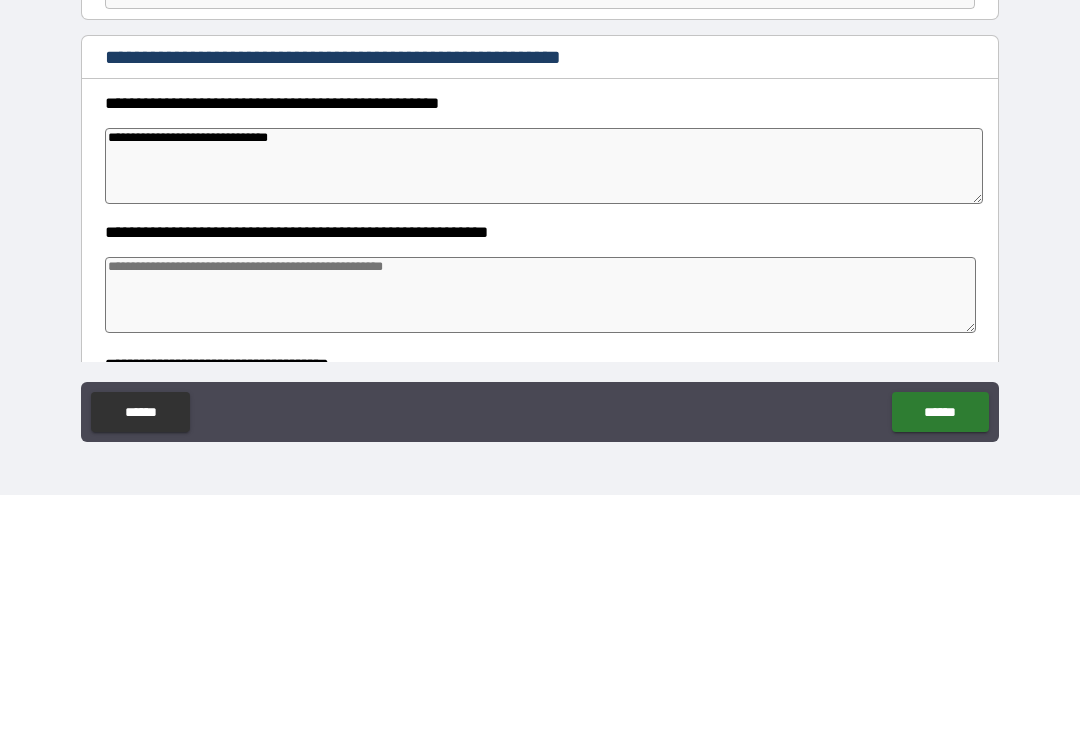 type on "*" 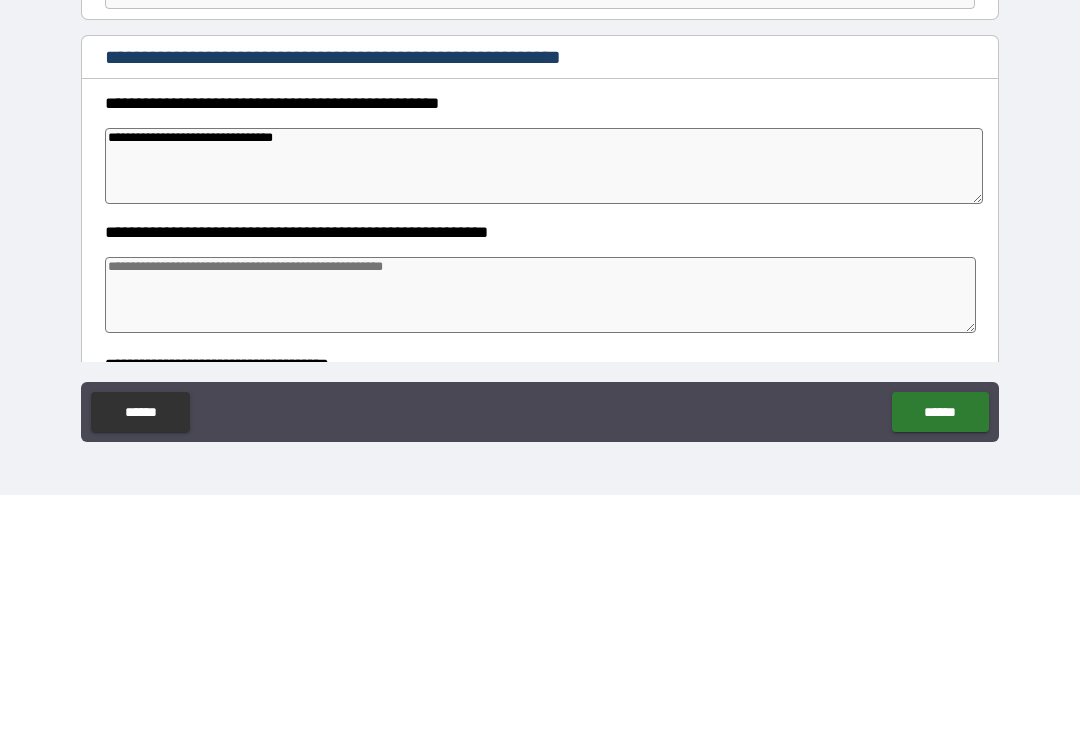 type on "*" 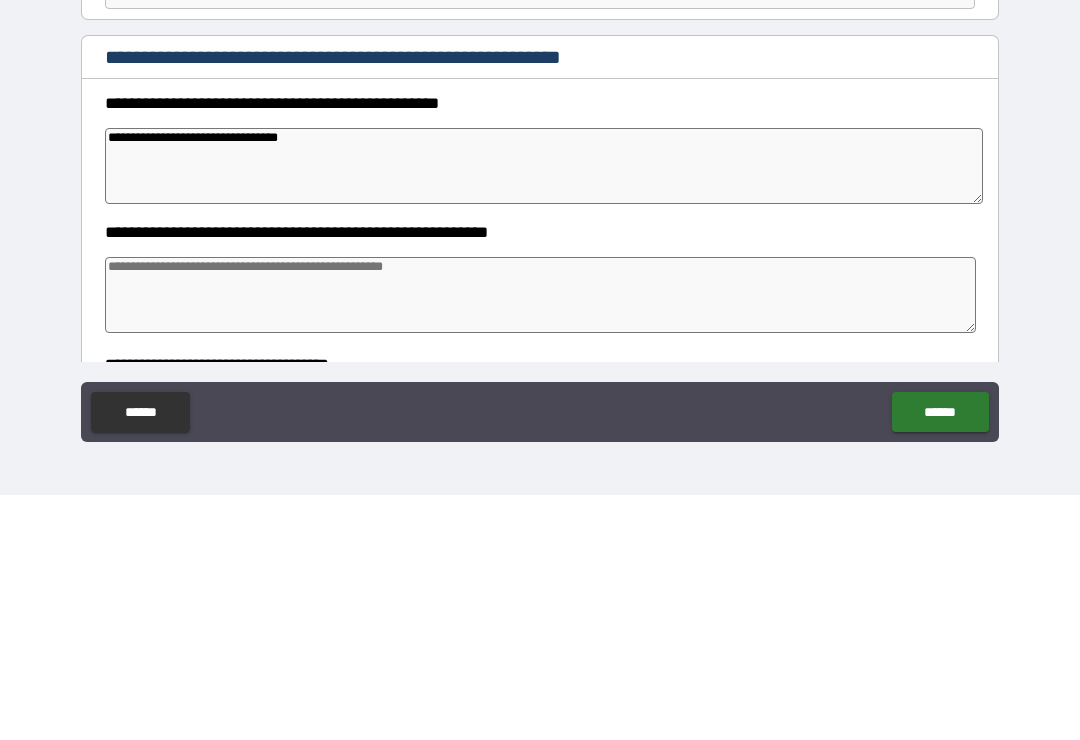type on "*" 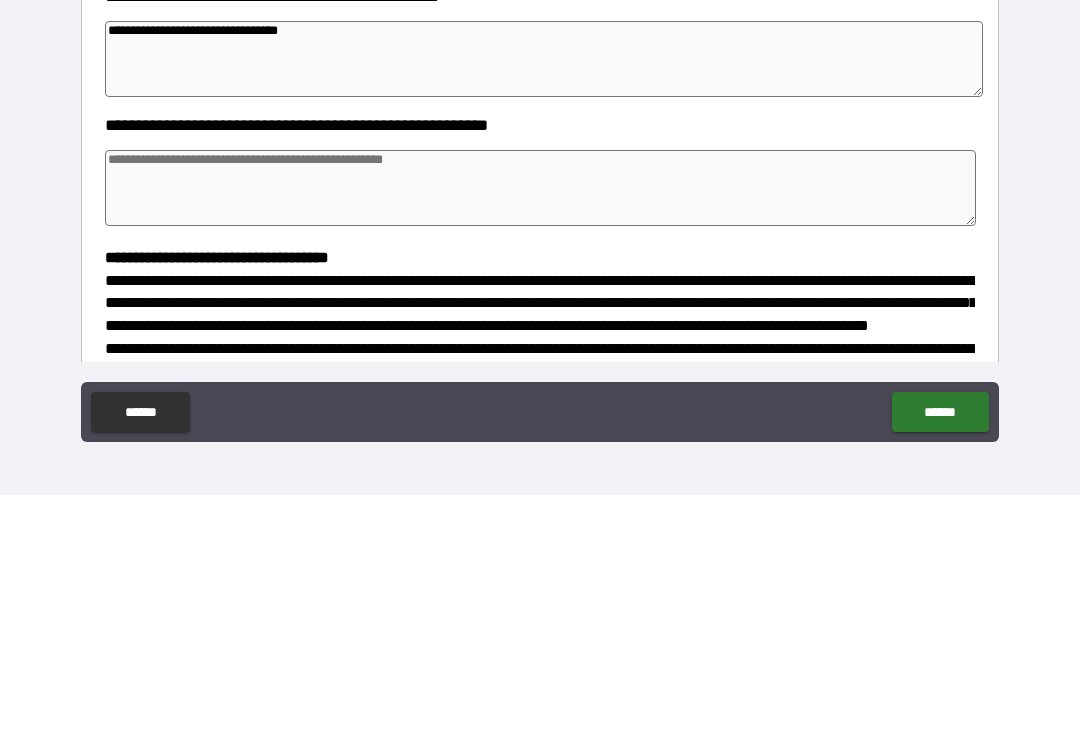 scroll, scrollTop: 117, scrollLeft: 0, axis: vertical 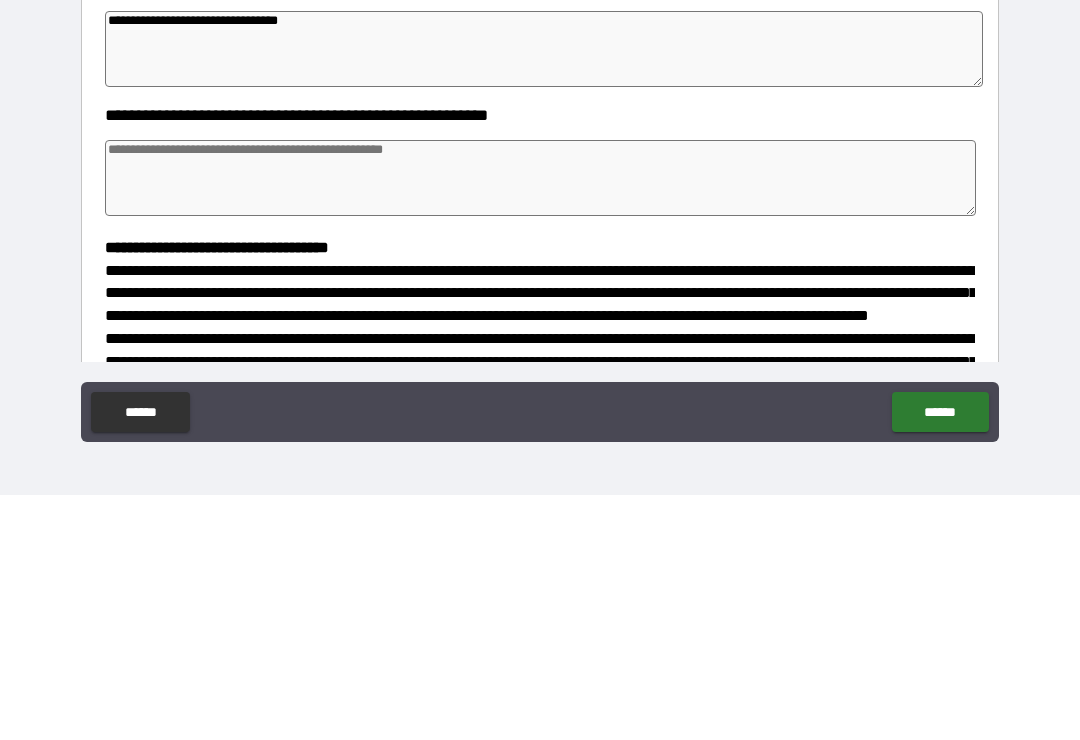 type on "**********" 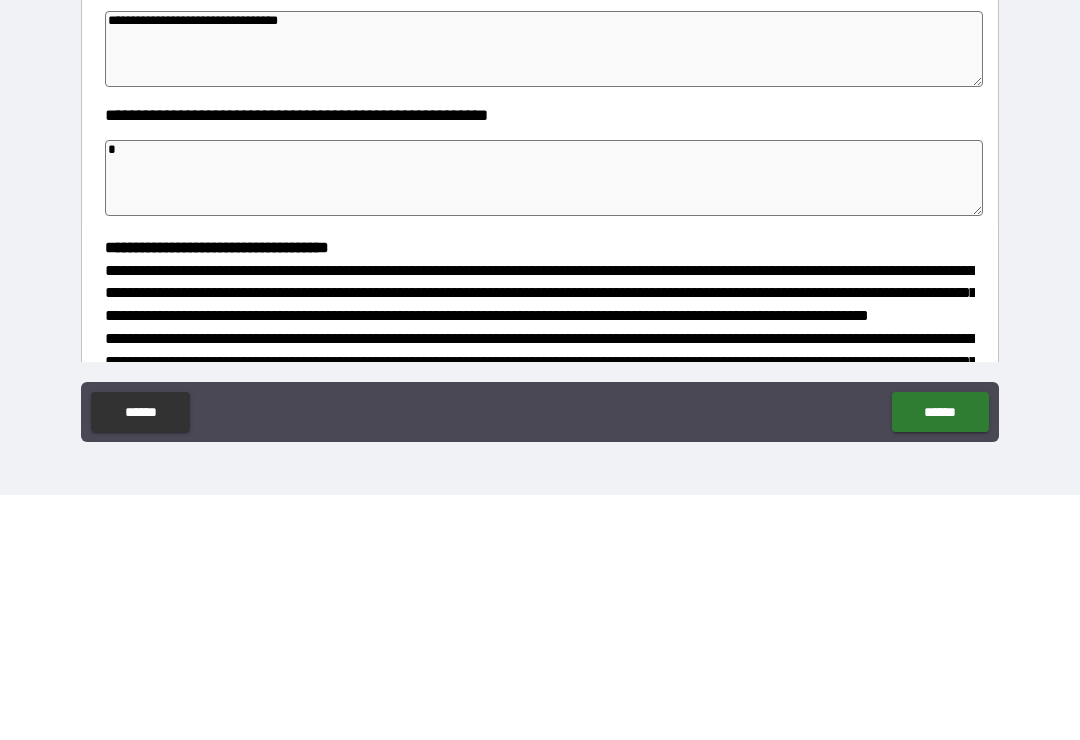 type on "*" 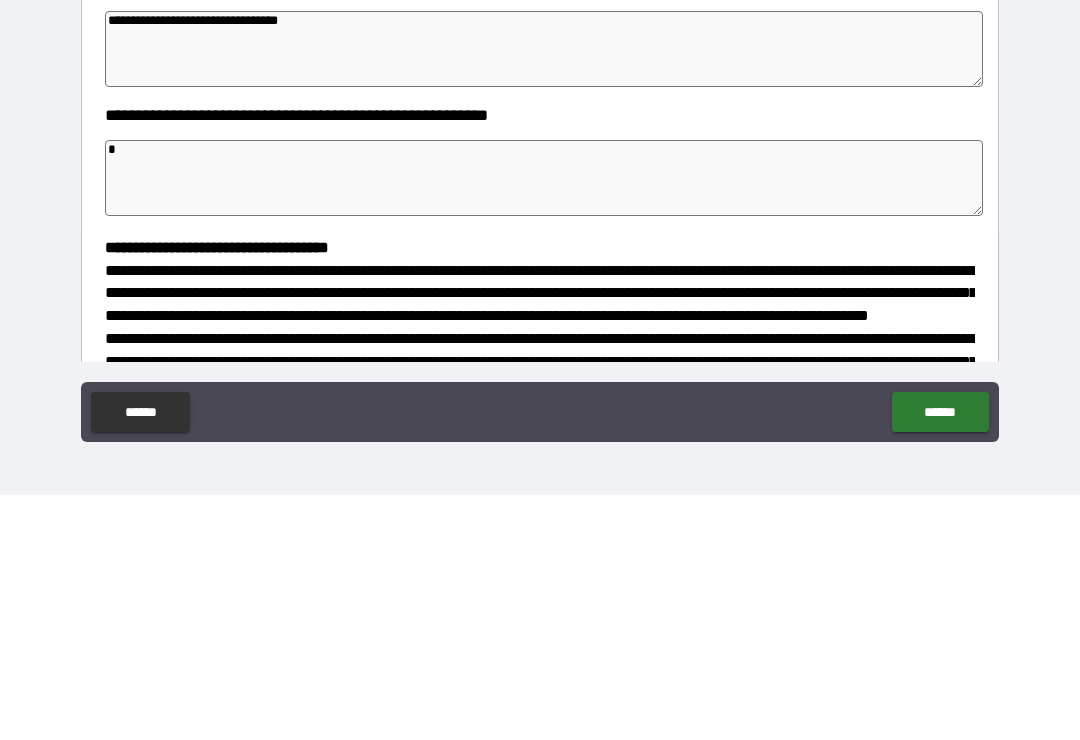 type on "*" 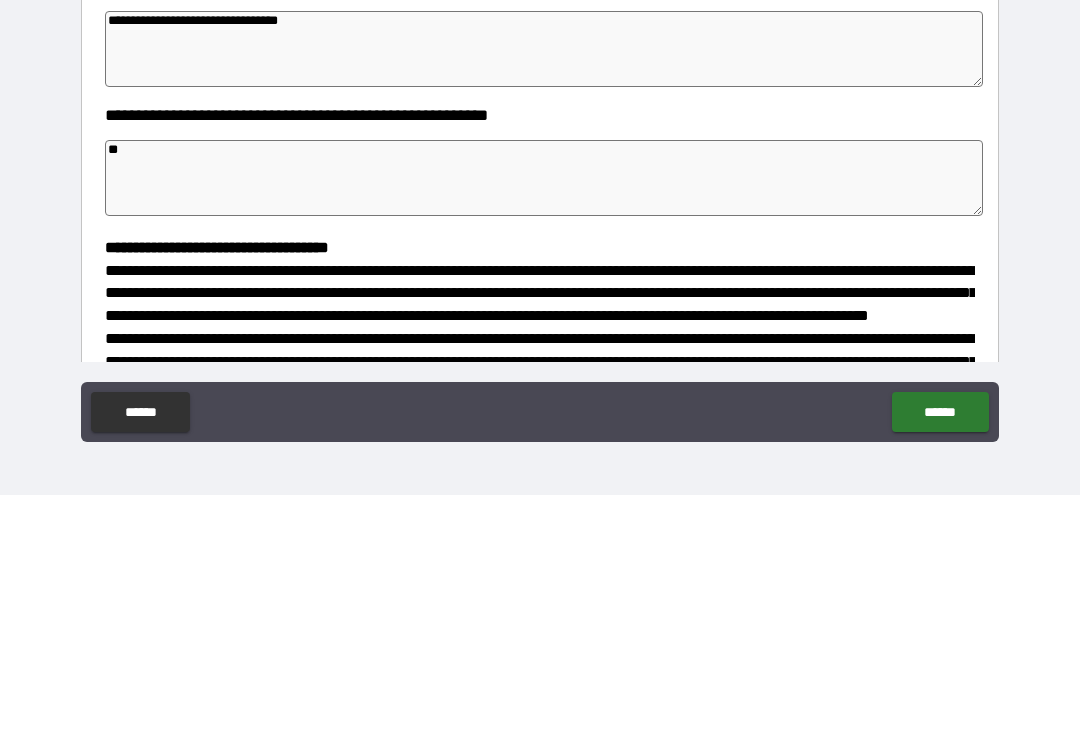 type on "*" 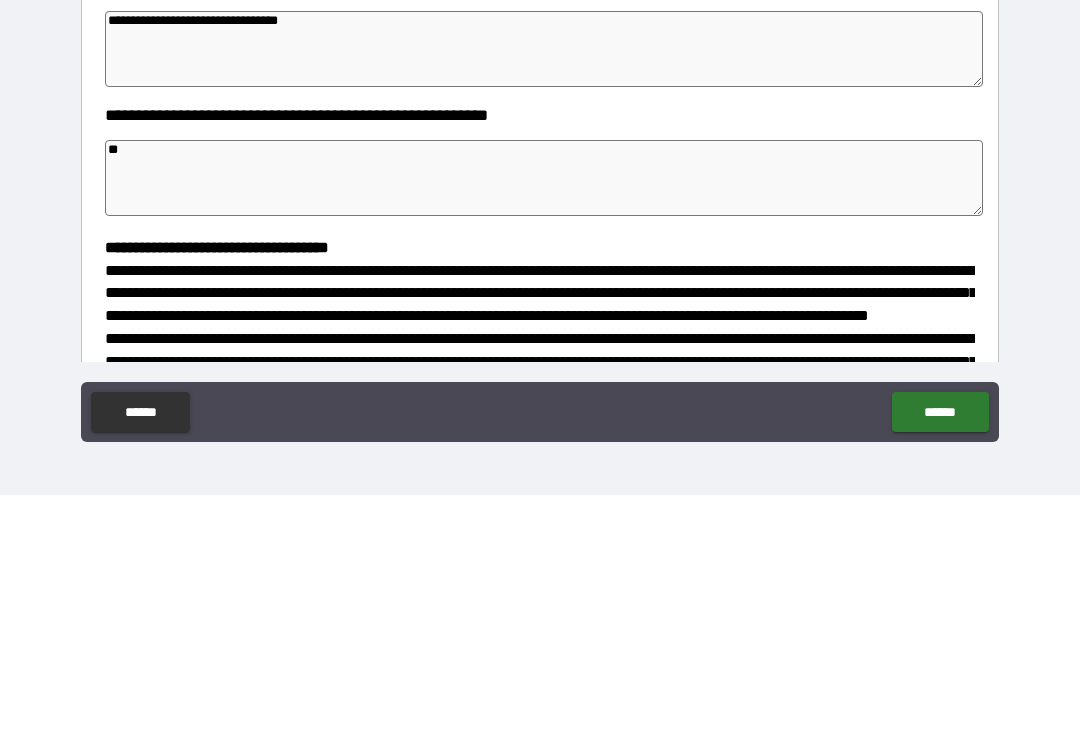 type on "*" 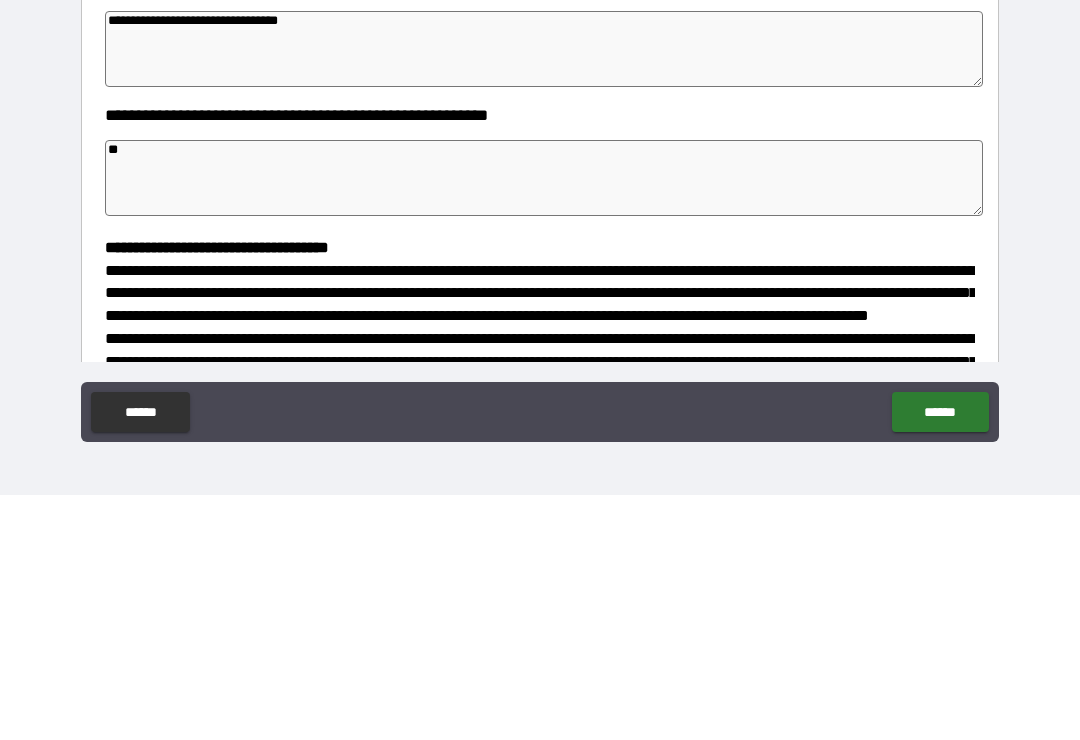 type on "*" 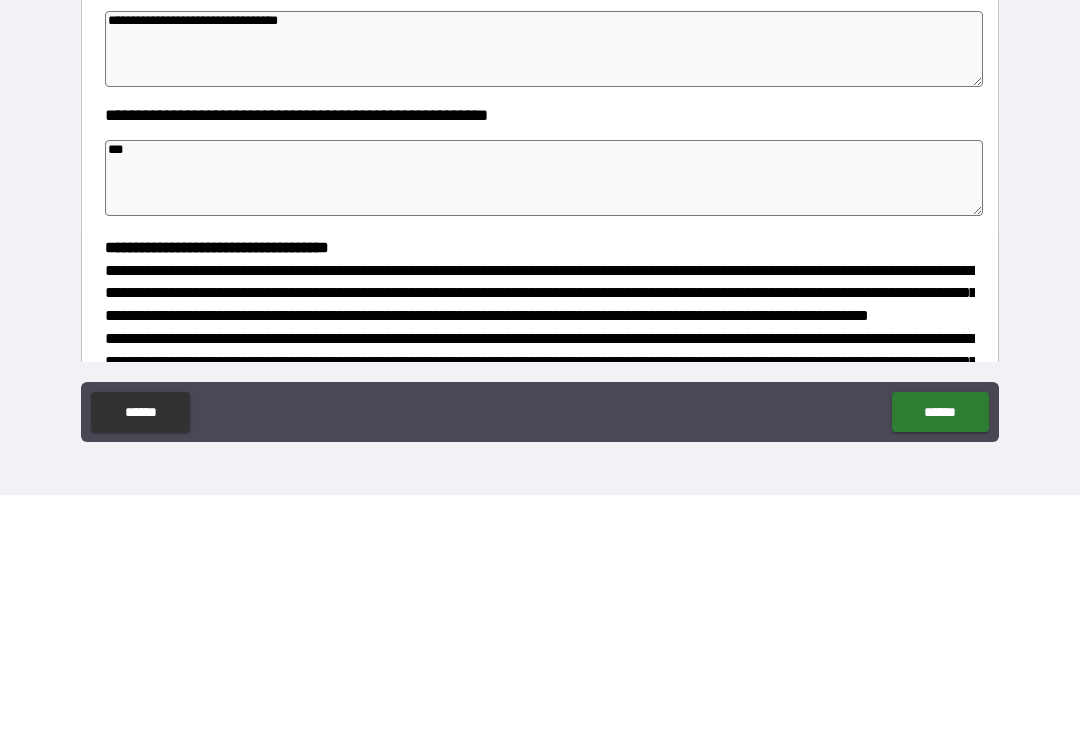 type on "*" 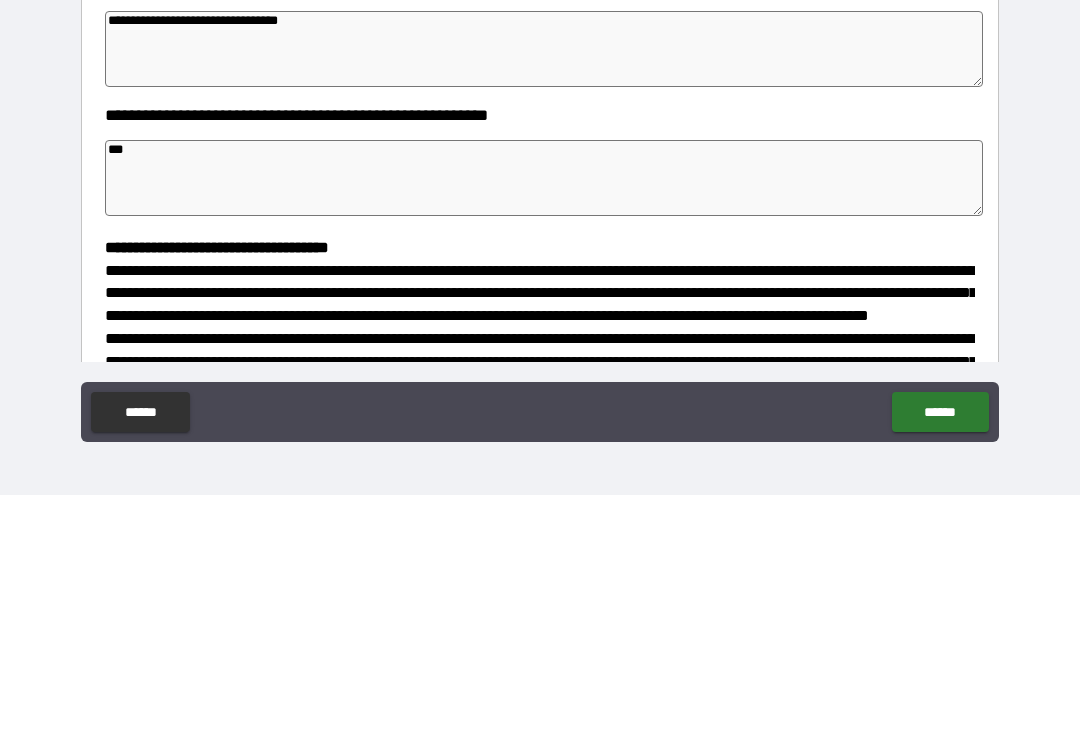 type on "*" 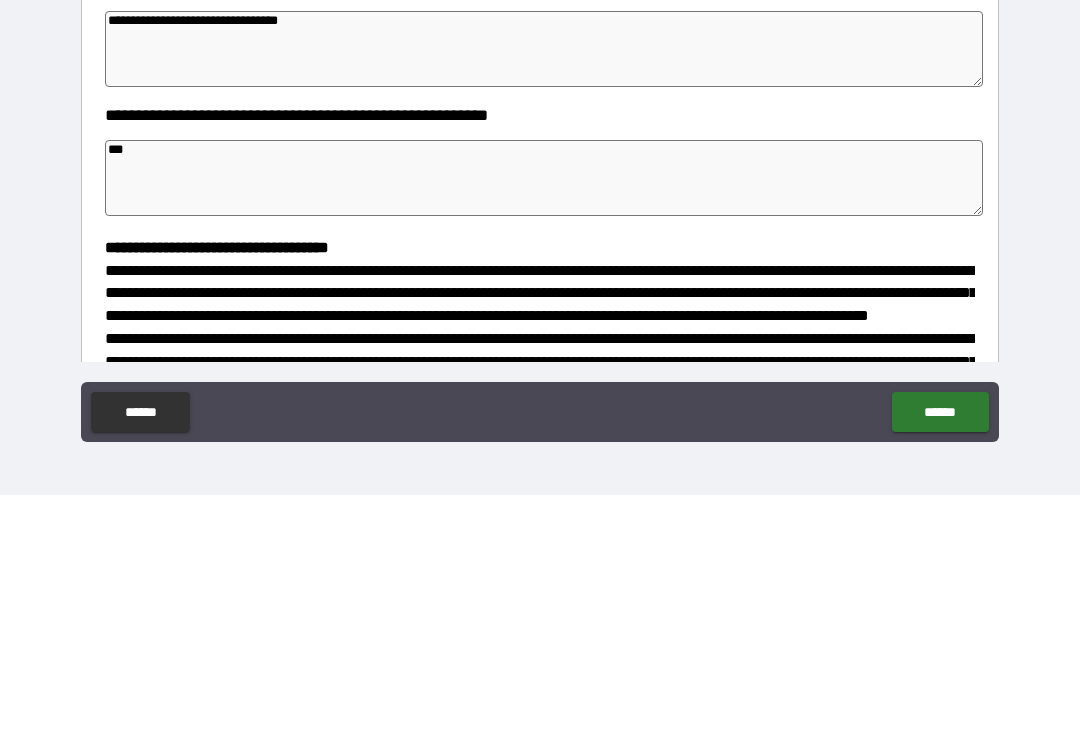 type on "*" 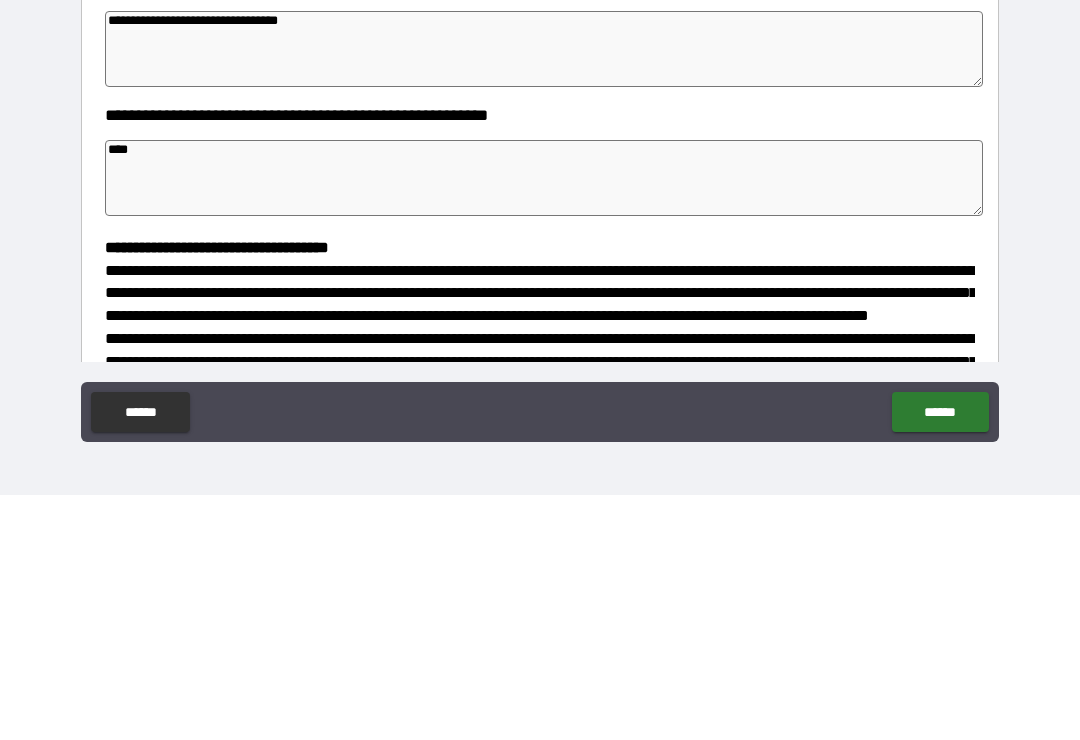 type on "*" 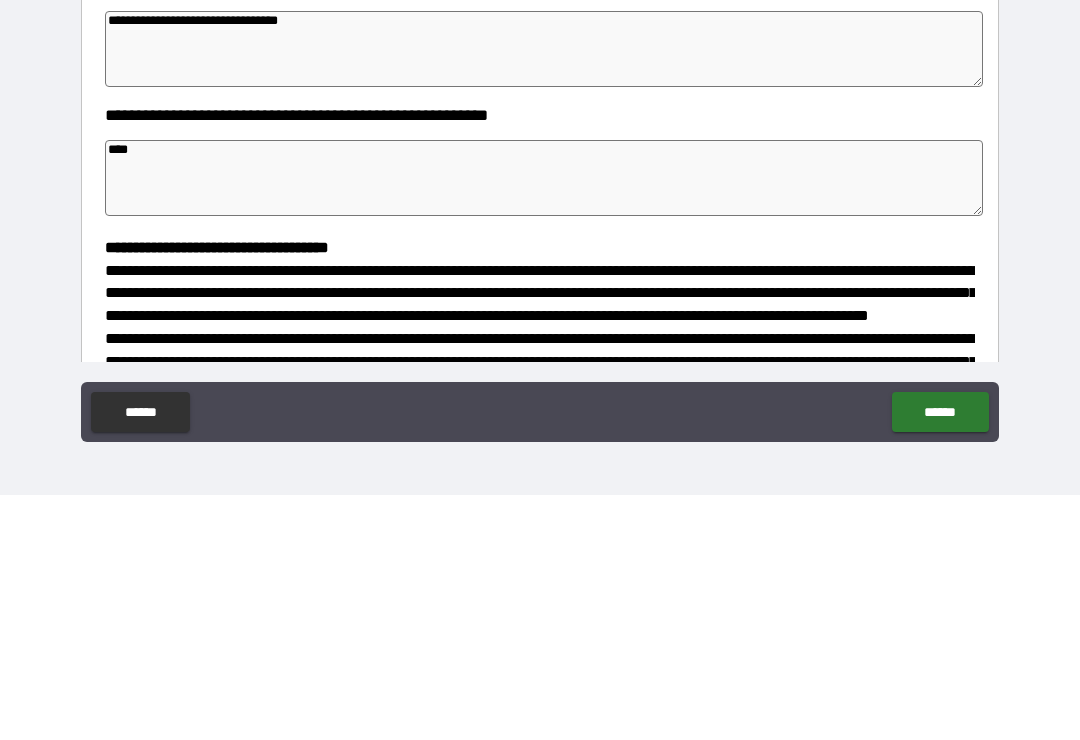type on "*" 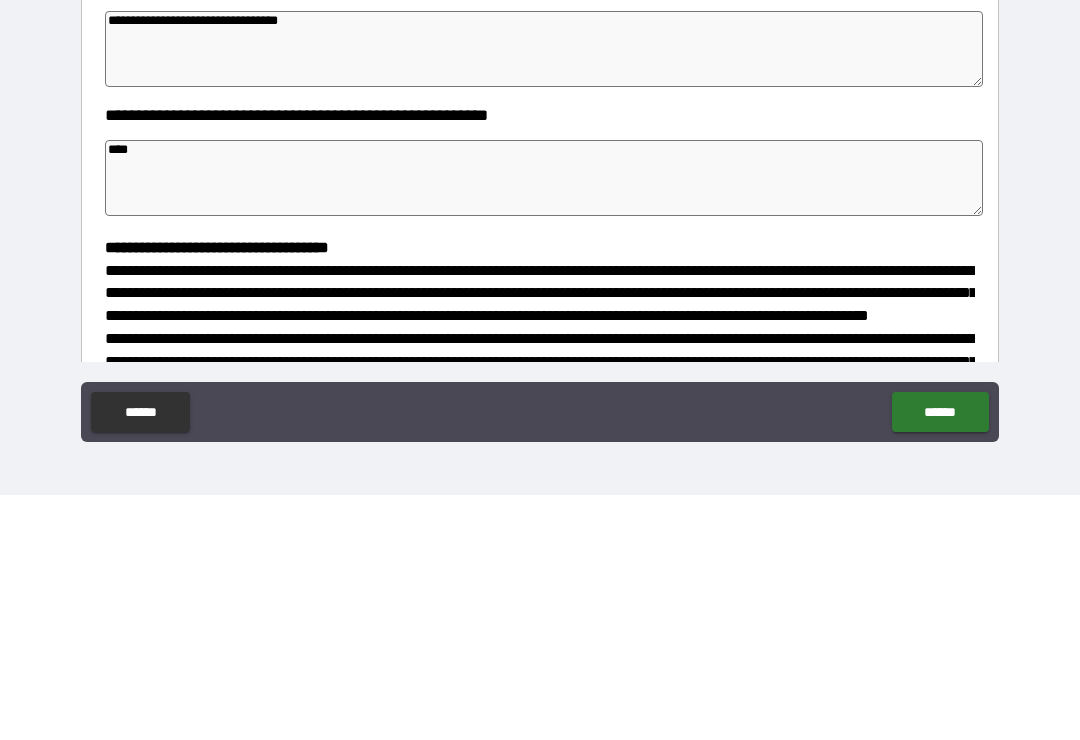 type on "*" 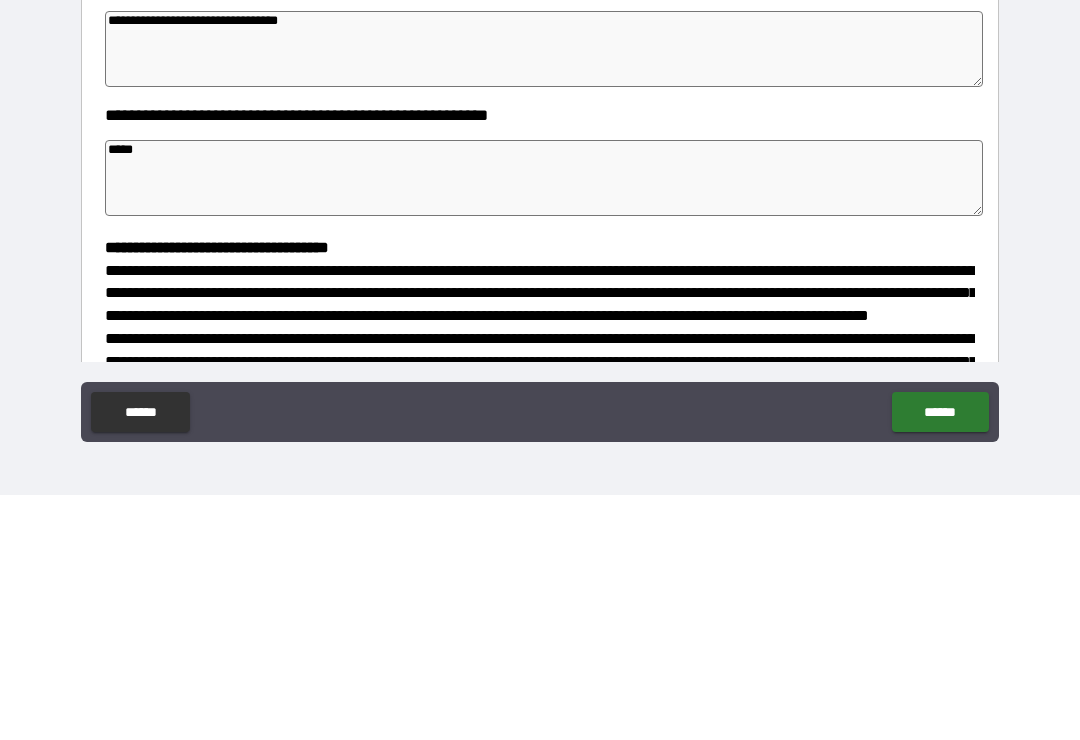 type on "*" 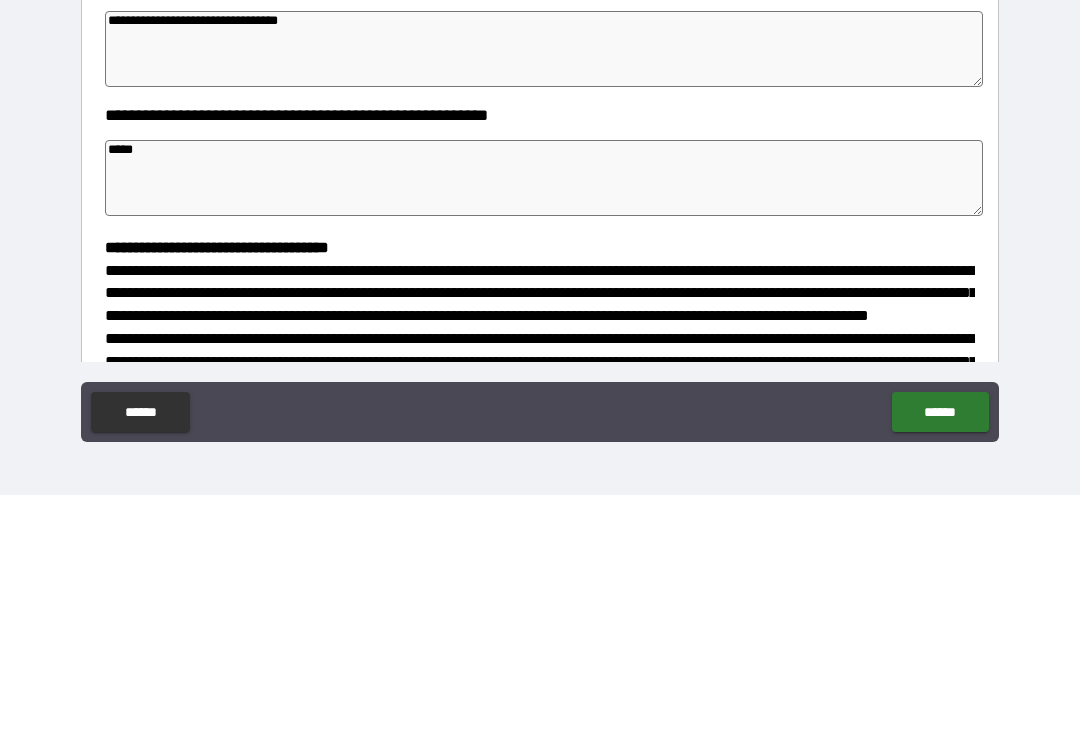 type 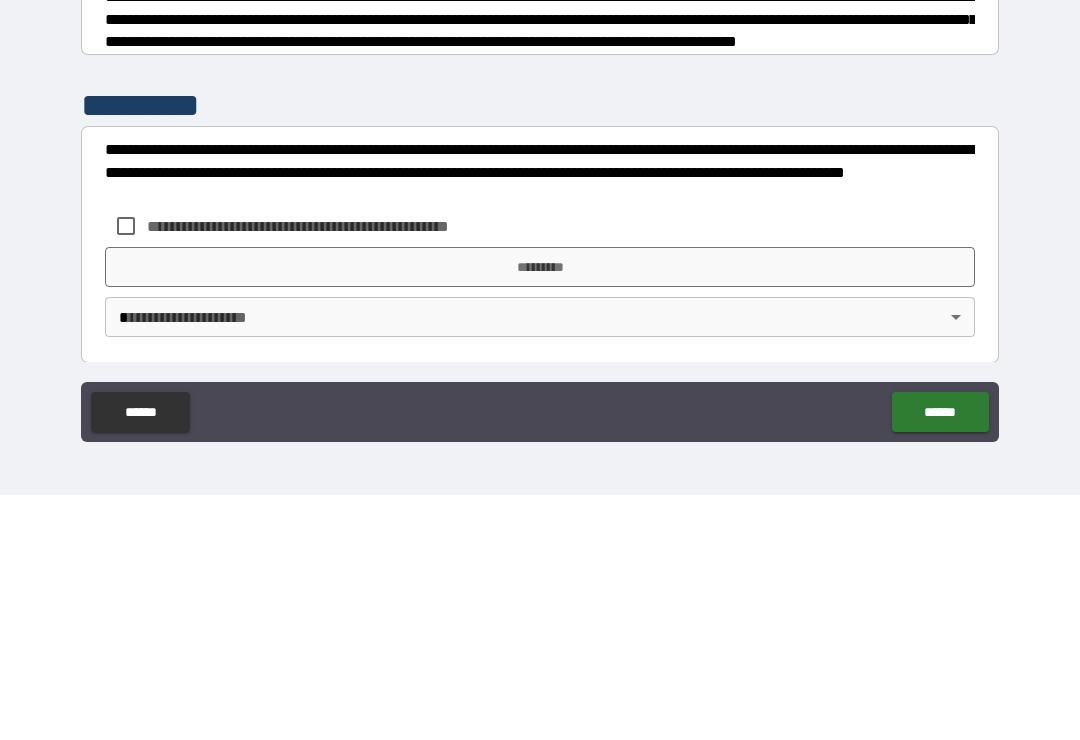 scroll, scrollTop: 496, scrollLeft: 0, axis: vertical 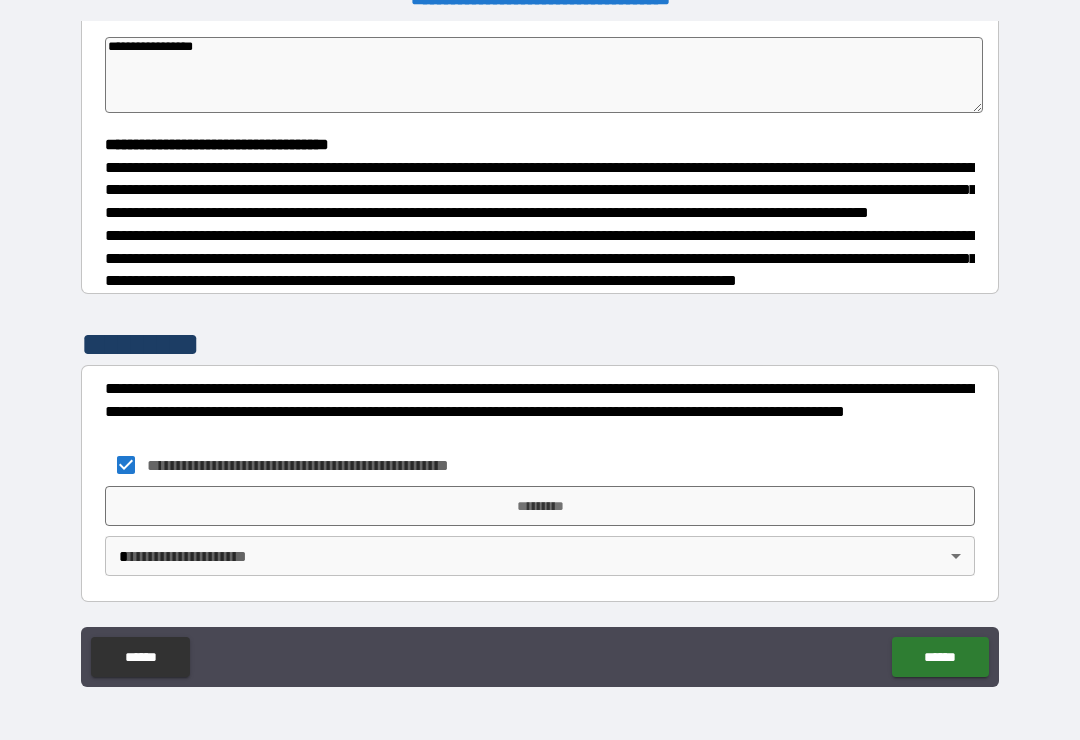 click on "*********" at bounding box center [540, 506] 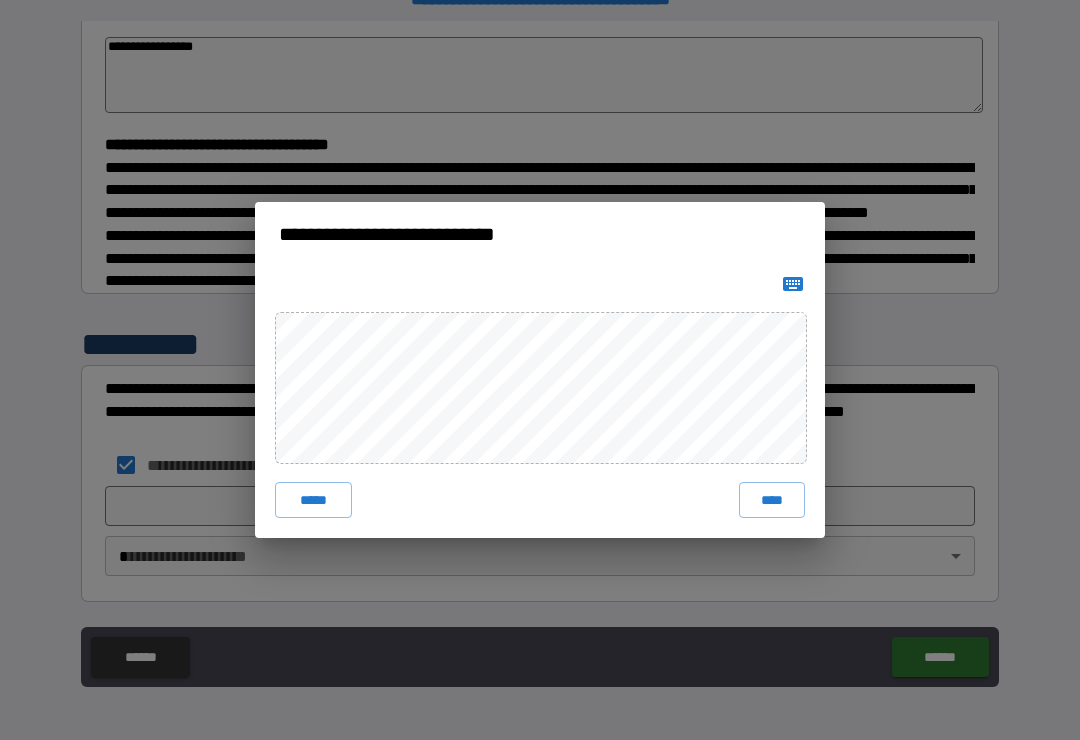 click on "****" at bounding box center [772, 500] 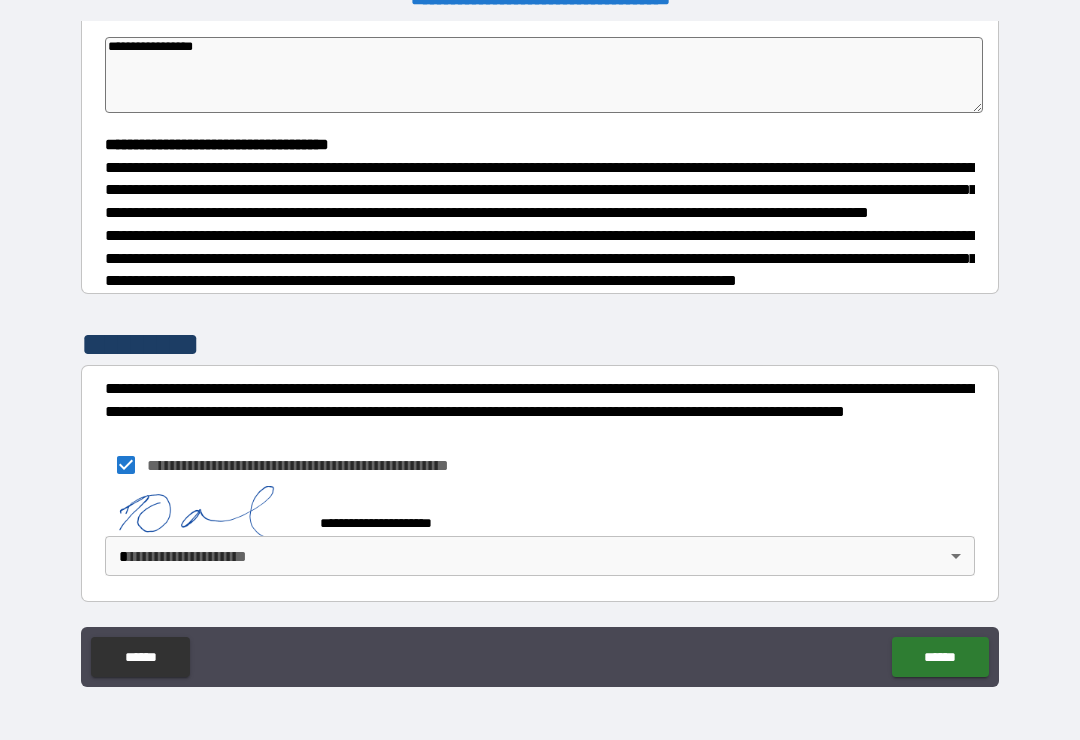 scroll, scrollTop: 494, scrollLeft: 0, axis: vertical 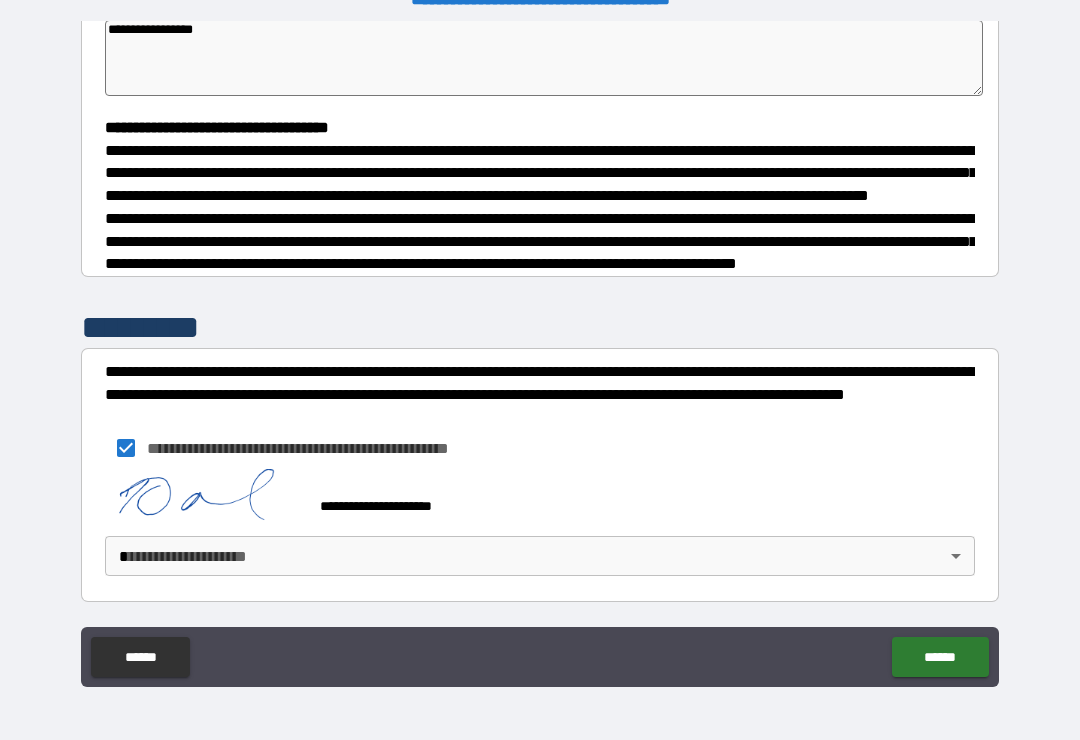 click on "**********" at bounding box center (540, 354) 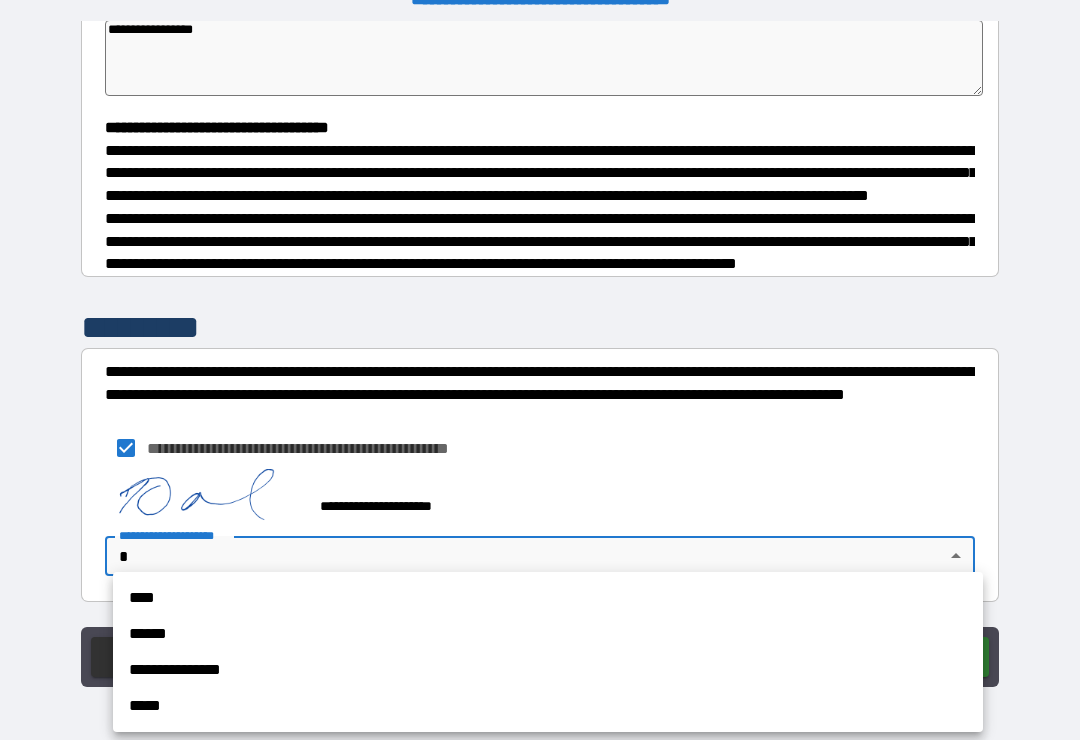 click on "****" at bounding box center [548, 598] 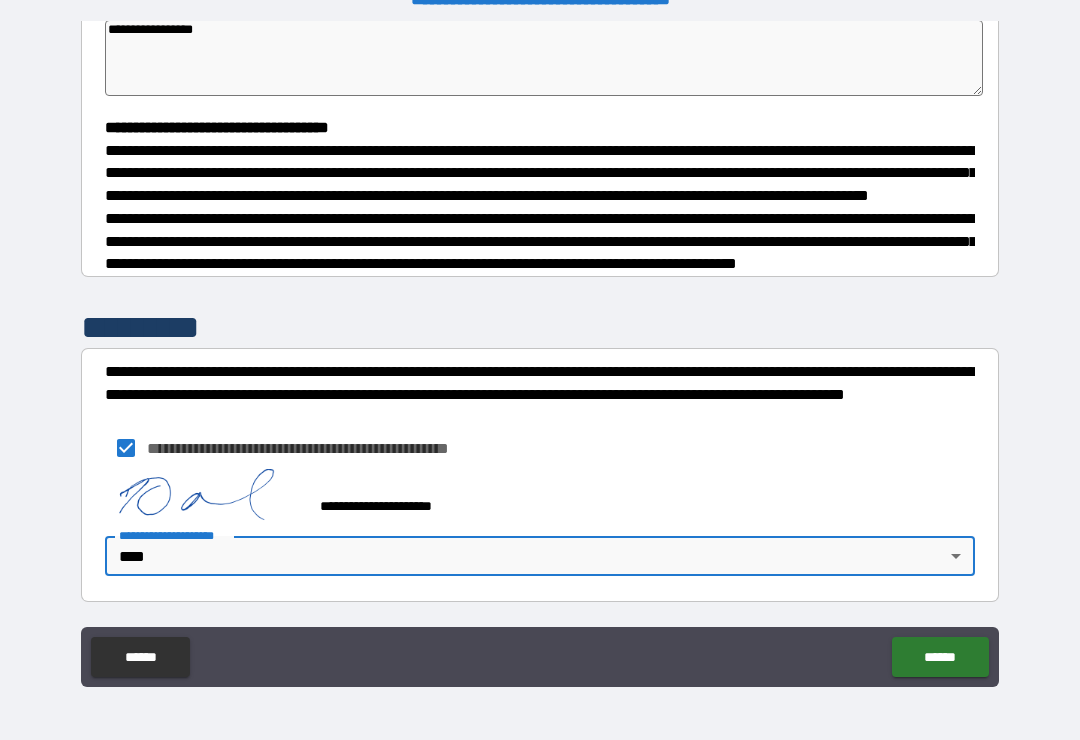 click on "******" at bounding box center (940, 657) 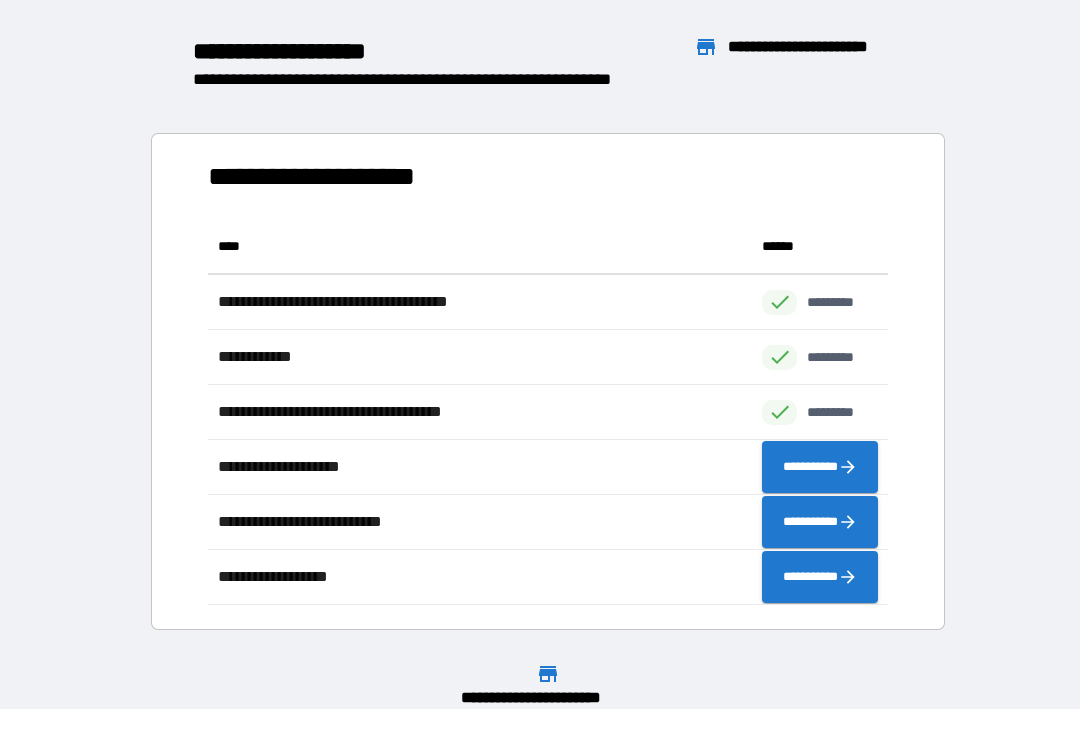 scroll, scrollTop: 1, scrollLeft: 1, axis: both 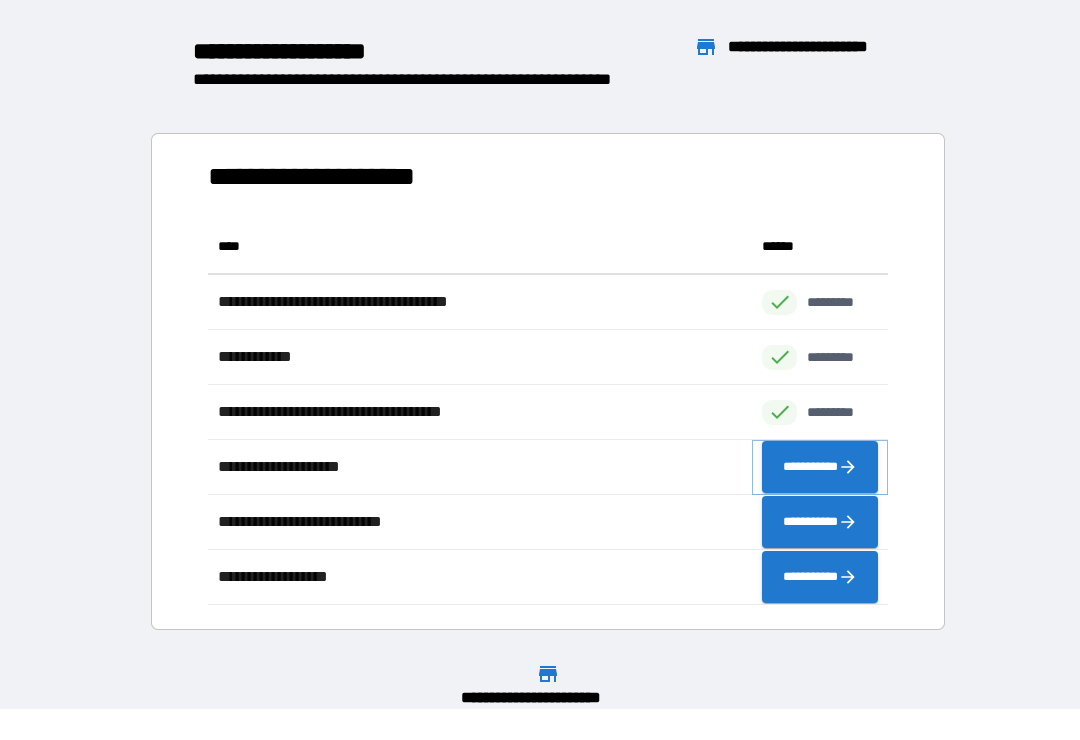 click on "**********" at bounding box center [820, 467] 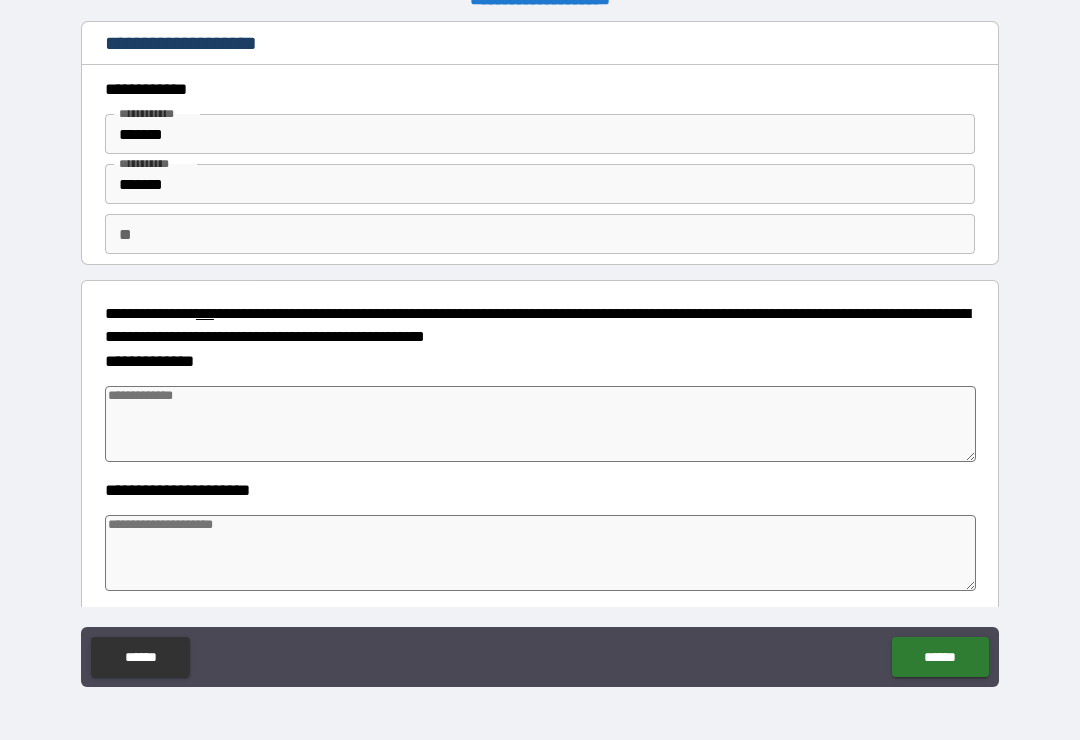click at bounding box center (540, 424) 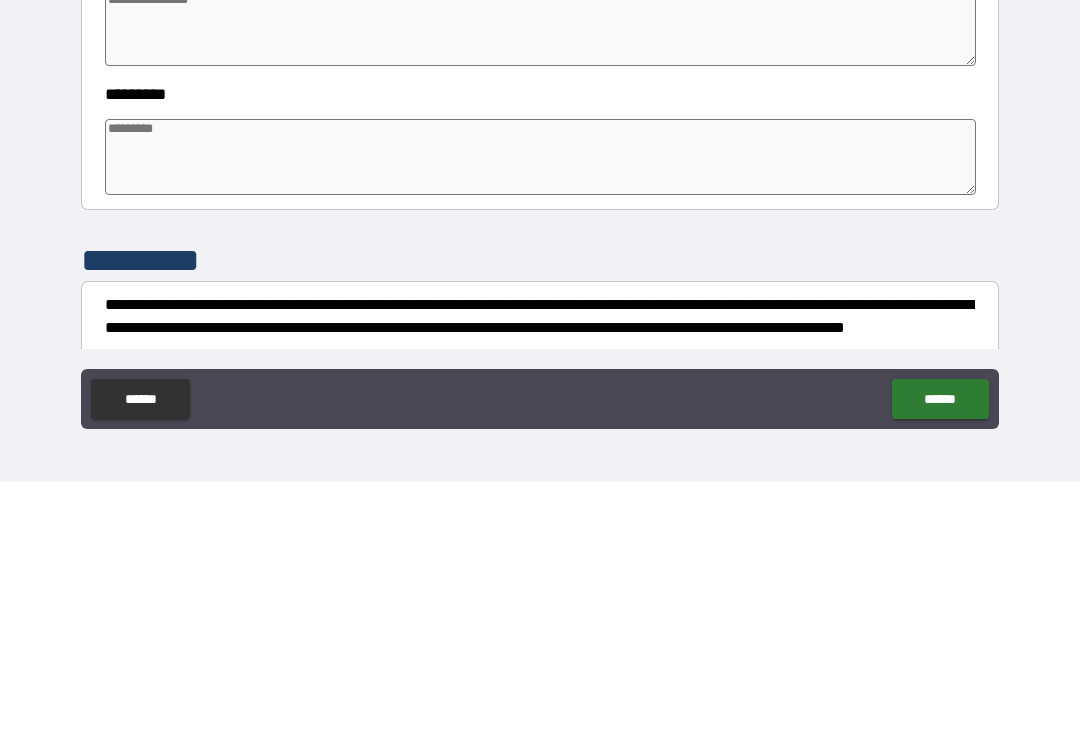 scroll, scrollTop: 390, scrollLeft: 0, axis: vertical 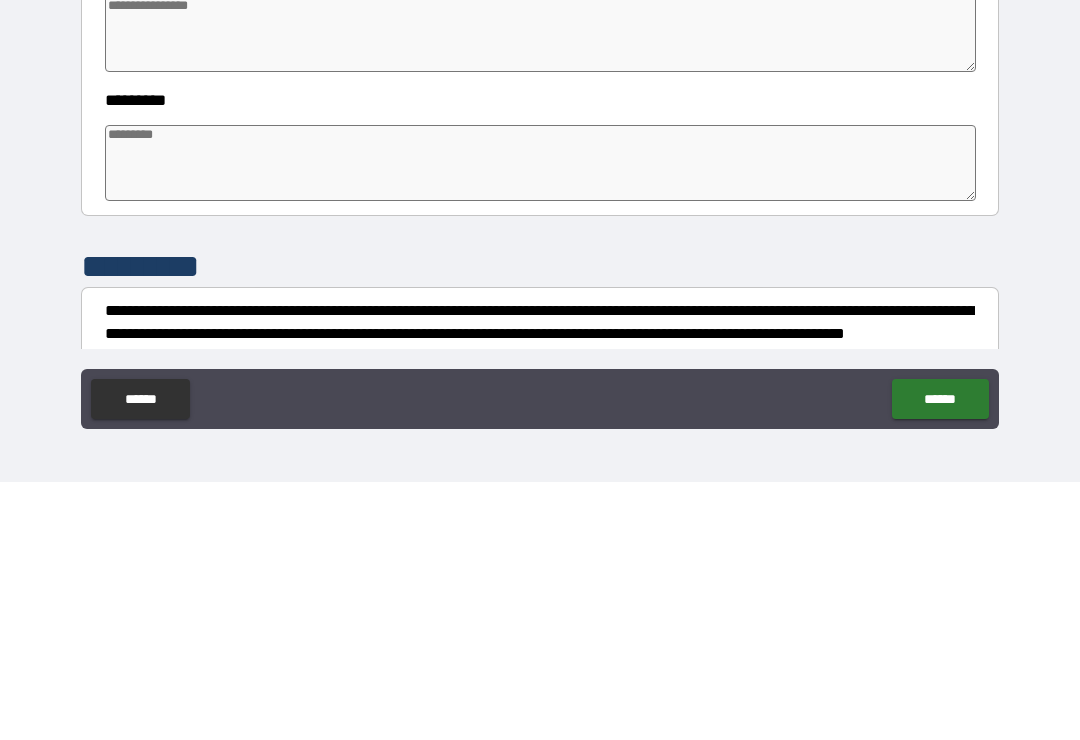 click at bounding box center [540, 421] 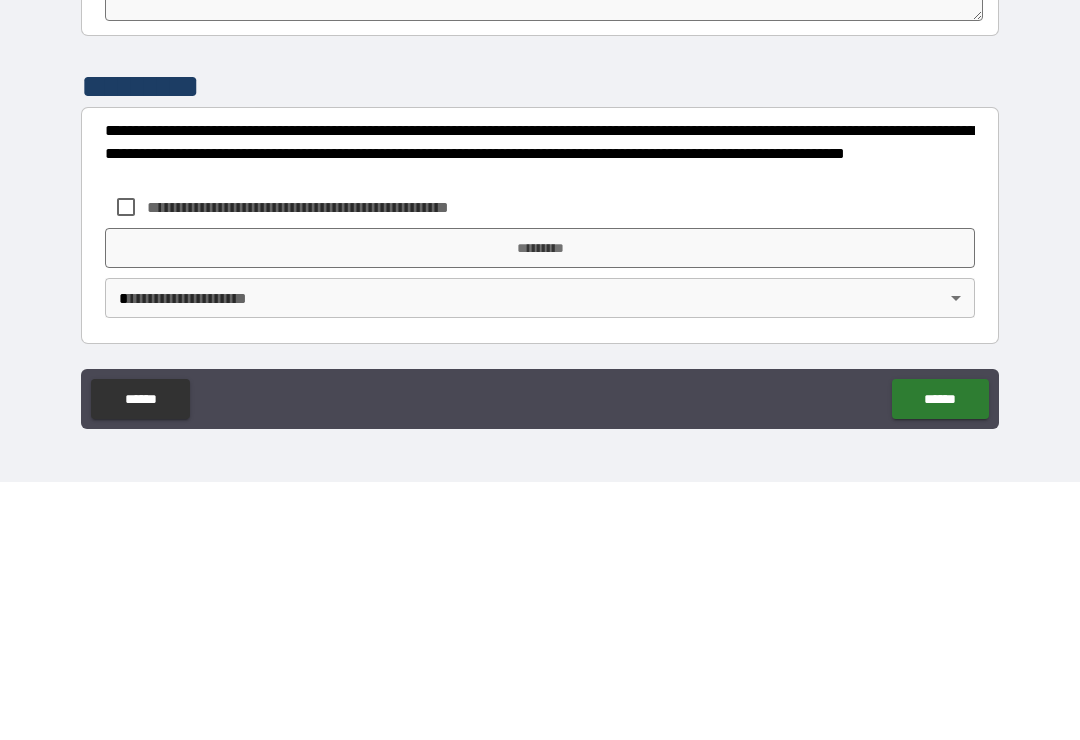 scroll, scrollTop: 570, scrollLeft: 0, axis: vertical 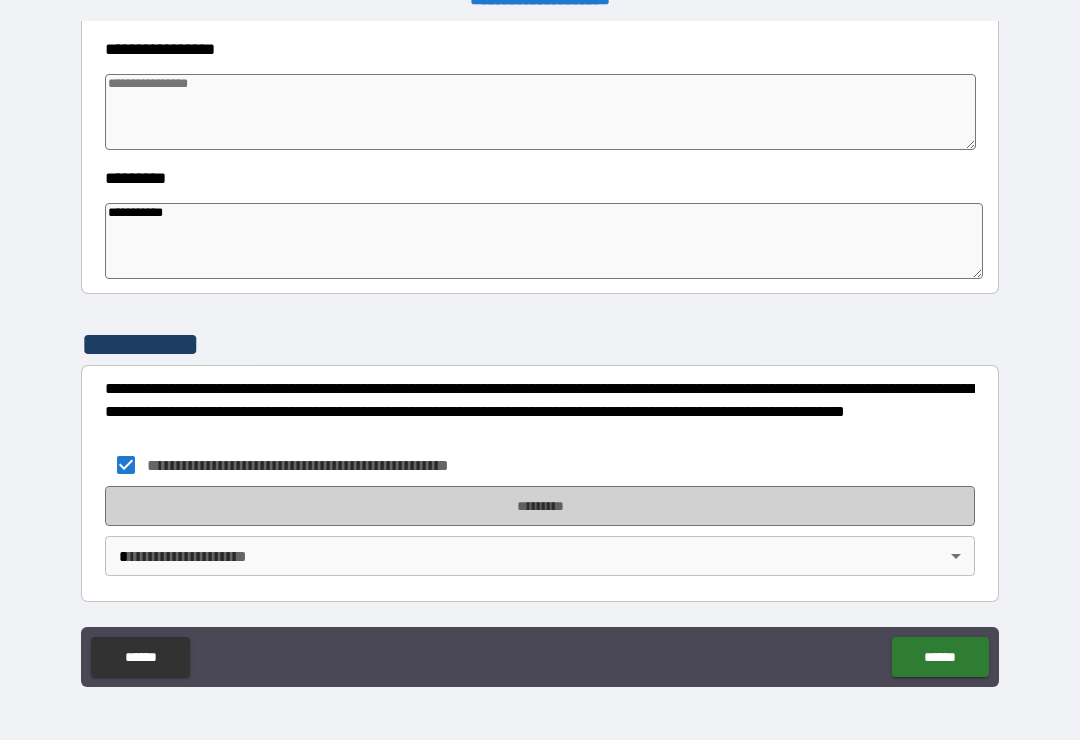 click on "*********" at bounding box center (540, 506) 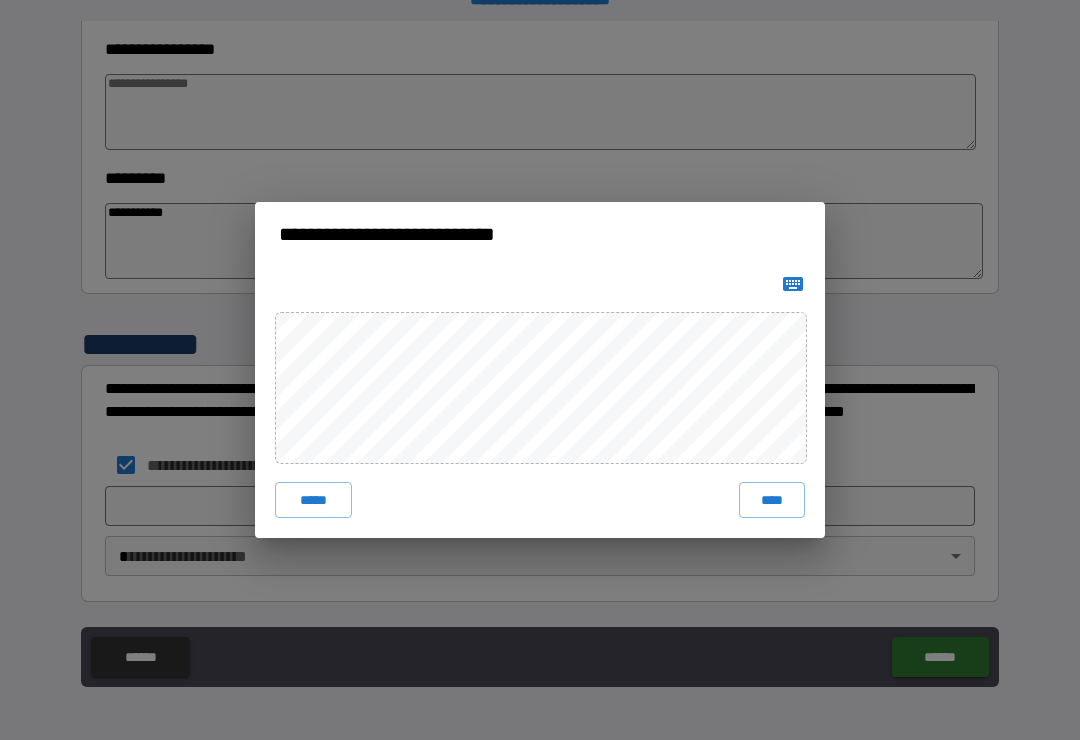click on "****" at bounding box center (772, 500) 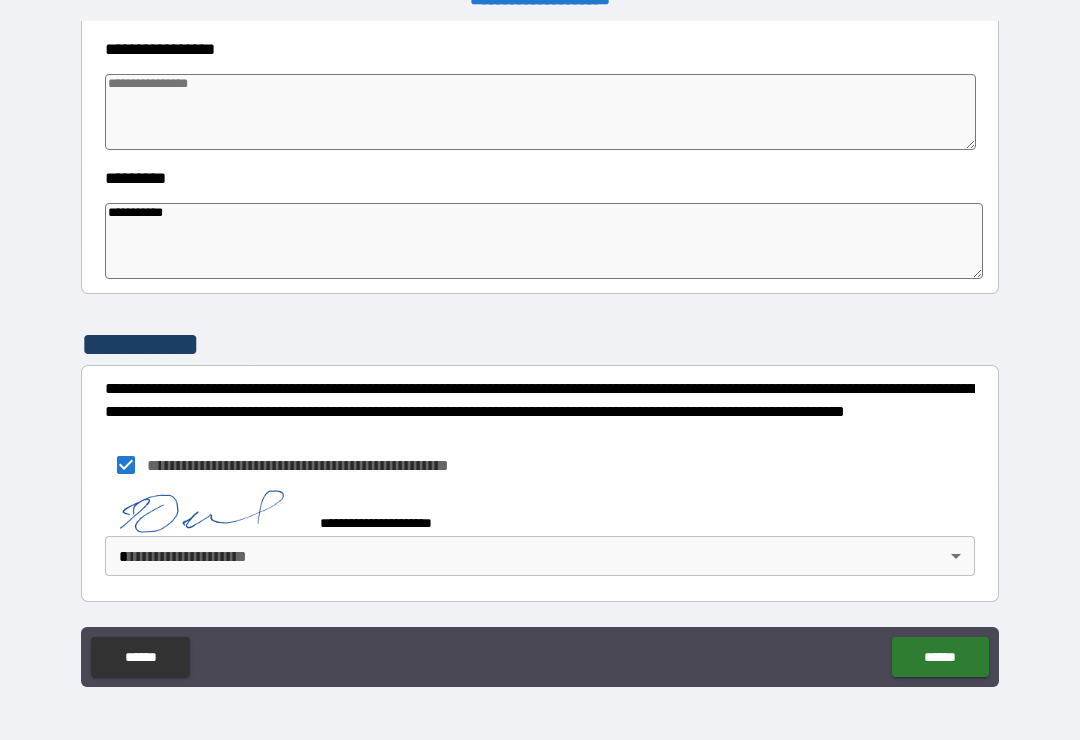 scroll, scrollTop: 560, scrollLeft: 0, axis: vertical 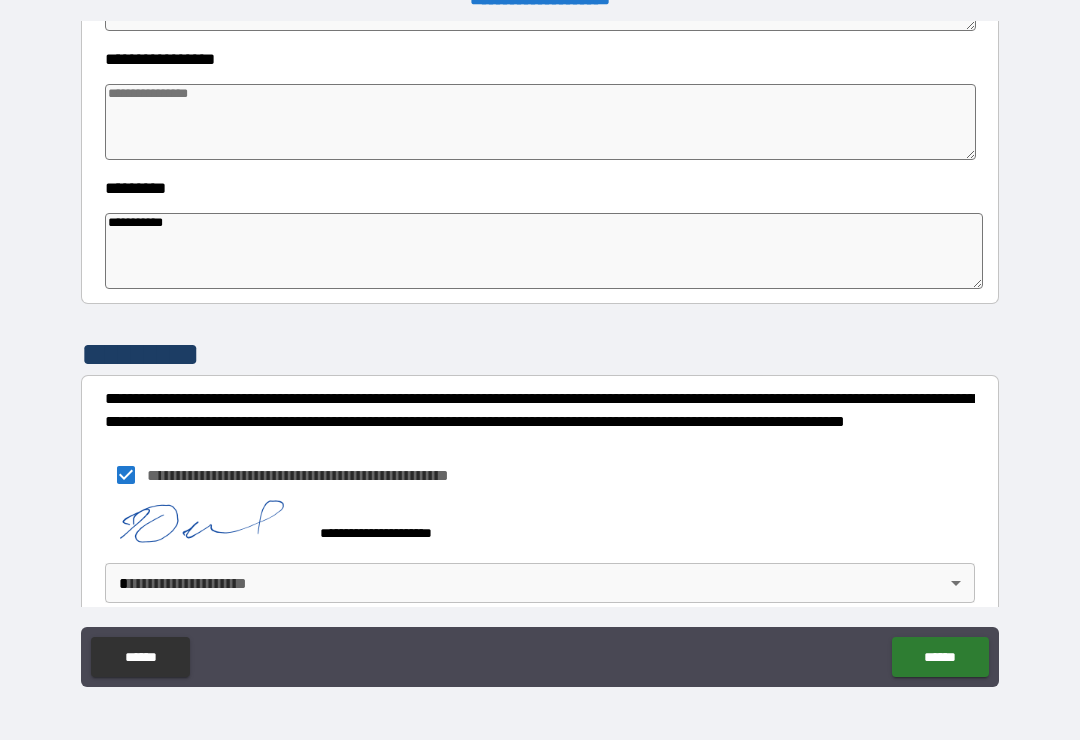 click on "**********" at bounding box center (540, 354) 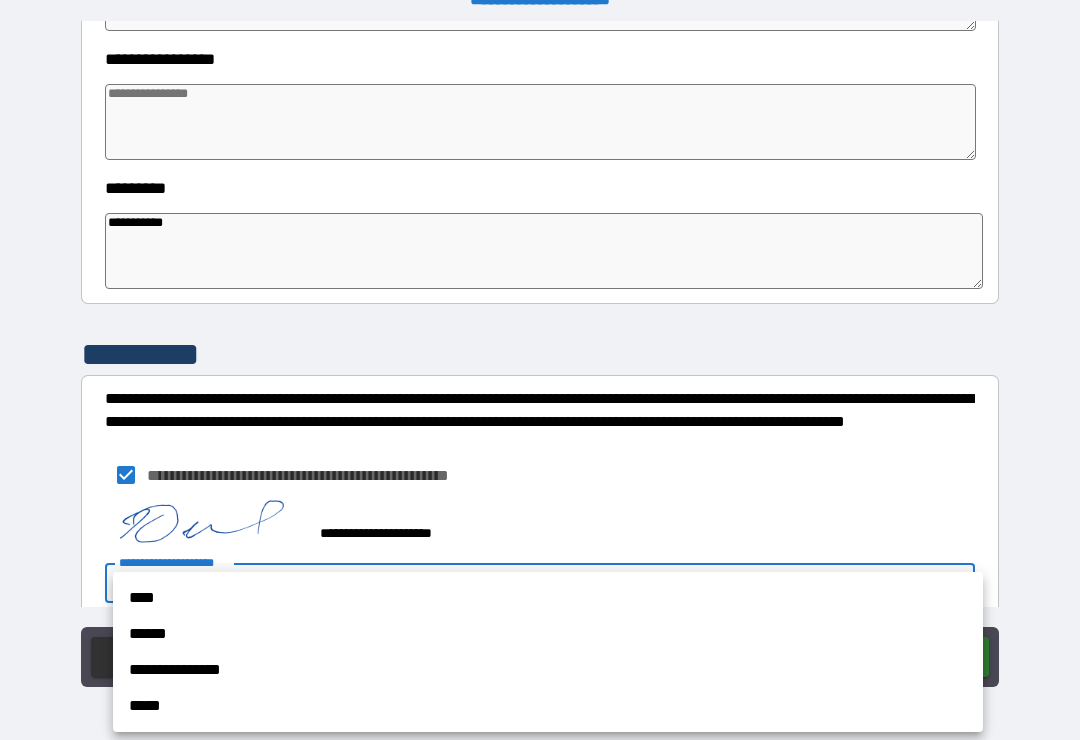 click on "****" at bounding box center (548, 598) 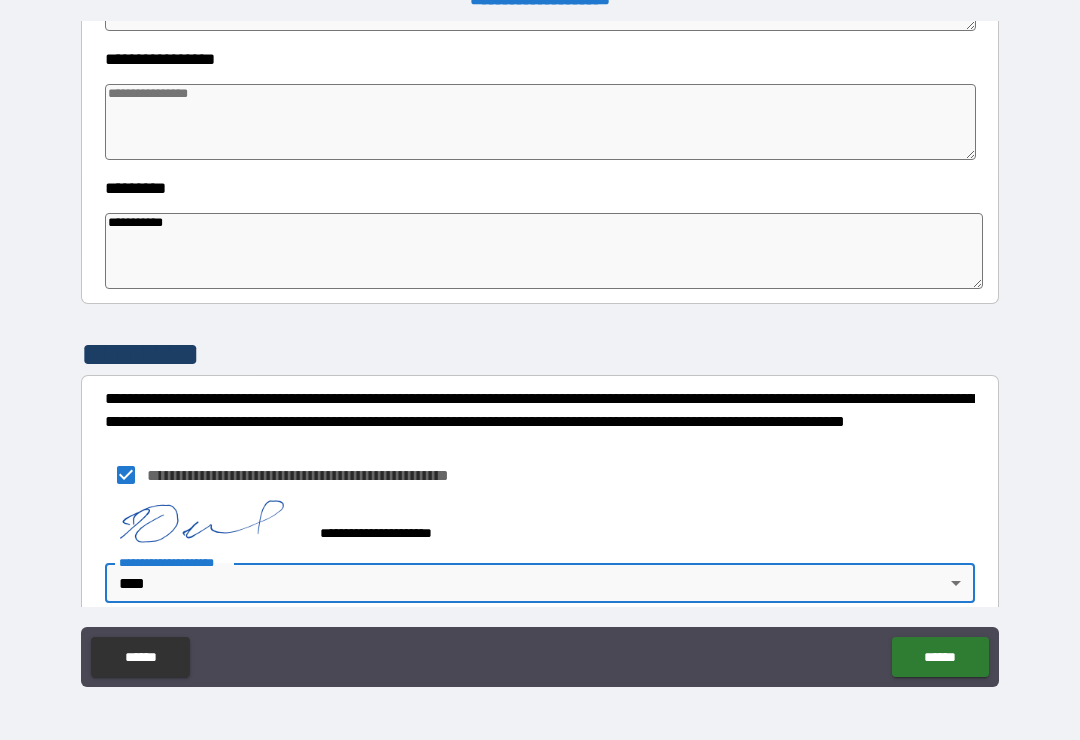 click on "******" at bounding box center (940, 657) 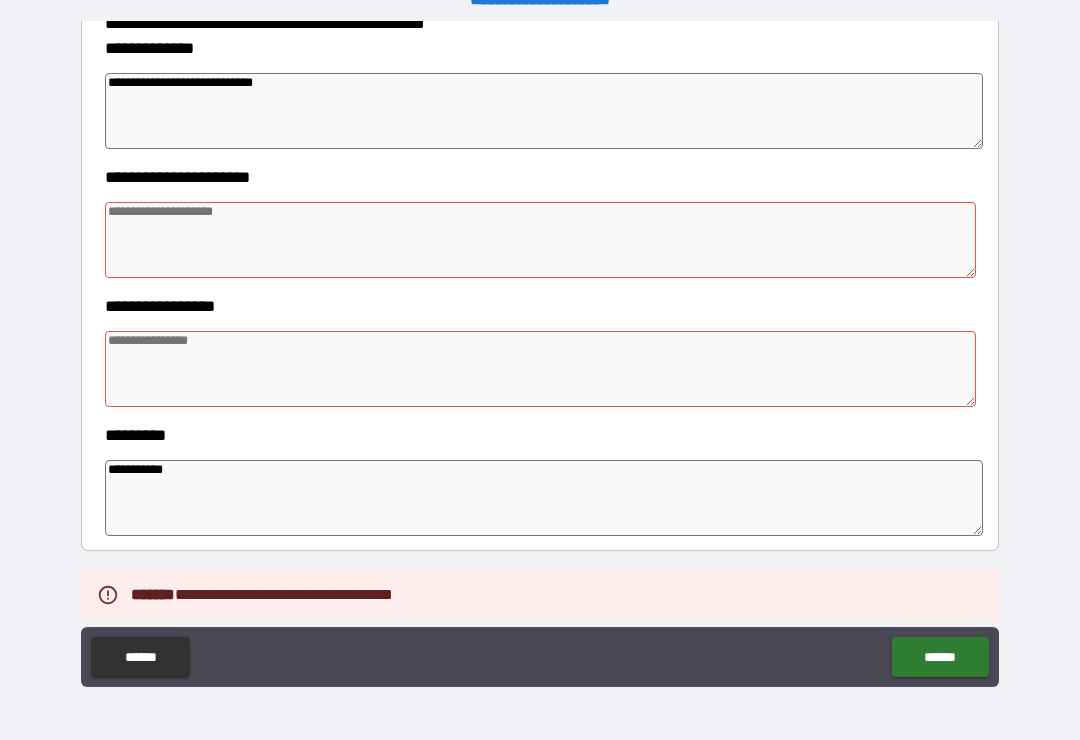 scroll, scrollTop: 280, scrollLeft: 0, axis: vertical 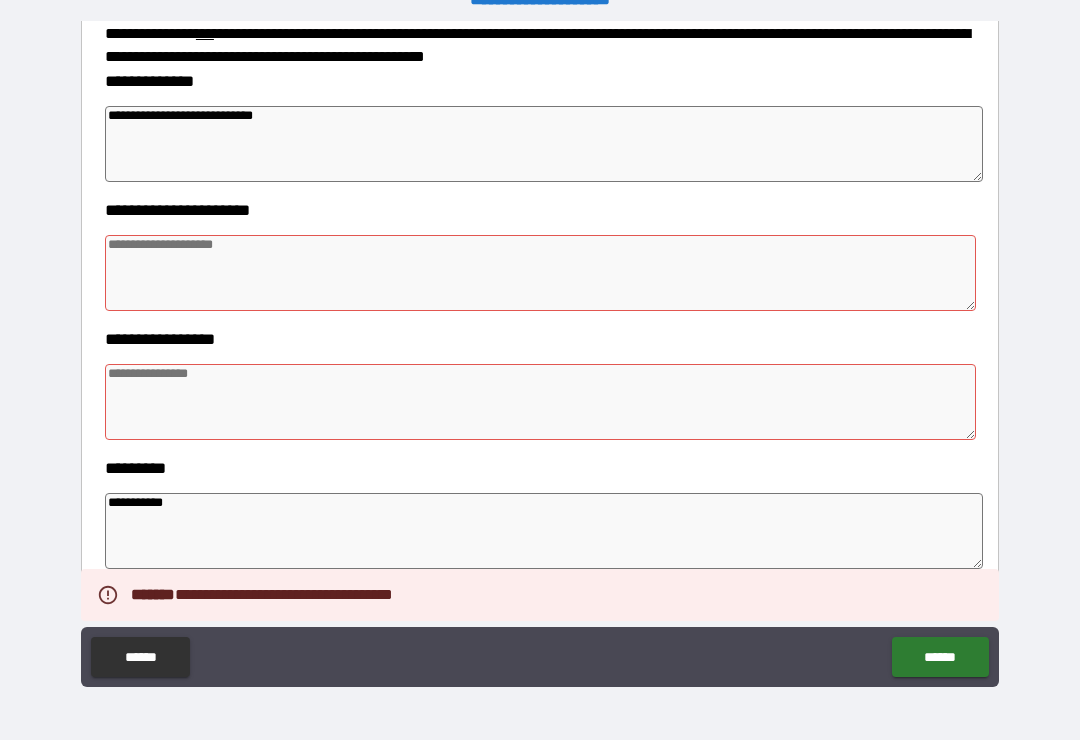 click at bounding box center [540, 273] 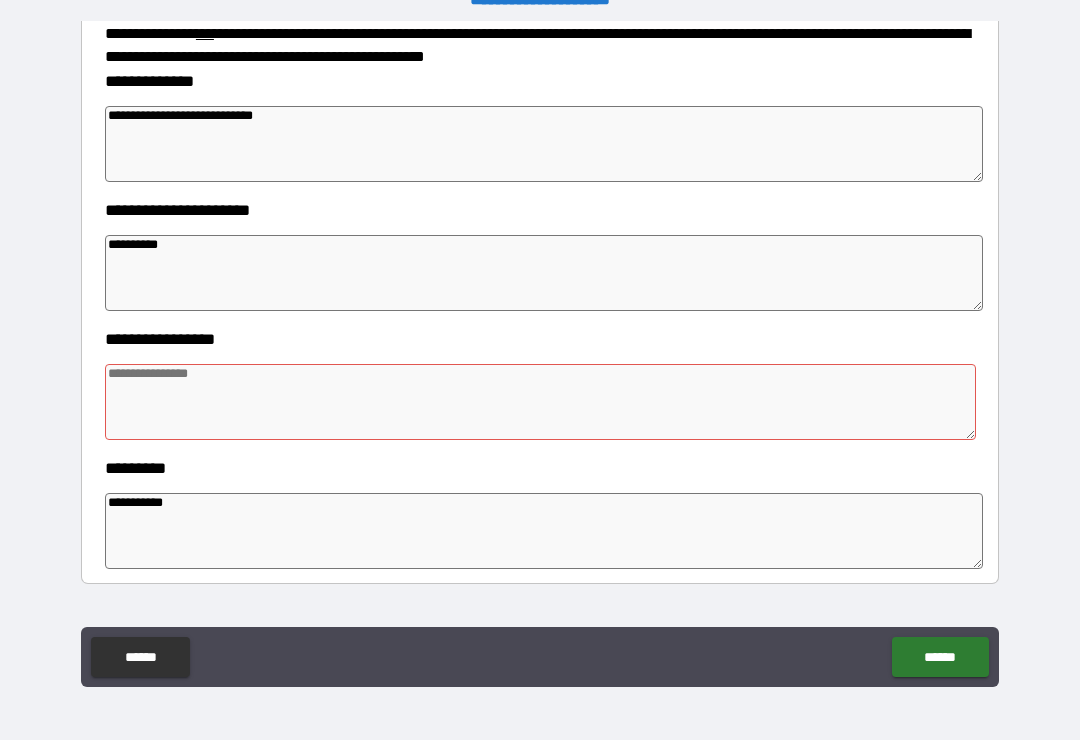 click on "**********" at bounding box center [544, 144] 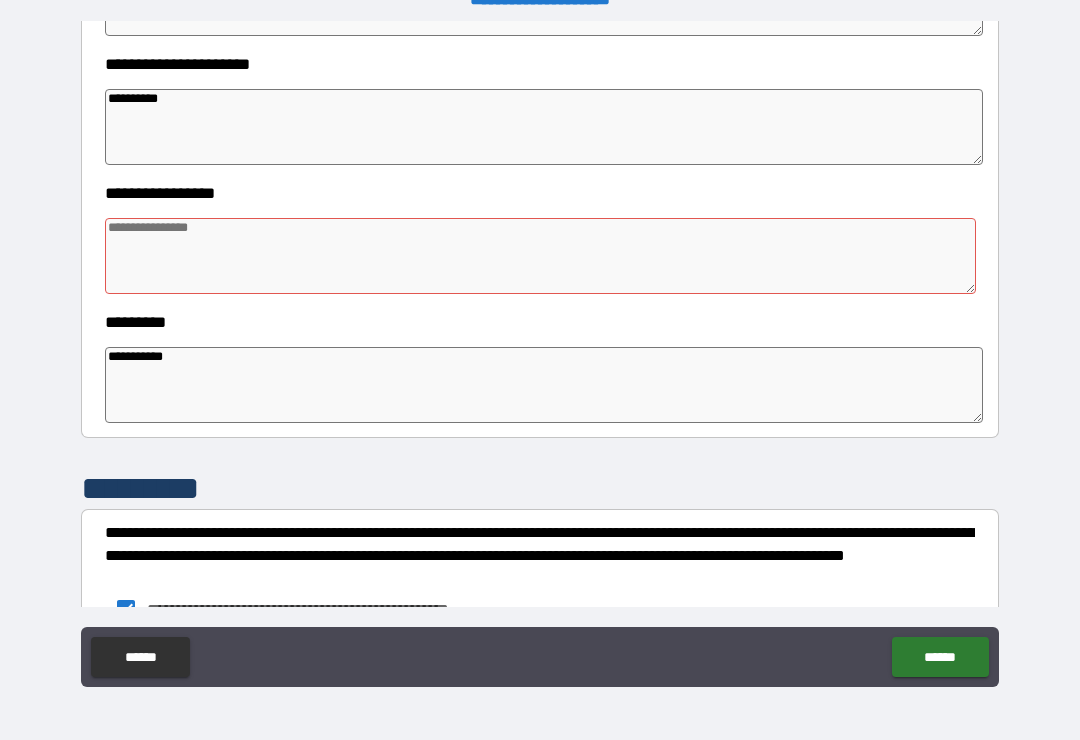 scroll, scrollTop: 447, scrollLeft: 0, axis: vertical 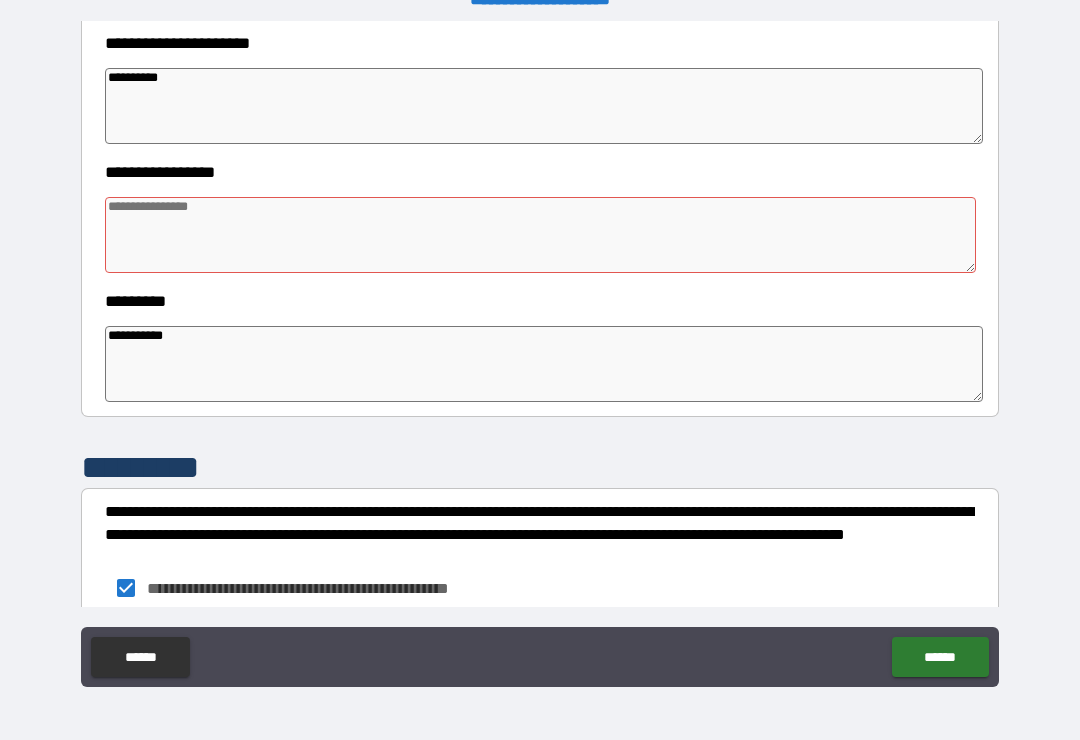 click at bounding box center (540, 235) 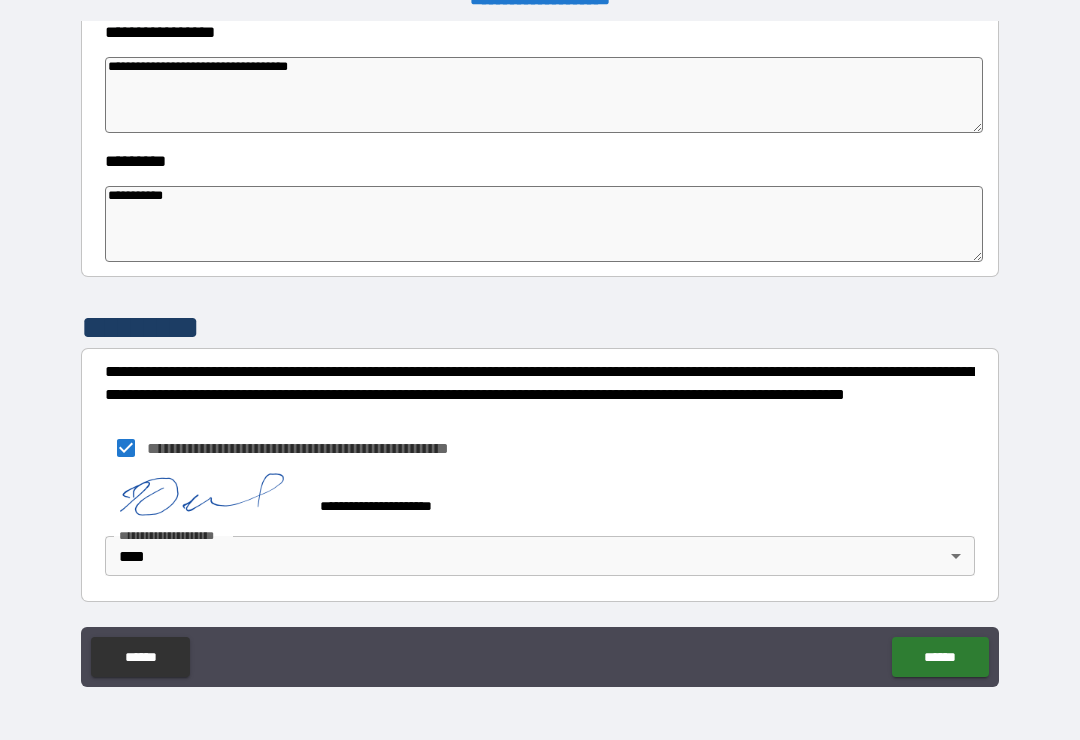 scroll, scrollTop: 587, scrollLeft: 0, axis: vertical 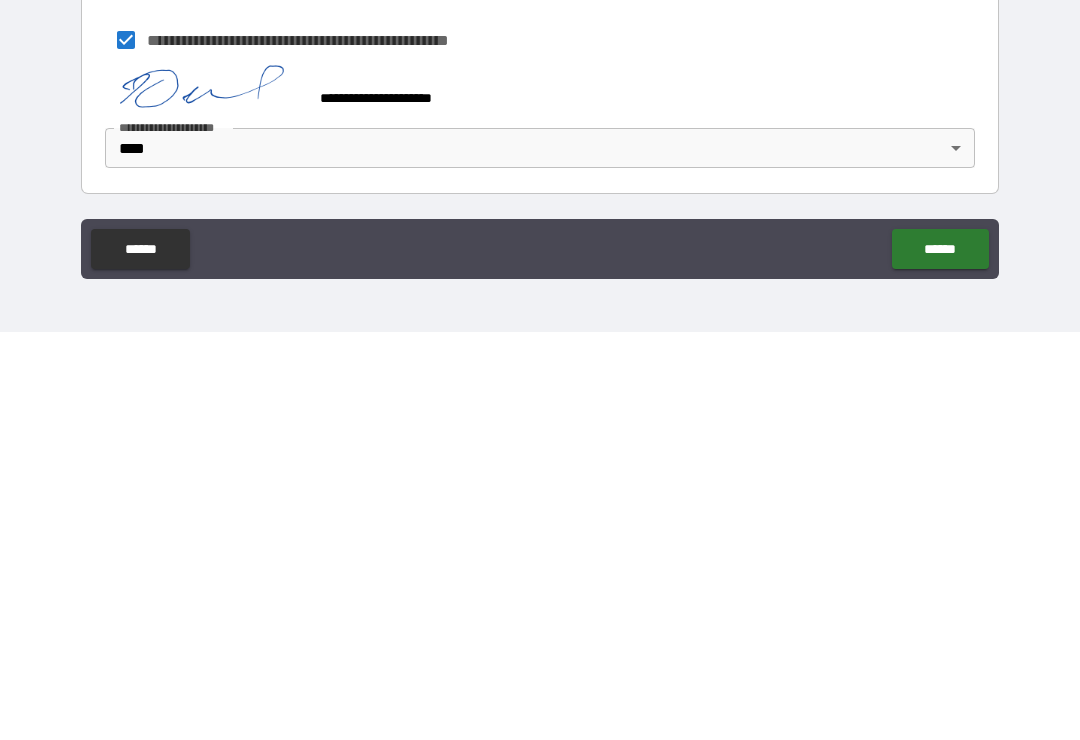 click on "******" at bounding box center (940, 657) 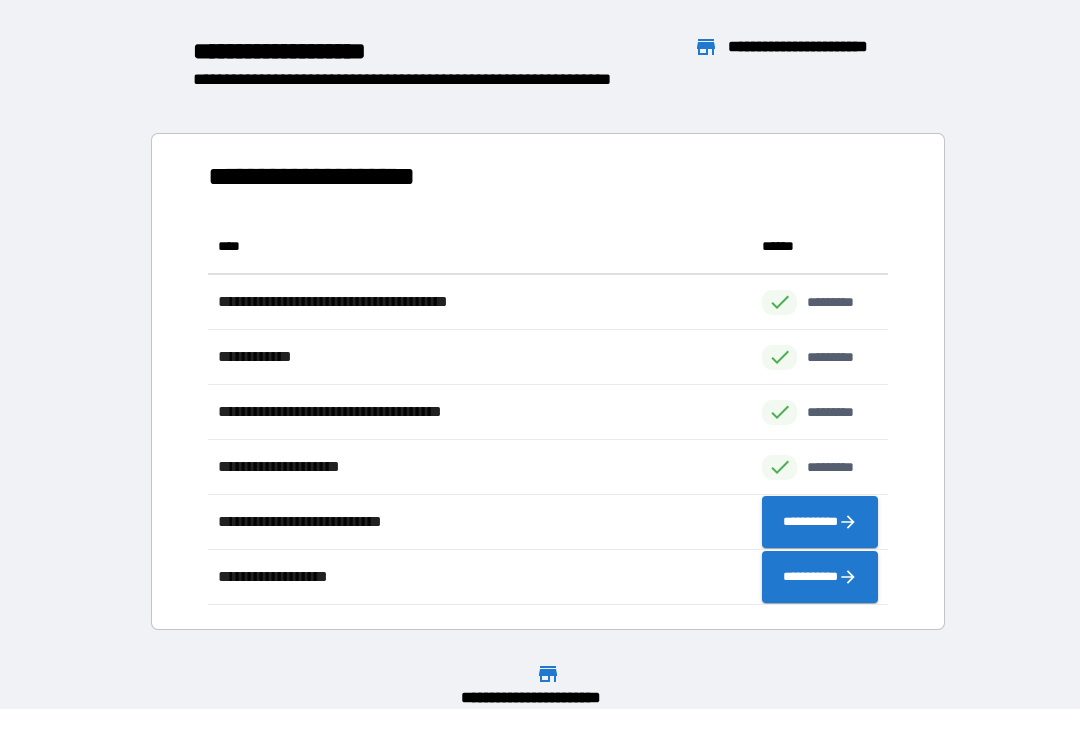 scroll, scrollTop: 1, scrollLeft: 1, axis: both 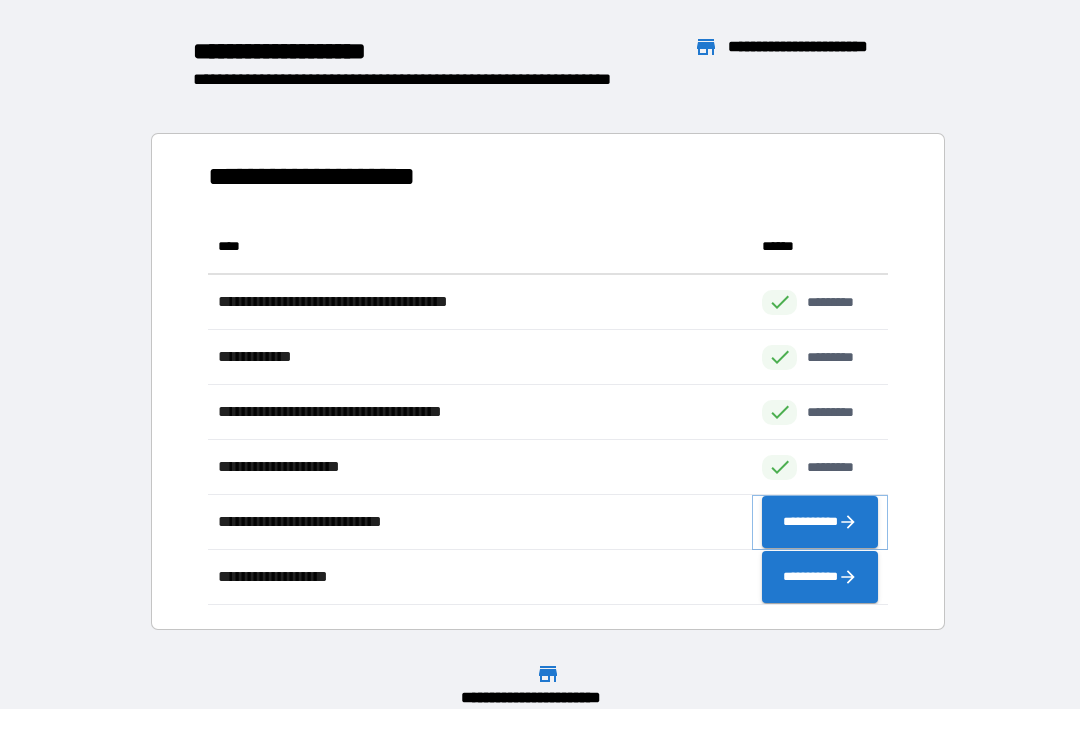 click on "**********" at bounding box center [820, 522] 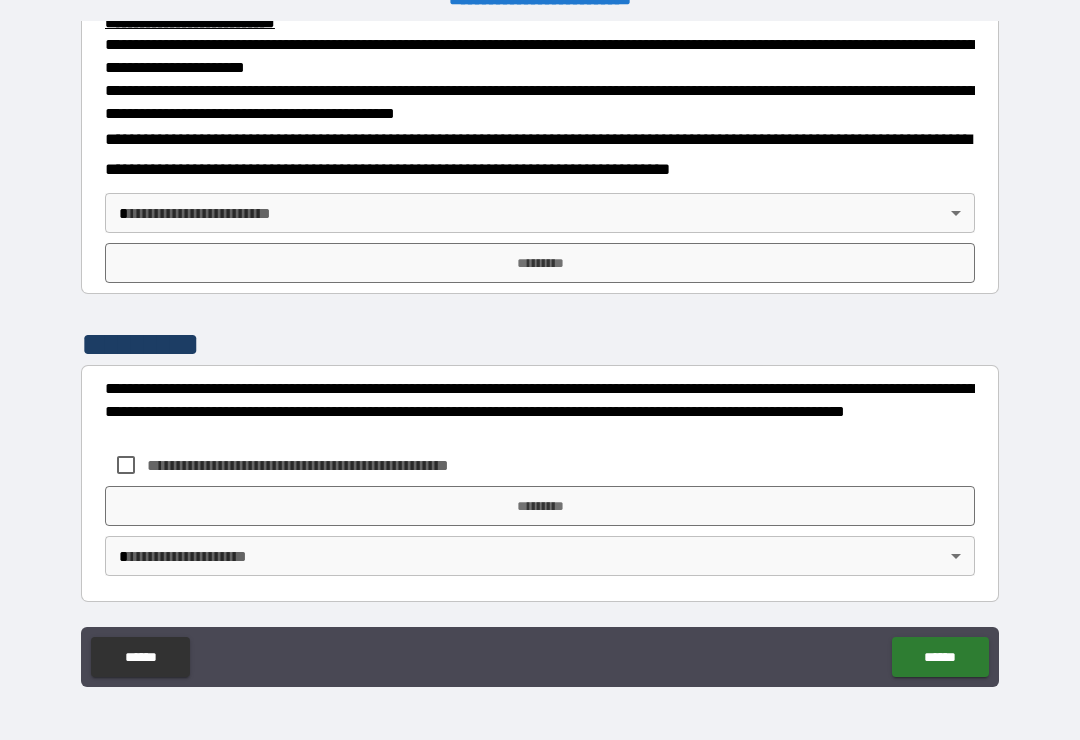 scroll, scrollTop: 677, scrollLeft: 0, axis: vertical 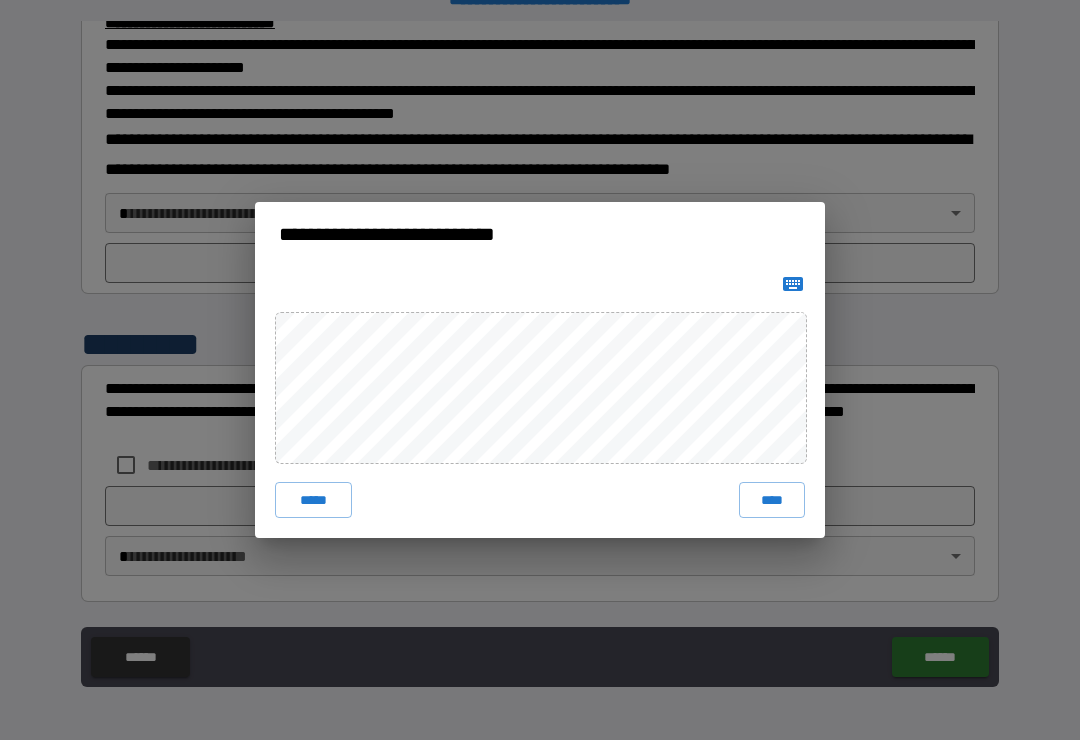 click on "****" at bounding box center [772, 500] 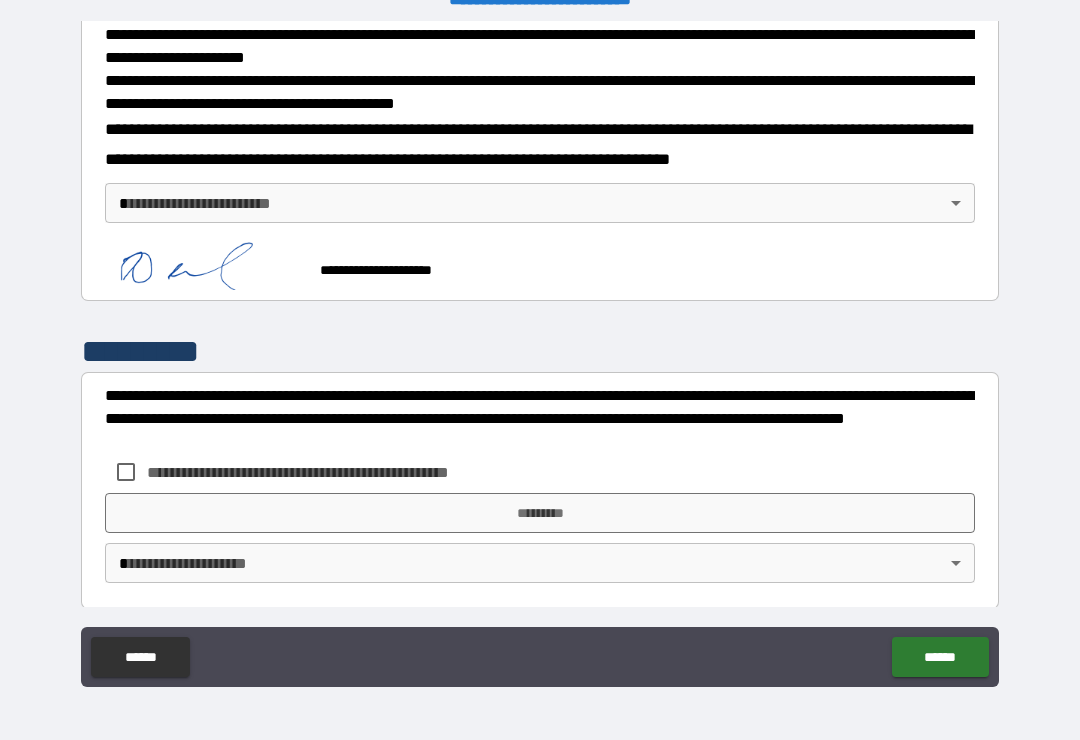 click on "**********" at bounding box center (540, 354) 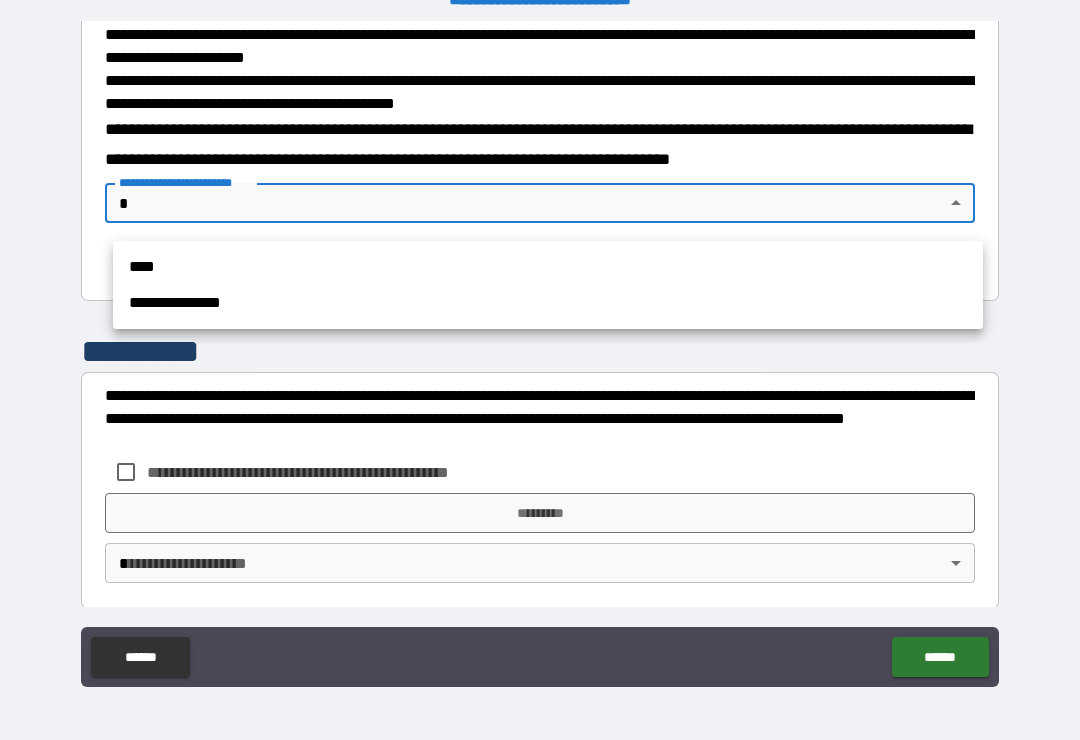 click on "****" at bounding box center (548, 267) 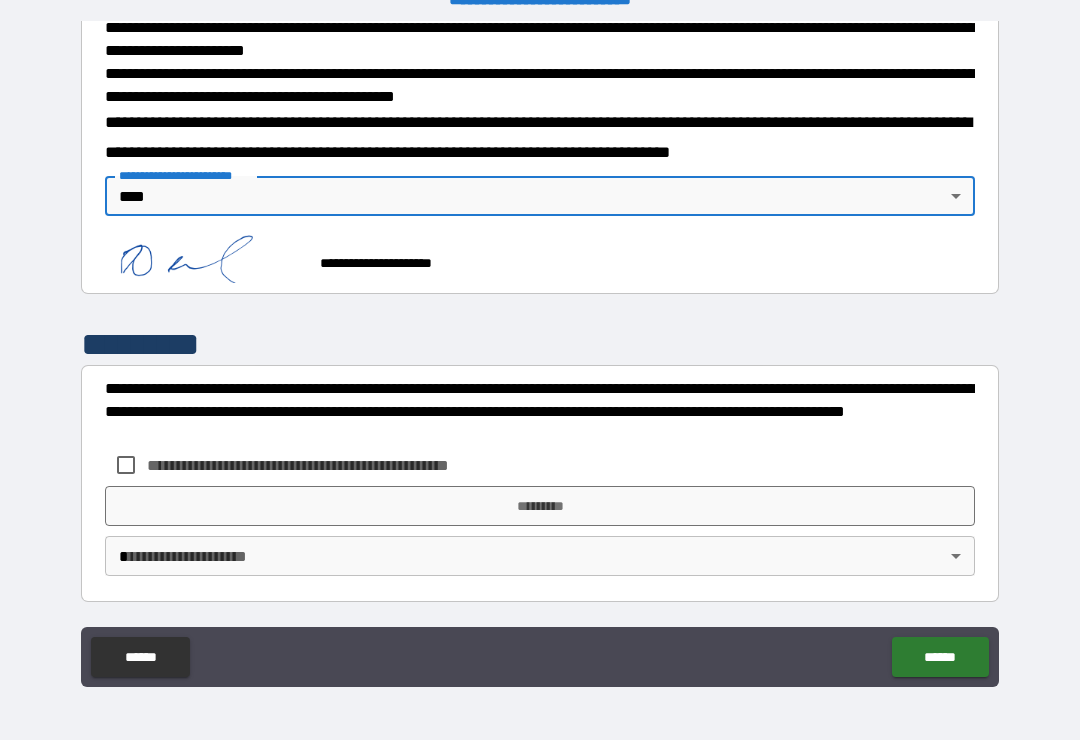 scroll, scrollTop: 694, scrollLeft: 0, axis: vertical 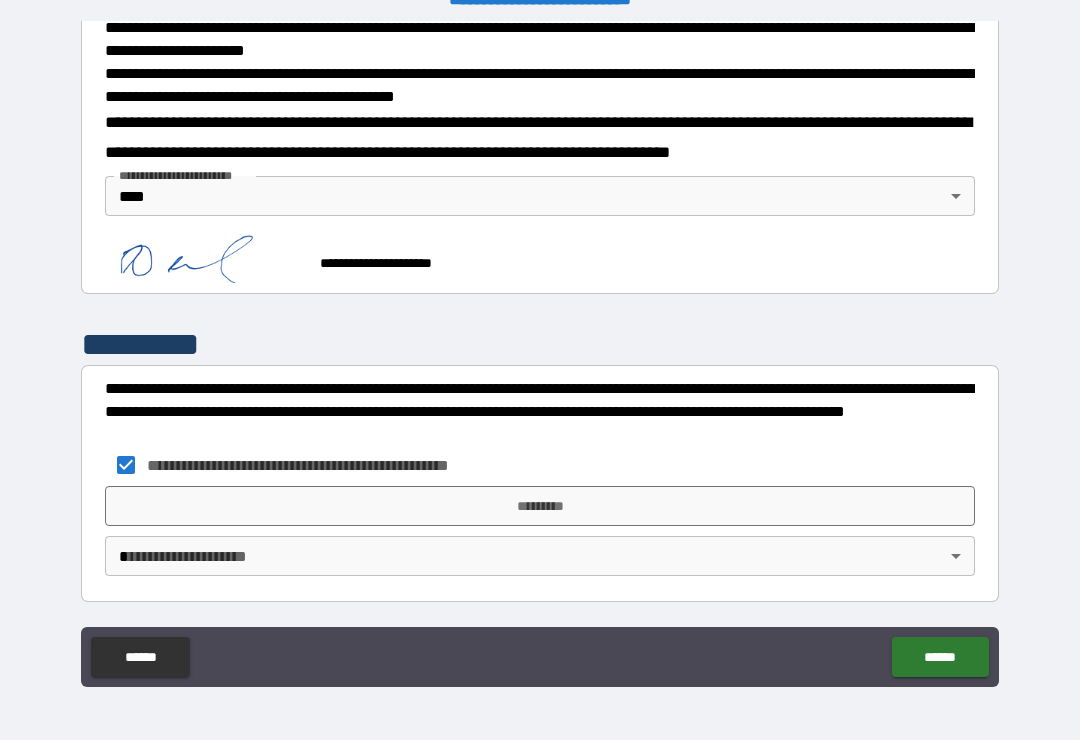 click on "*********" at bounding box center [540, 506] 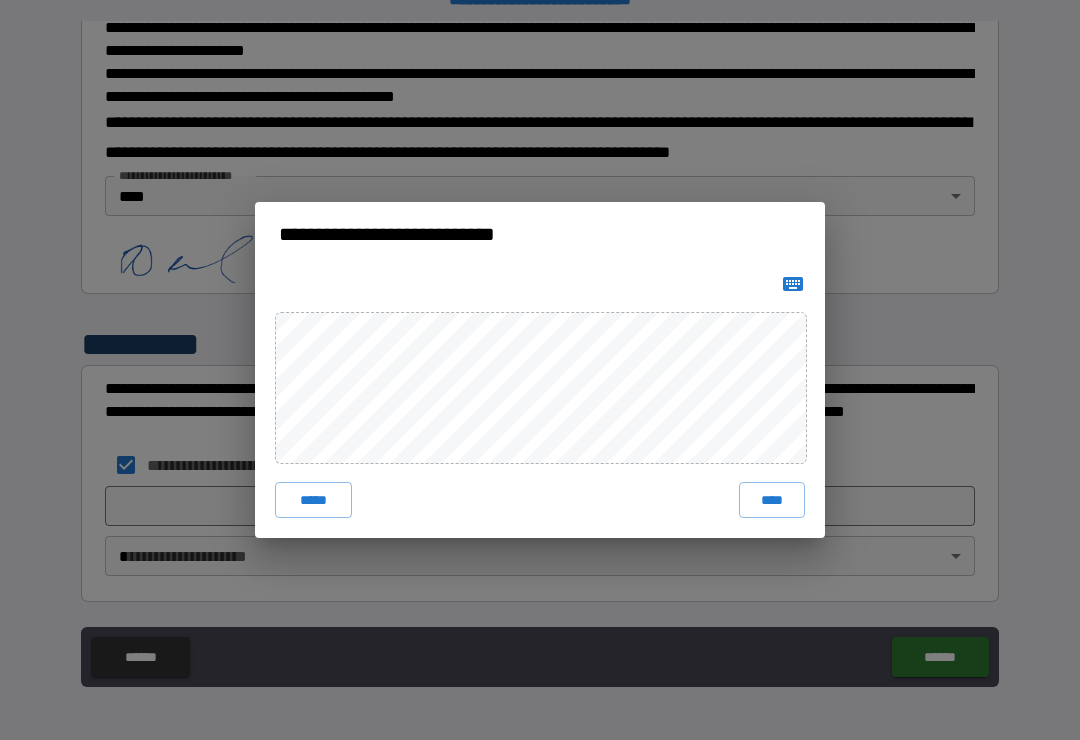 click on "****" at bounding box center (772, 500) 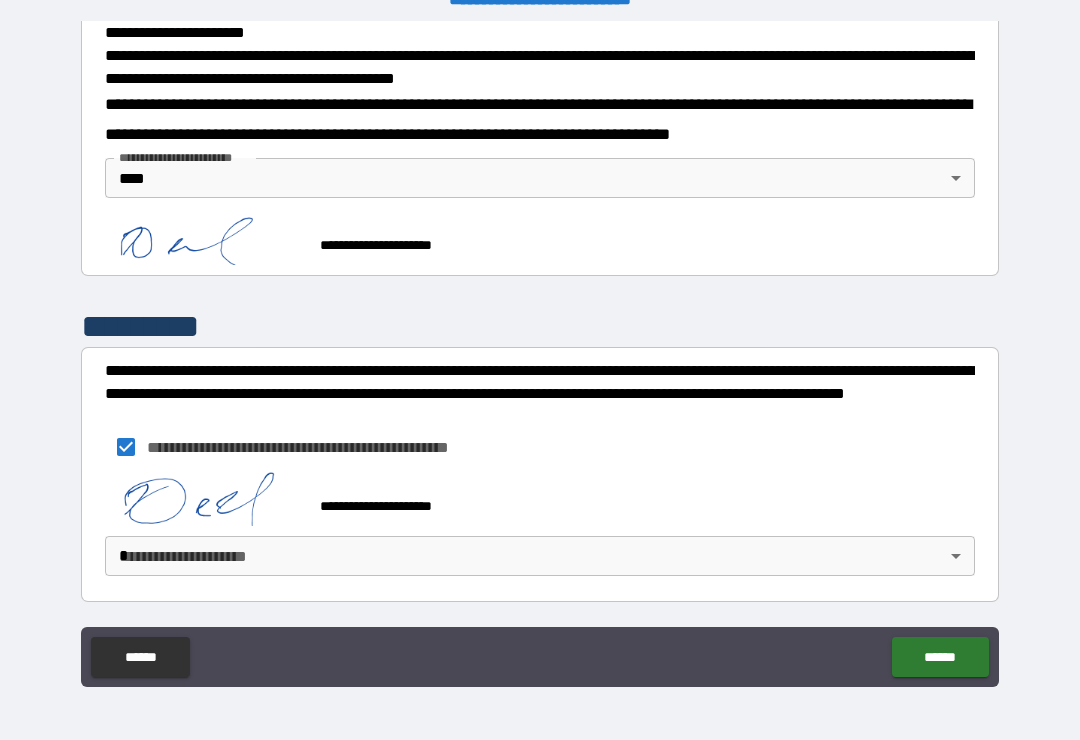 scroll, scrollTop: 711, scrollLeft: 0, axis: vertical 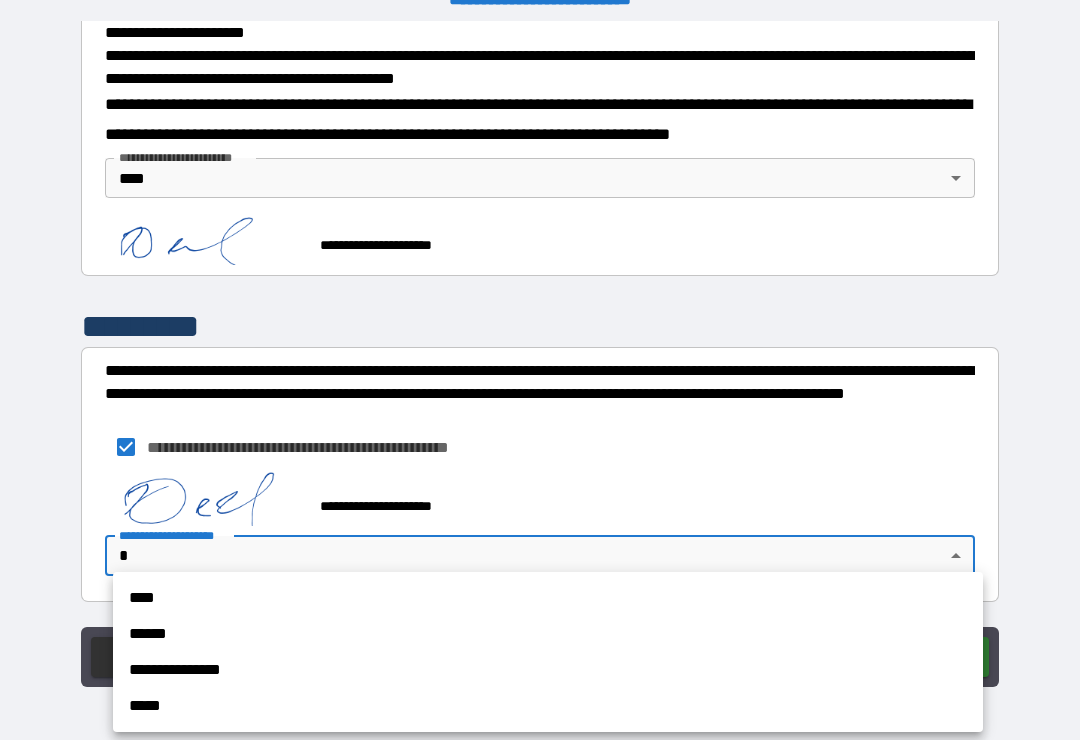 click on "****" at bounding box center (548, 598) 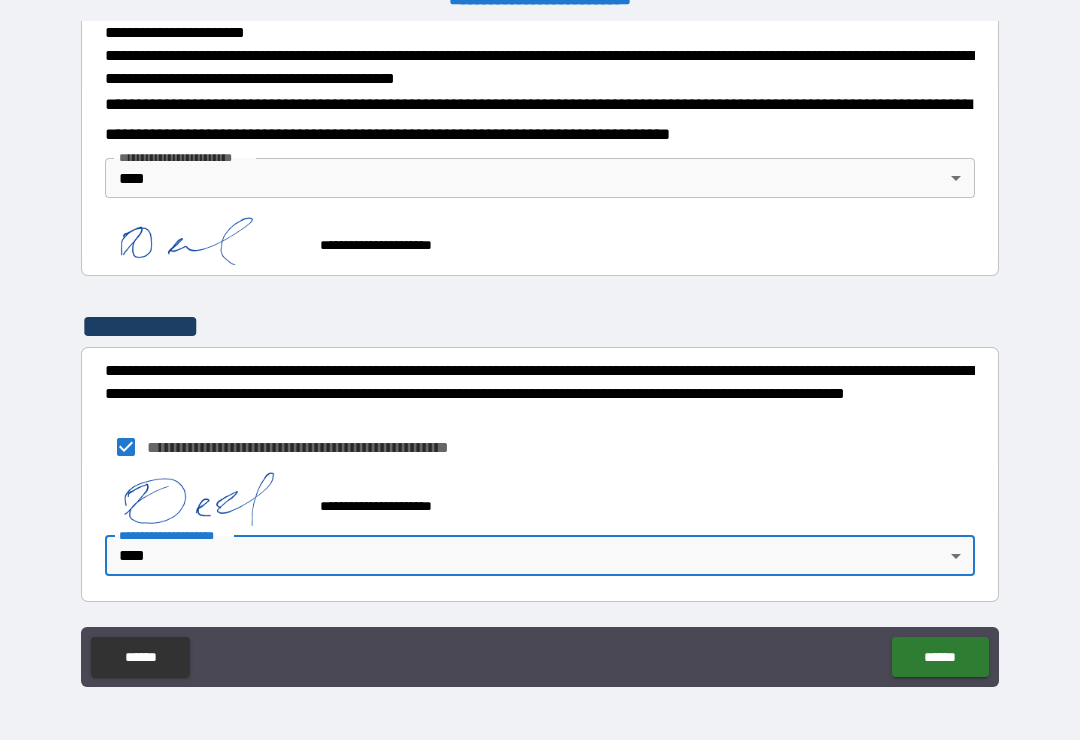 click on "******" at bounding box center [940, 657] 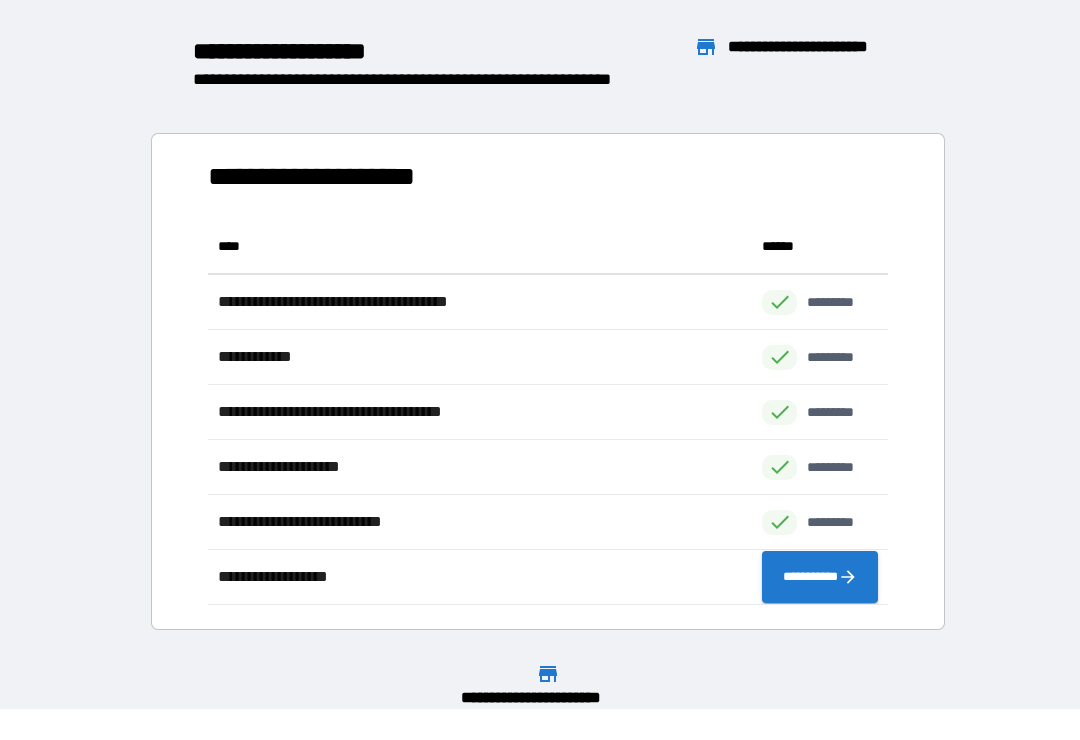 scroll, scrollTop: 386, scrollLeft: 680, axis: both 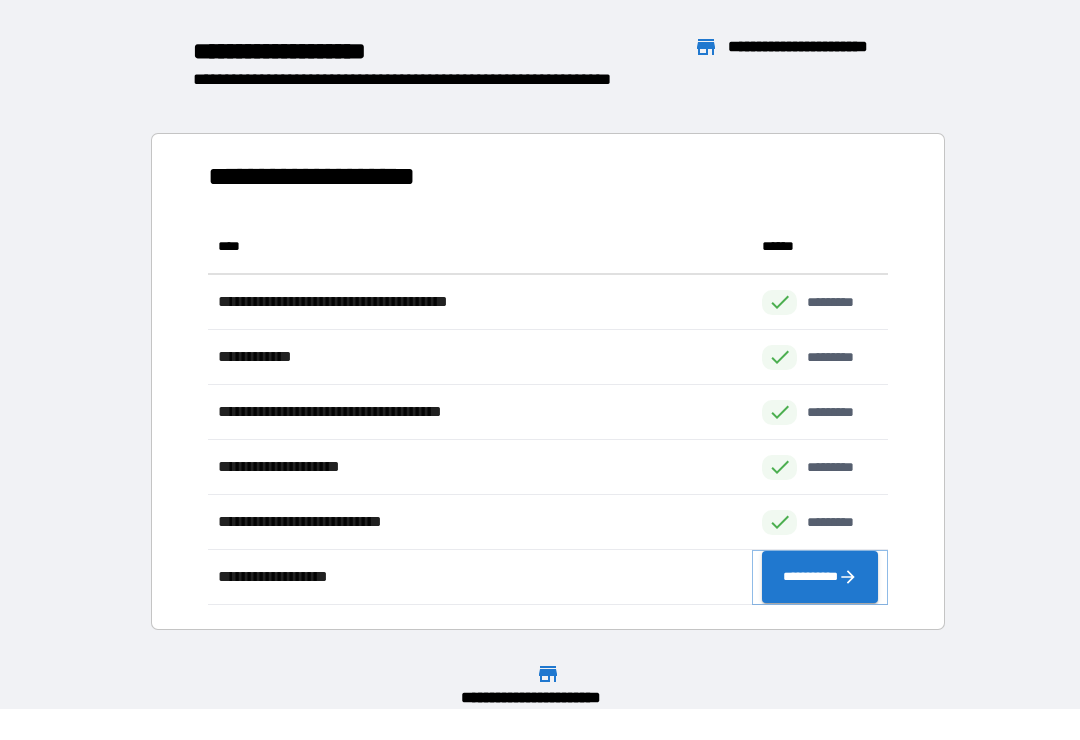 click on "**********" at bounding box center (820, 577) 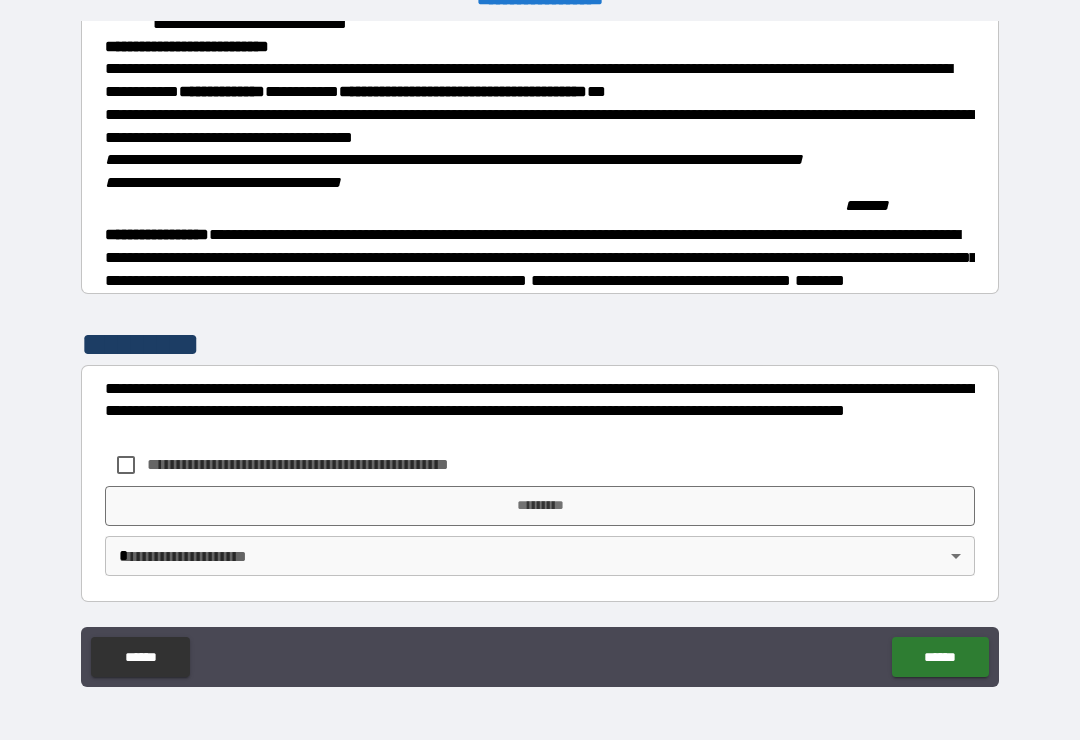 scroll, scrollTop: 2076, scrollLeft: 0, axis: vertical 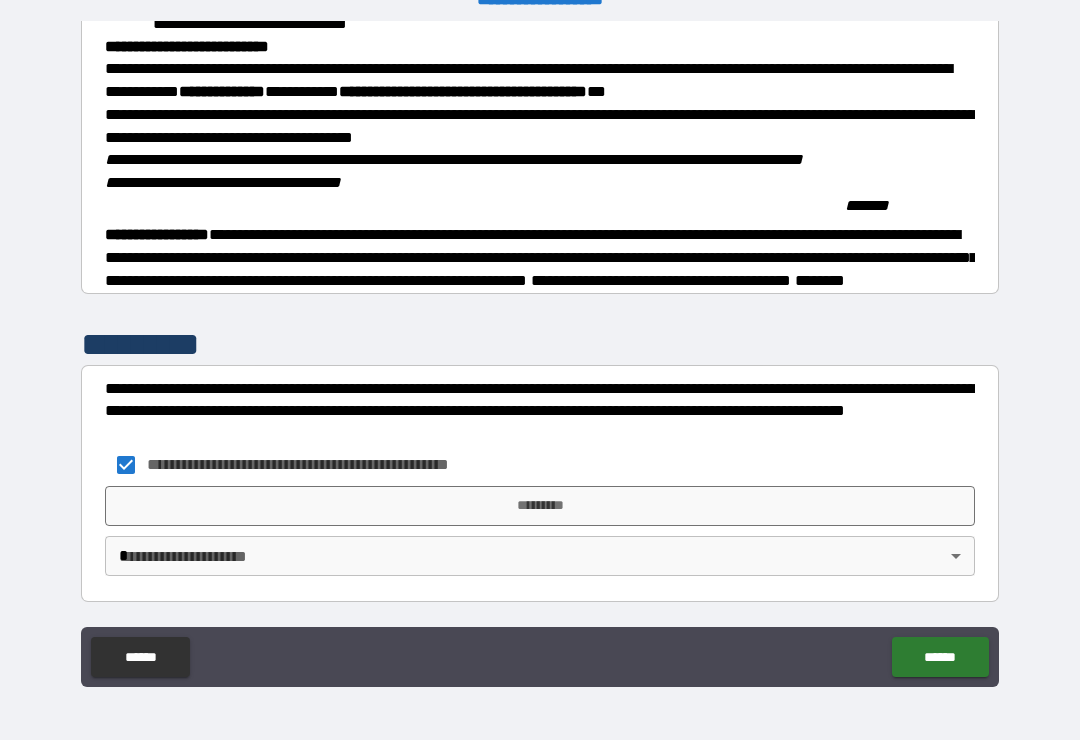 click on "*********" at bounding box center (540, 506) 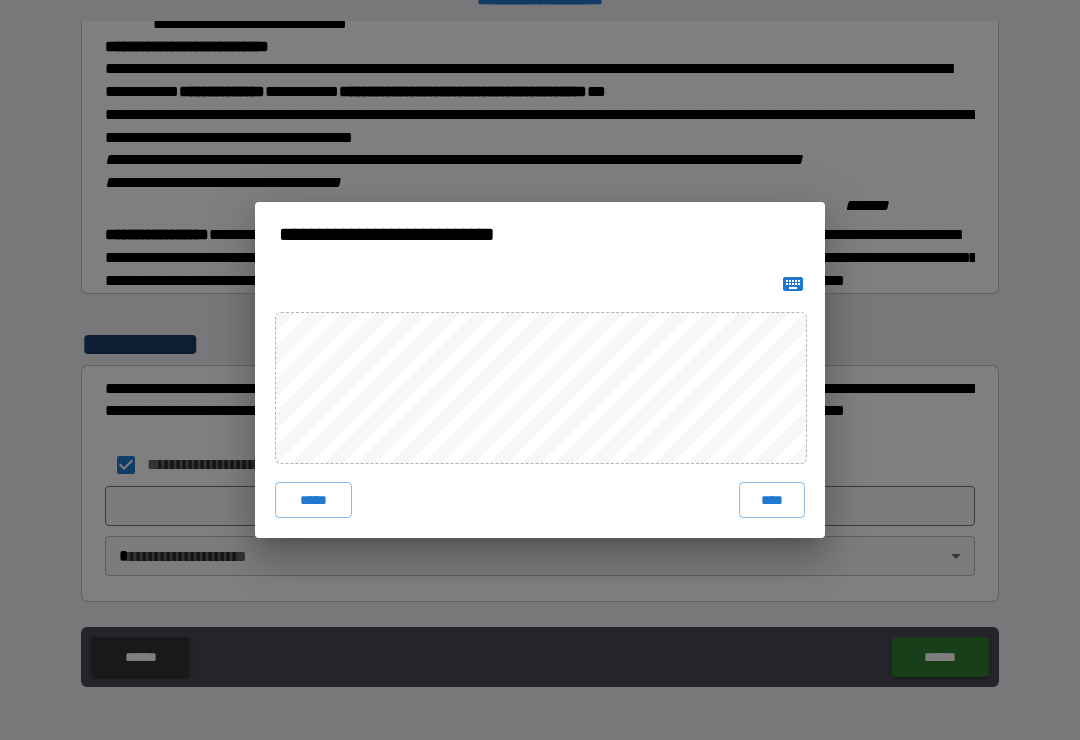click on "****" at bounding box center (772, 500) 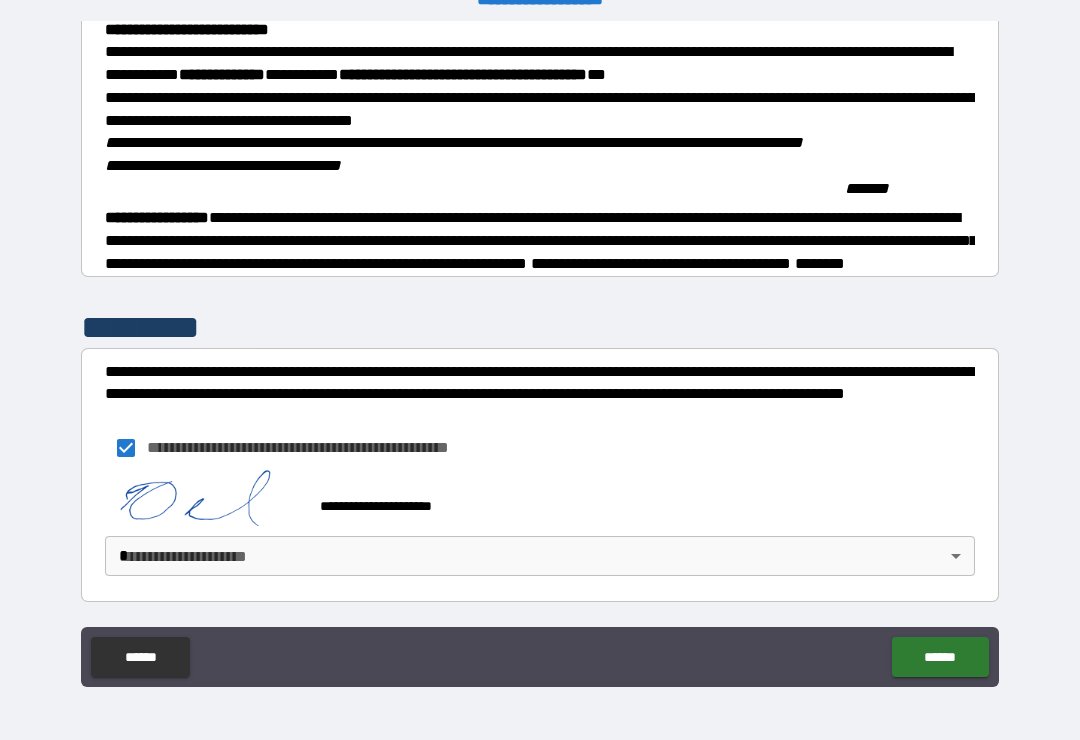 click on "**********" at bounding box center [540, 354] 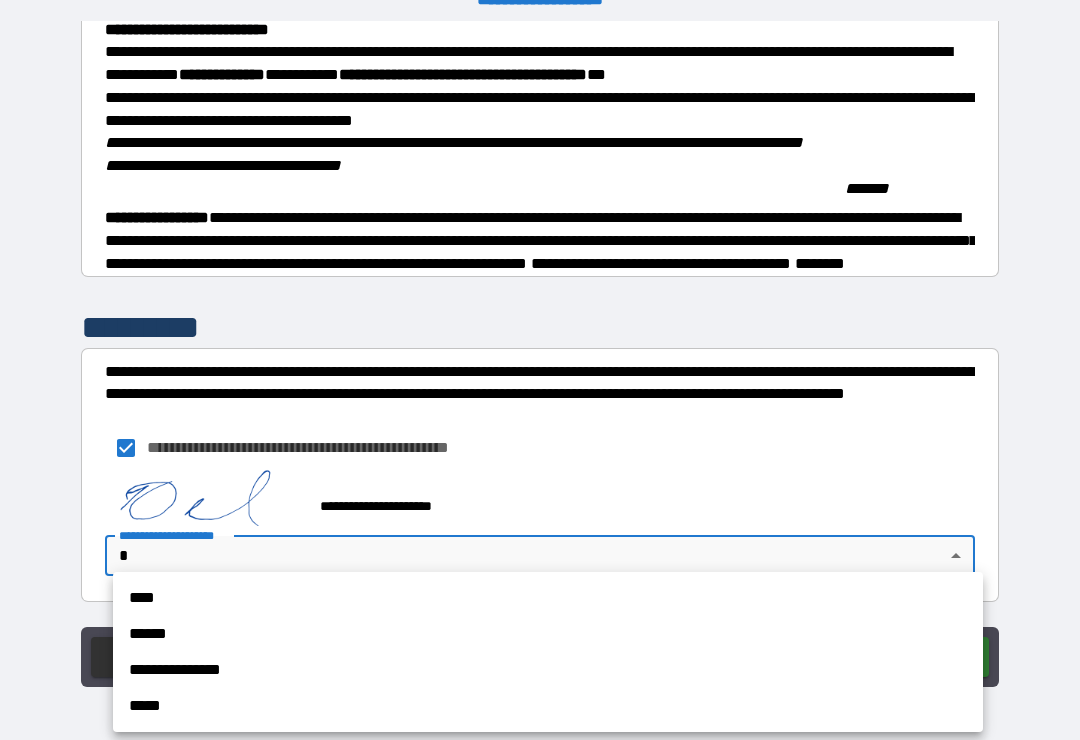click on "****" at bounding box center (548, 598) 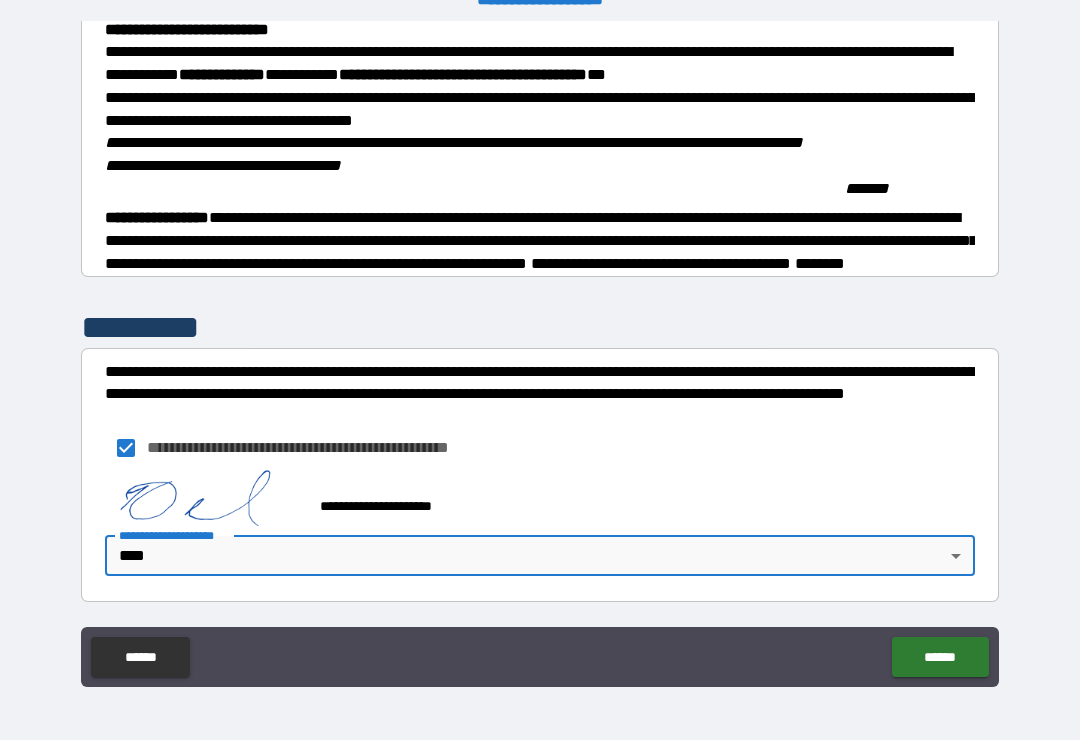 click on "******" at bounding box center [940, 657] 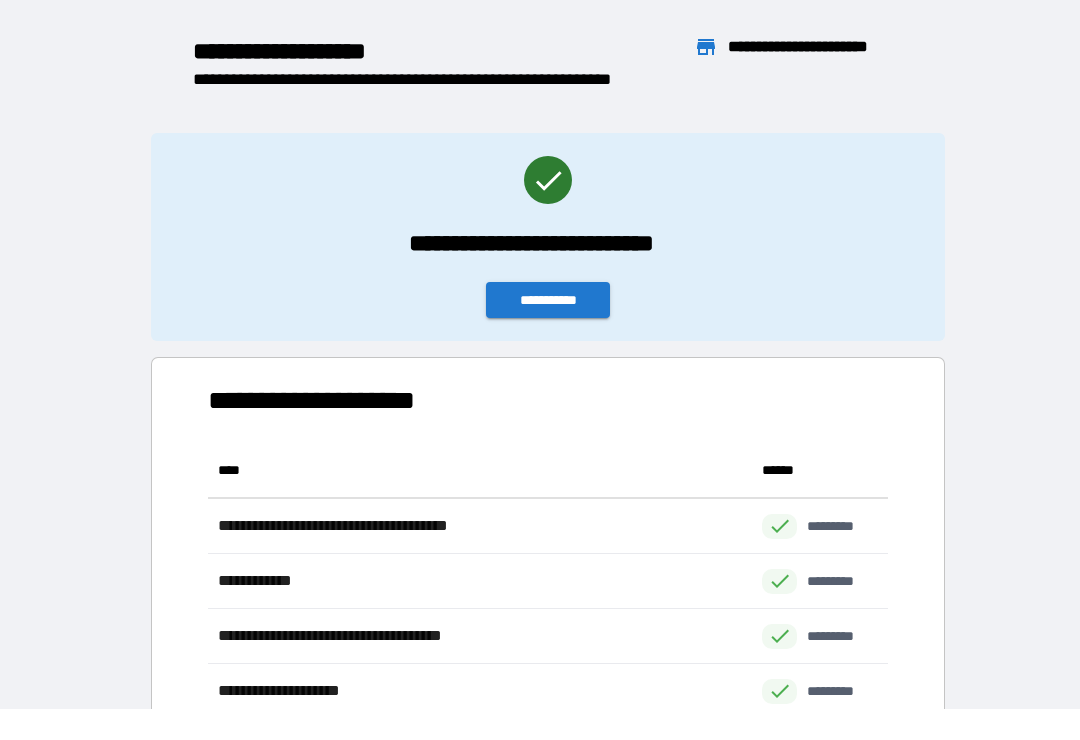 scroll, scrollTop: 1, scrollLeft: 1, axis: both 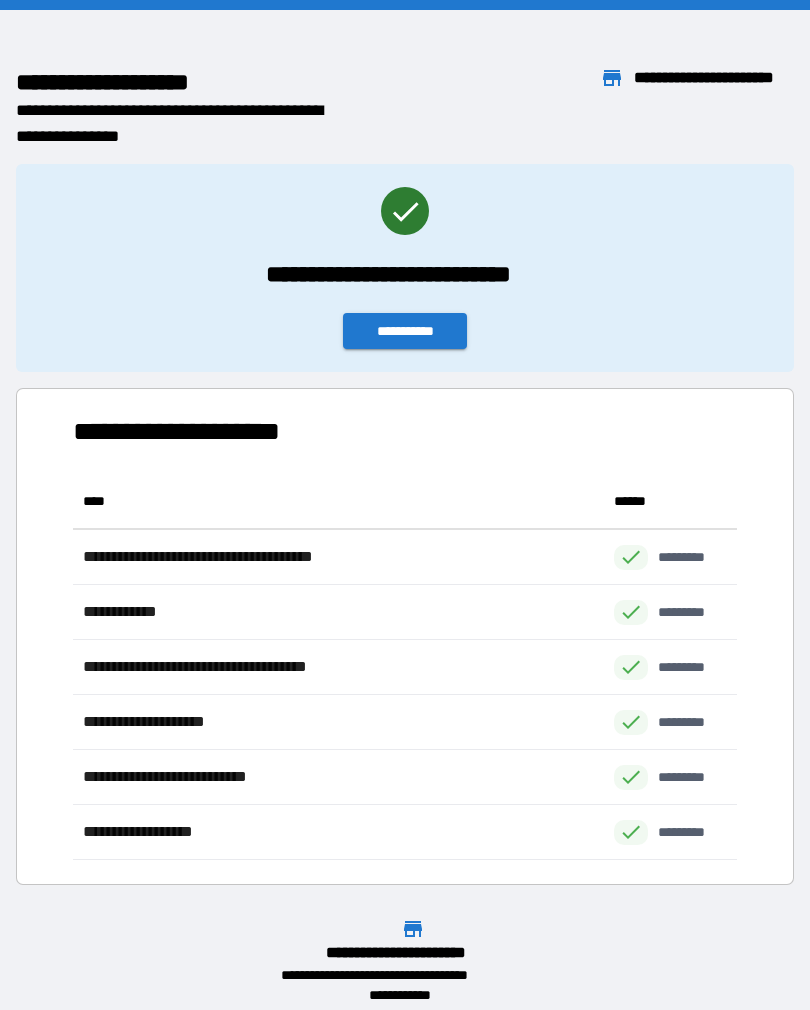 click on "**********" at bounding box center [405, 331] 